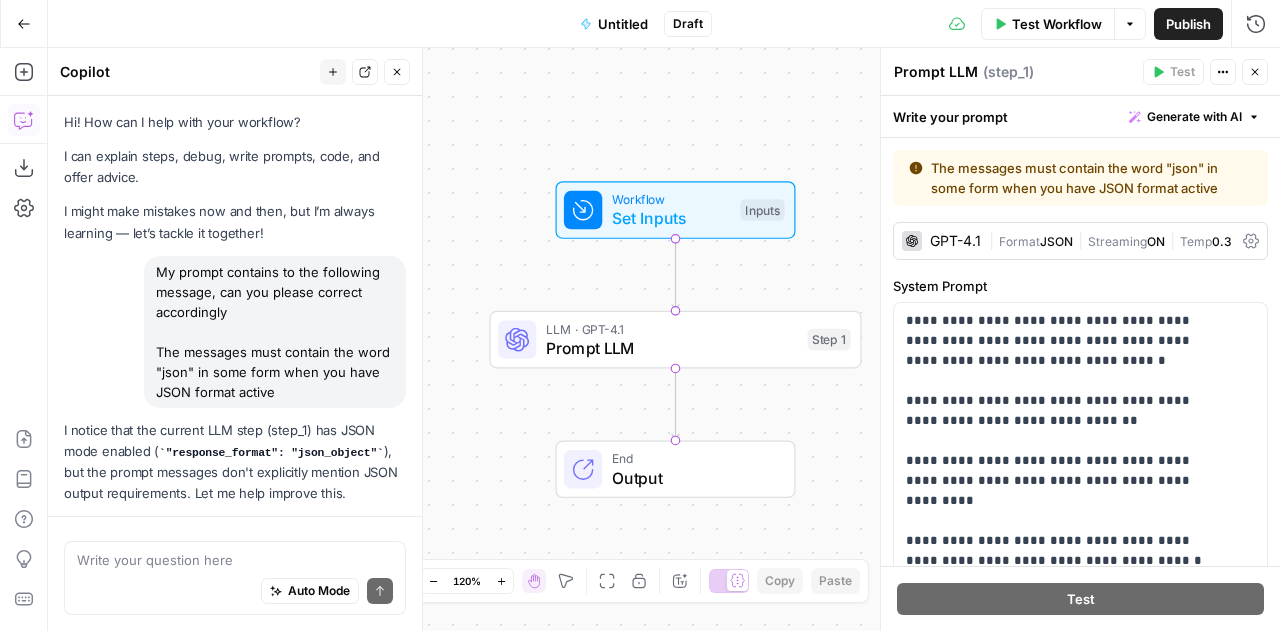 scroll, scrollTop: 0, scrollLeft: 0, axis: both 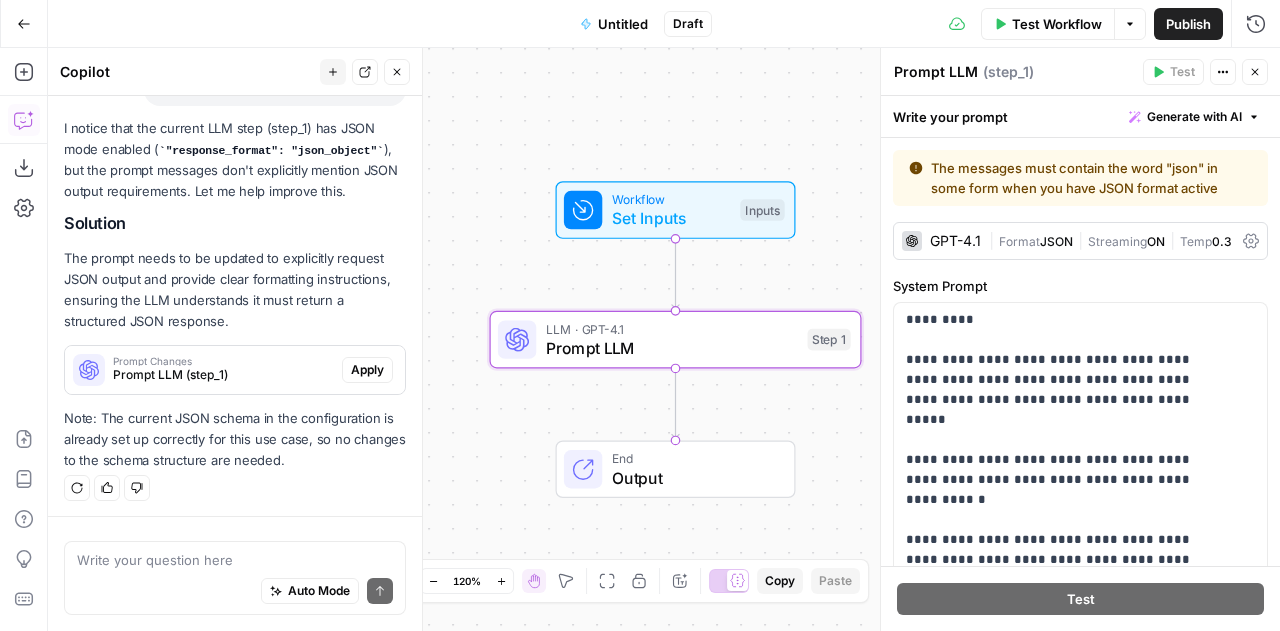 click on "Apply" at bounding box center (367, 370) 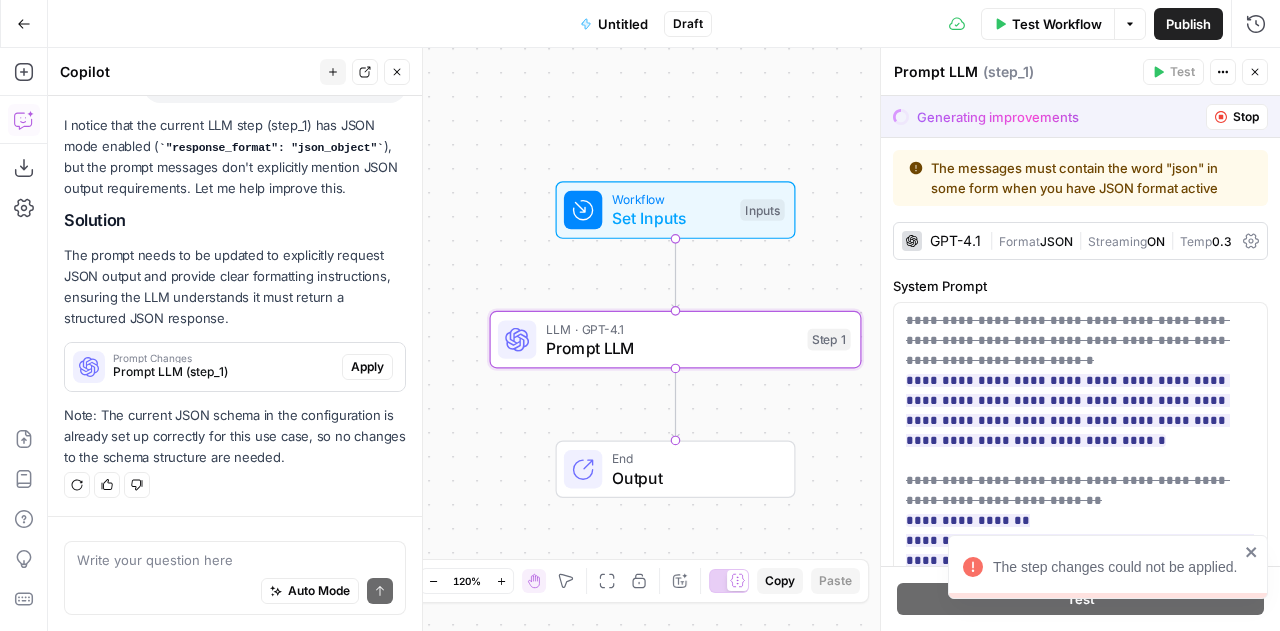 scroll, scrollTop: 302, scrollLeft: 0, axis: vertical 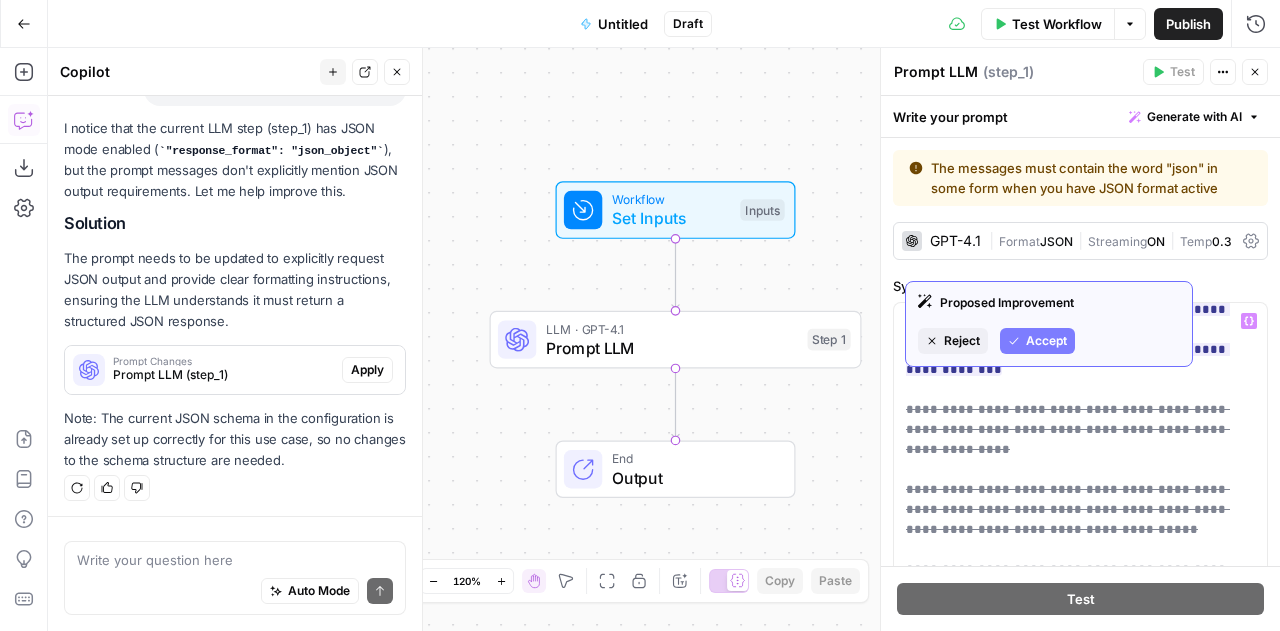 click on "Accept" at bounding box center (1046, 341) 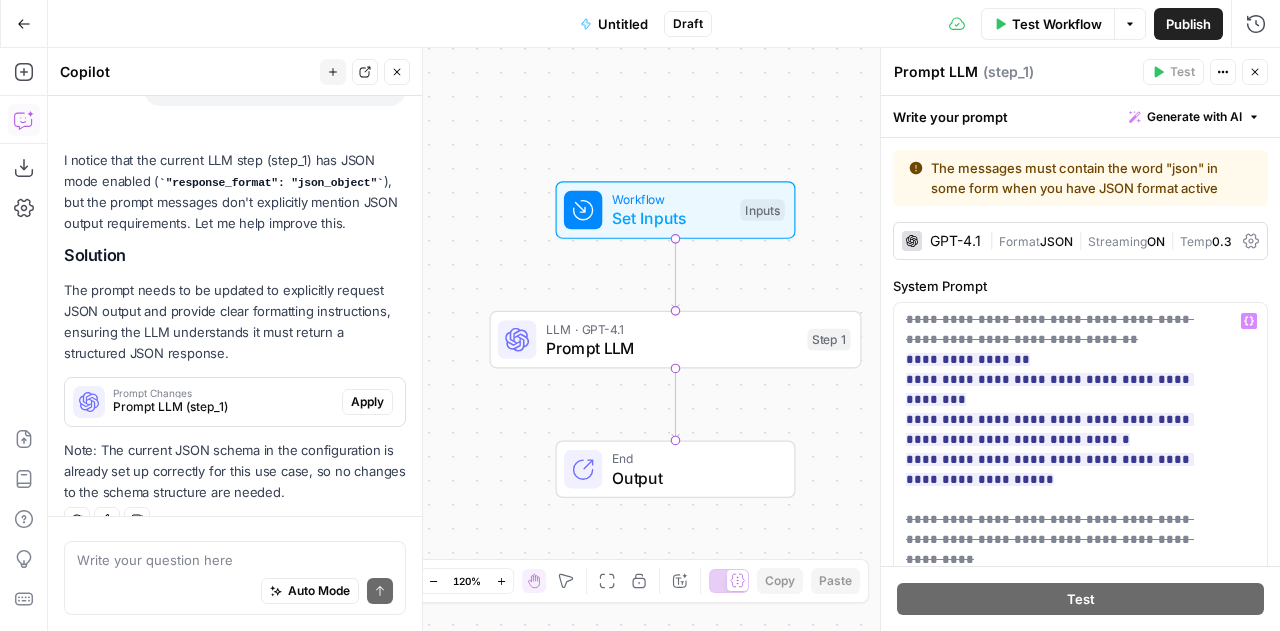 scroll, scrollTop: 334, scrollLeft: 0, axis: vertical 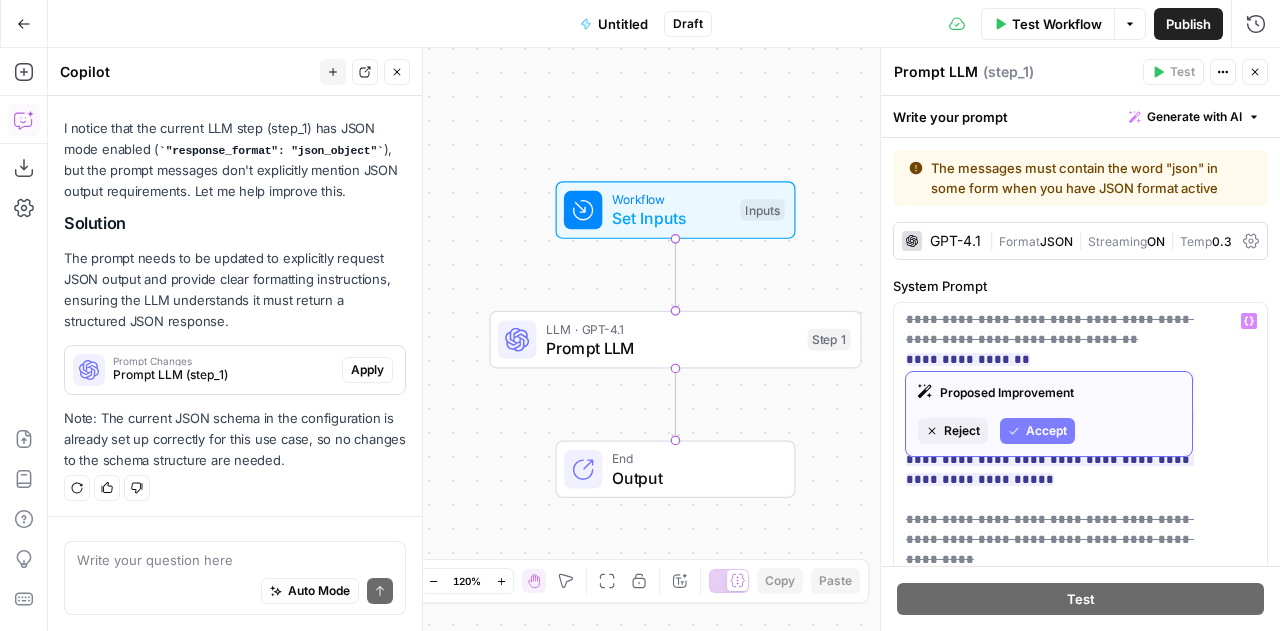 click on "Accept" at bounding box center (1046, 431) 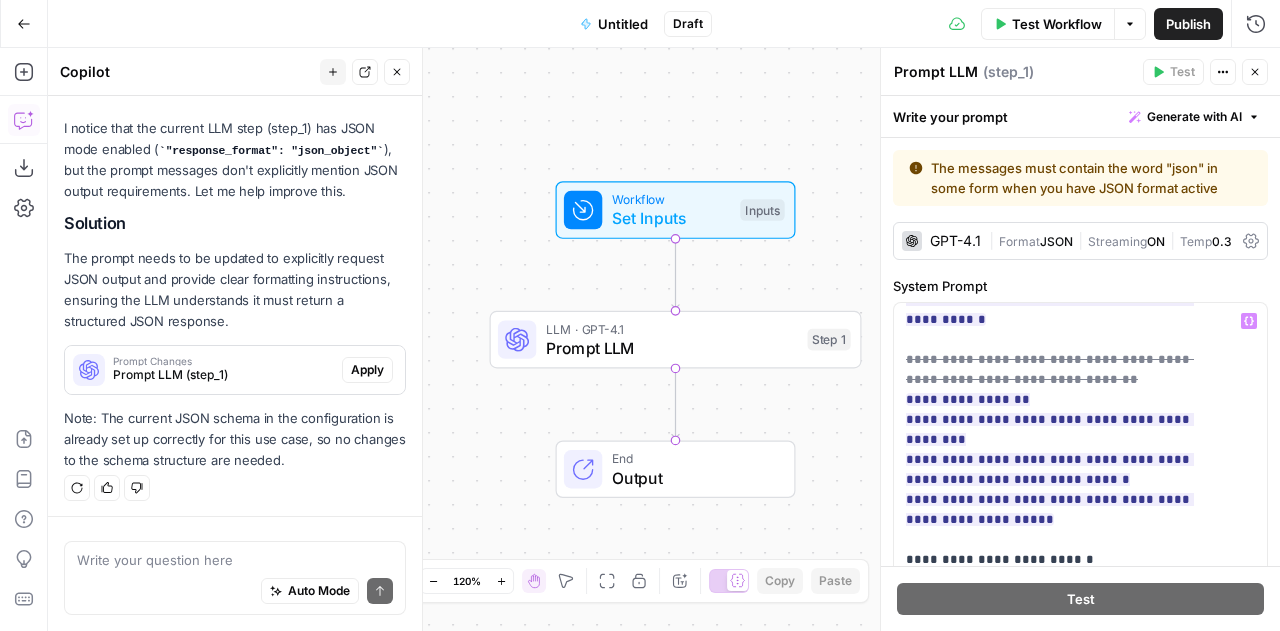 scroll, scrollTop: 0, scrollLeft: 0, axis: both 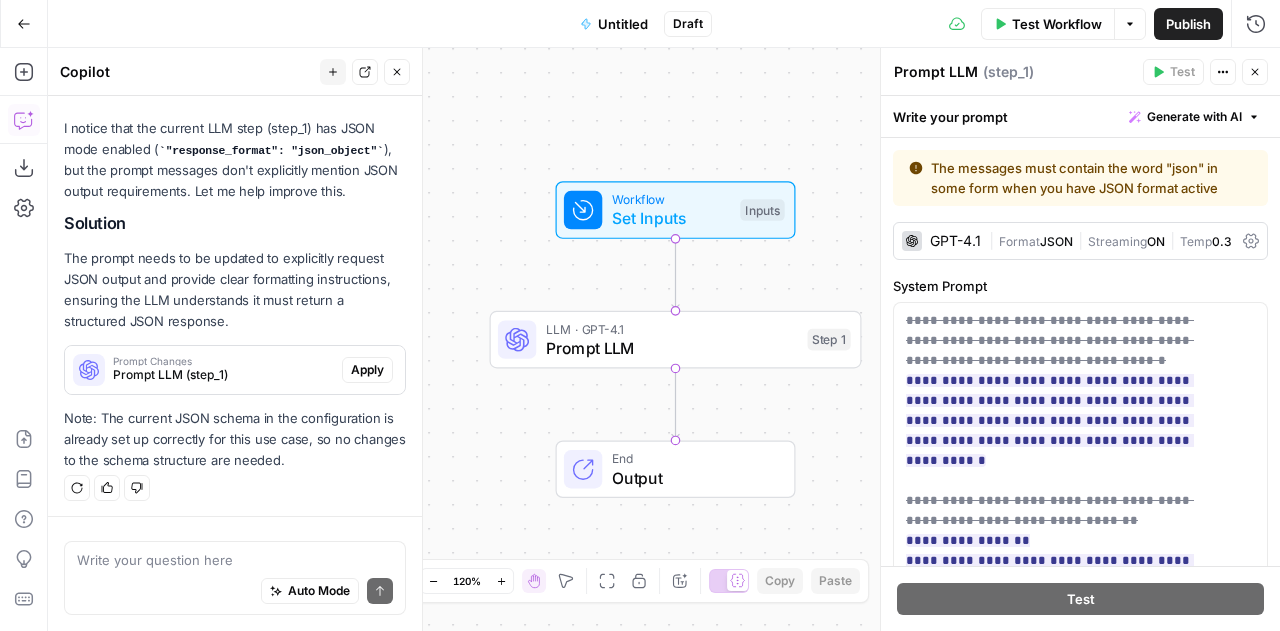 click on "Format" at bounding box center [1019, 241] 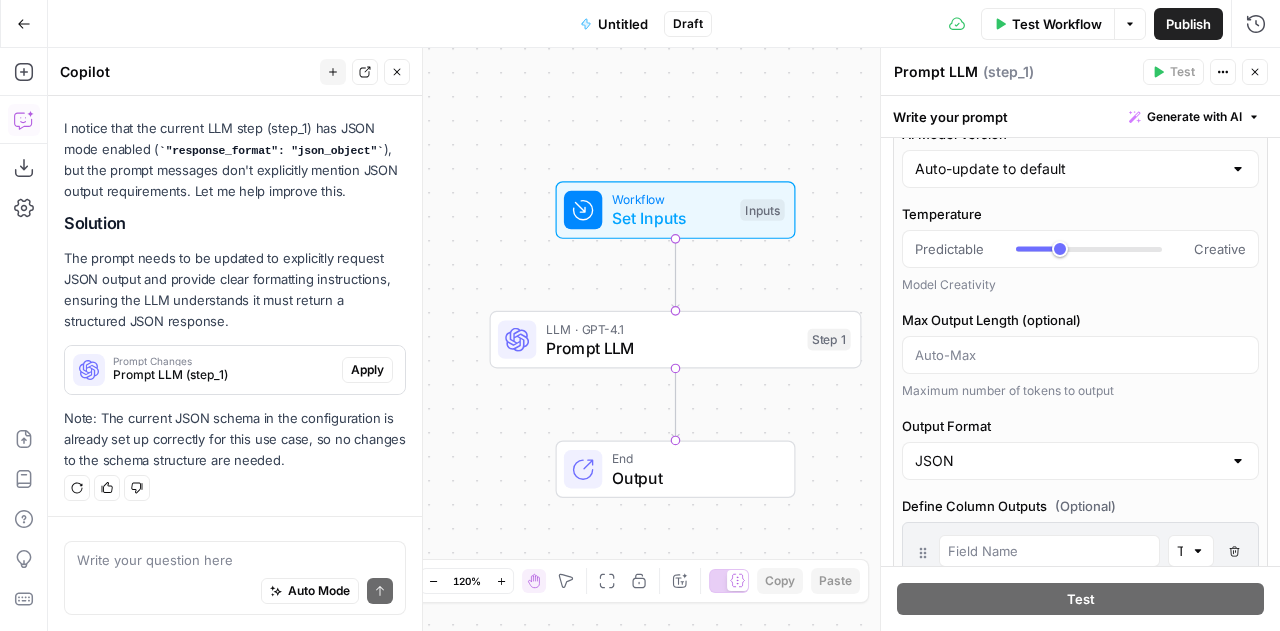 scroll, scrollTop: 190, scrollLeft: 0, axis: vertical 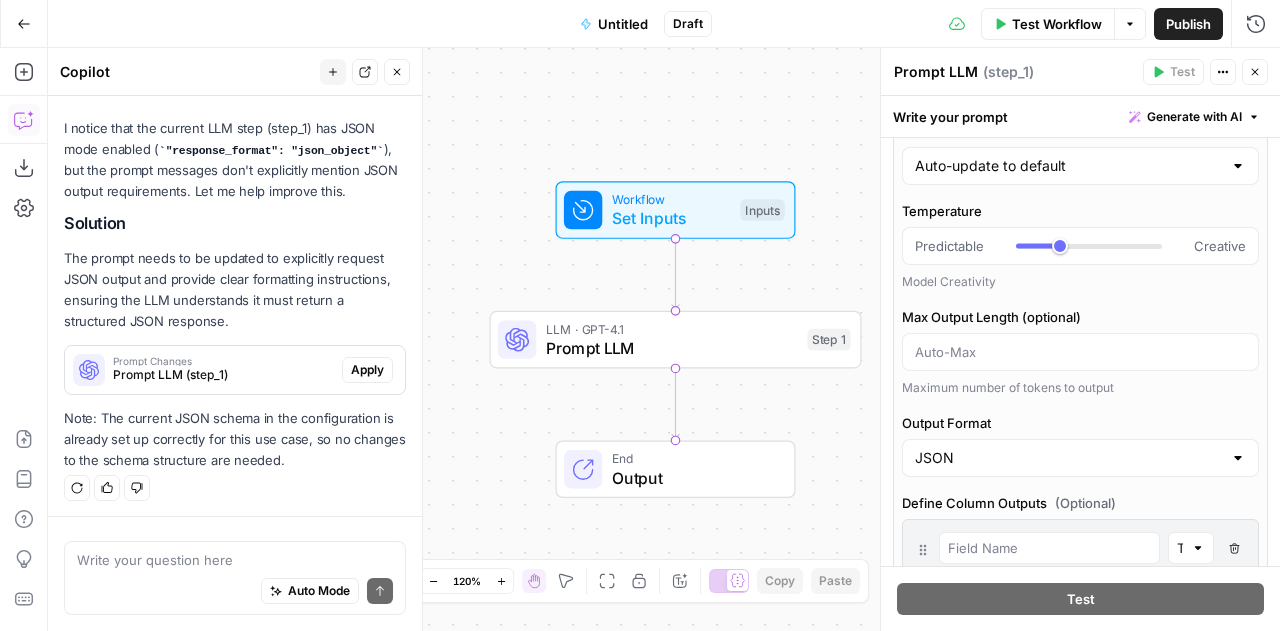 click on "AI Model GPT-4.1 AI Model Version Auto-update to default Temperature Predictable Creative Model Creativity Max Output Length (optional) Maximum number of tokens to output Output Format JSON Define Column Outputs   (Optional) Text Delete Field Add Field Enable Streaming View outputs as they are generated in real-time, rather than waiting for the entire execution to finish. Request Consistent Results The model aims to return consistent outputs when the same inputs are used repeatedly. When the step fails: Terminate Workflow Continue Close" at bounding box center (1080, 450) 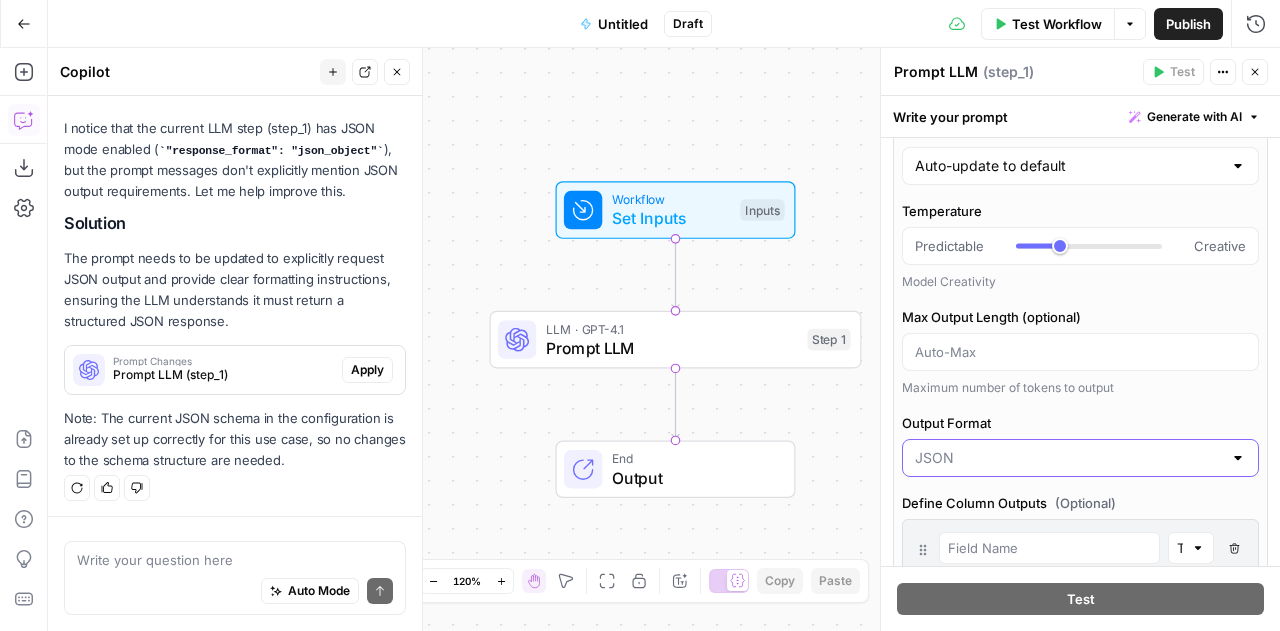 click on "Output Format" at bounding box center [1068, 458] 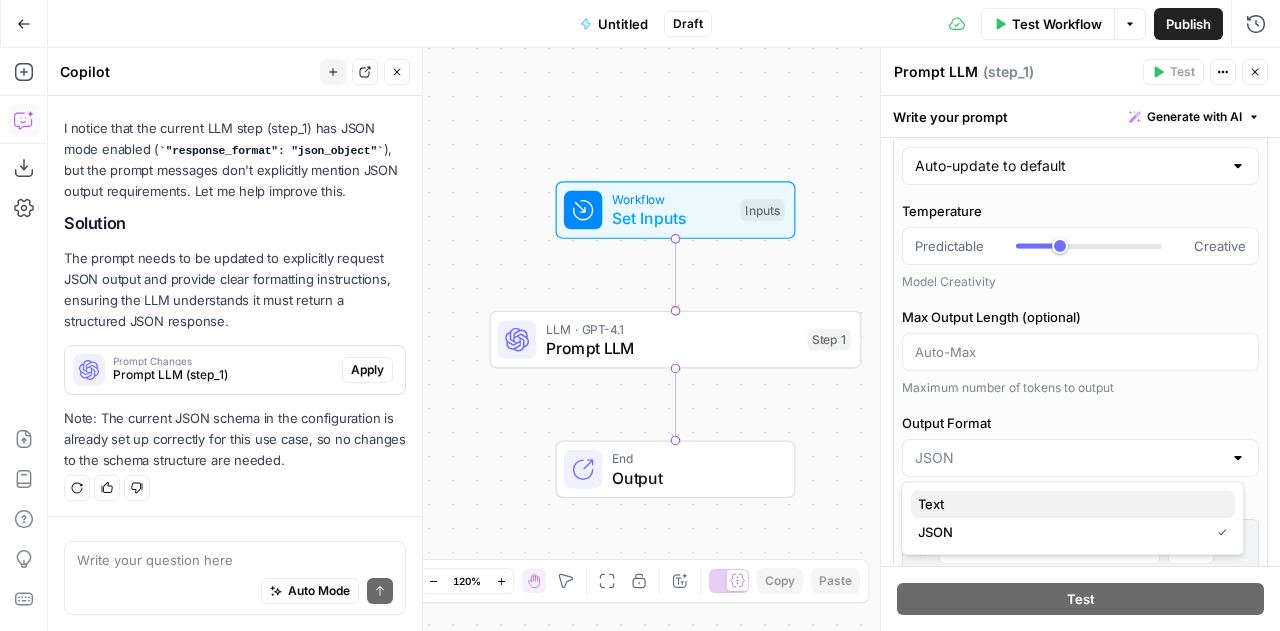 click on "Text" at bounding box center [1072, 504] 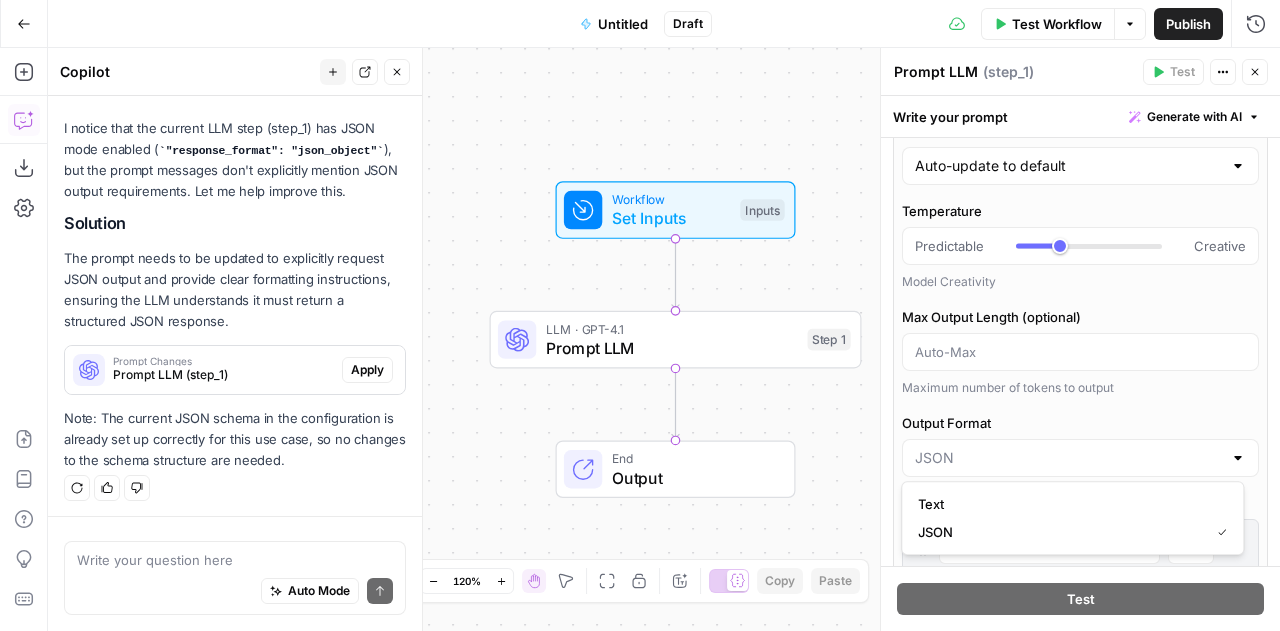 type on "Text" 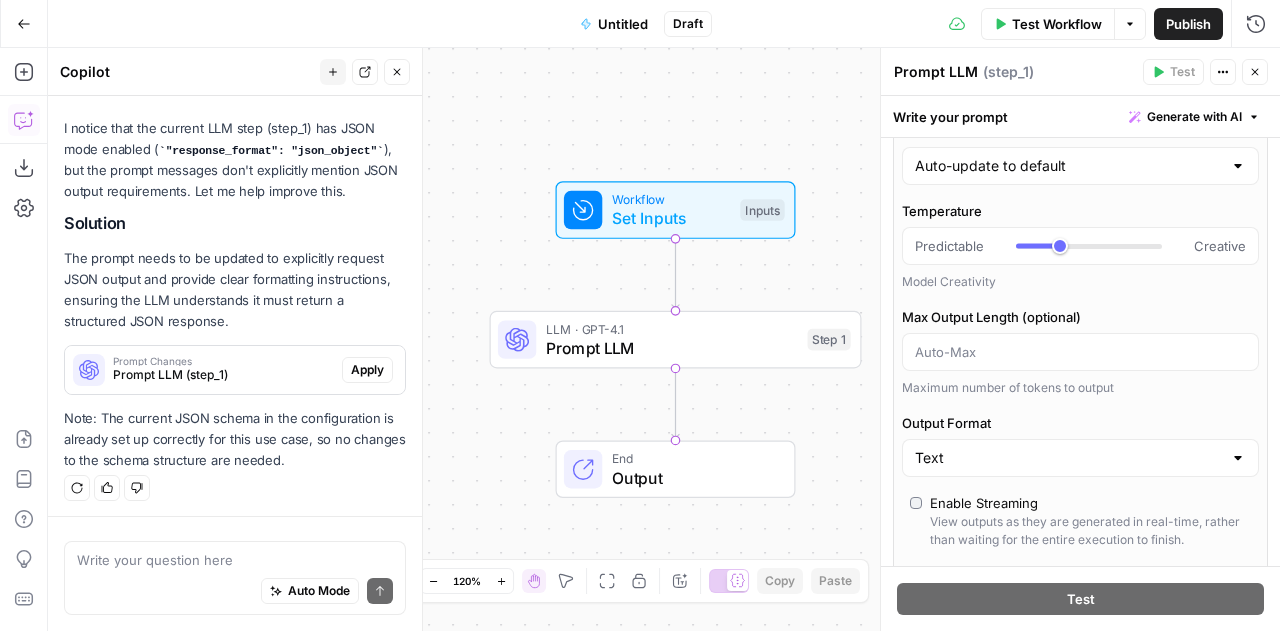 scroll, scrollTop: 324, scrollLeft: 0, axis: vertical 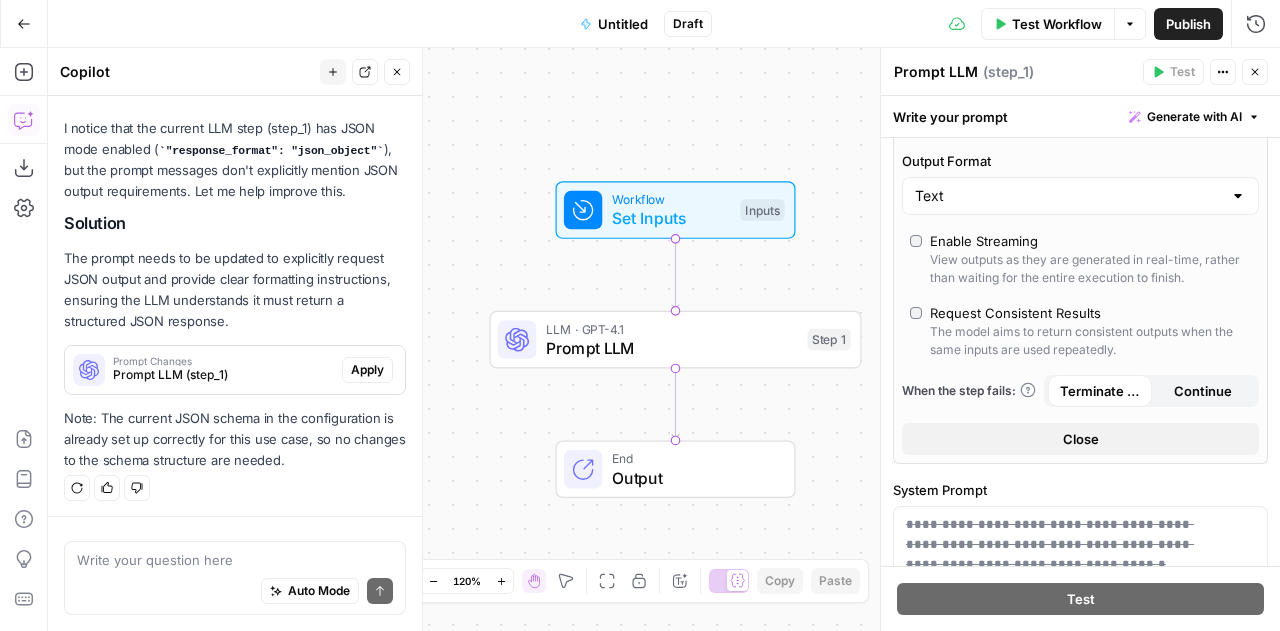 click on "Terminate Workflow" at bounding box center (1100, 391) 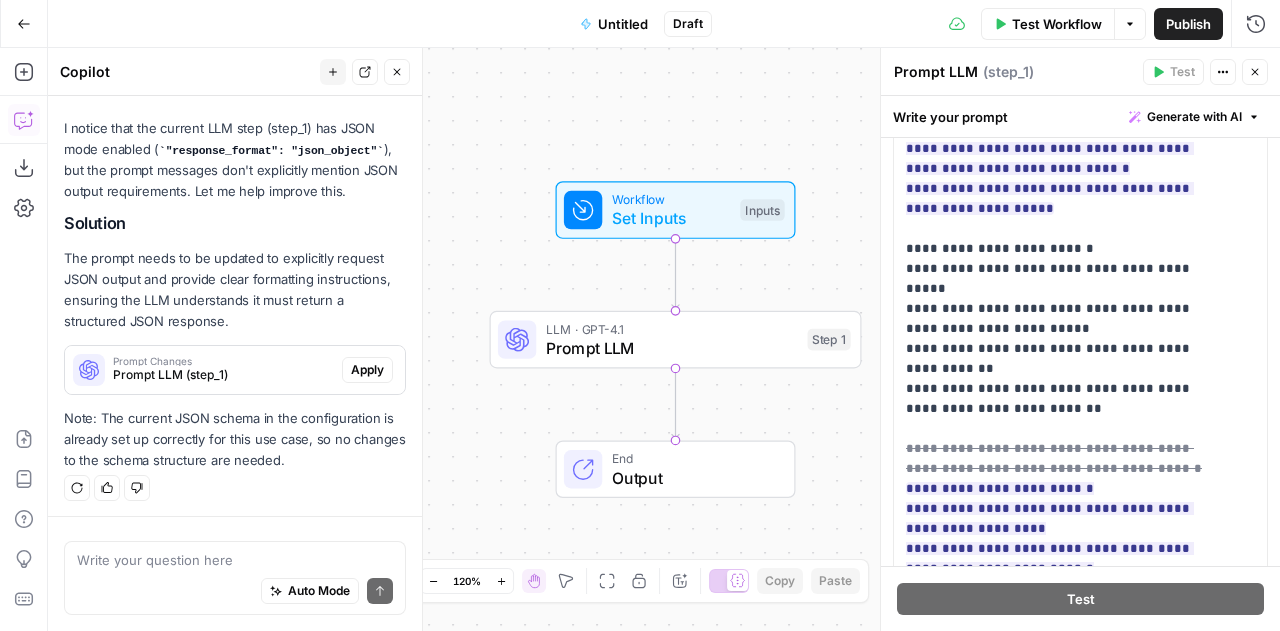 scroll, scrollTop: 0, scrollLeft: 0, axis: both 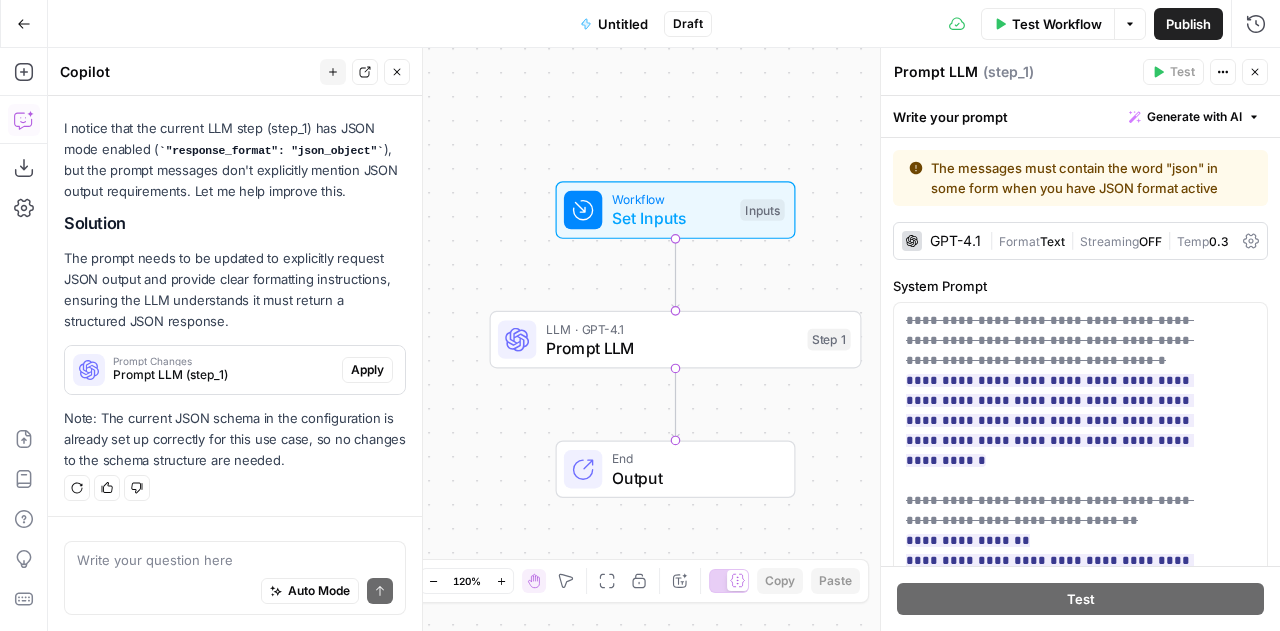 click on "GPT-4.1" at bounding box center [955, 241] 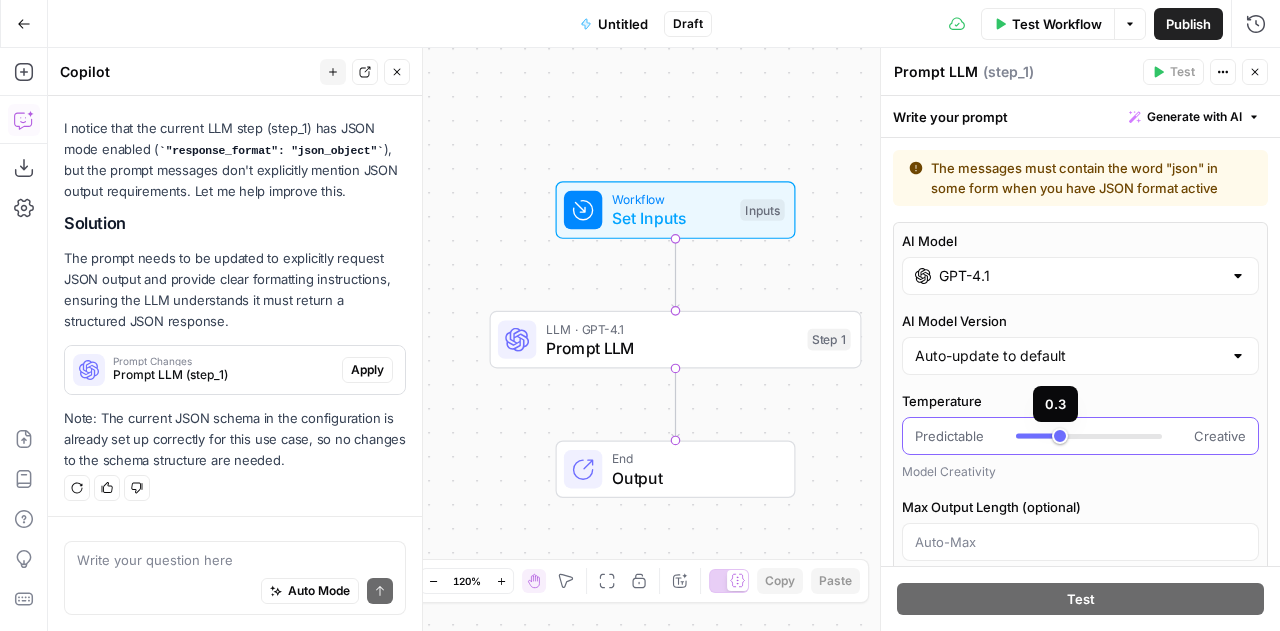 click at bounding box center [1089, 436] 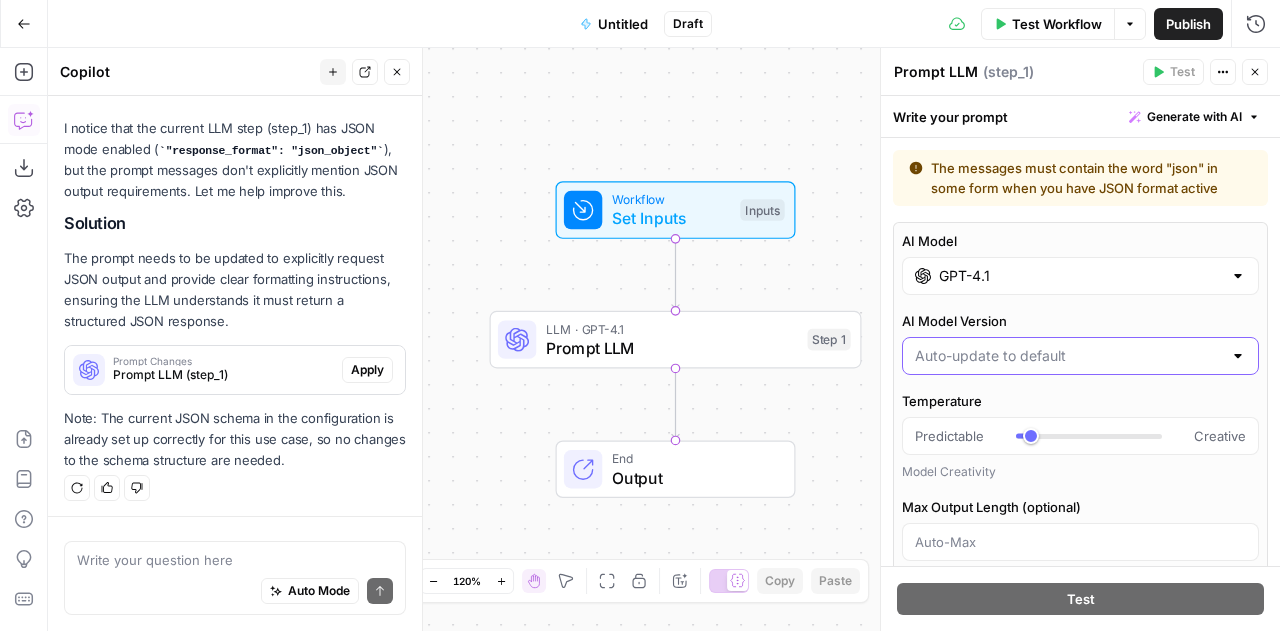 click on "AI Model Version" at bounding box center [1068, 356] 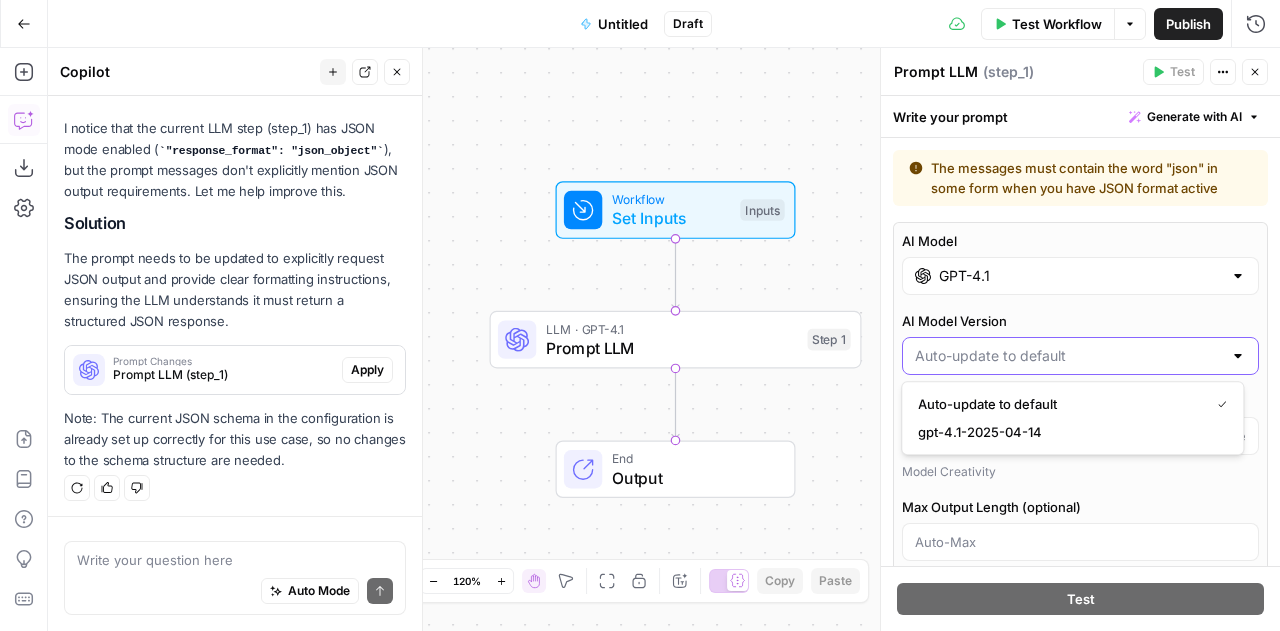 click on "AI Model Version" at bounding box center [1068, 356] 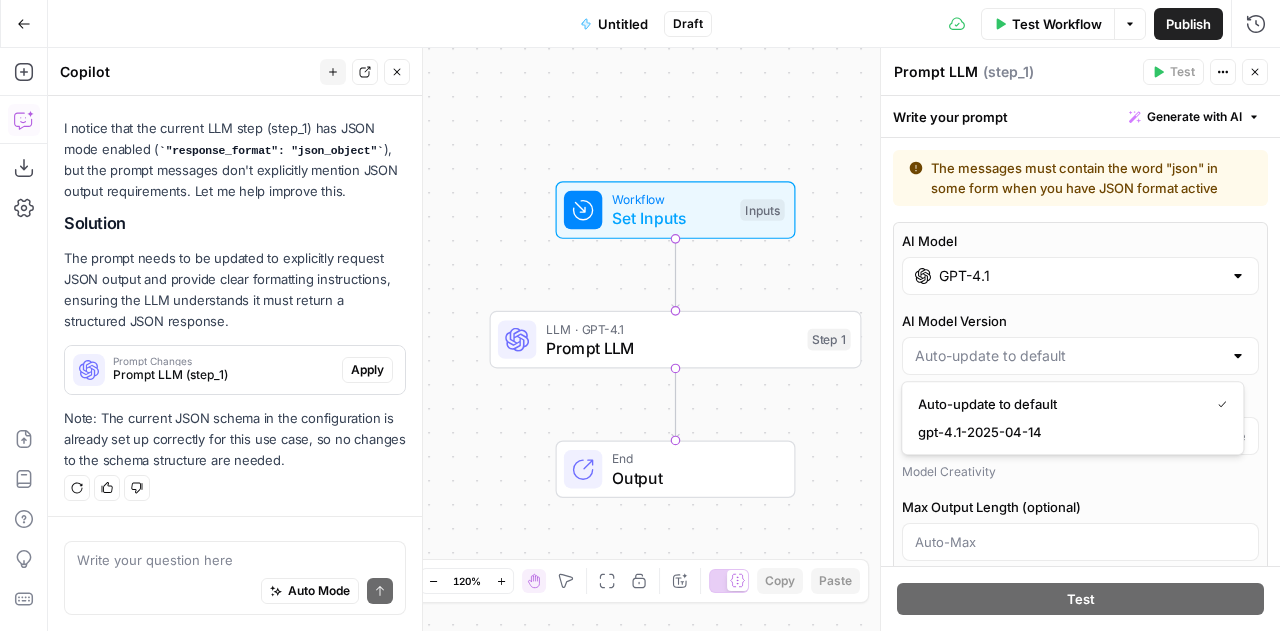type on "Auto-update to default" 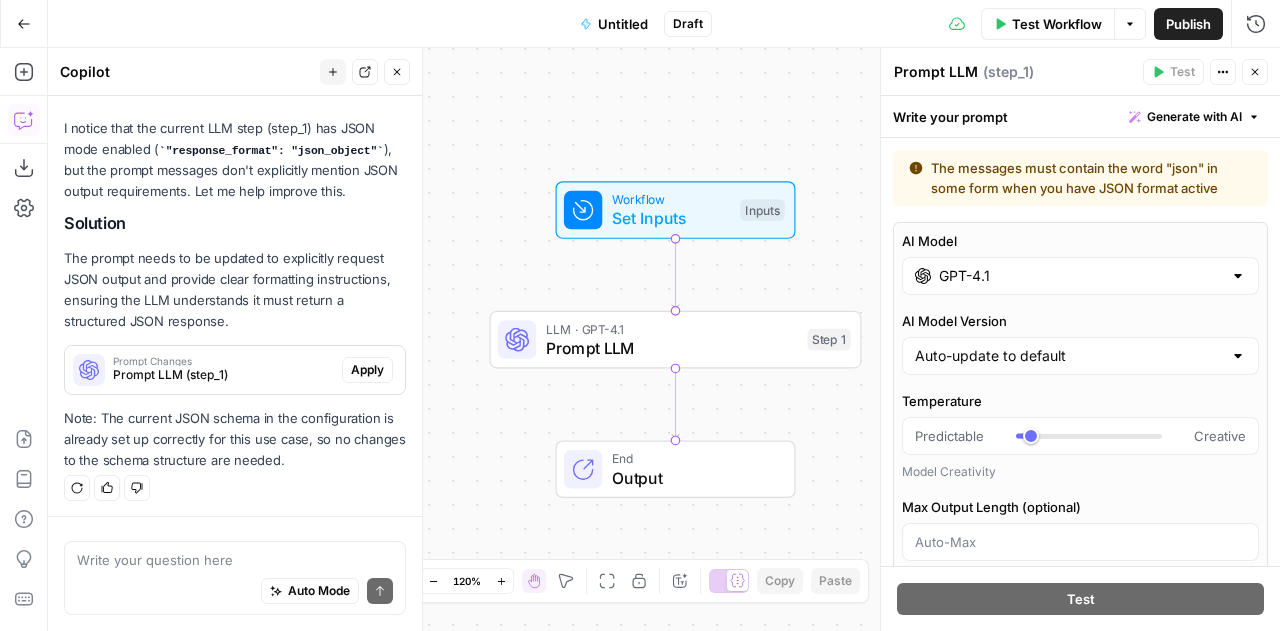 click on "Max Output Length (optional)" at bounding box center [1080, 507] 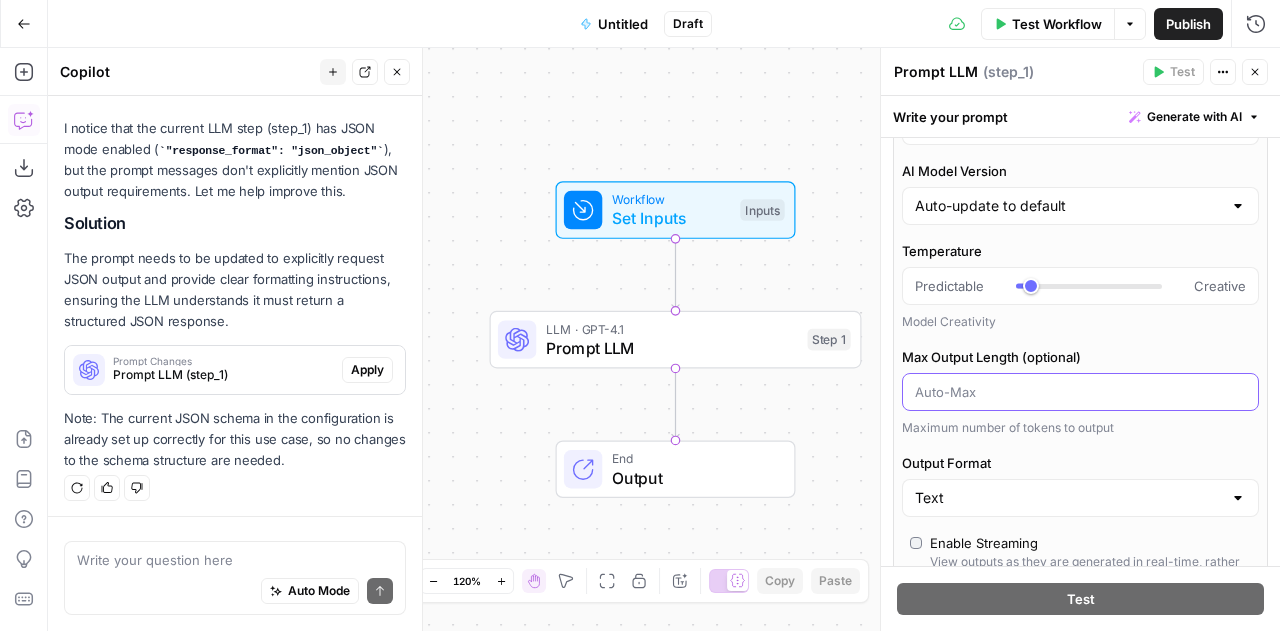 scroll, scrollTop: 370, scrollLeft: 0, axis: vertical 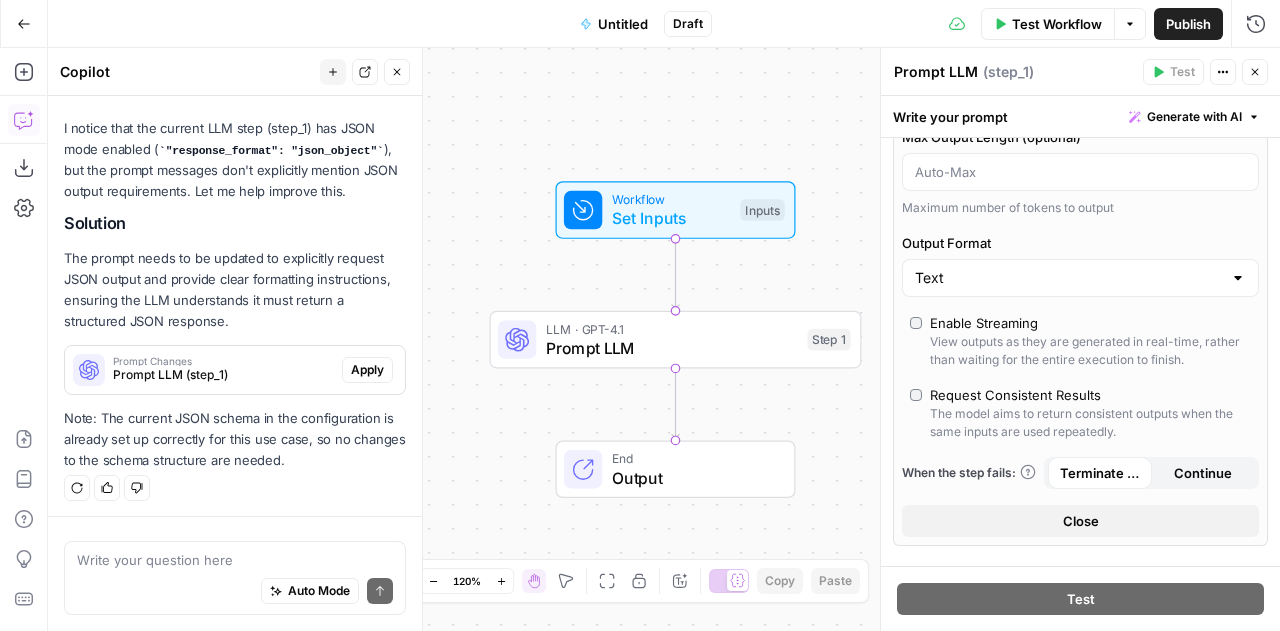 click on "Close" at bounding box center [1081, 521] 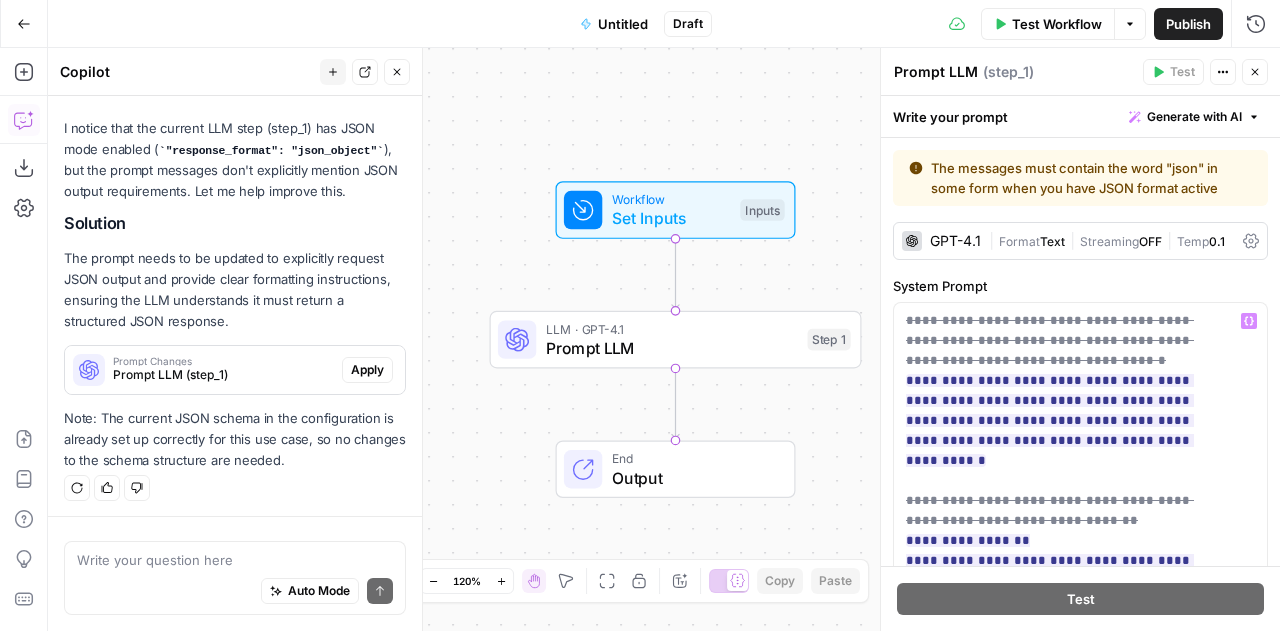scroll, scrollTop: 141, scrollLeft: 0, axis: vertical 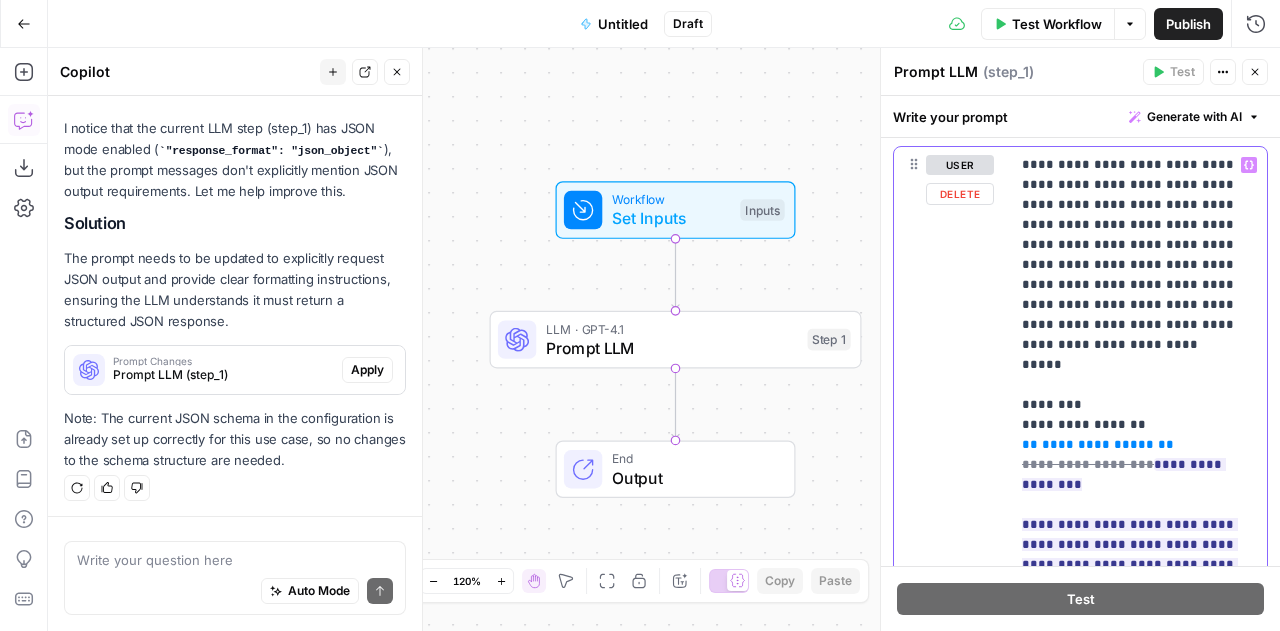 click on "**********" at bounding box center [1130, 584] 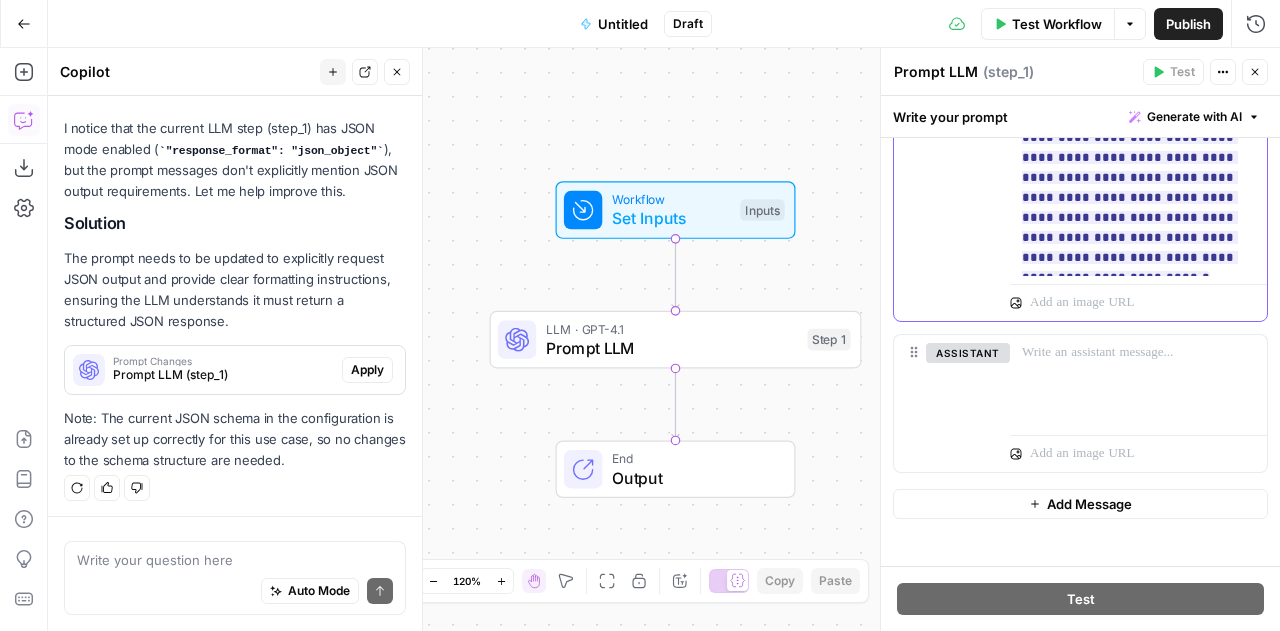 scroll, scrollTop: 1441, scrollLeft: 0, axis: vertical 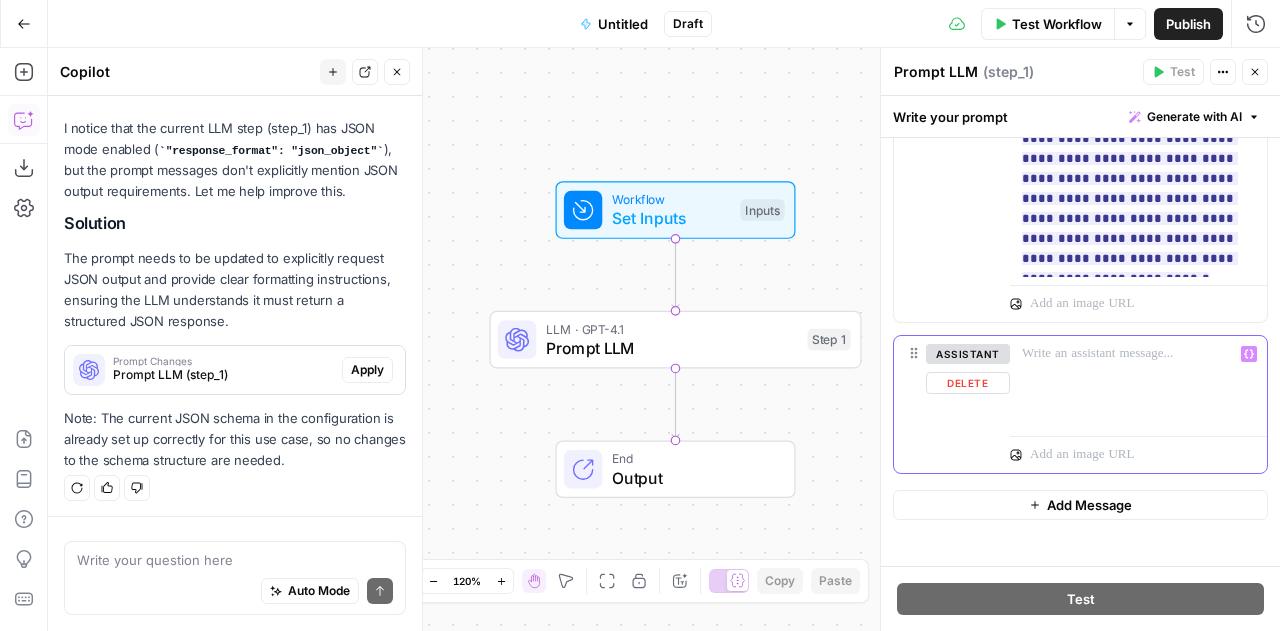 click at bounding box center (1138, 382) 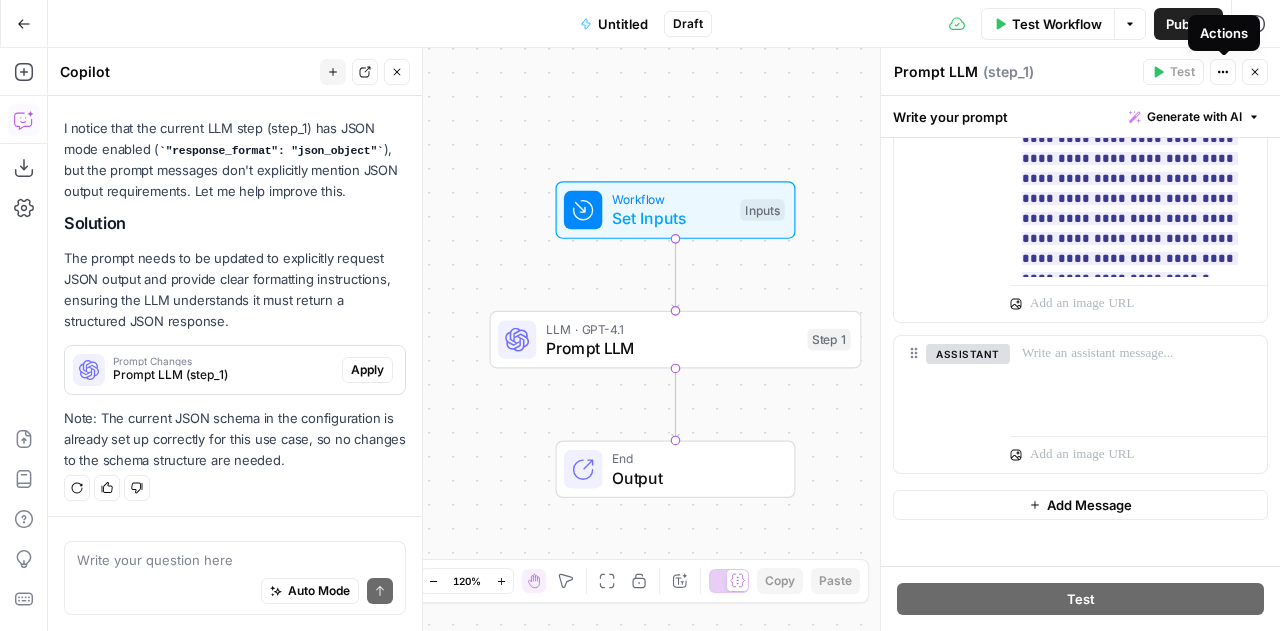 click 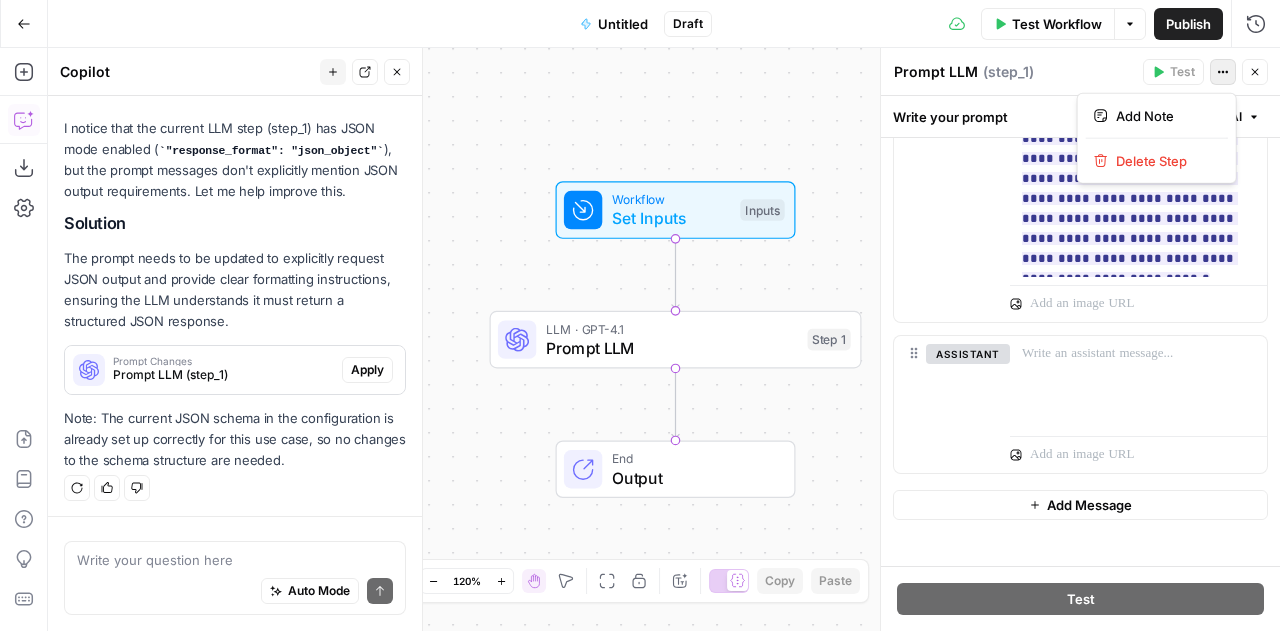 click 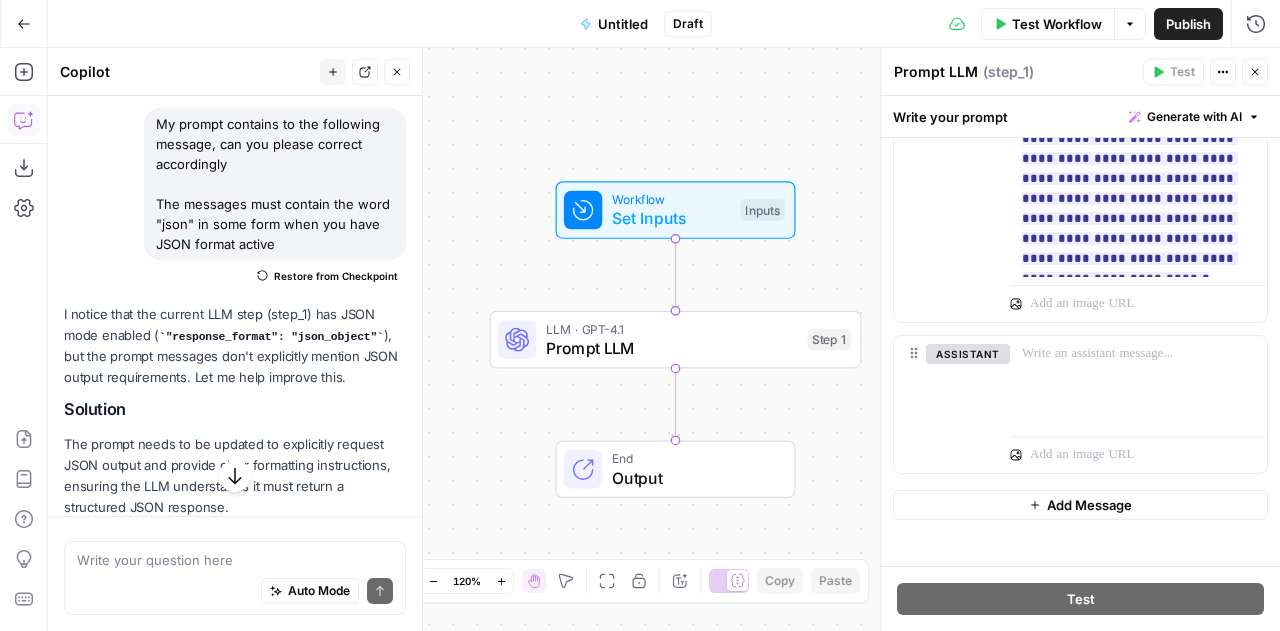 scroll, scrollTop: 146, scrollLeft: 0, axis: vertical 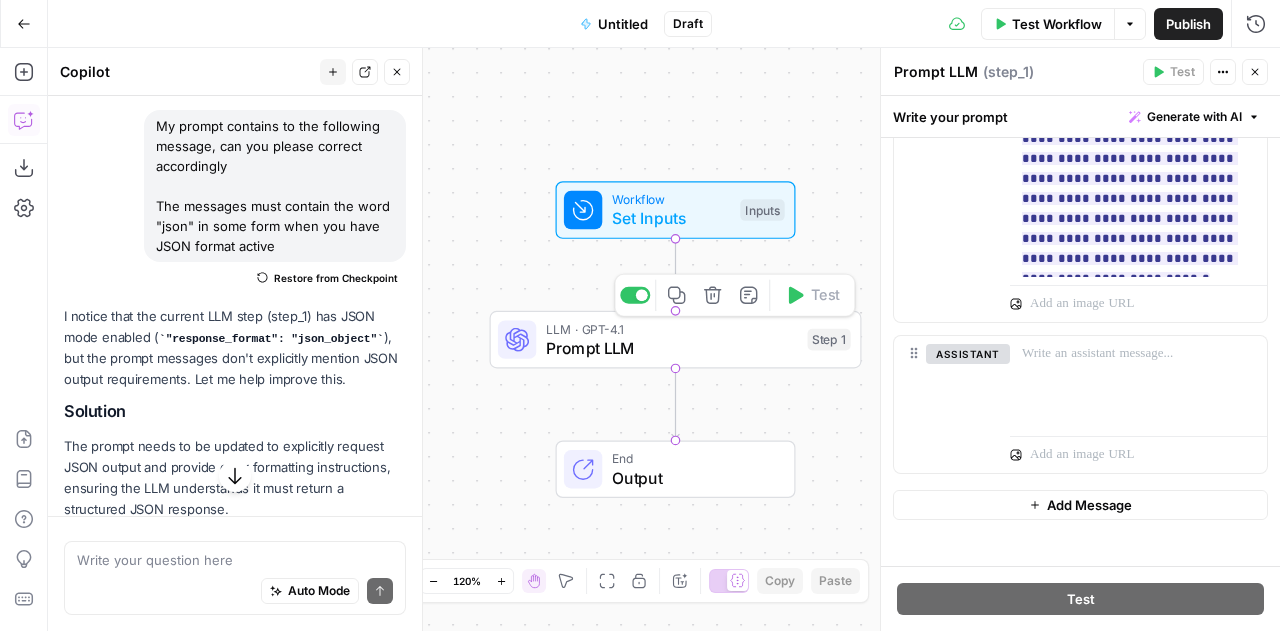 click on "Prompt LLM" at bounding box center [672, 348] 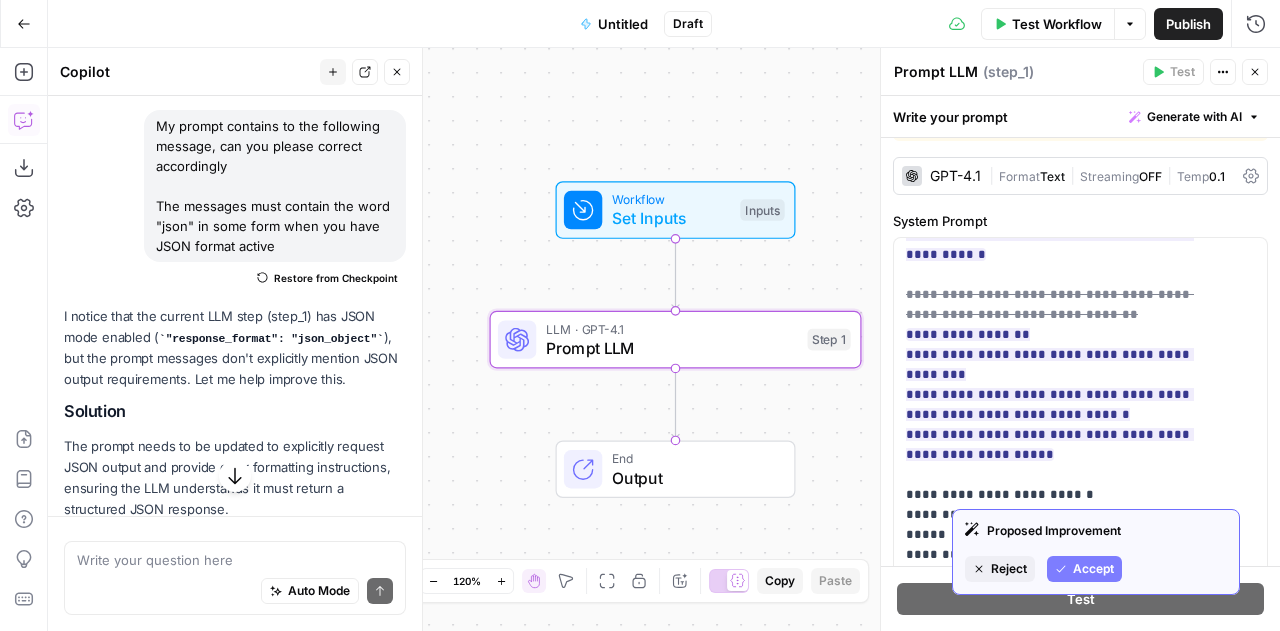 scroll, scrollTop: 0, scrollLeft: 0, axis: both 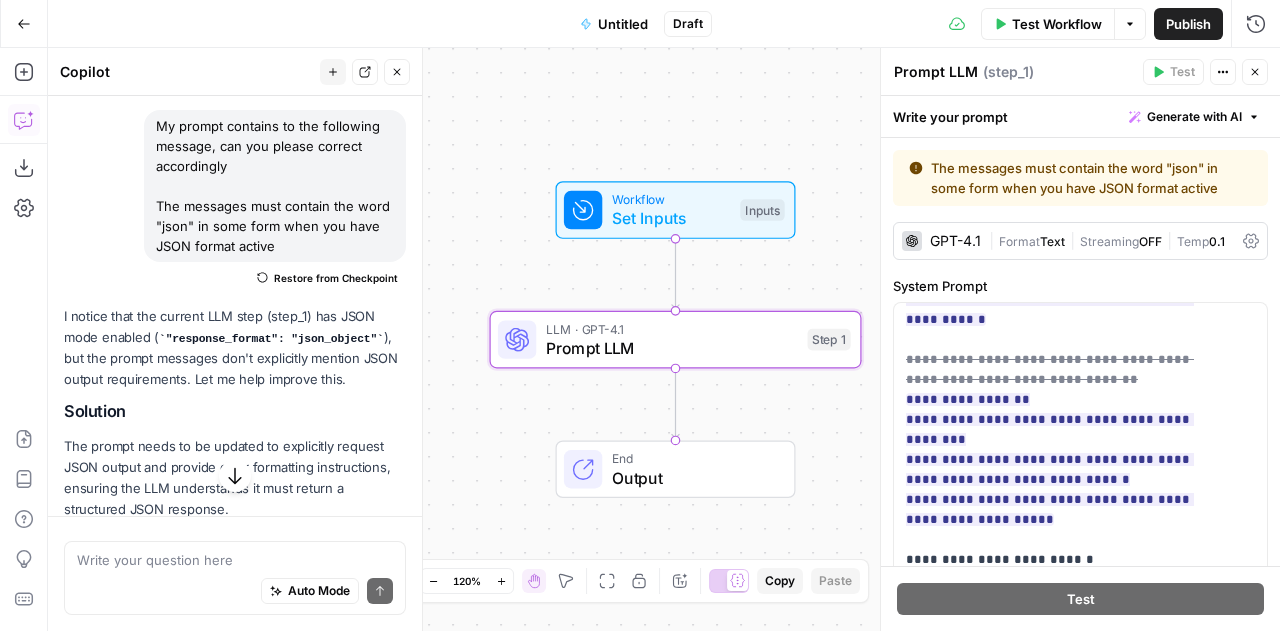 click on "The messages must contain the word "json" in some form when you have JSON format active" at bounding box center (1080, 178) 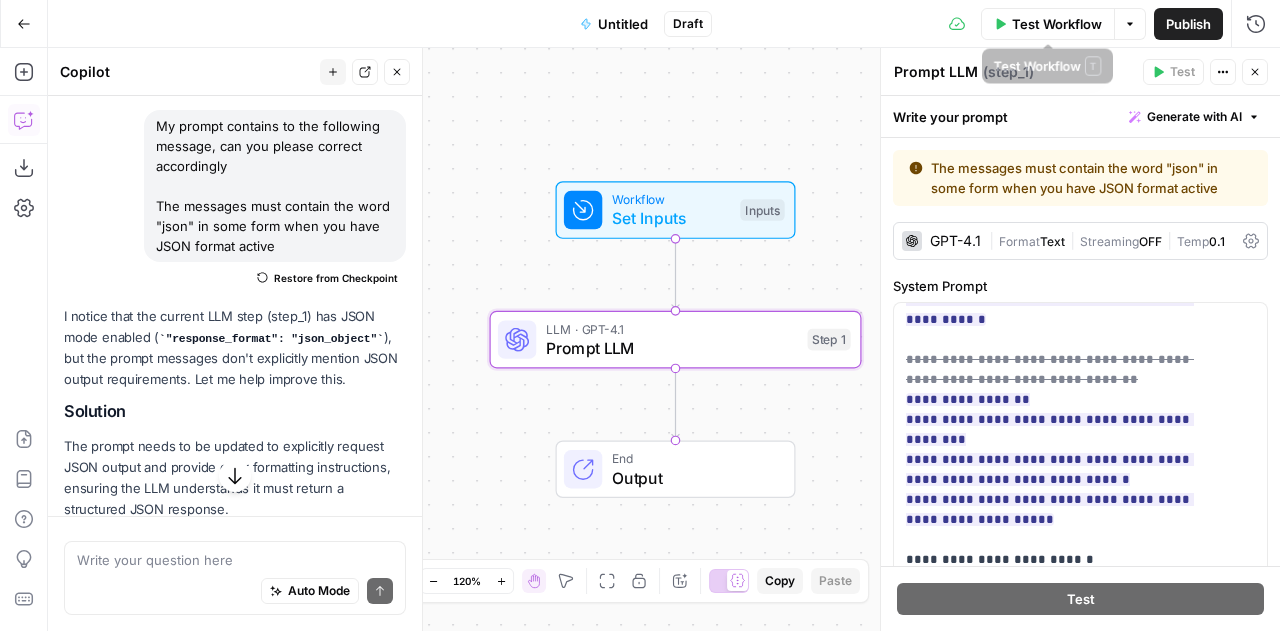click on "Test Workflow" at bounding box center (1057, 24) 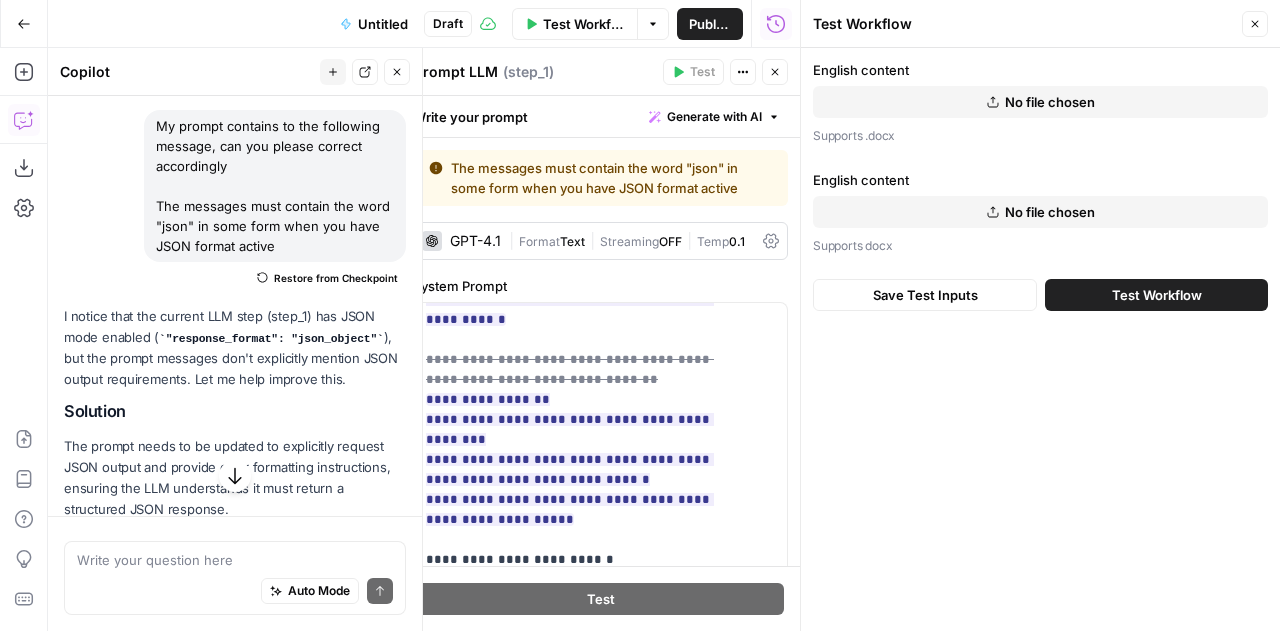 click on "No file chosen" at bounding box center [1050, 102] 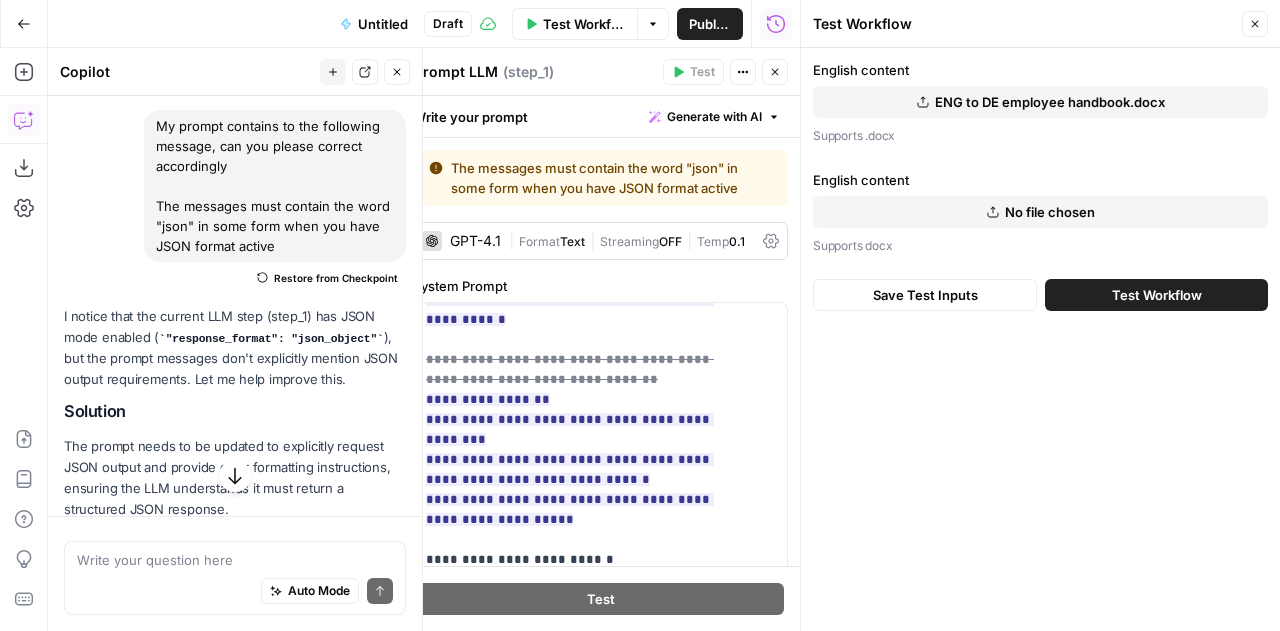 click on "Save Test Inputs" at bounding box center (925, 295) 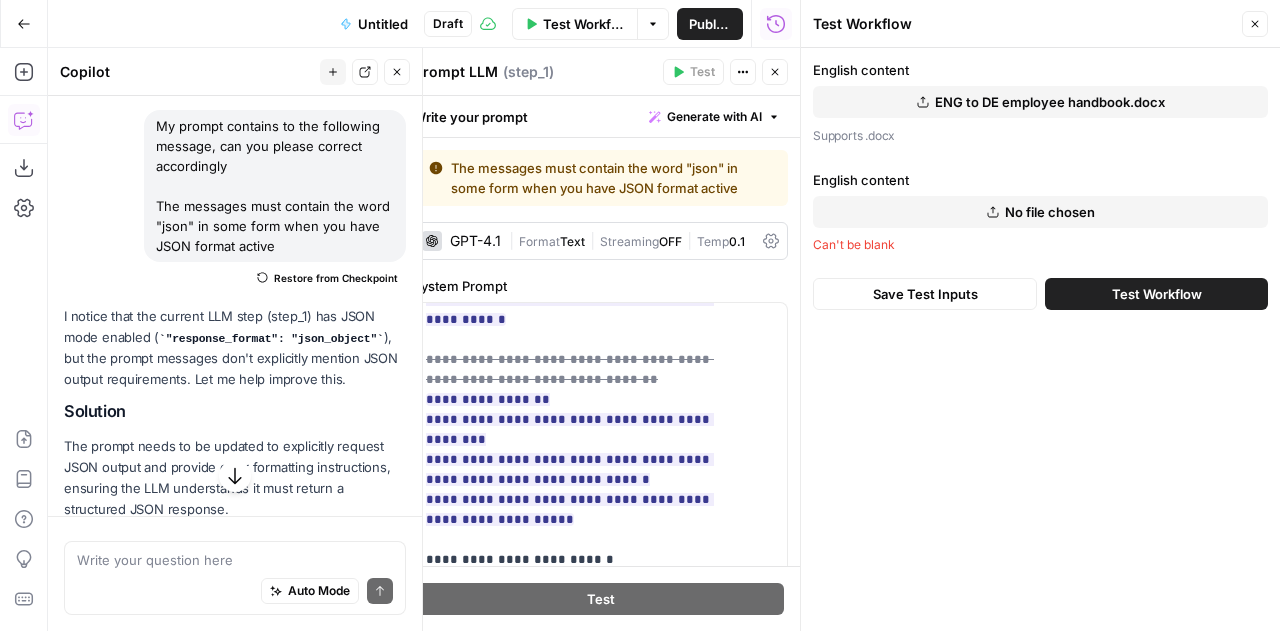 click on "Test Workflow" at bounding box center [1157, 294] 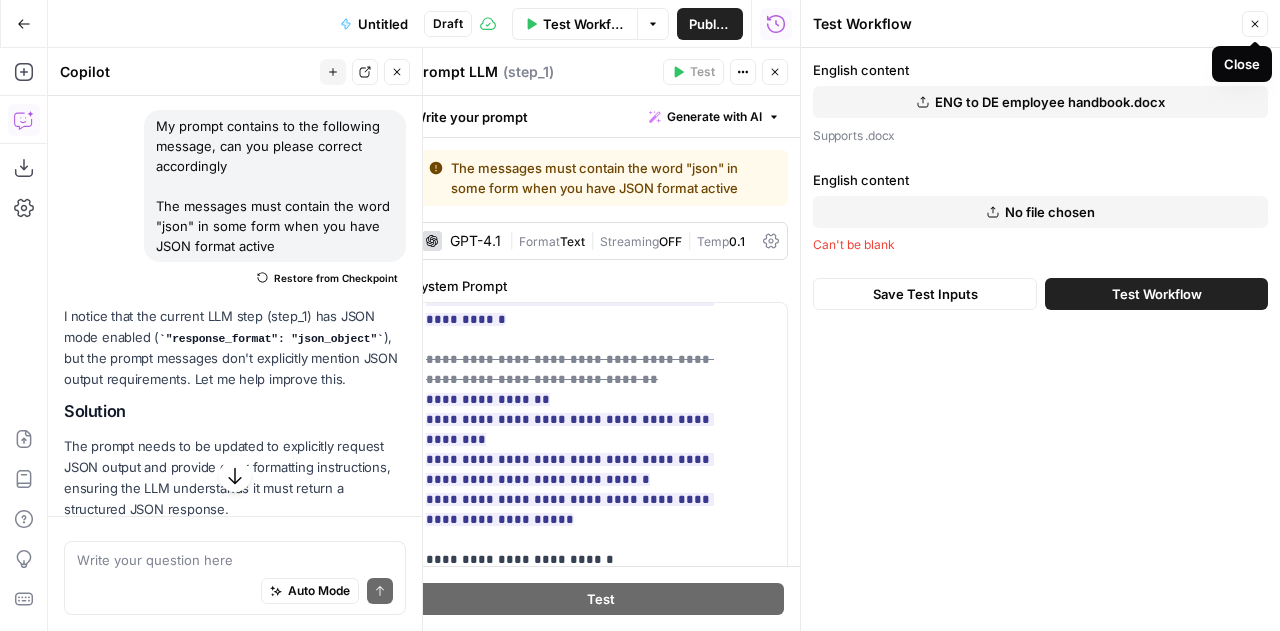 click 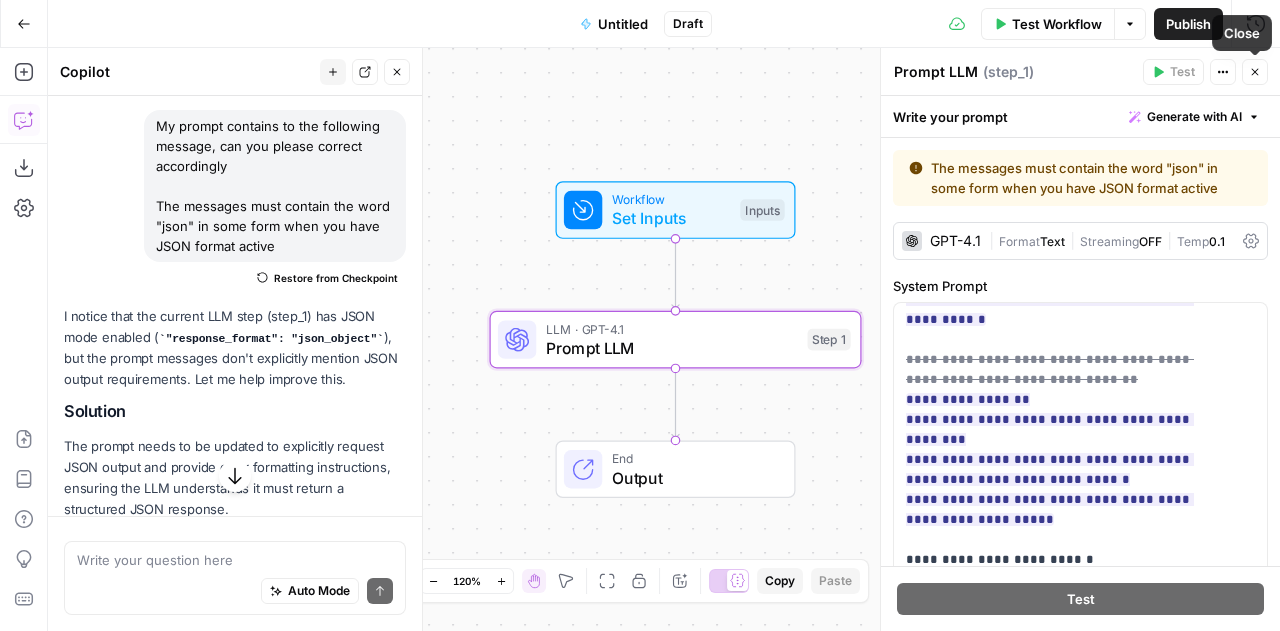click 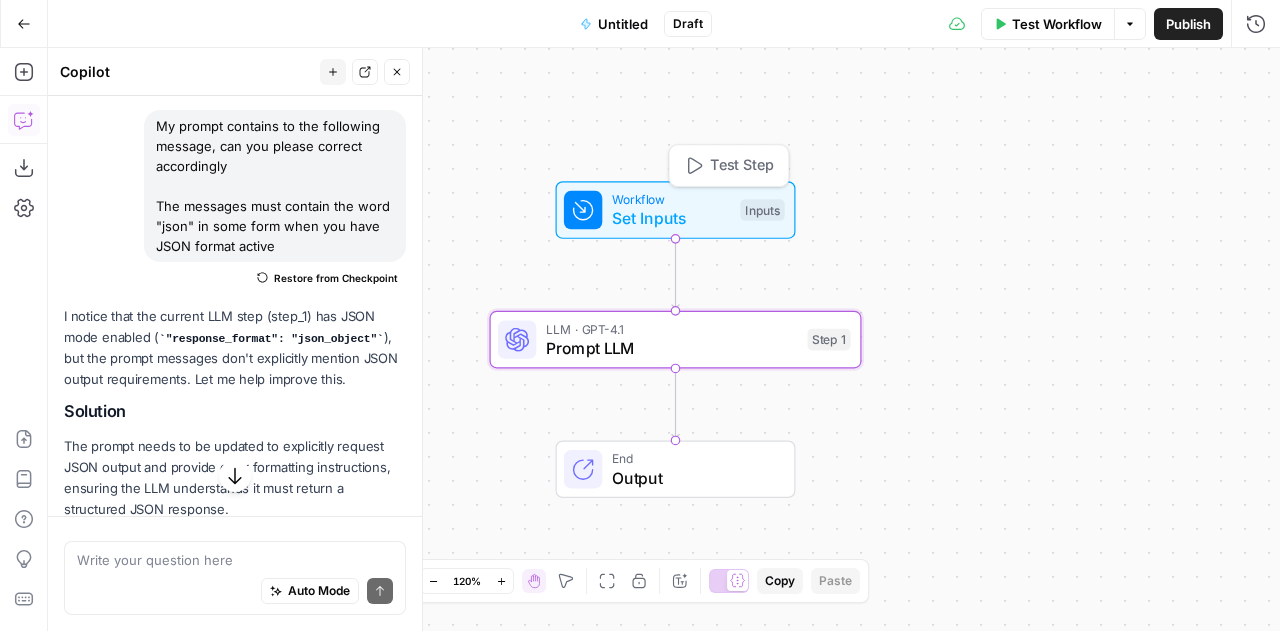 click on "Set Inputs" at bounding box center (671, 218) 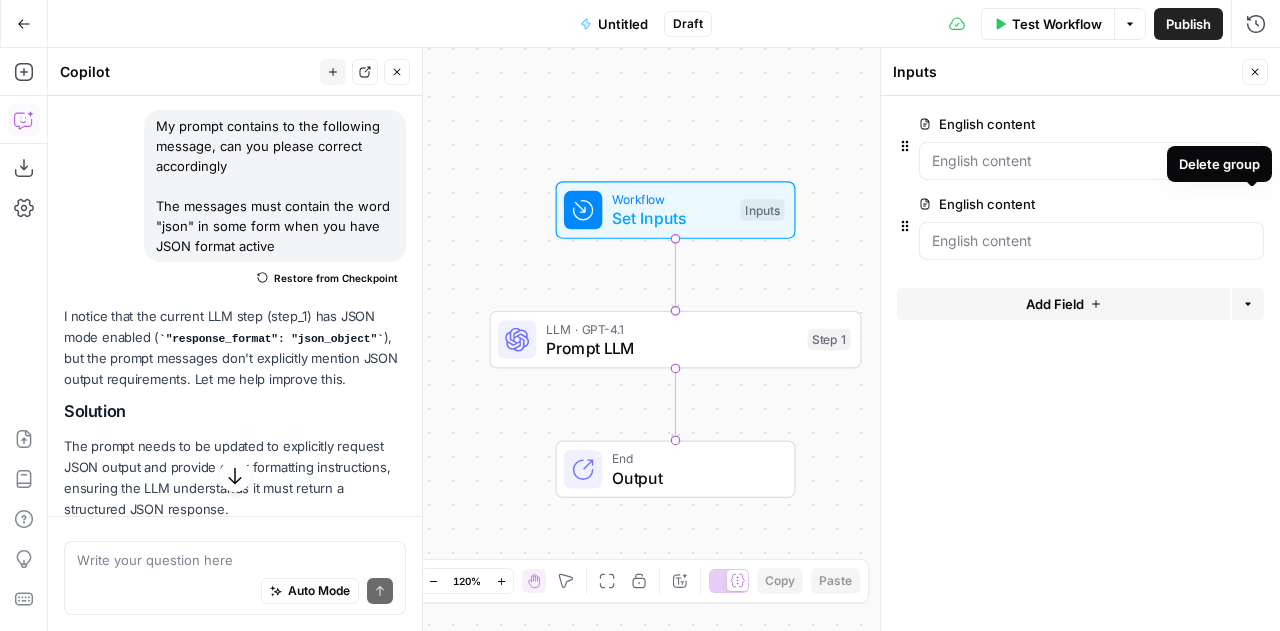 click 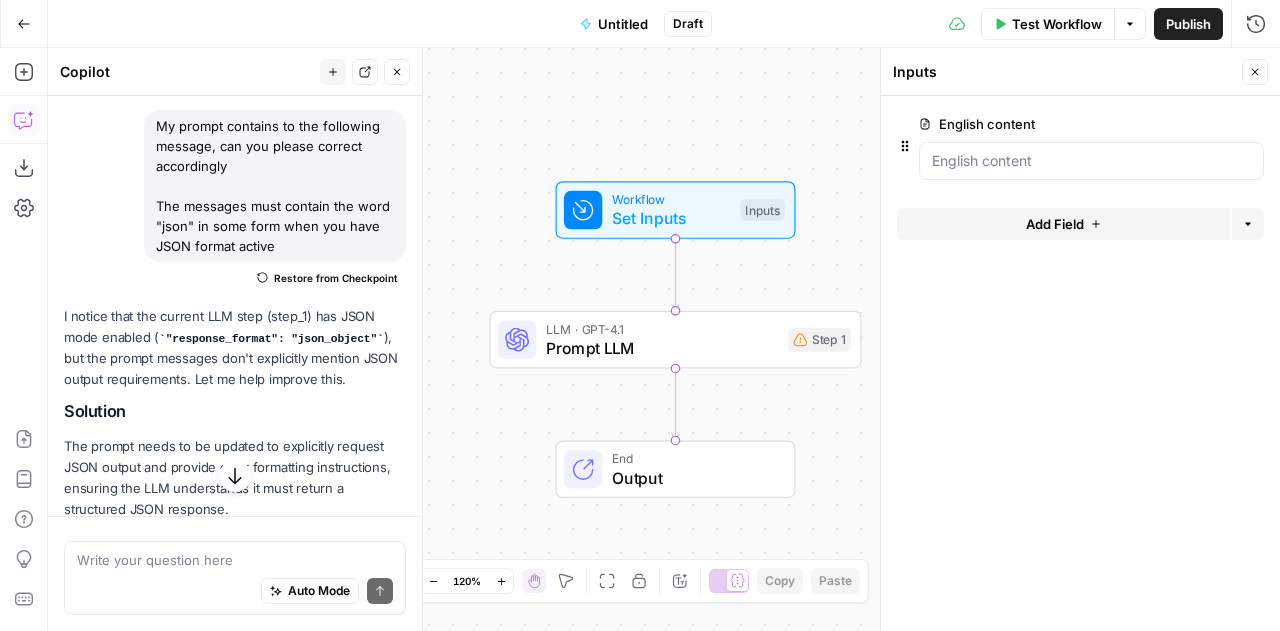 click on "Test Workflow" at bounding box center [1057, 24] 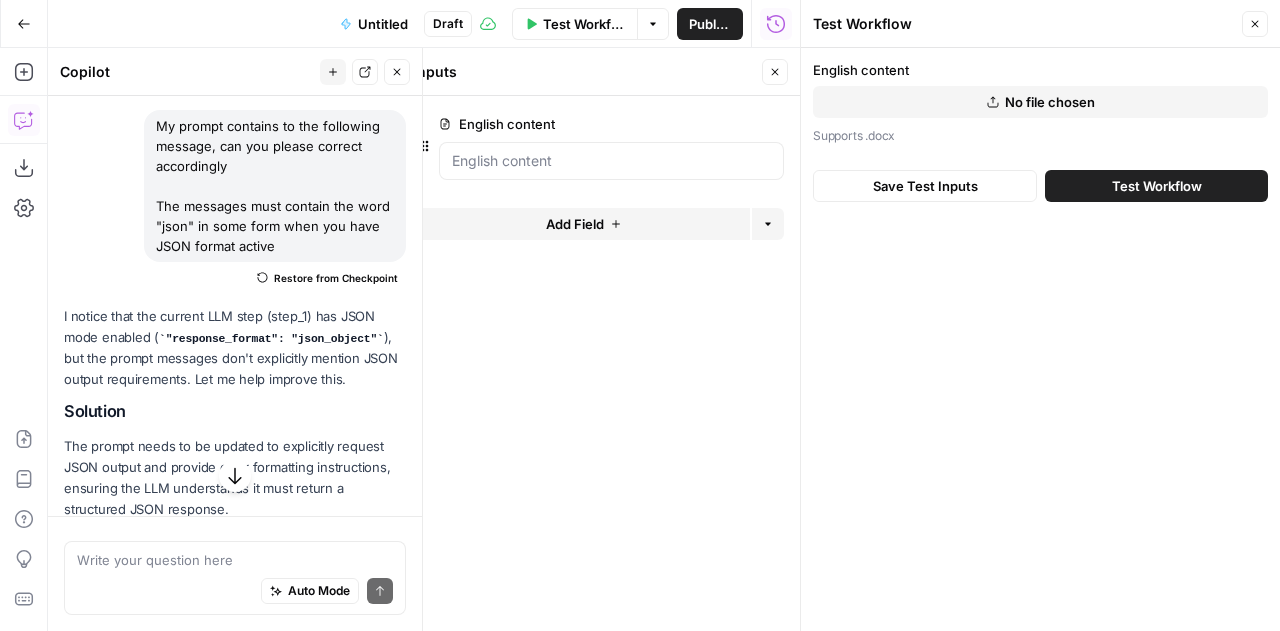 click on "No file chosen" at bounding box center [1050, 102] 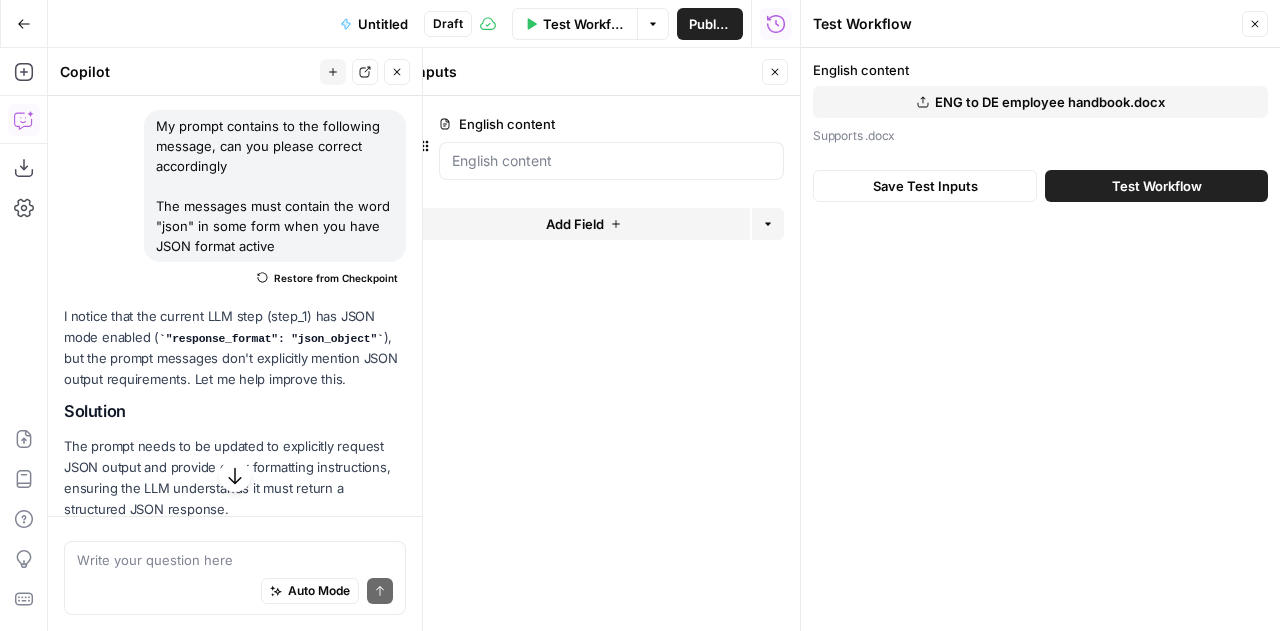 click on "Save Test Inputs" at bounding box center (925, 186) 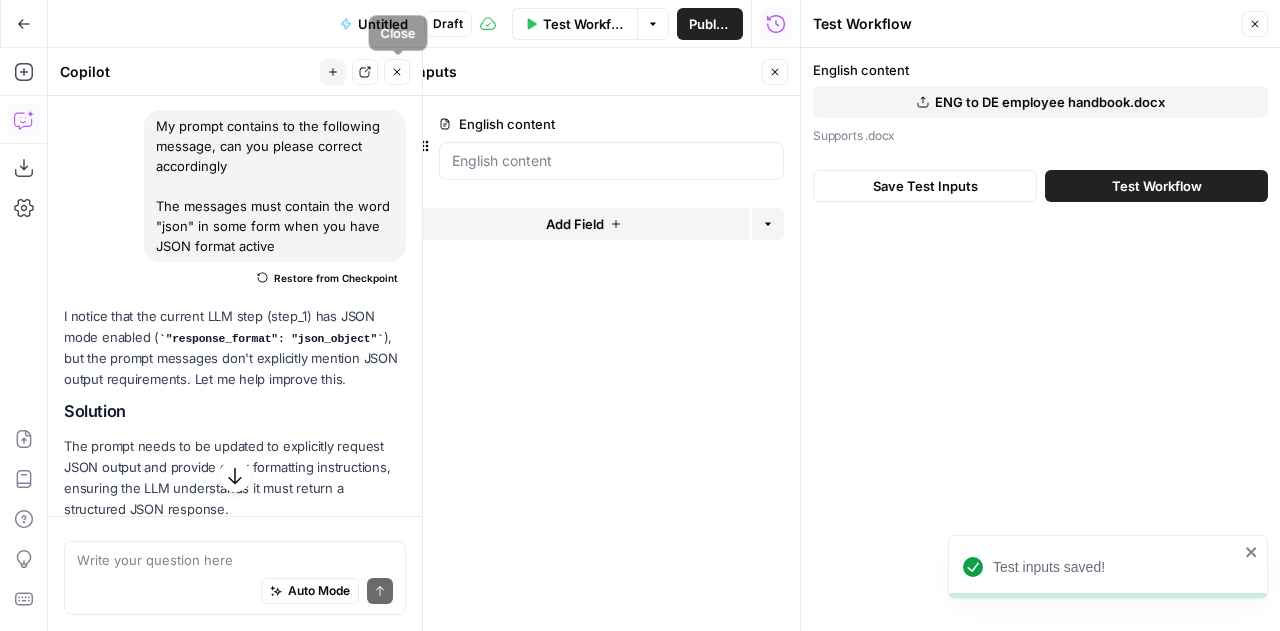 click 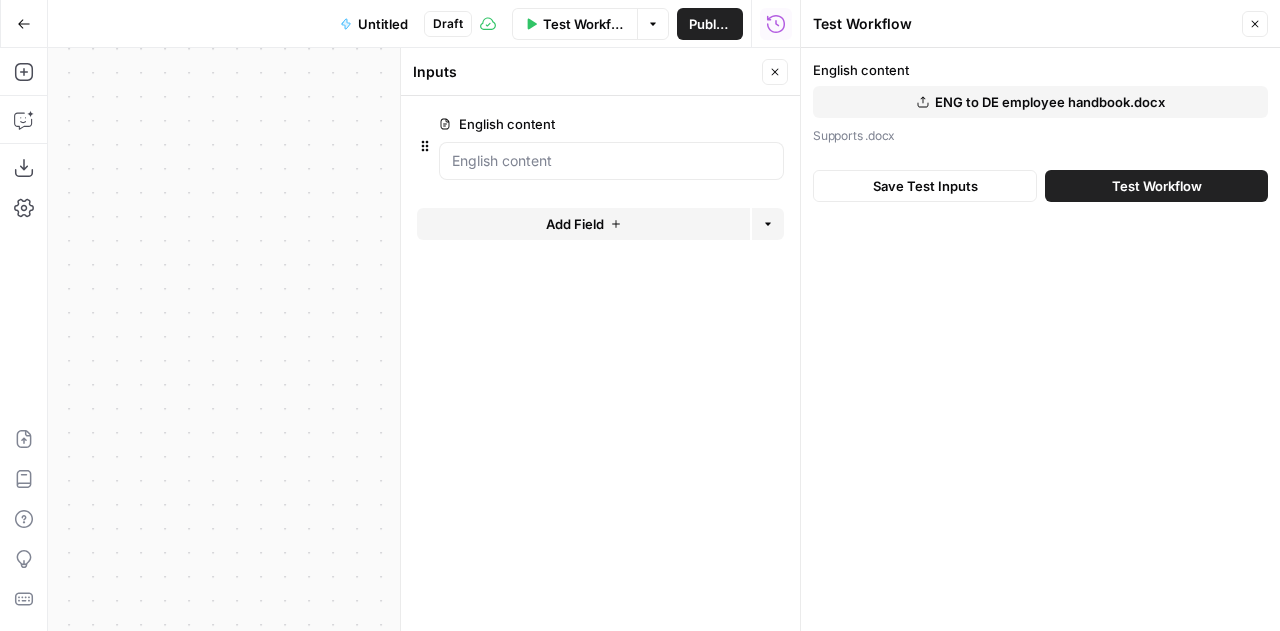 click on "Test Workflow" at bounding box center (1157, 186) 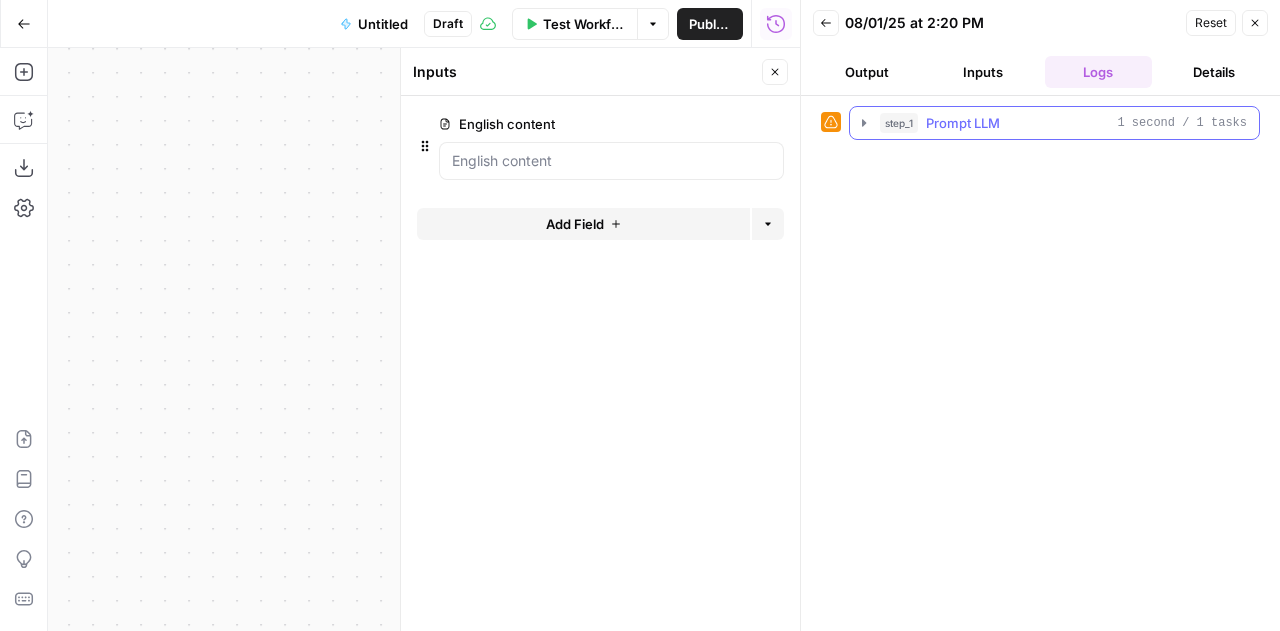 click 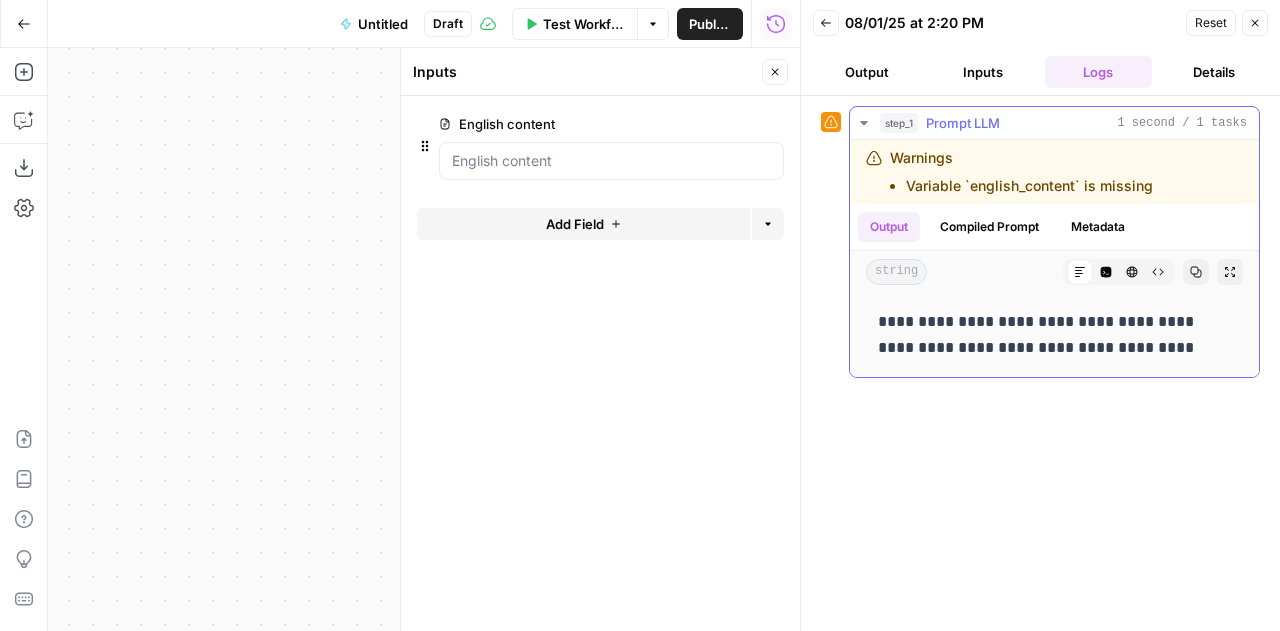 click on "Warnings Variable `english_content` is missing" at bounding box center [1021, 172] 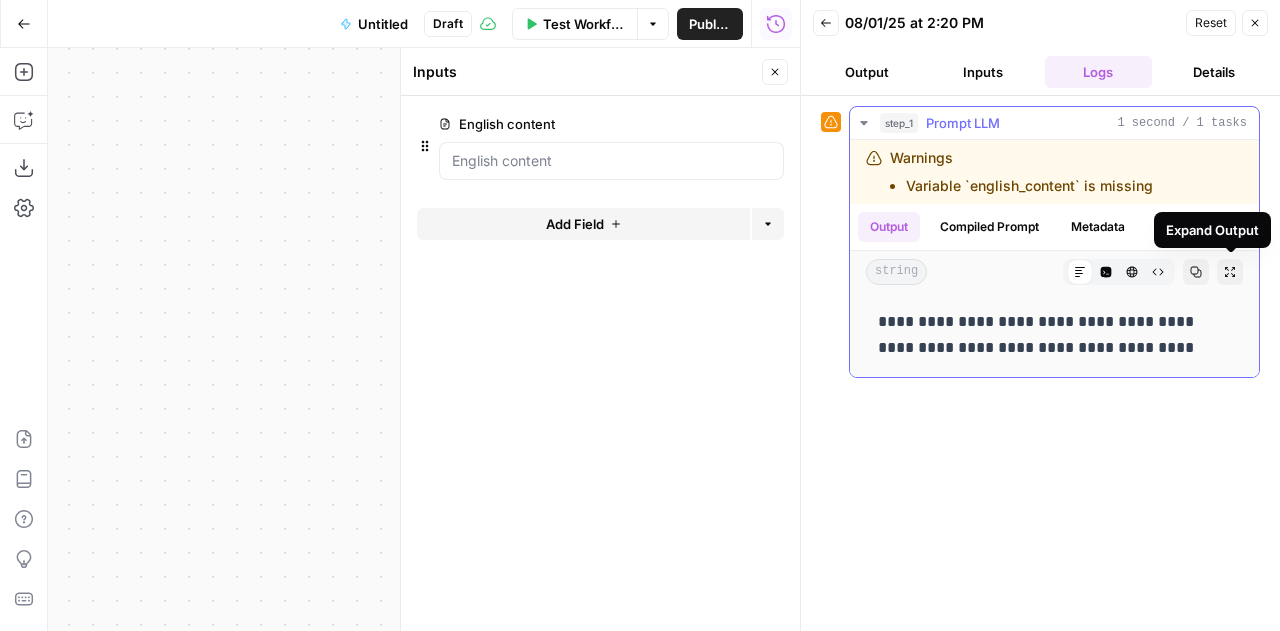 click on "Expand Output" at bounding box center (1230, 272) 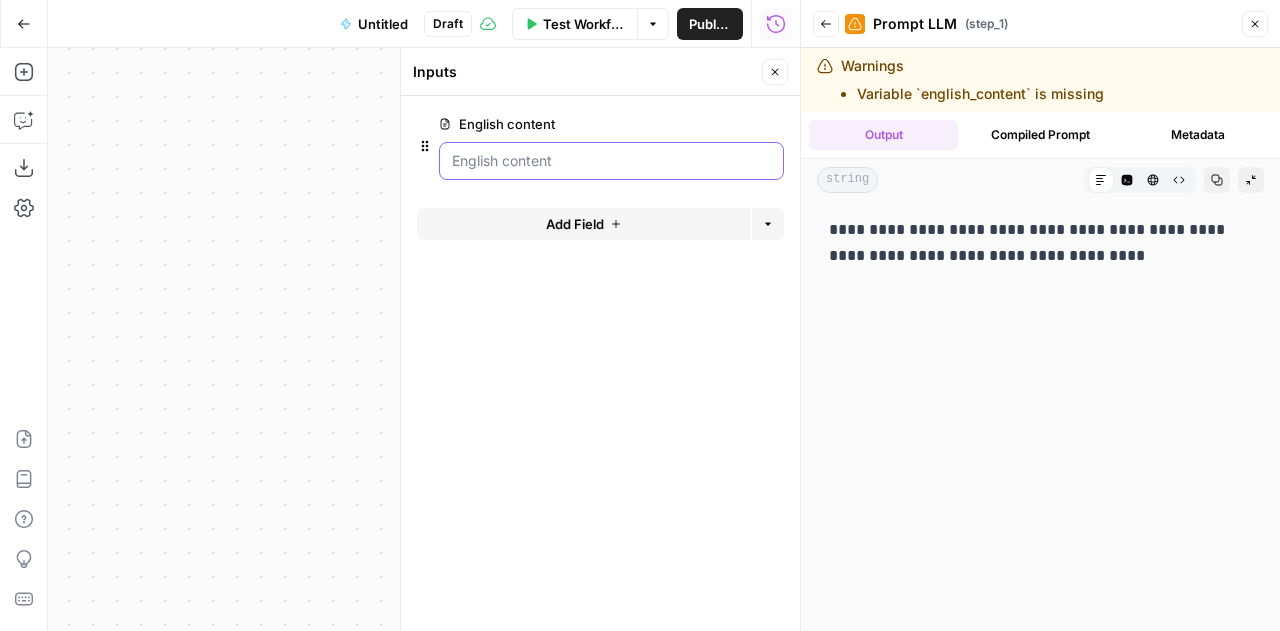 click on "English content" at bounding box center [611, 161] 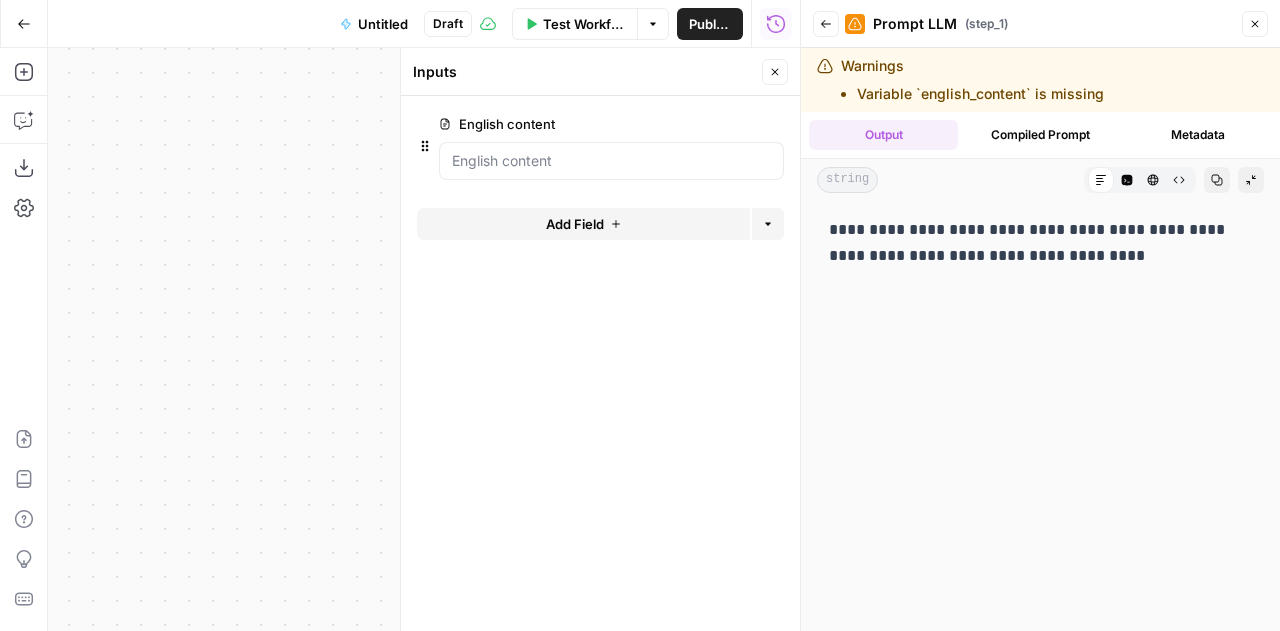 click on "edit field" at bounding box center (709, 124) 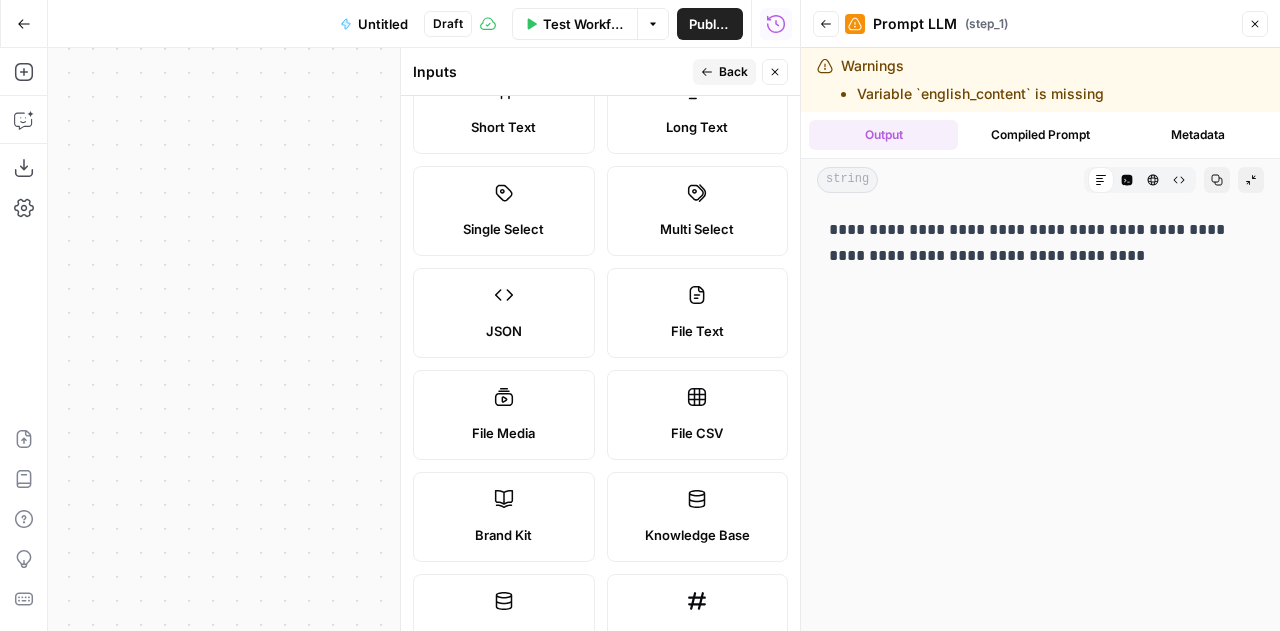 scroll, scrollTop: 0, scrollLeft: 0, axis: both 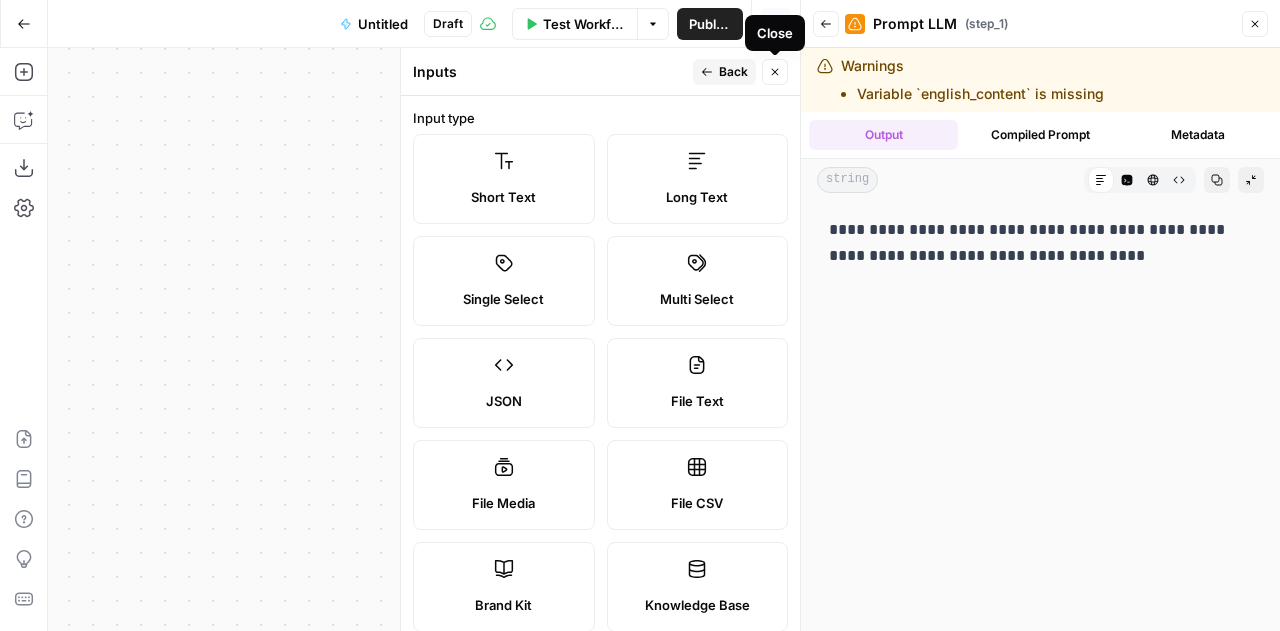 click 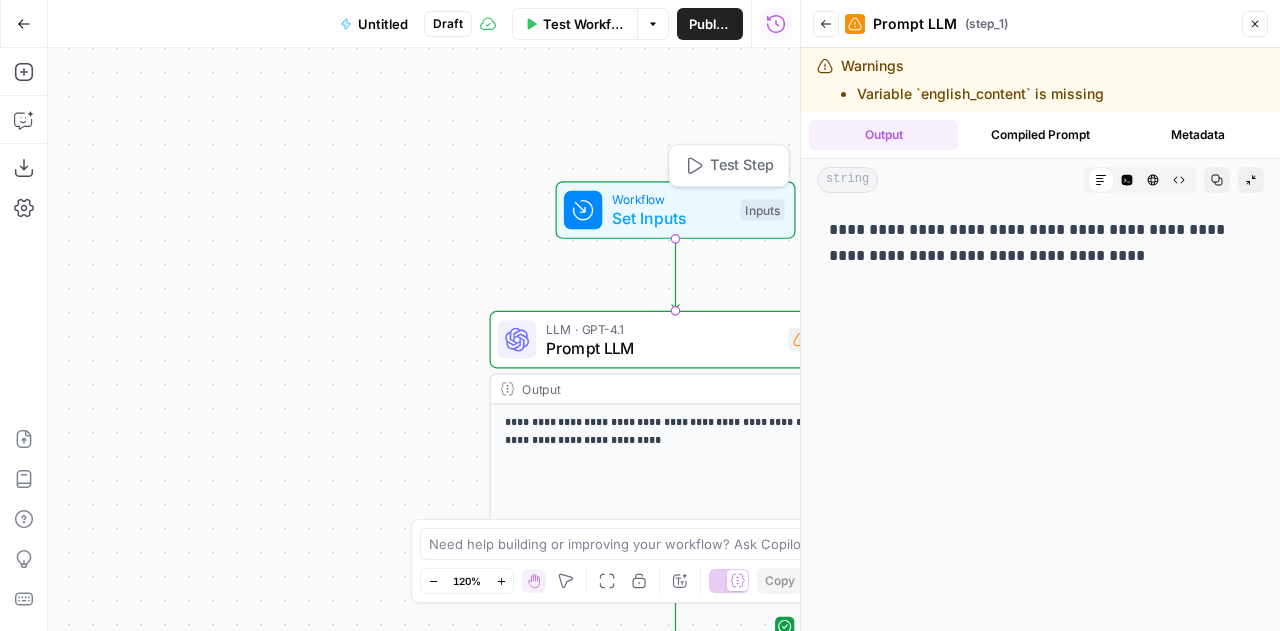 click on "Workflow Set Inputs Inputs Test Step" at bounding box center (676, 210) 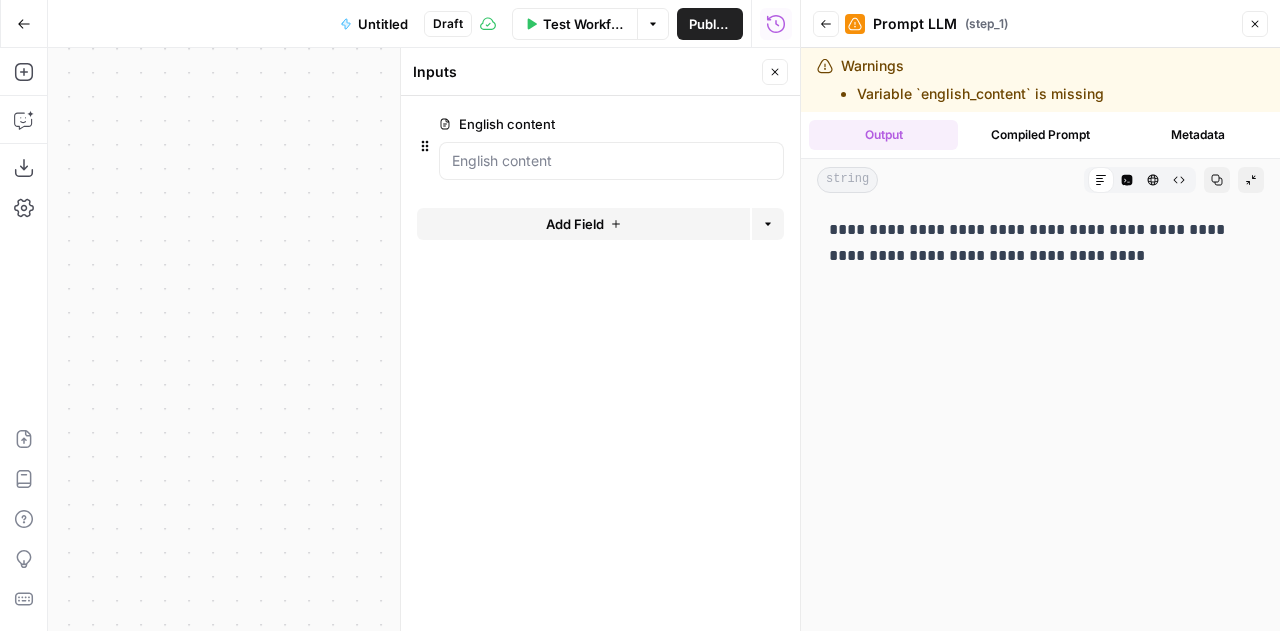 click 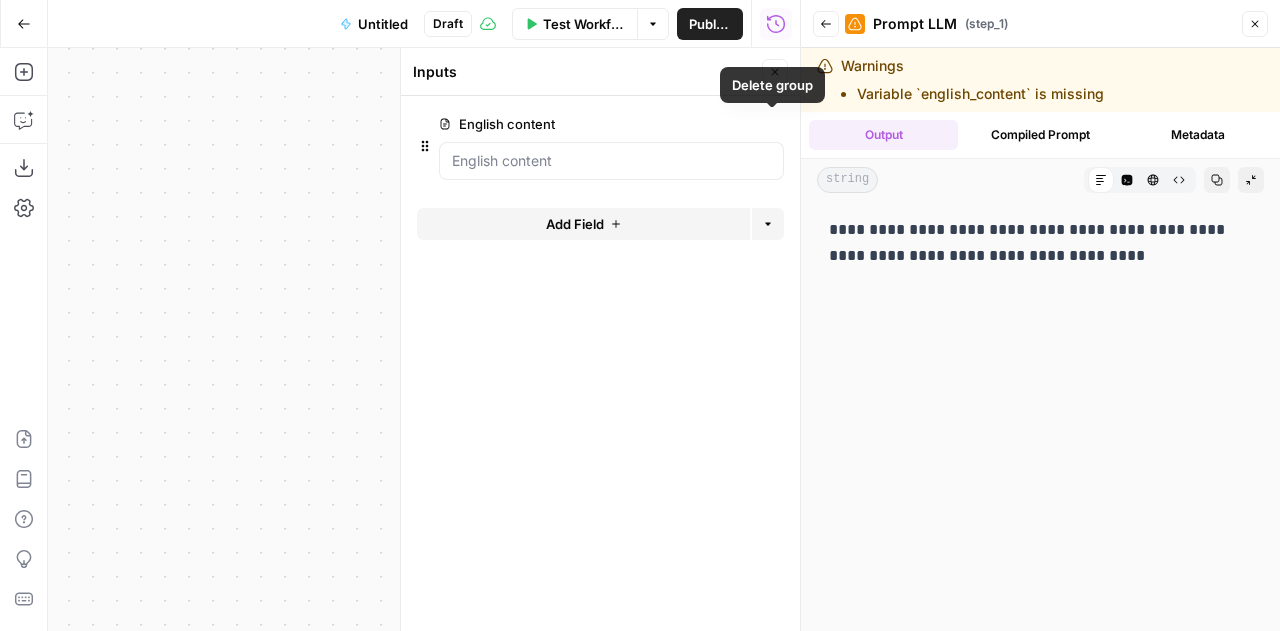 click 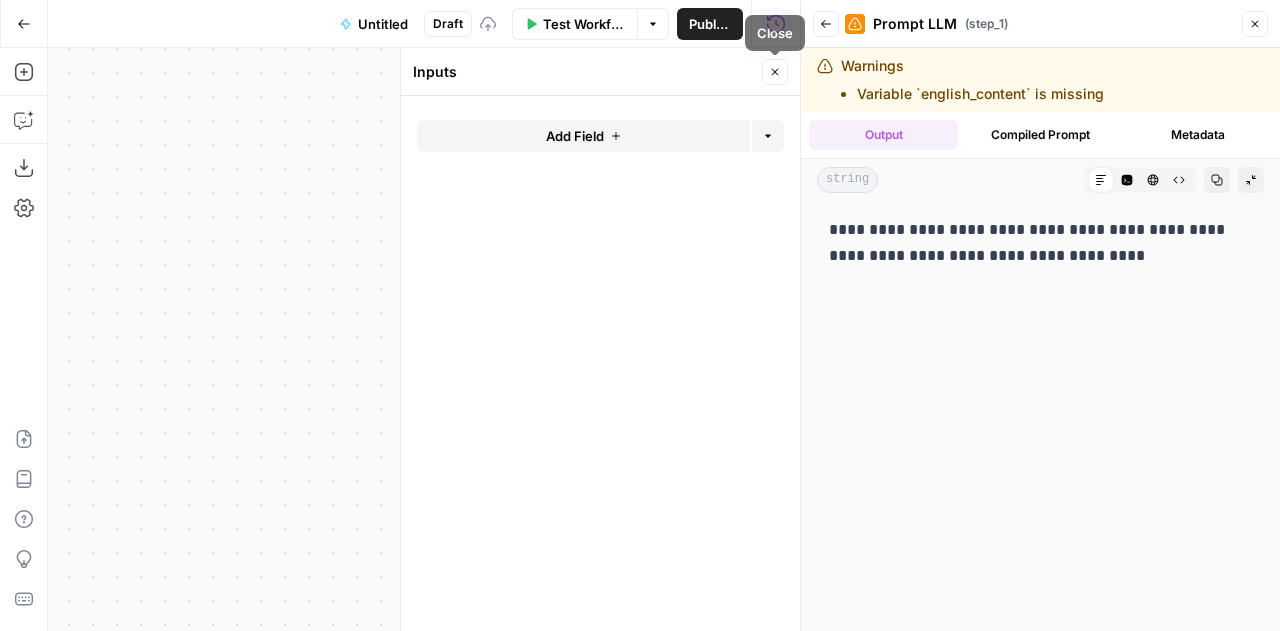 click on "Close" at bounding box center [775, 72] 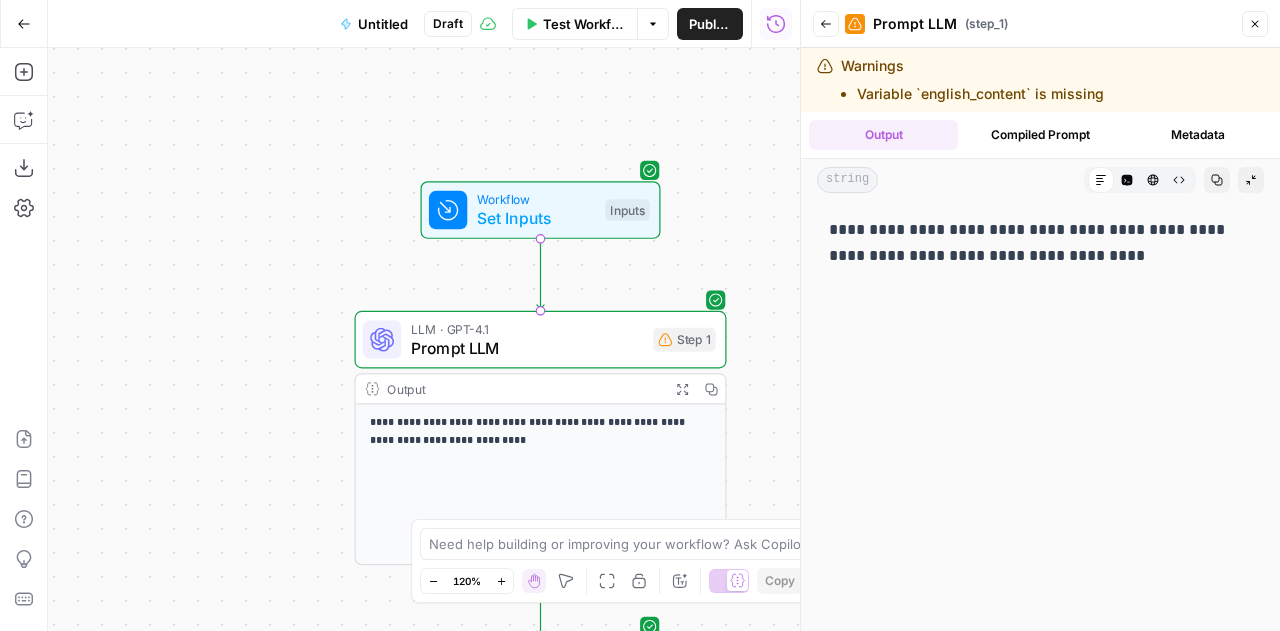 click on "**********" at bounding box center [541, 431] 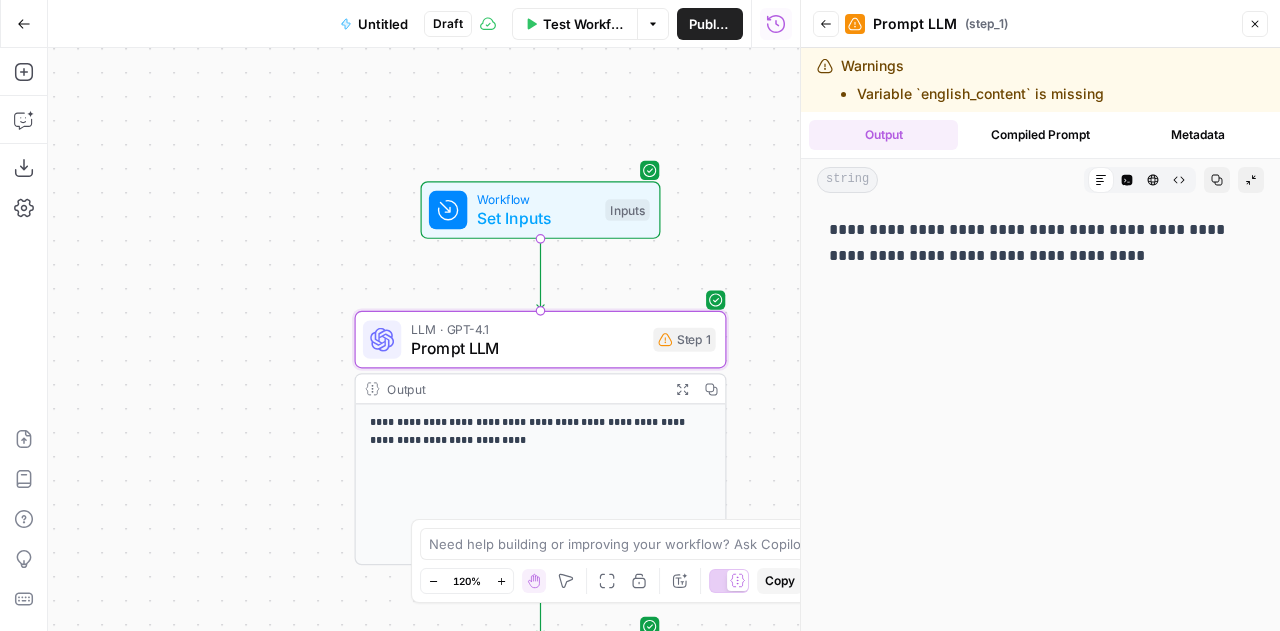 click on "**********" at bounding box center [1033, 243] 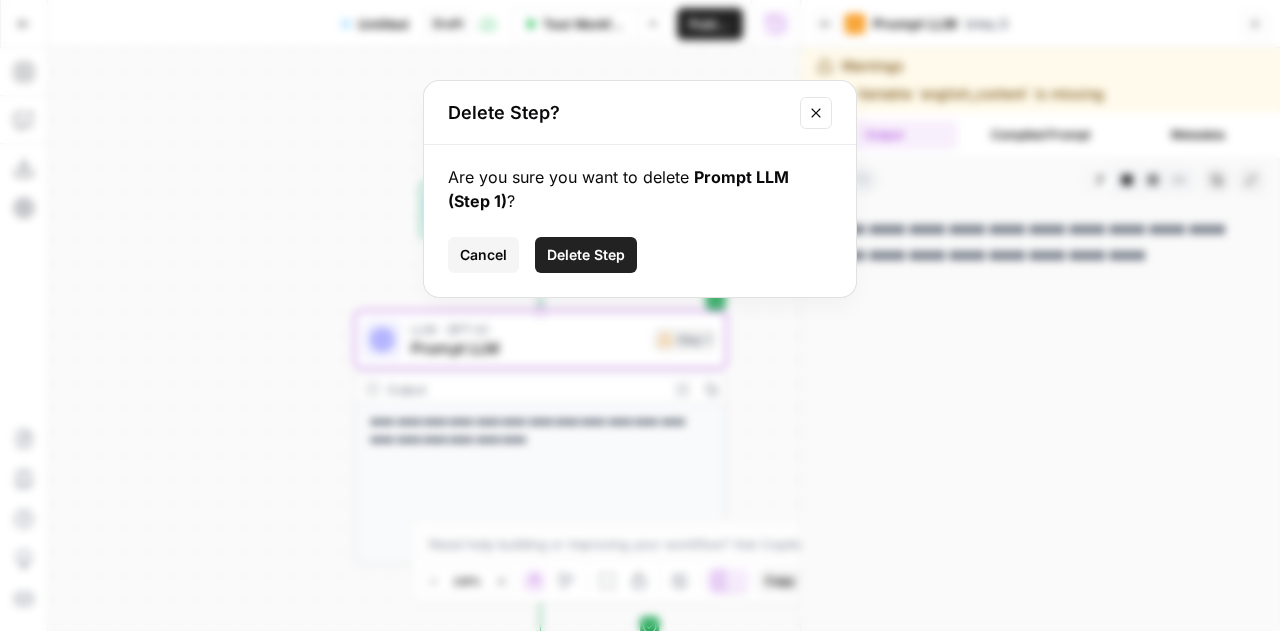 click on "Cancel" at bounding box center [483, 255] 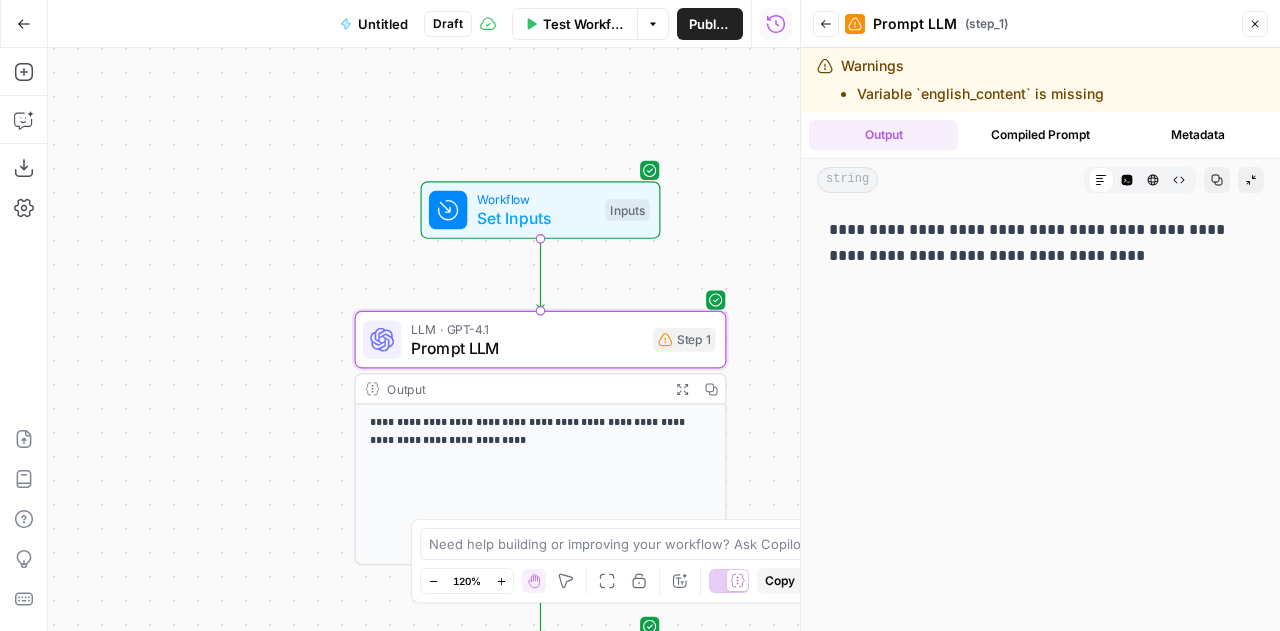 click on "**********" at bounding box center [1040, 448] 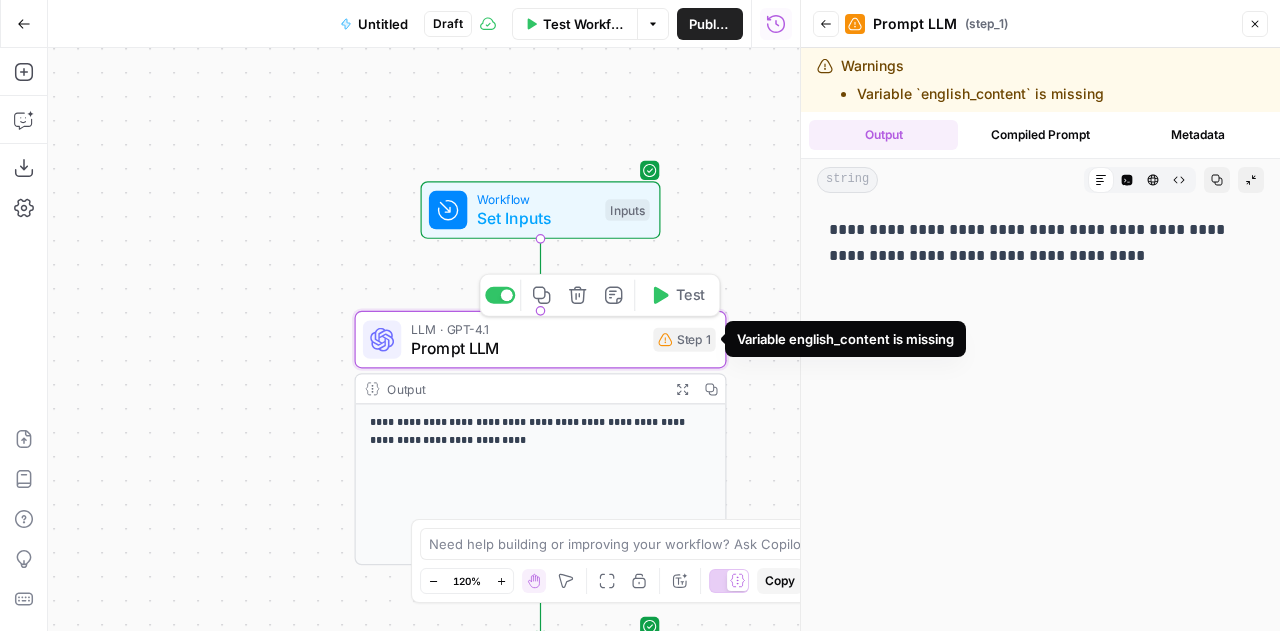 click 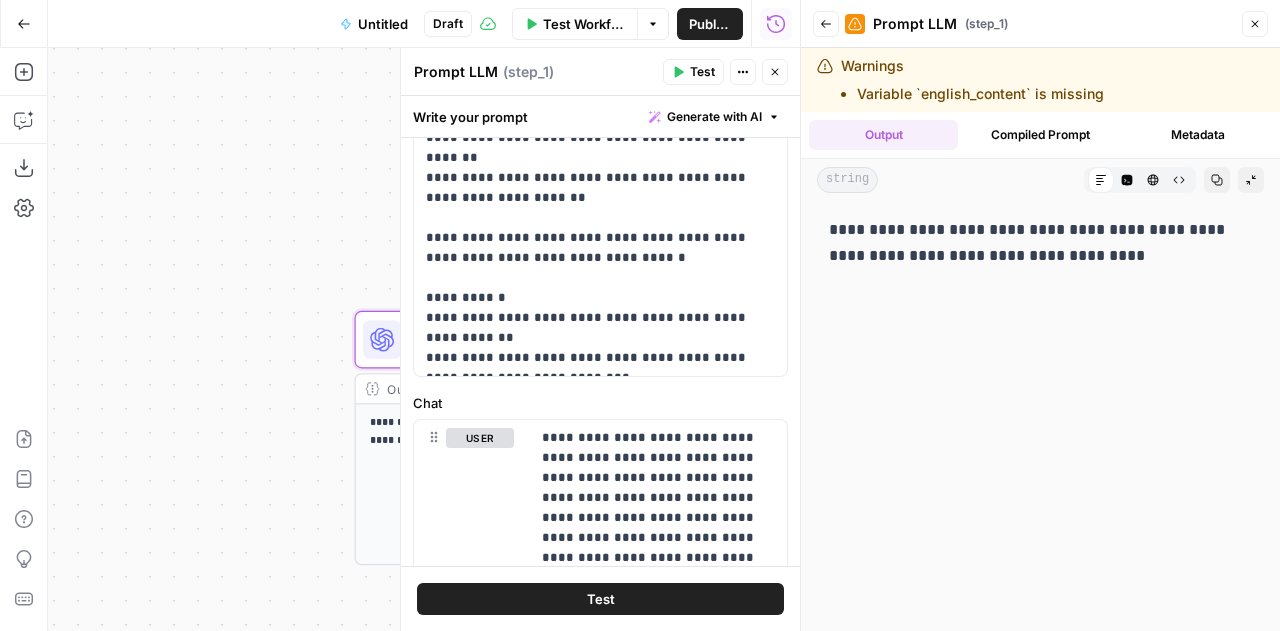 scroll, scrollTop: 332, scrollLeft: 0, axis: vertical 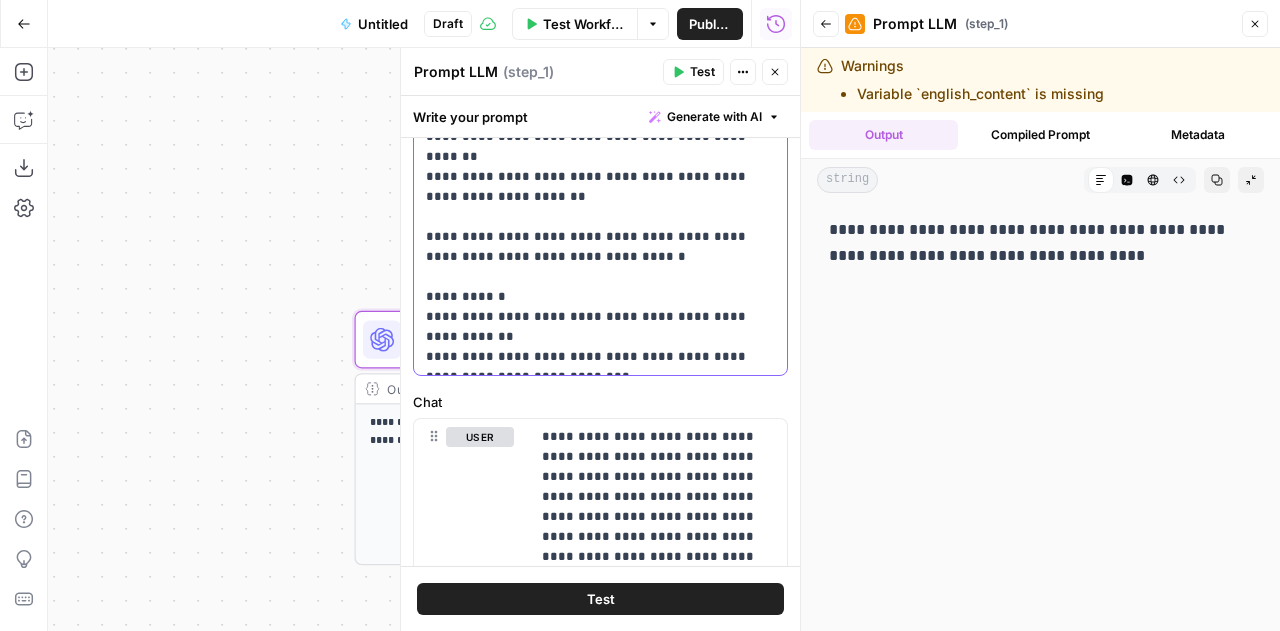 click on "**********" at bounding box center [593, 137] 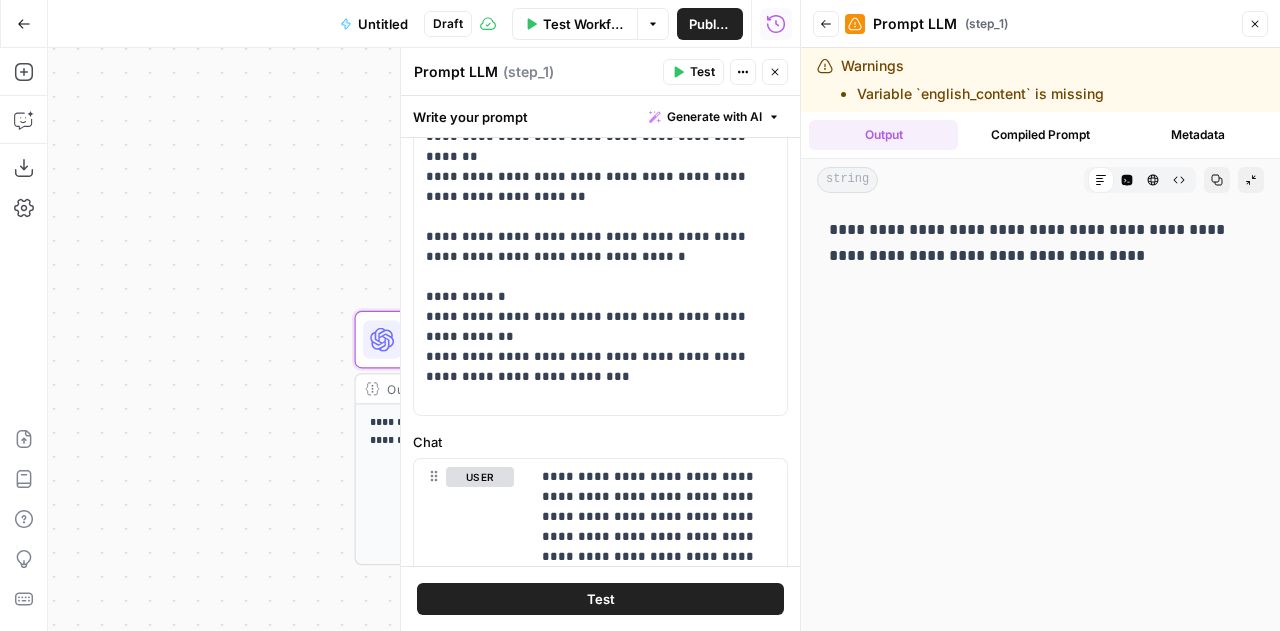 click on "**********" at bounding box center (1033, 243) 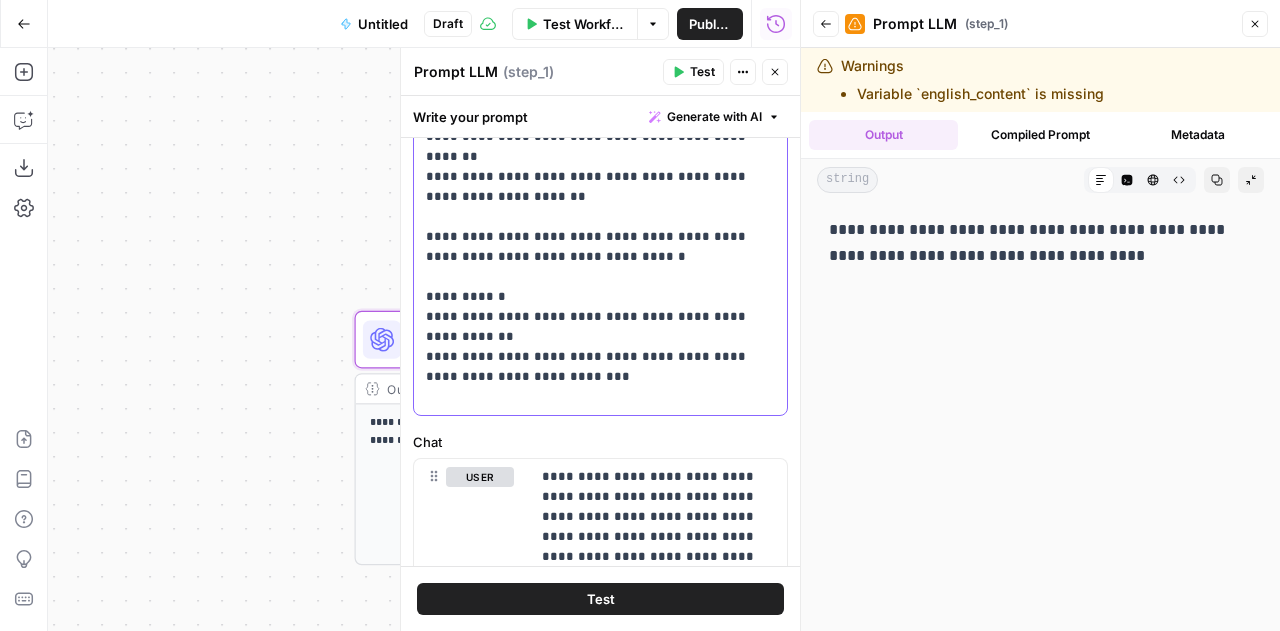 click on "**********" at bounding box center (593, 157) 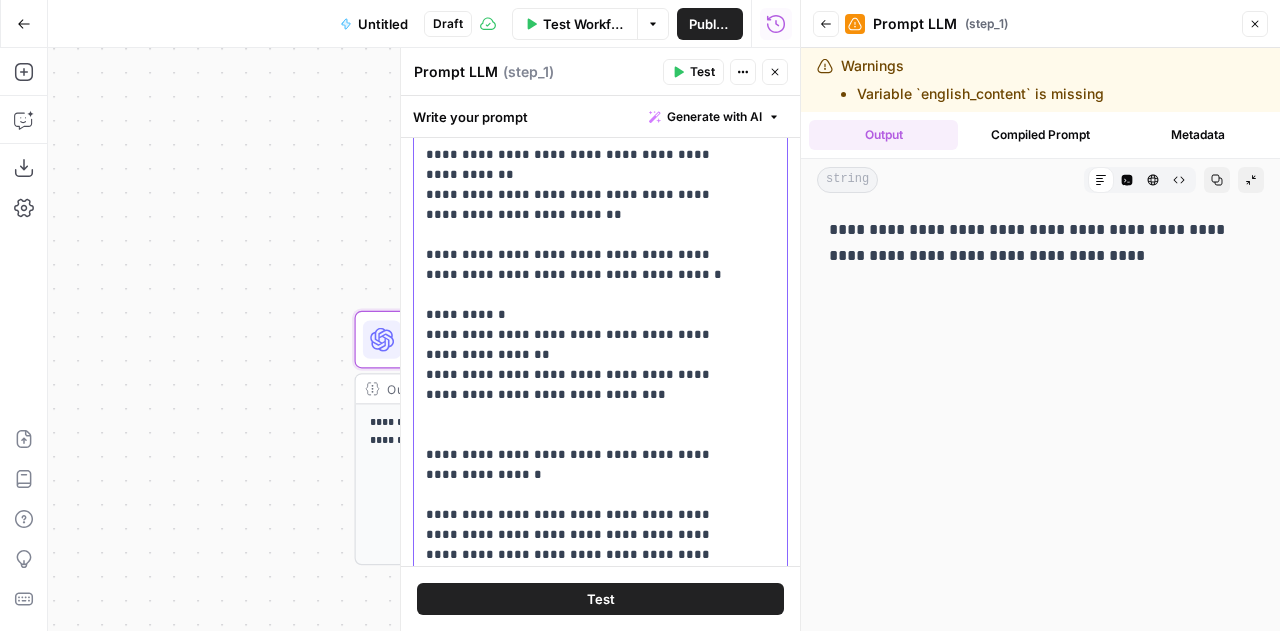 scroll, scrollTop: 1, scrollLeft: 0, axis: vertical 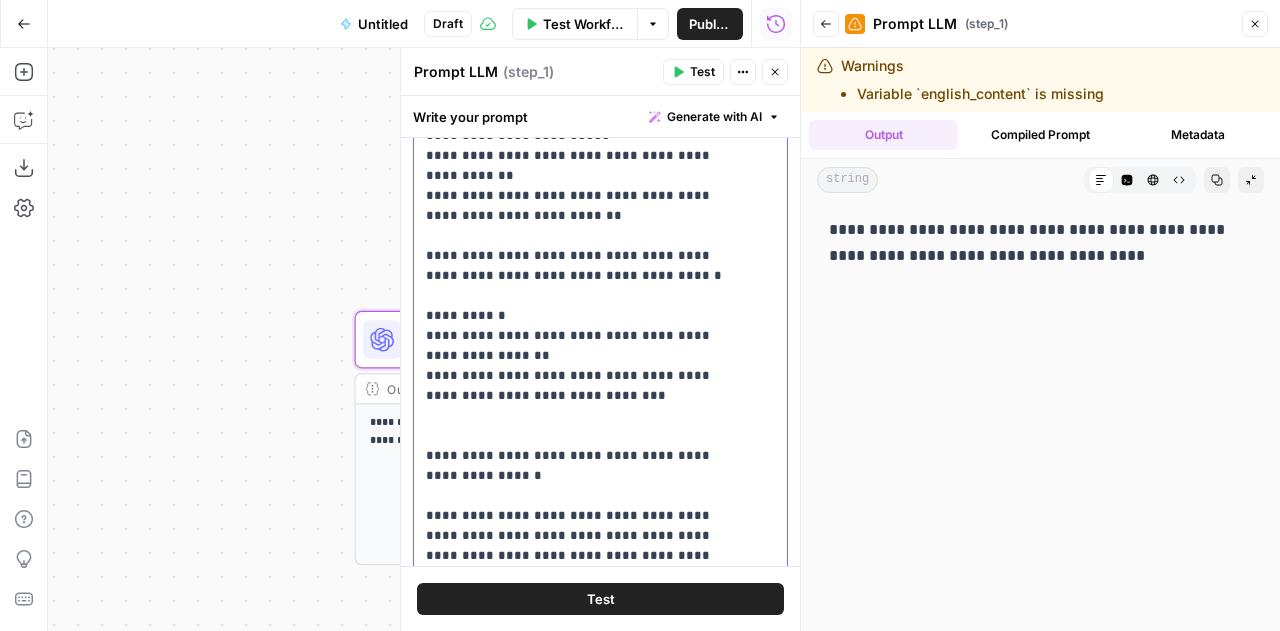 click on "**********" at bounding box center [585, 2766] 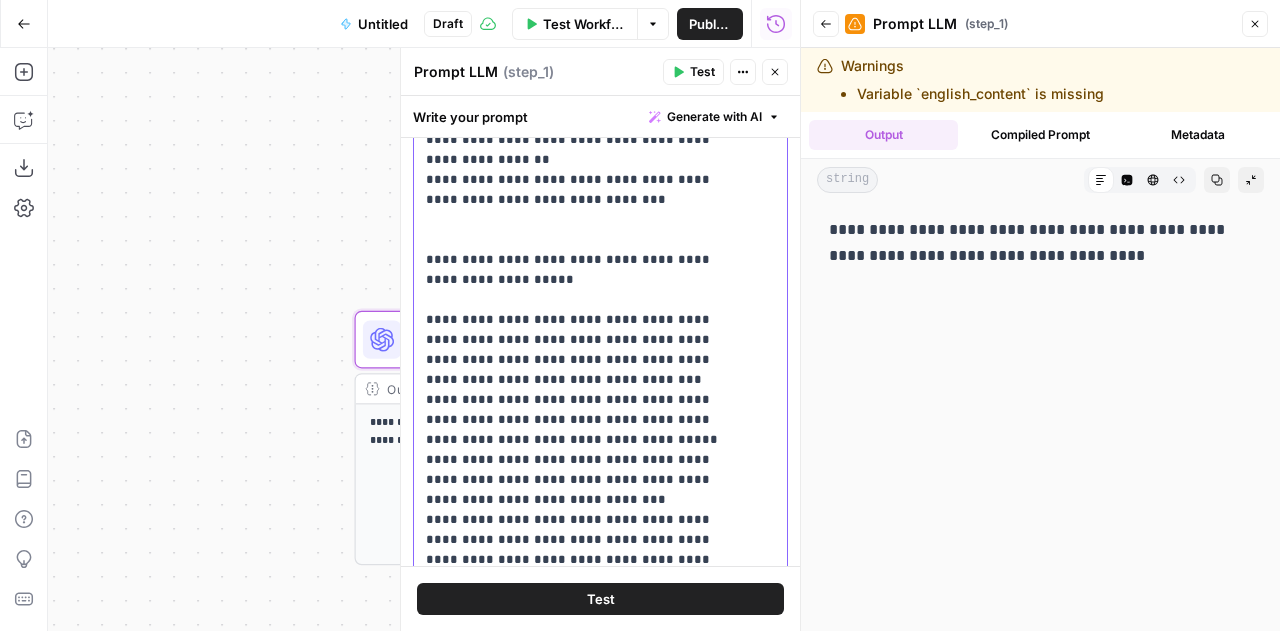 scroll, scrollTop: 213, scrollLeft: 0, axis: vertical 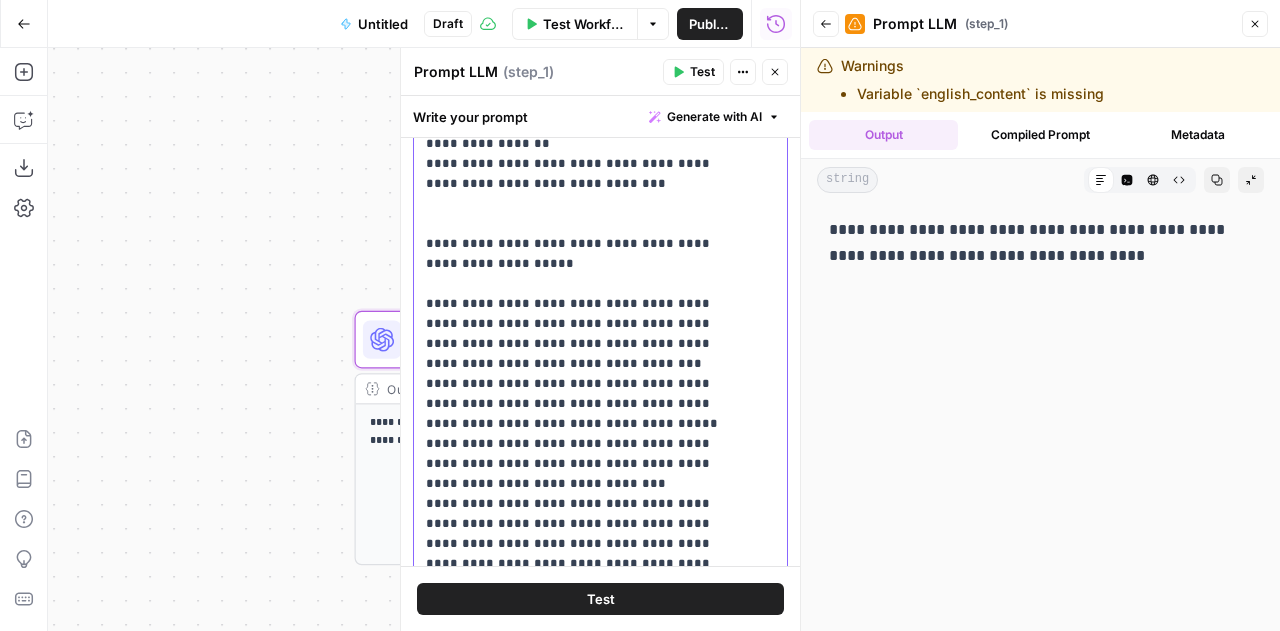 click on "**********" at bounding box center (585, 2554) 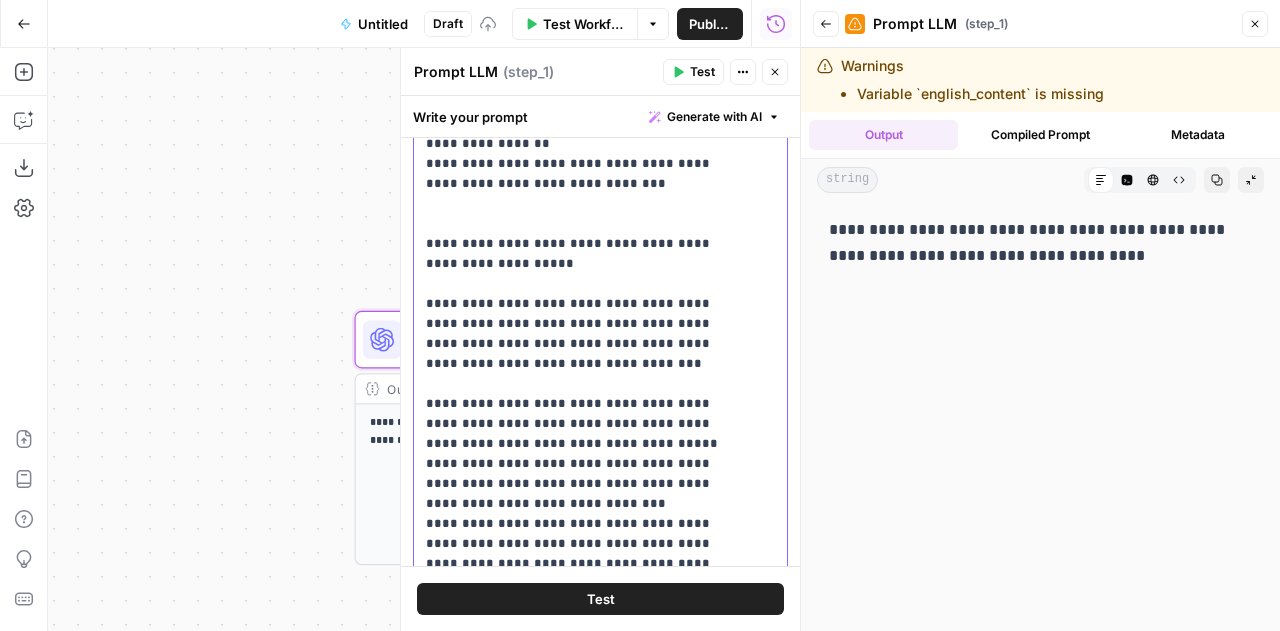 click on "**********" at bounding box center [585, 2564] 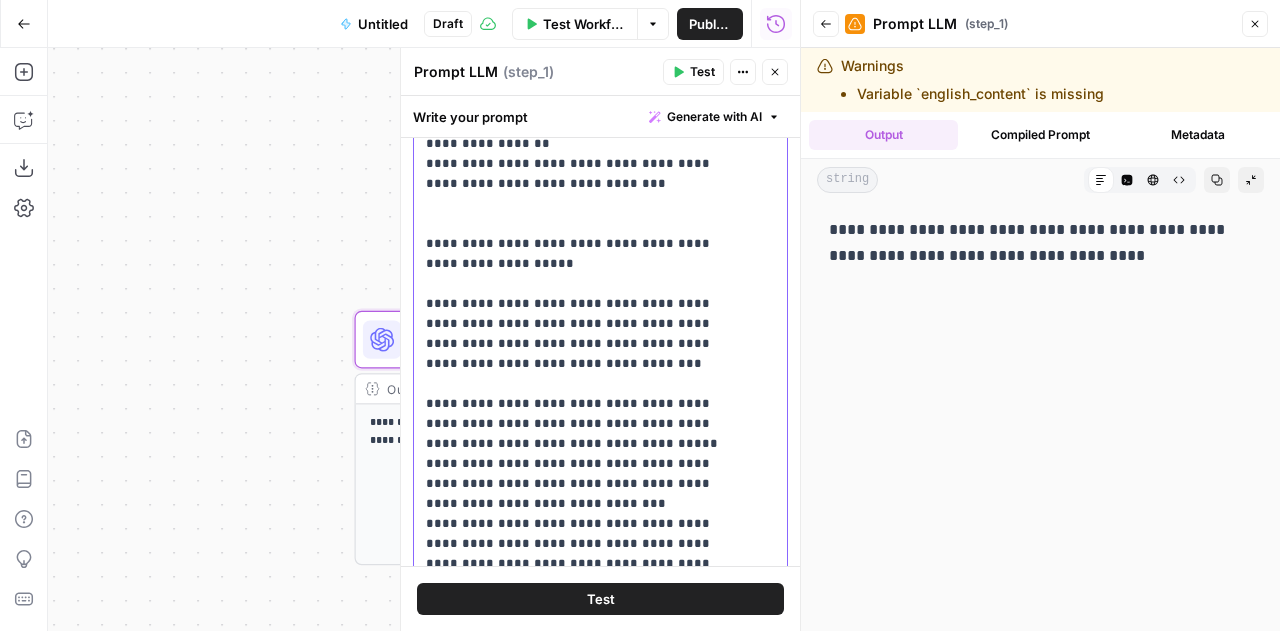 click on "**********" at bounding box center (585, 2564) 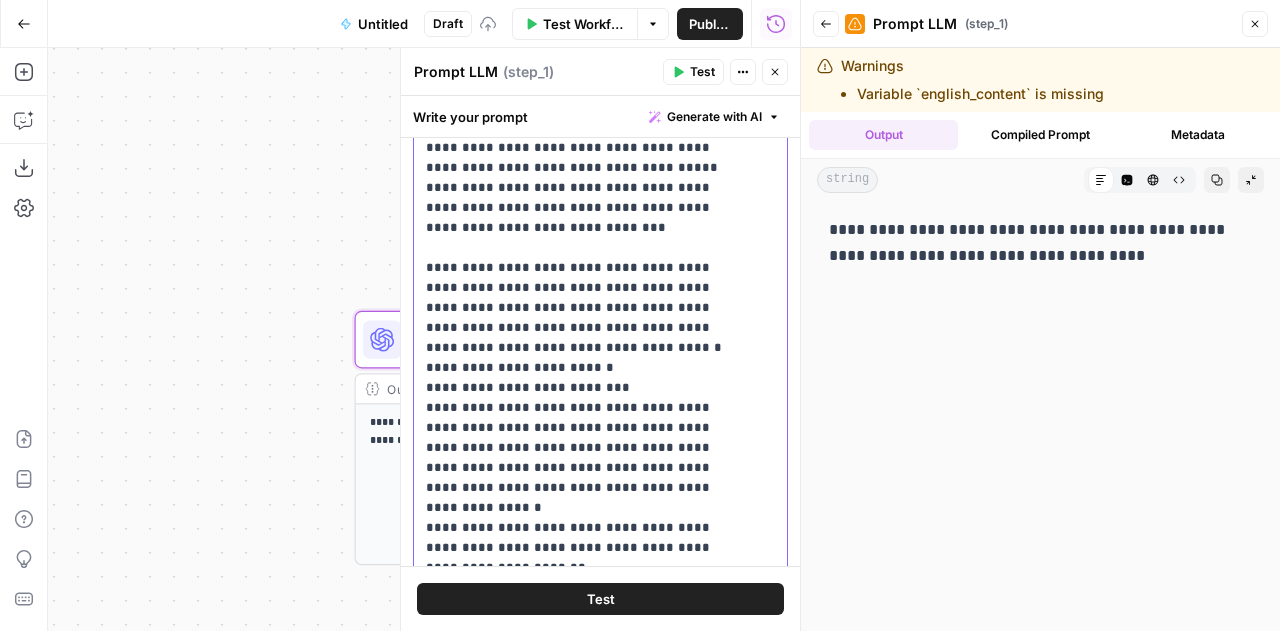 scroll, scrollTop: 490, scrollLeft: 0, axis: vertical 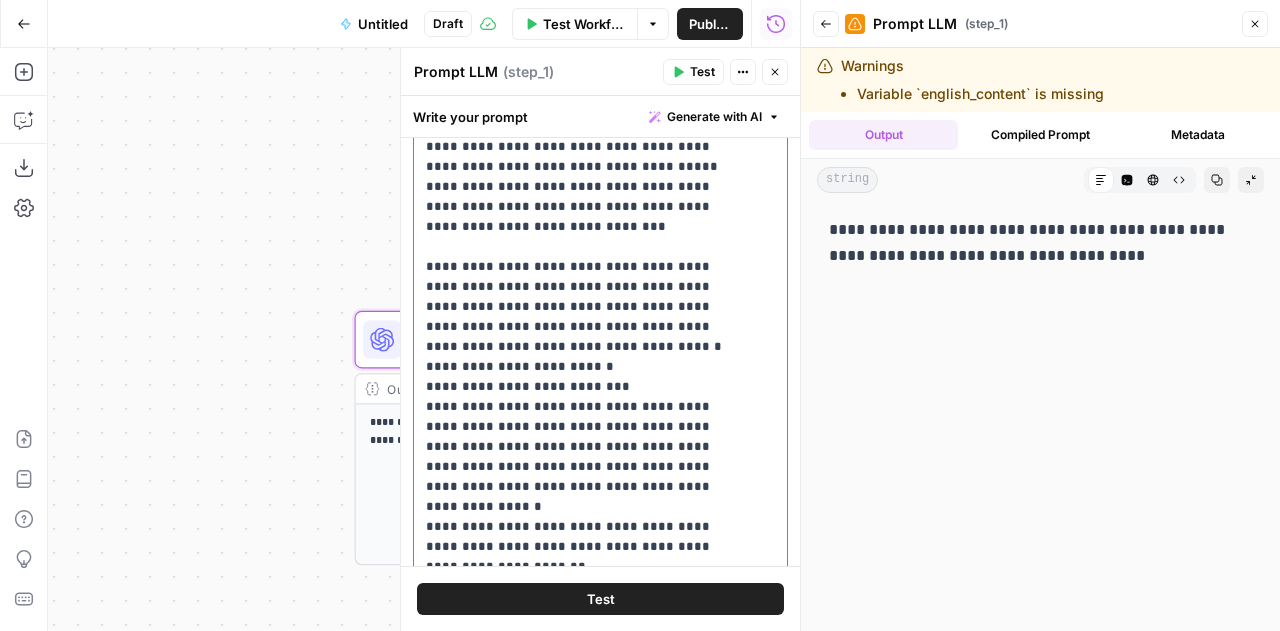 click on "**********" at bounding box center (585, 2297) 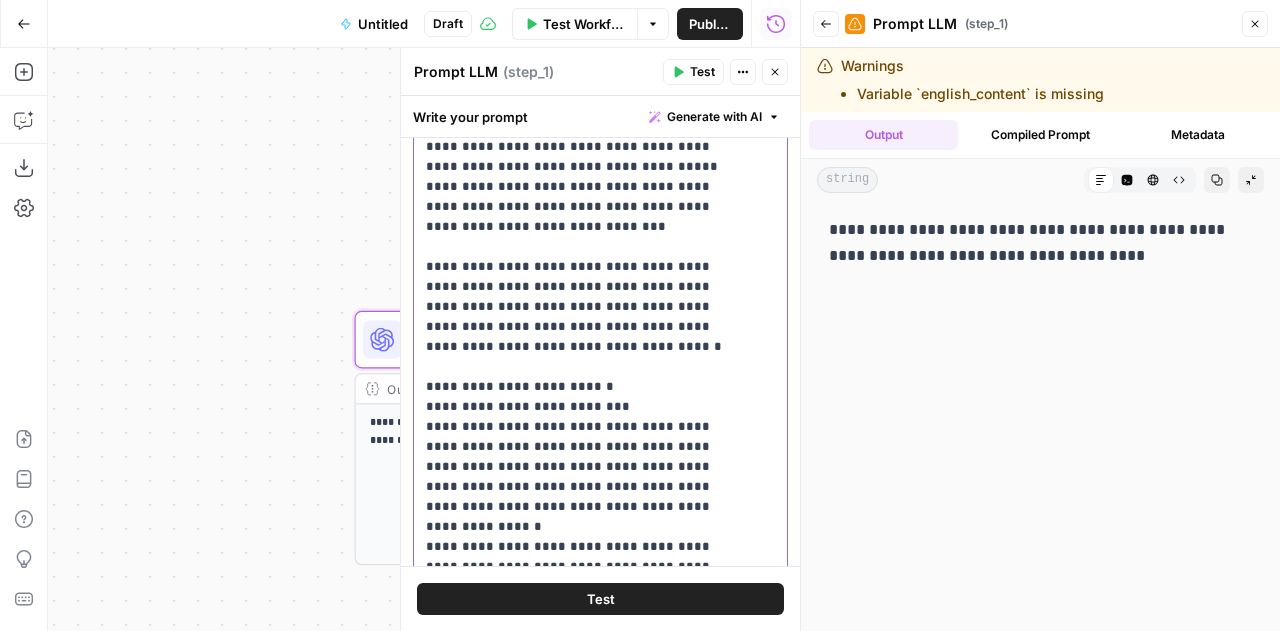 drag, startPoint x: 600, startPoint y: 366, endPoint x: 410, endPoint y: 370, distance: 190.0421 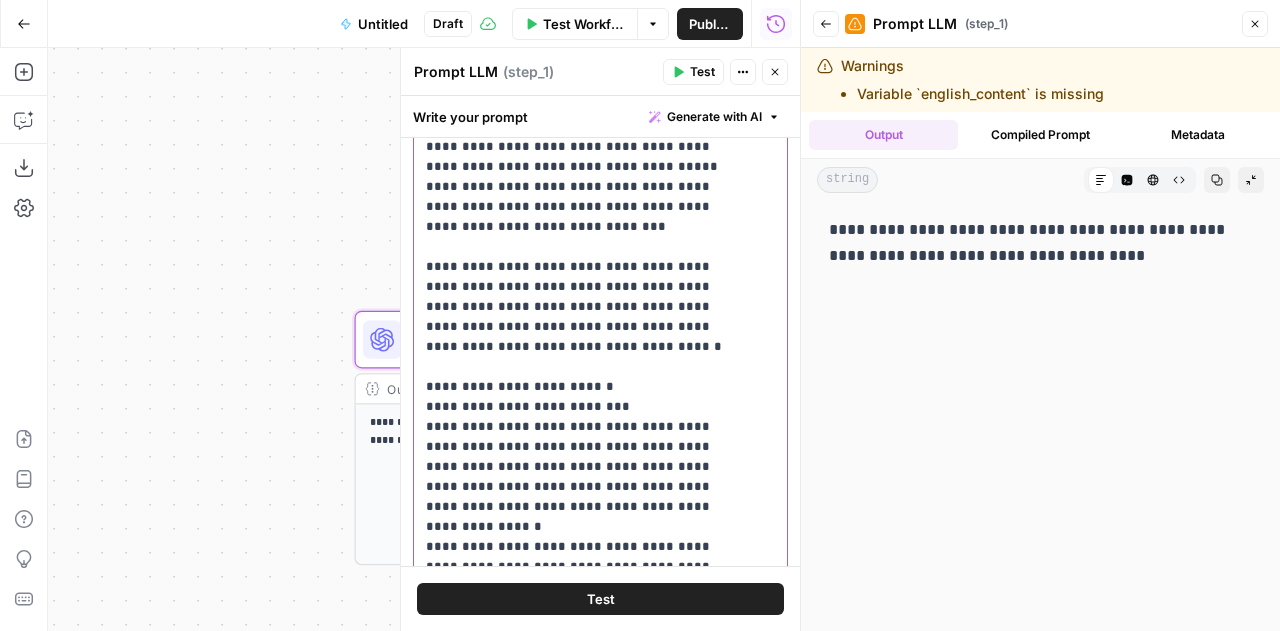 click on "**********" at bounding box center (600, 339) 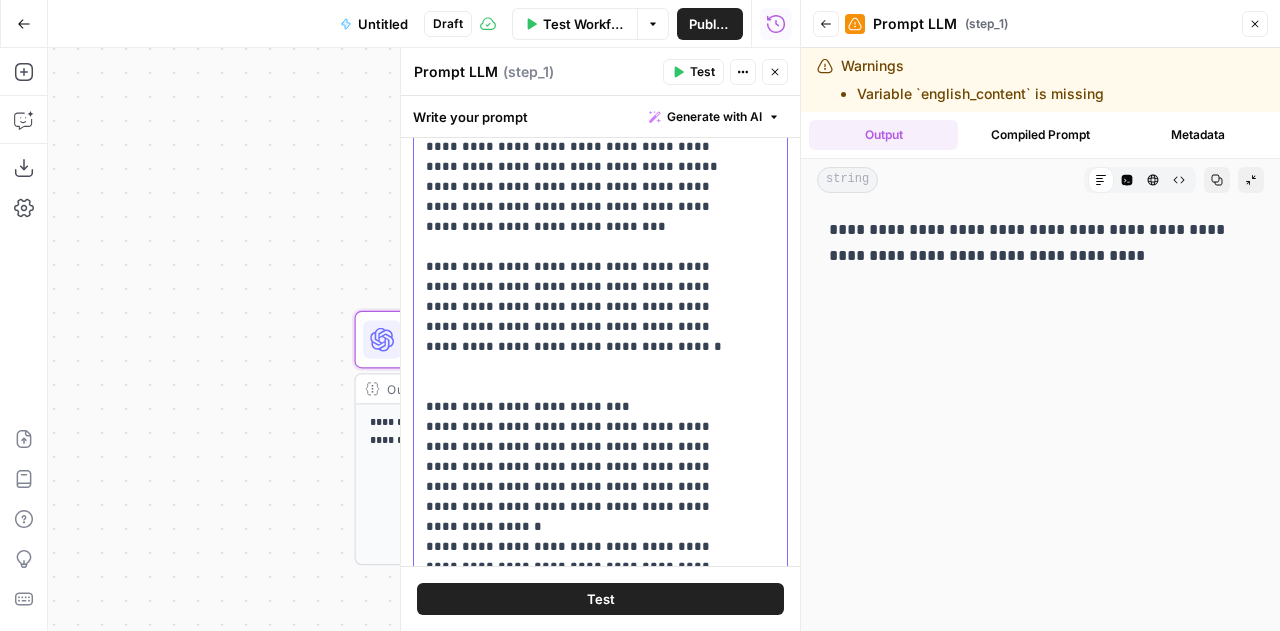 click on "**********" at bounding box center (585, 2307) 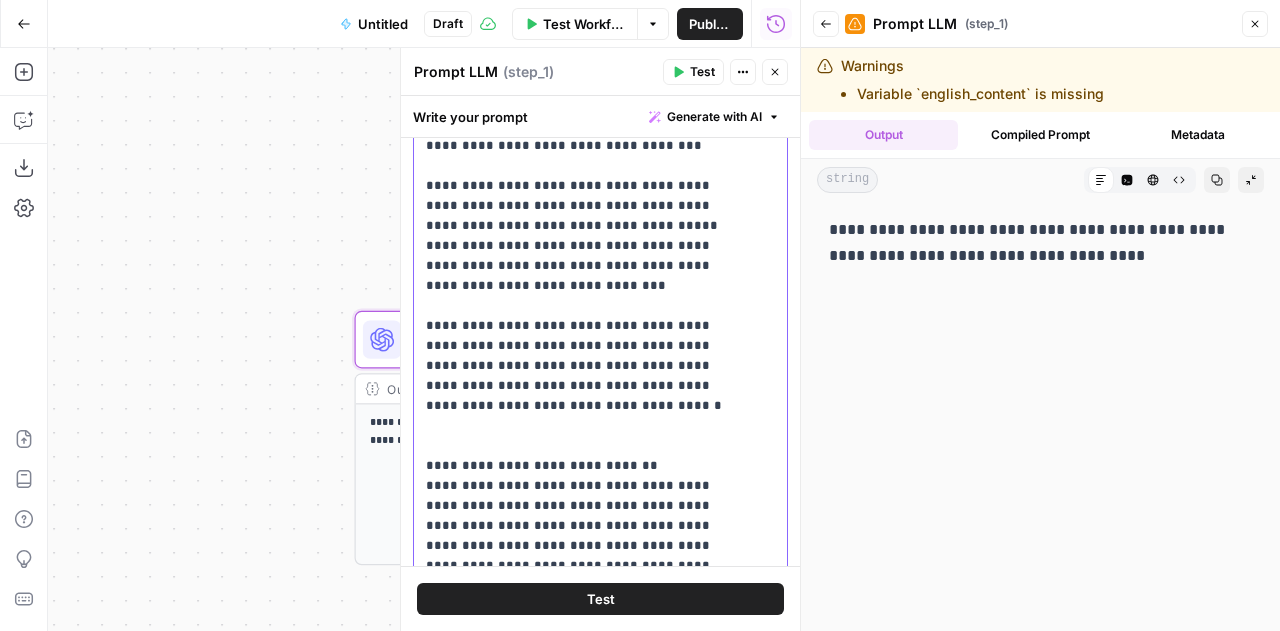 scroll, scrollTop: 477, scrollLeft: 0, axis: vertical 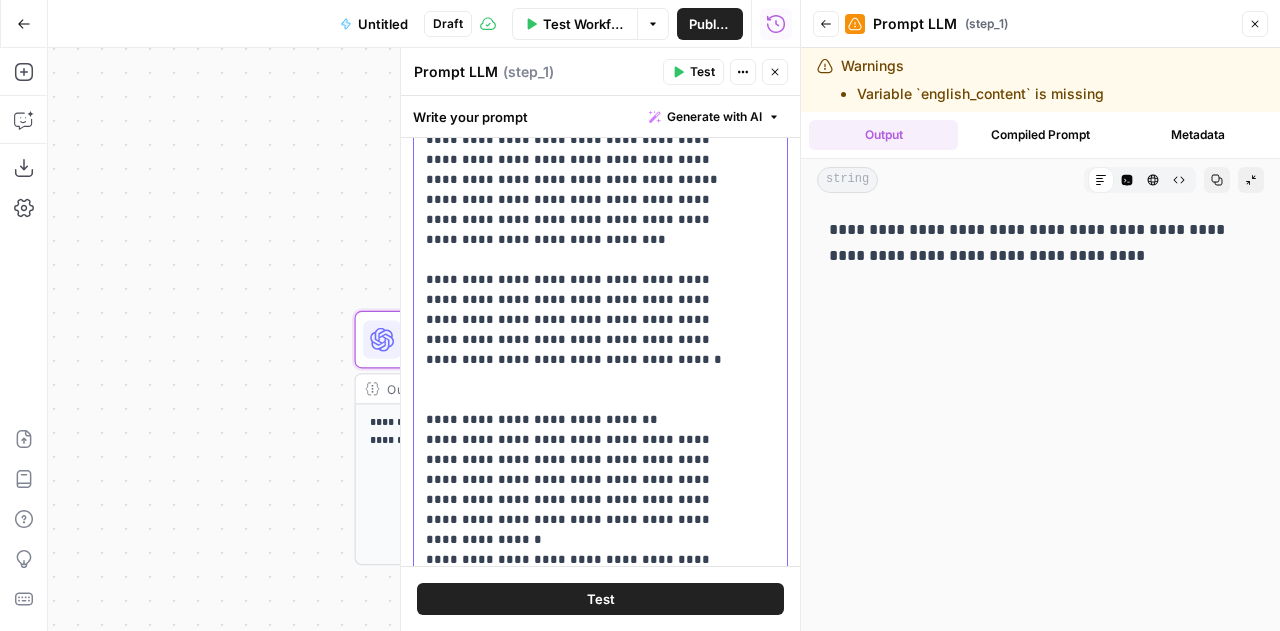 click on "**********" at bounding box center (585, 2320) 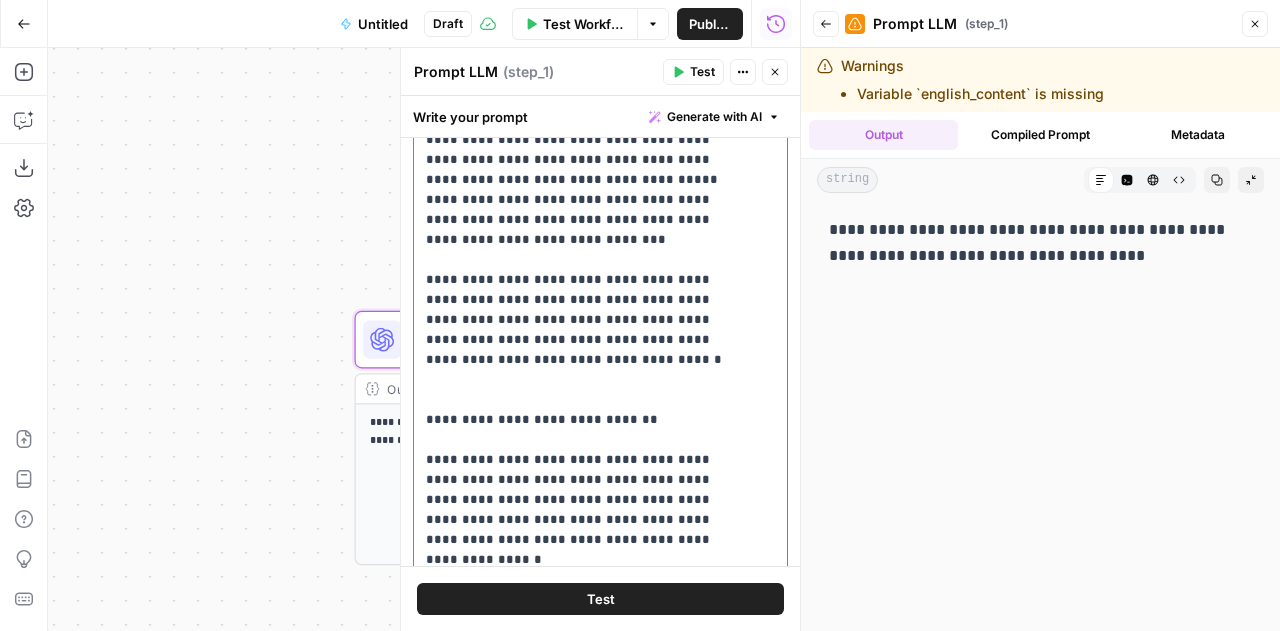 click on "**********" at bounding box center [585, 2330] 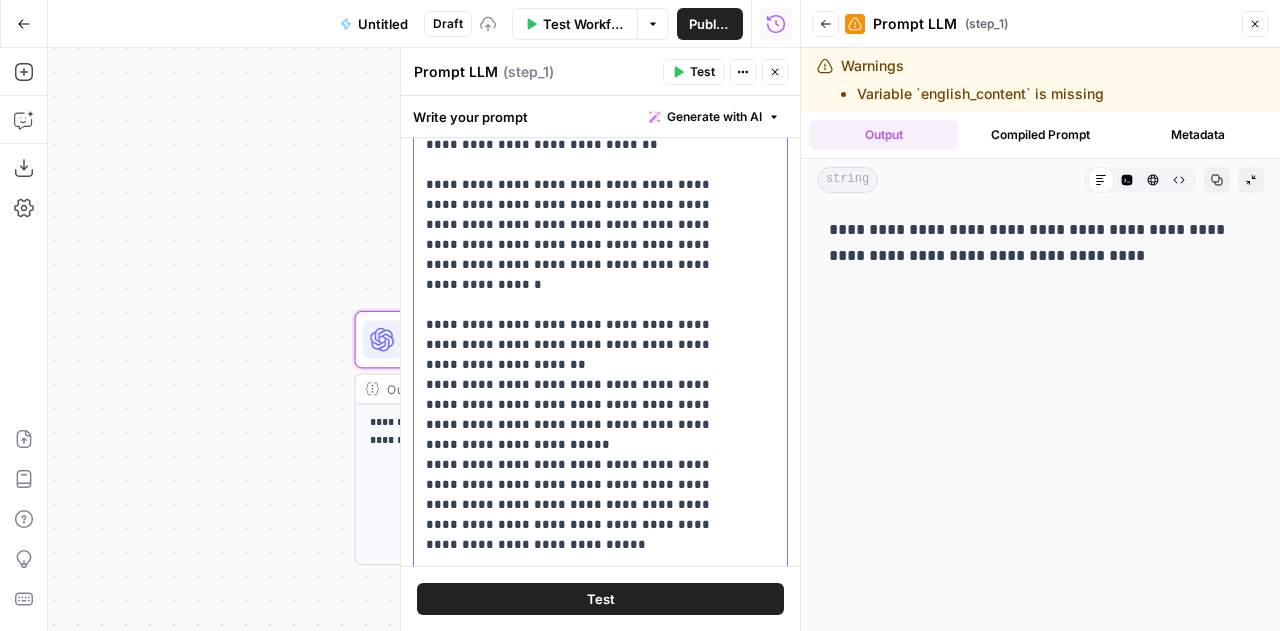 scroll, scrollTop: 756, scrollLeft: 0, axis: vertical 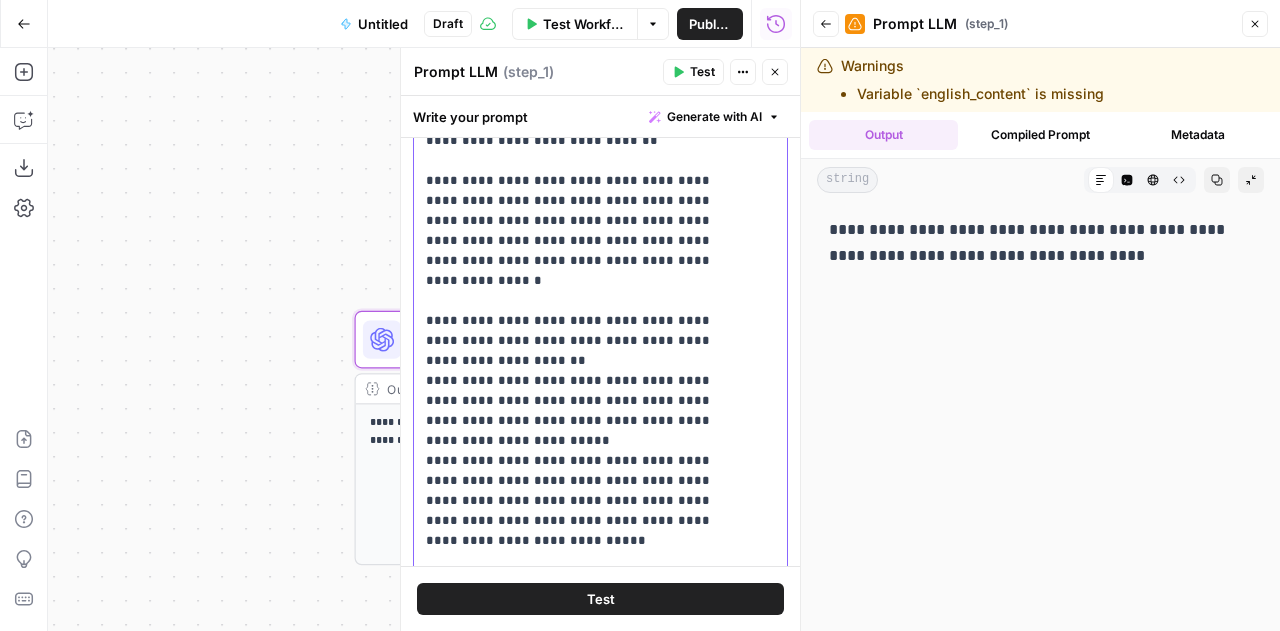 click on "**********" at bounding box center [585, 2061] 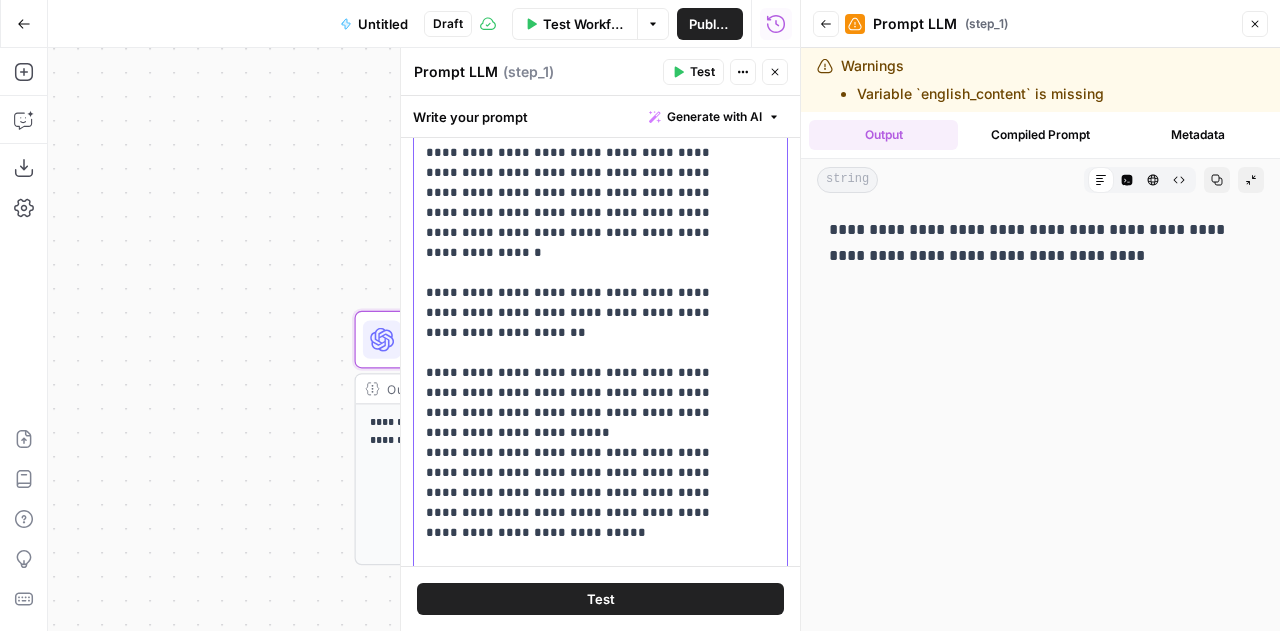 scroll, scrollTop: 786, scrollLeft: 0, axis: vertical 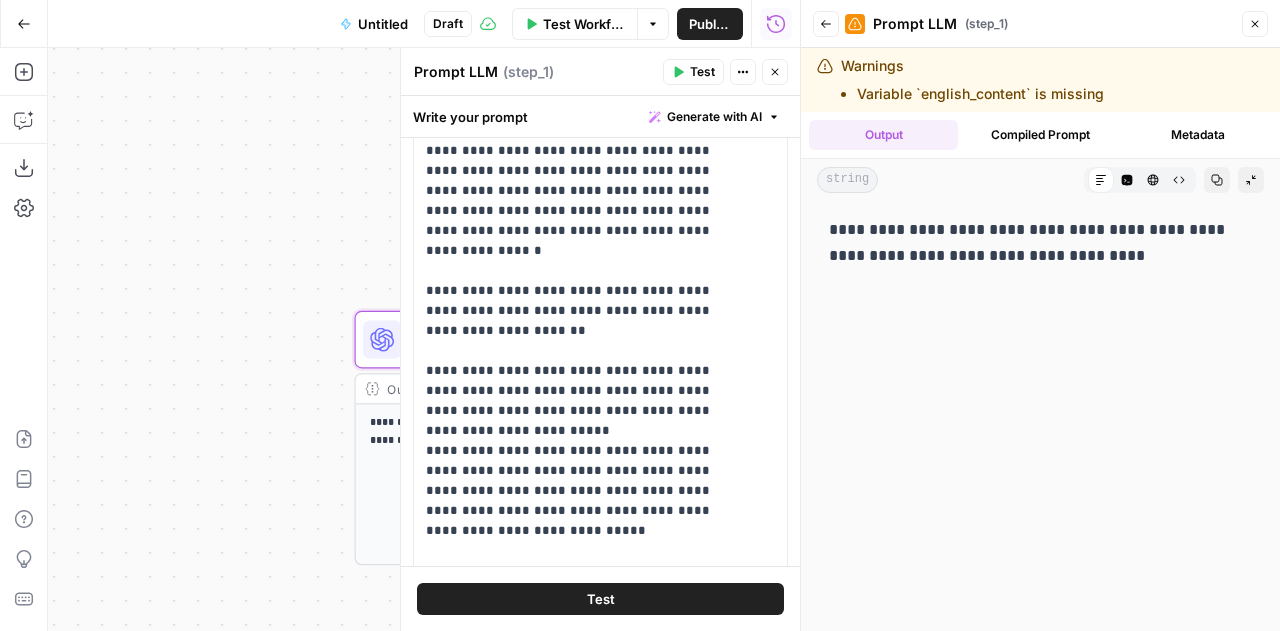 click on "Test" at bounding box center [601, 599] 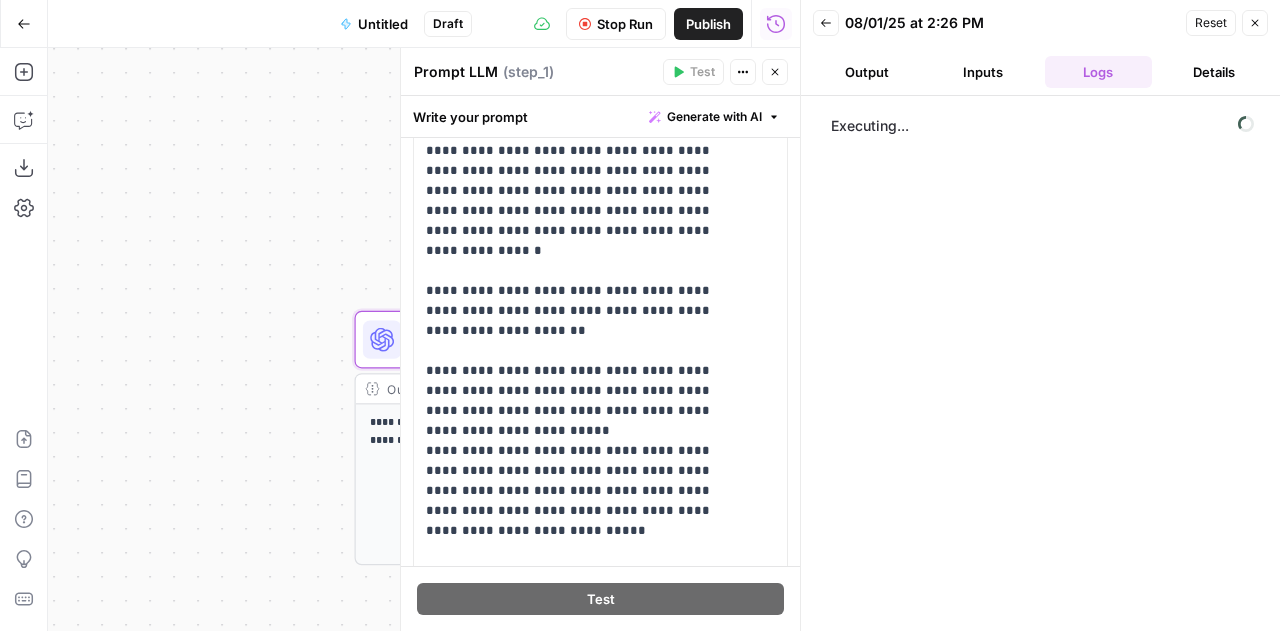 click on "Untitled" at bounding box center [383, 24] 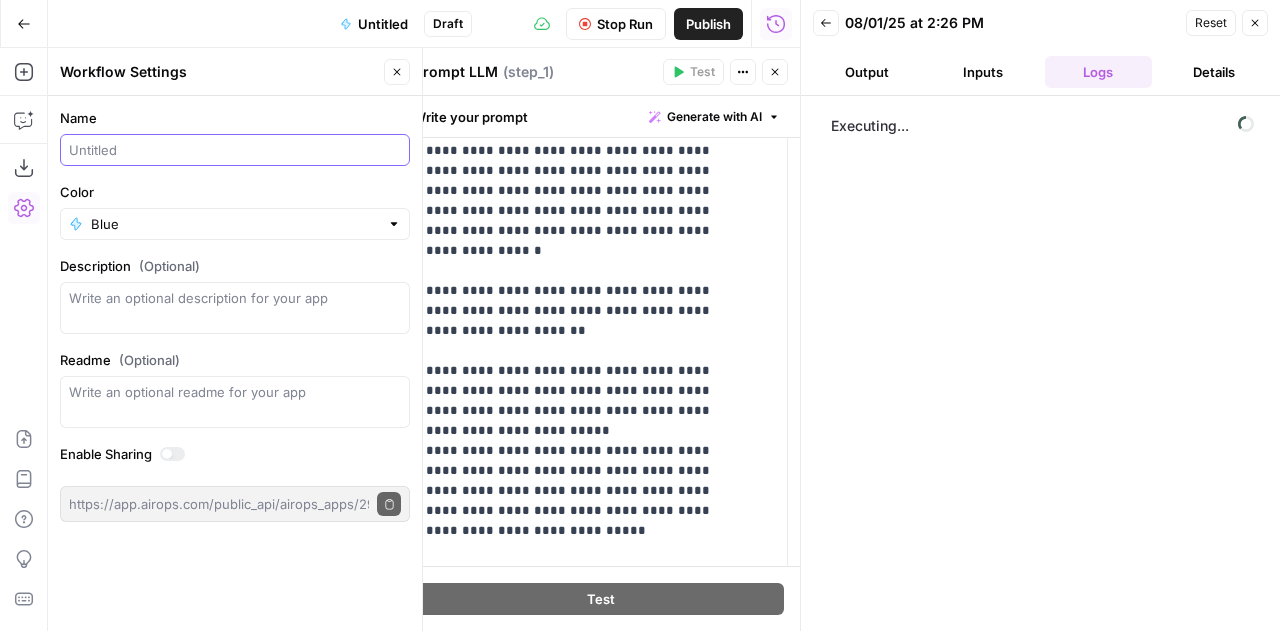 click on "Name" at bounding box center (235, 150) 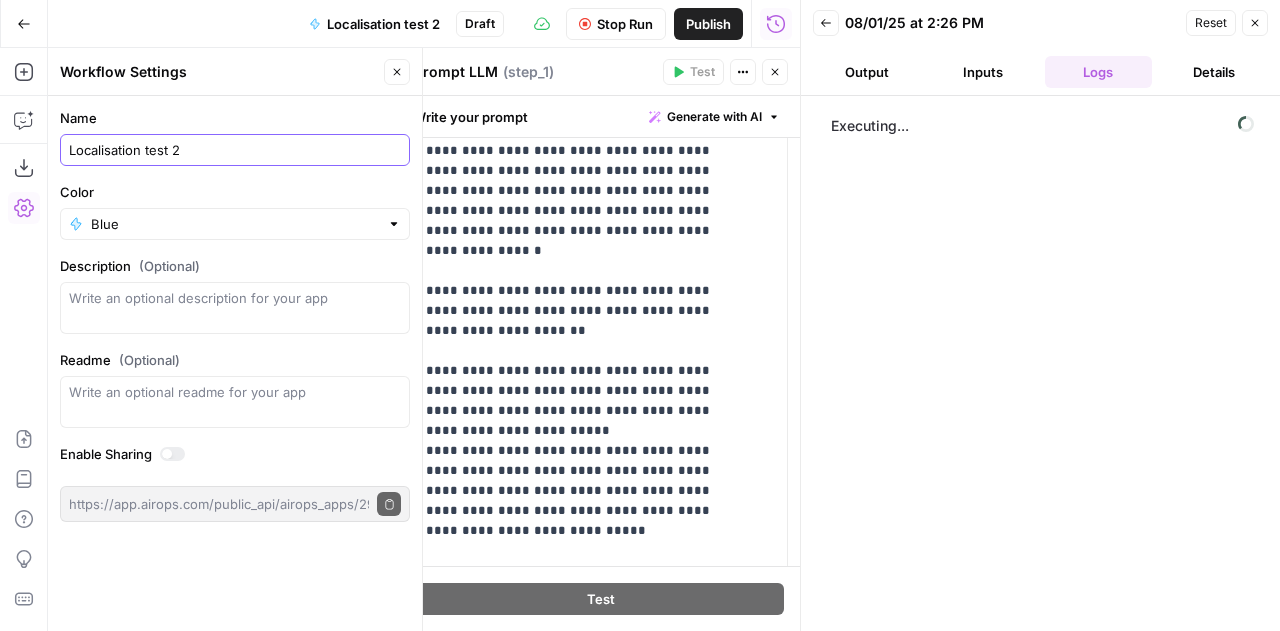 type on "Localisation test 2" 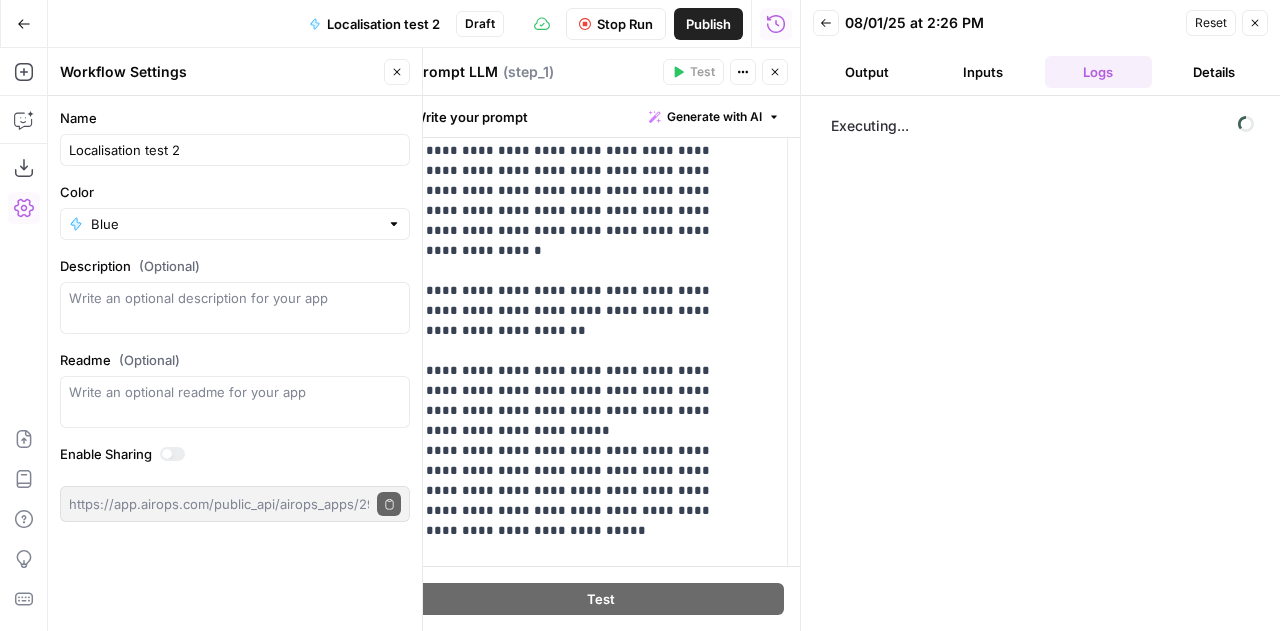 click at bounding box center (167, 454) 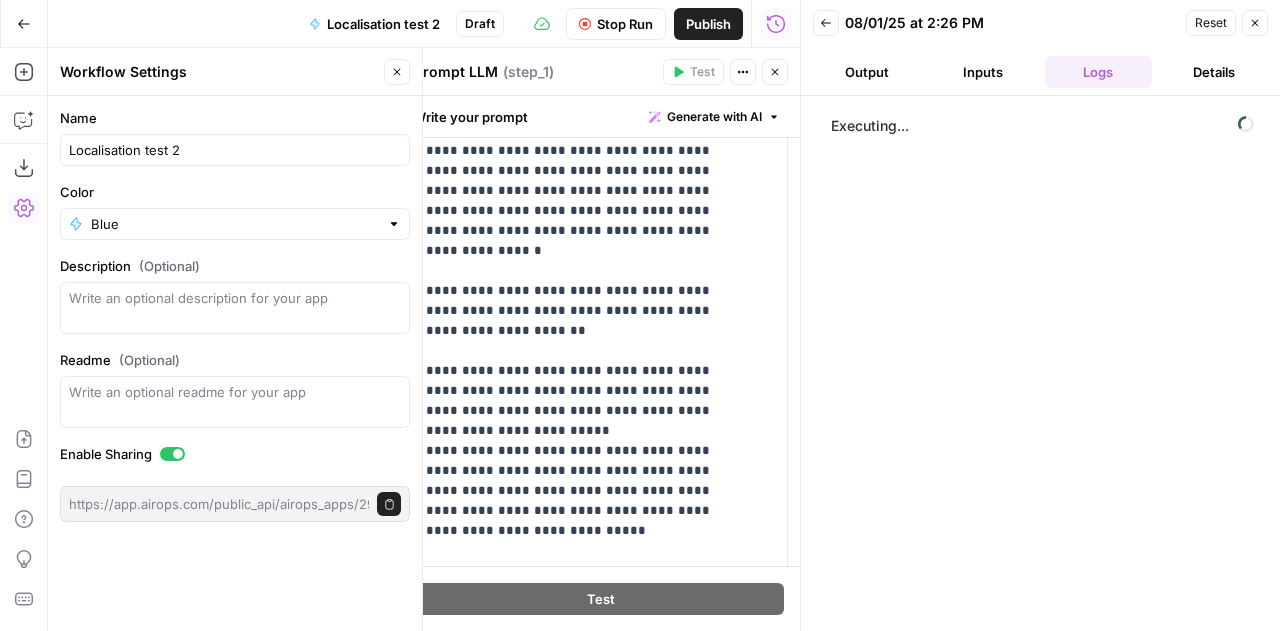 click on "Name Localisation test 2 Color Blue Description   (Optional) Readme   (Optional) Write an optional readme for your app Enable Sharing https://app.airops.com/public_api/airops_apps/2904b1a6-12c3-4723-8a1f-417ce79e8bec/execute Copy public execute URL" at bounding box center [235, 363] 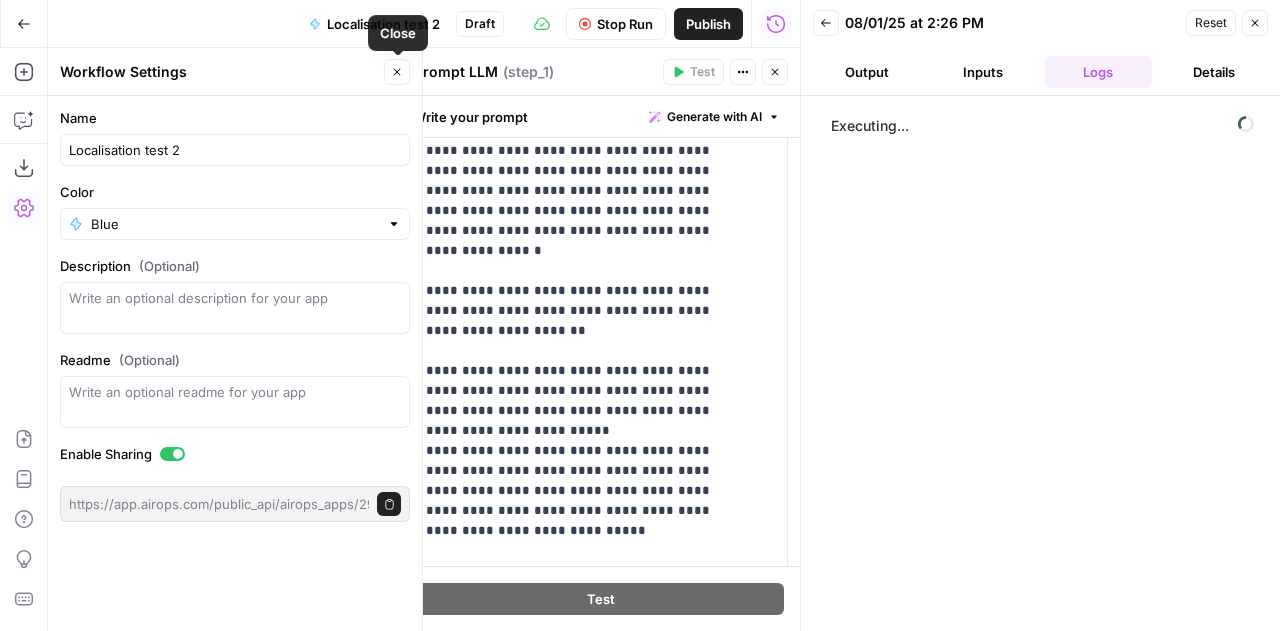 click 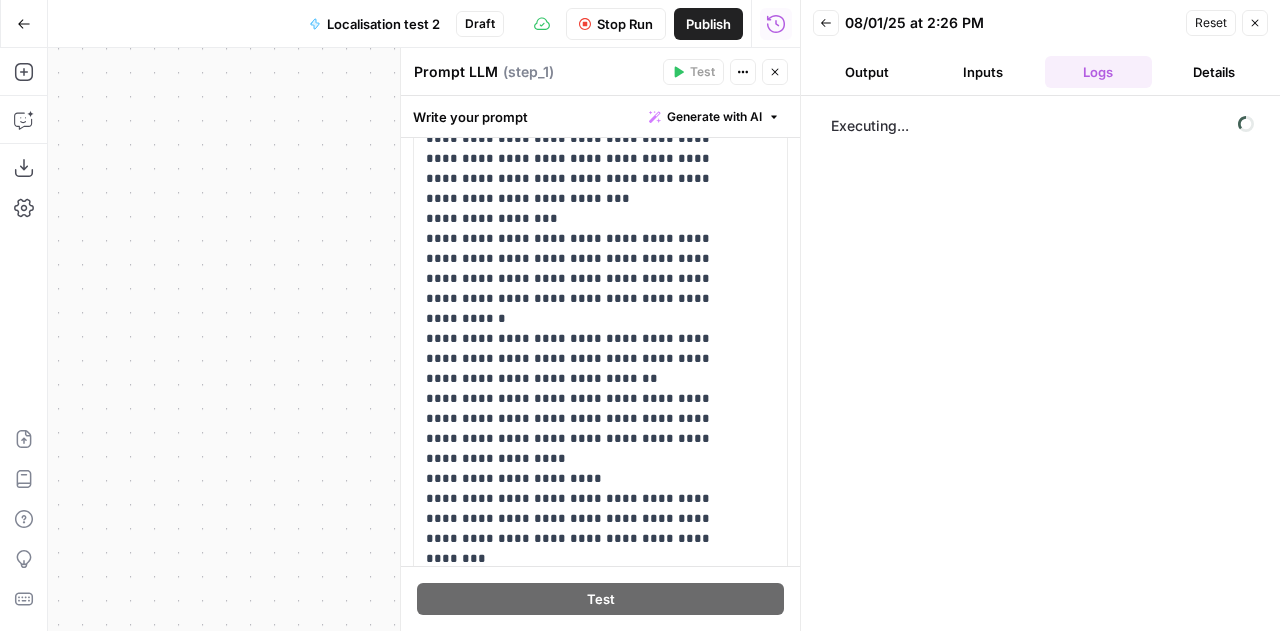 scroll, scrollTop: 2602, scrollLeft: 0, axis: vertical 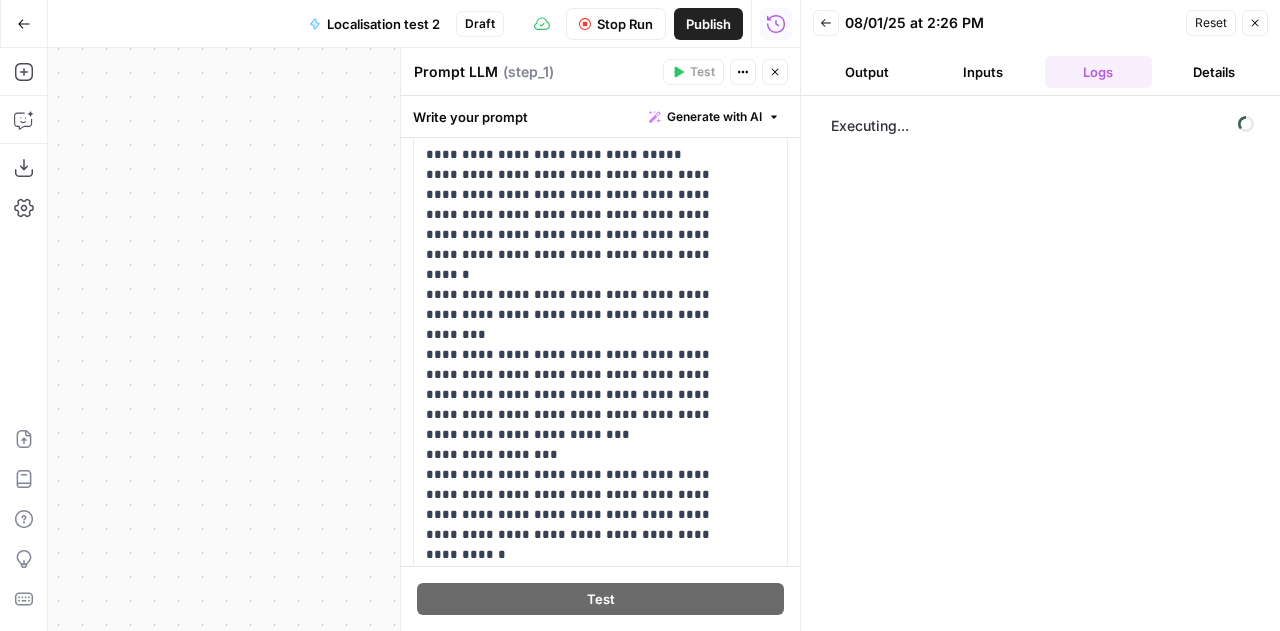 click on "Stop Run" at bounding box center (625, 24) 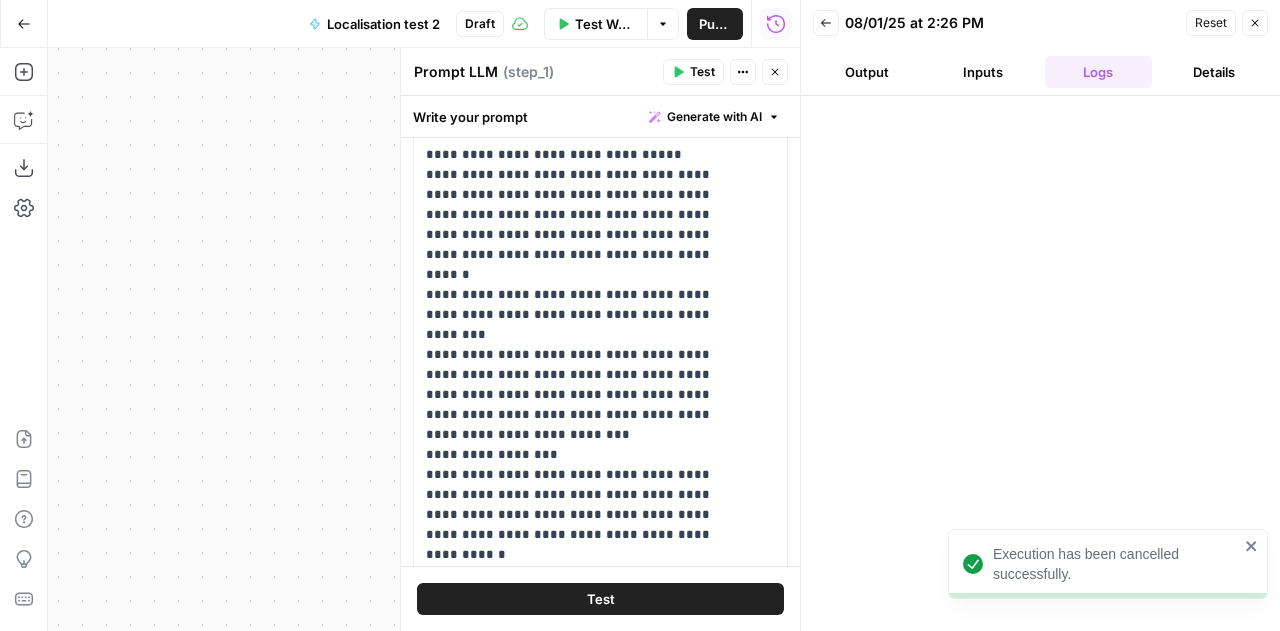 click on "Output" at bounding box center (867, 72) 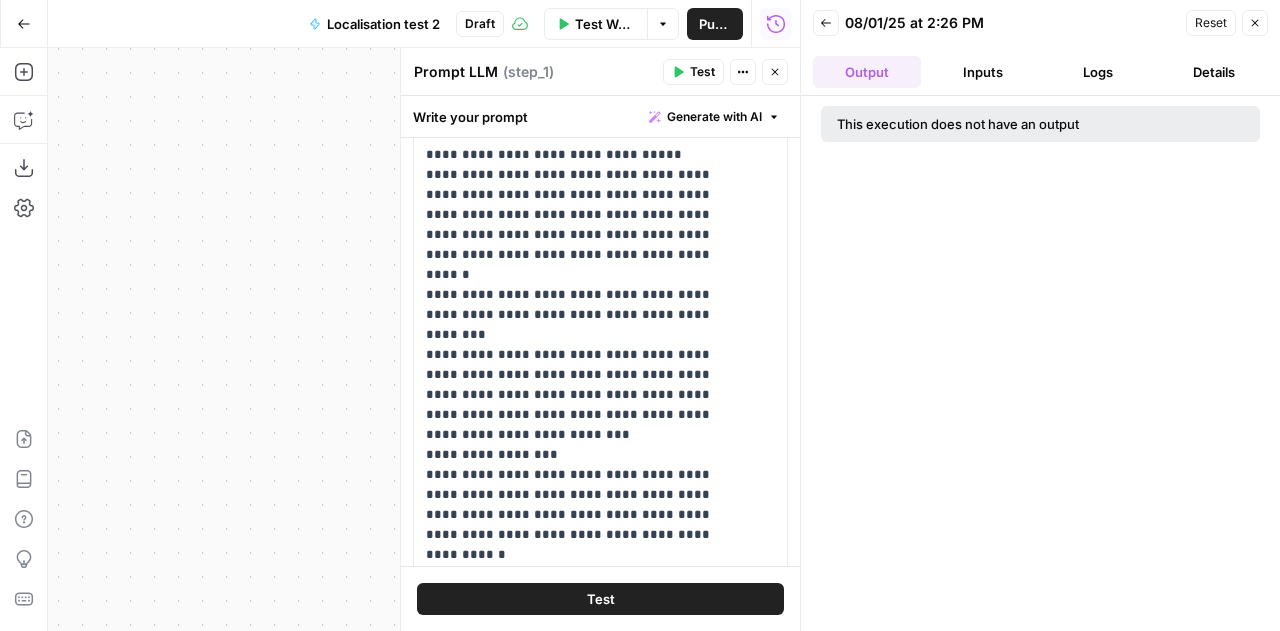 click 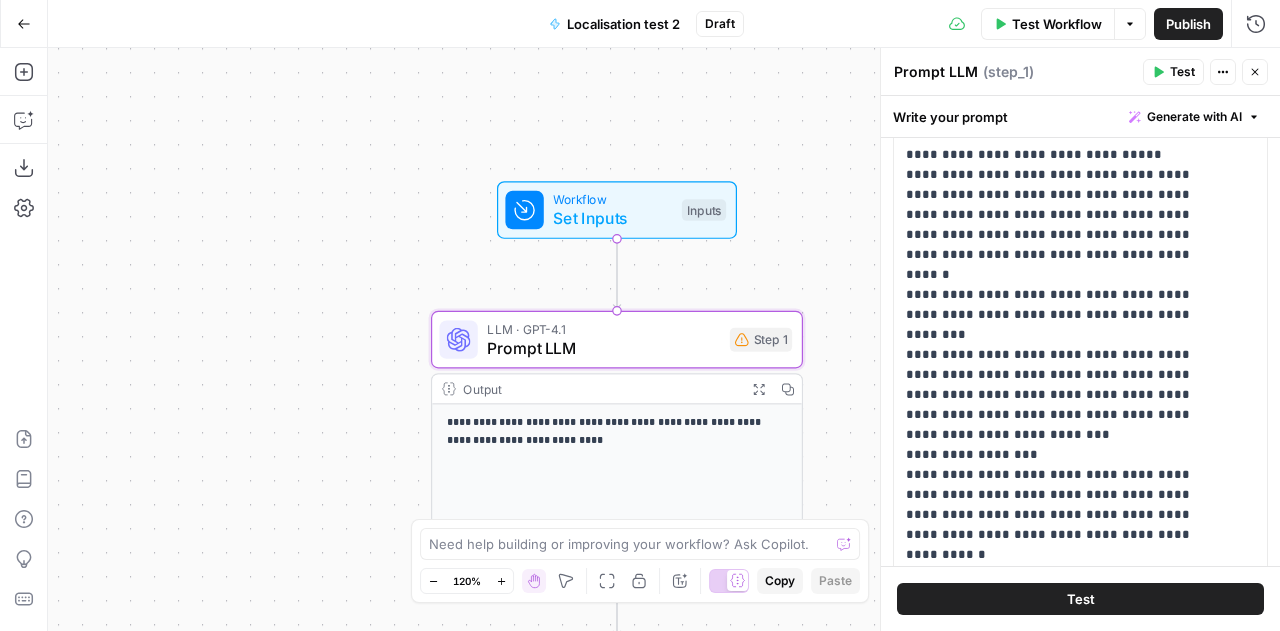 drag, startPoint x: 701, startPoint y: 530, endPoint x: 298, endPoint y: 554, distance: 403.71402 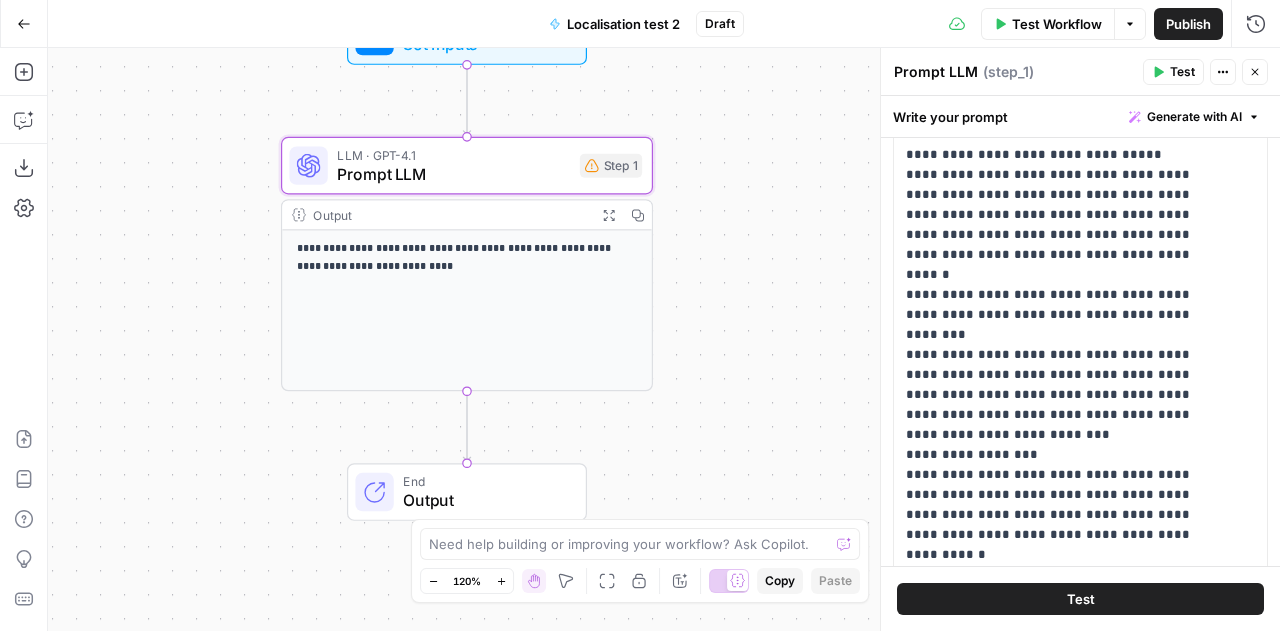 drag, startPoint x: 295, startPoint y: 587, endPoint x: 143, endPoint y: 411, distance: 232.55107 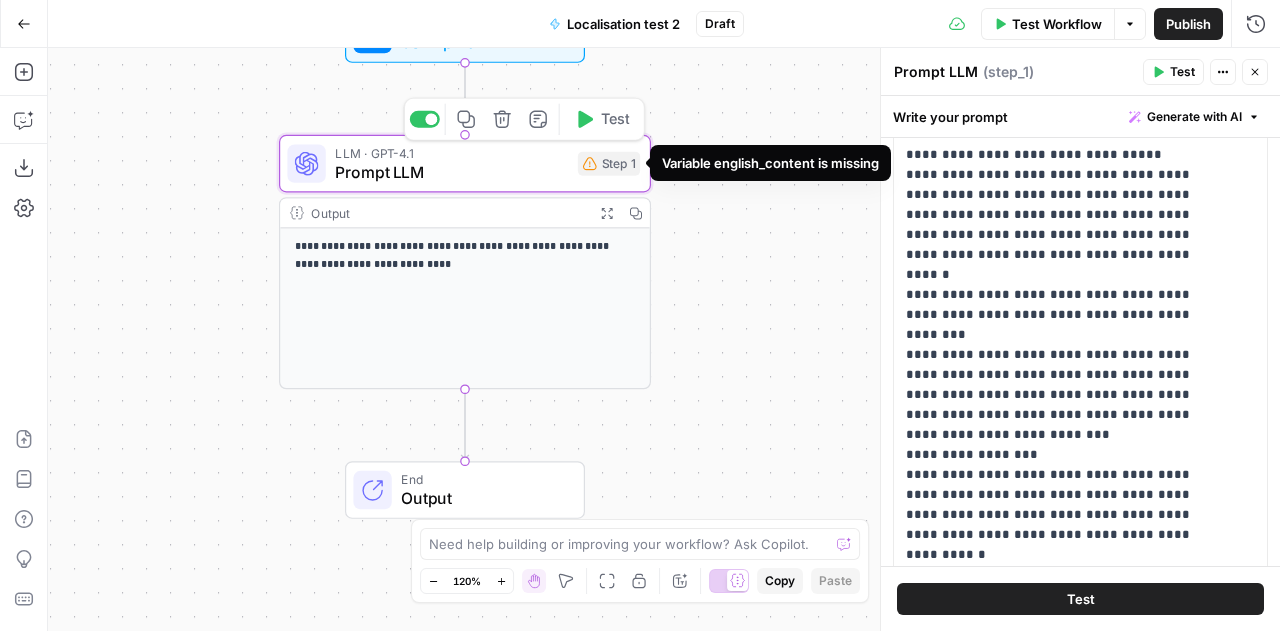 click on "Step 1" at bounding box center [609, 164] 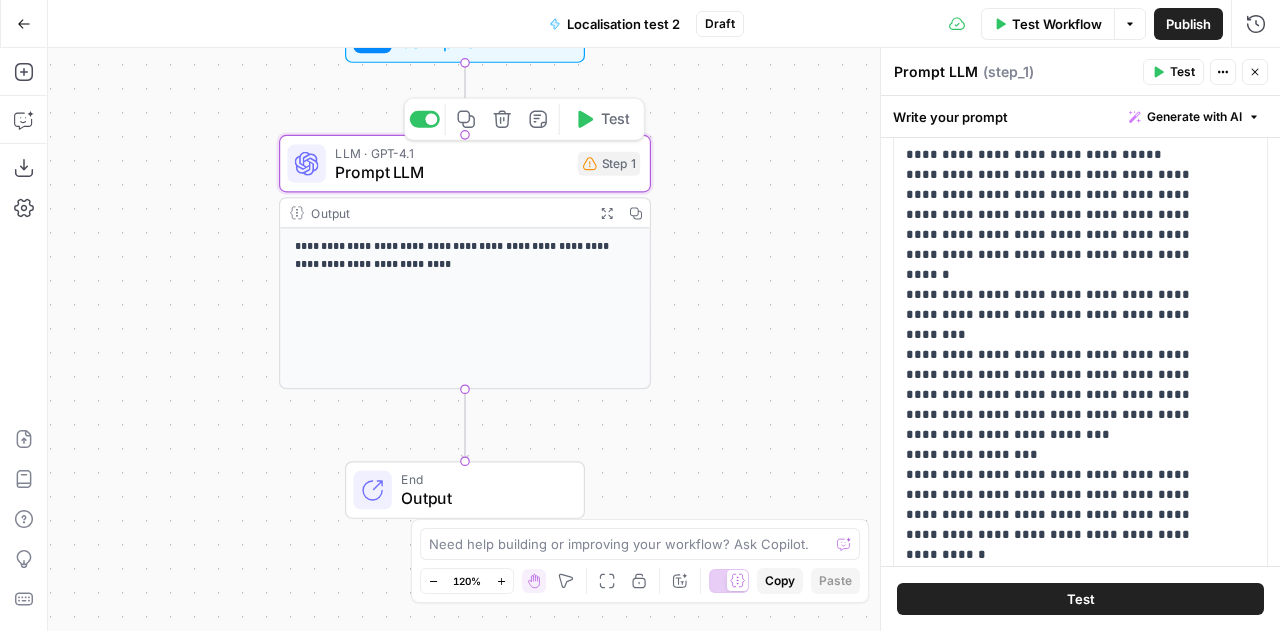 click on "Prompt LLM" at bounding box center (451, 172) 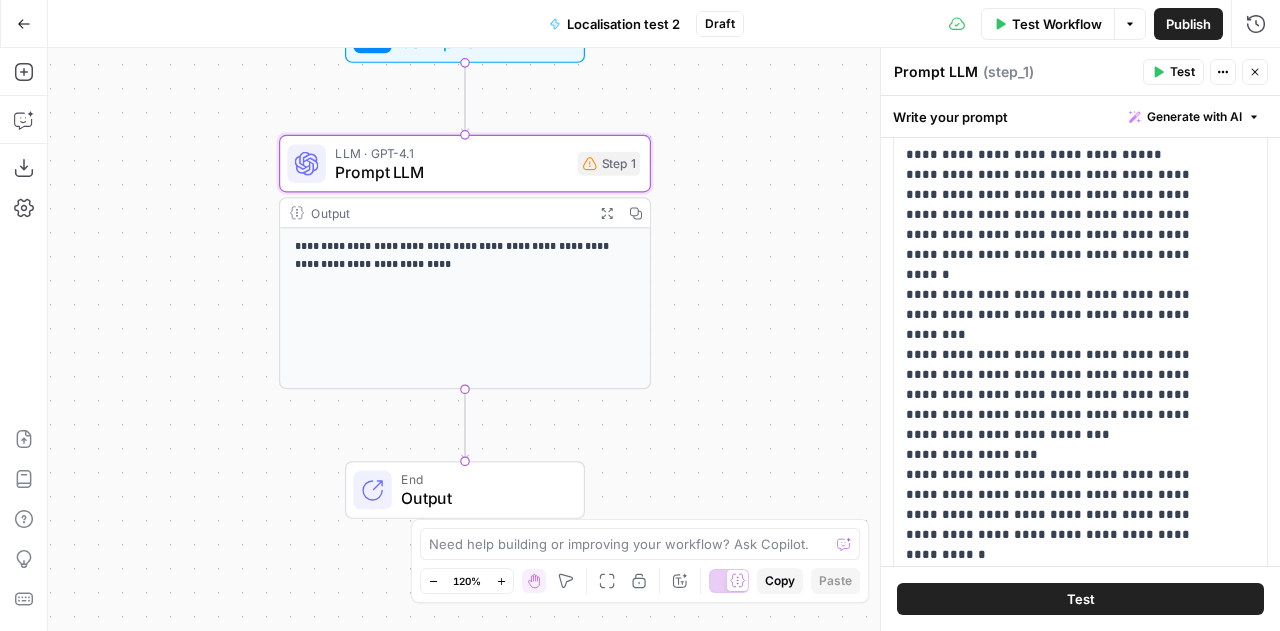 click on "Prompt LLM Prompt LLM  ( step_1 )" at bounding box center (1015, 72) 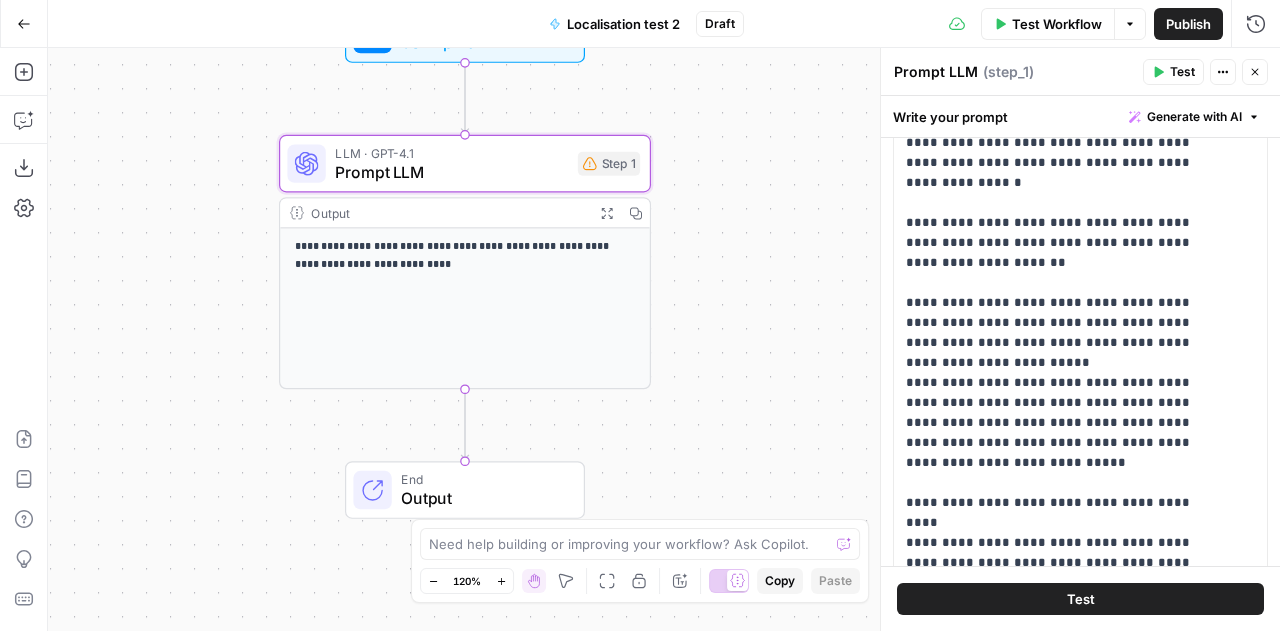 scroll, scrollTop: 855, scrollLeft: 0, axis: vertical 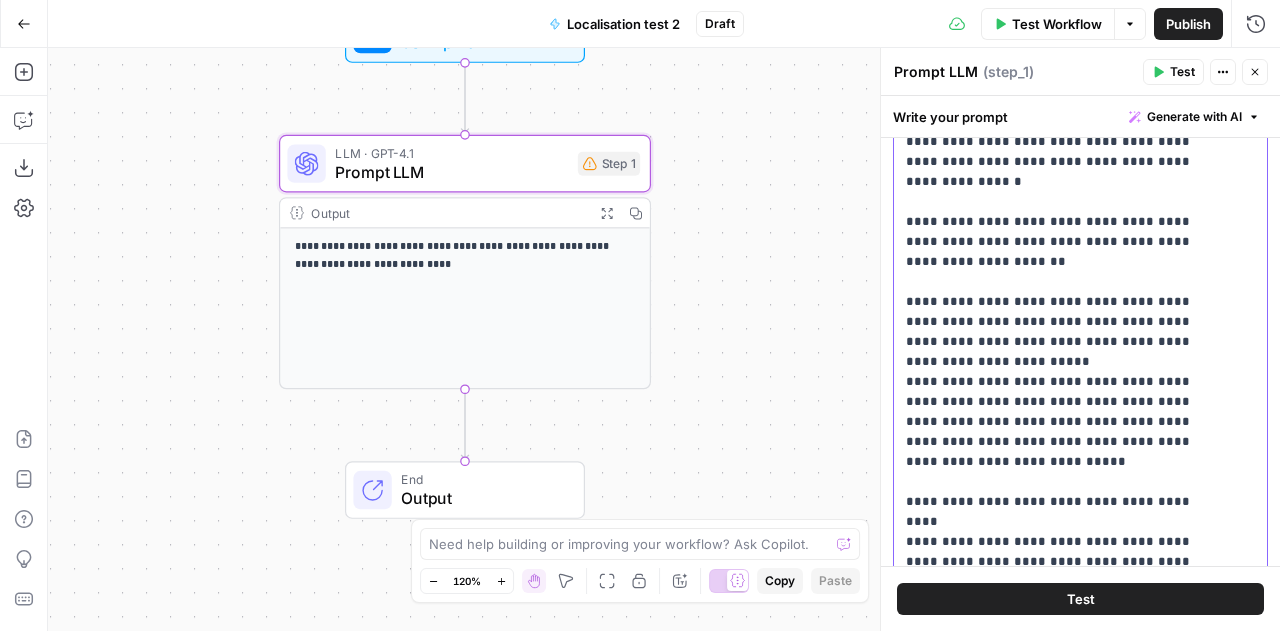 click on "**********" at bounding box center [1065, 1972] 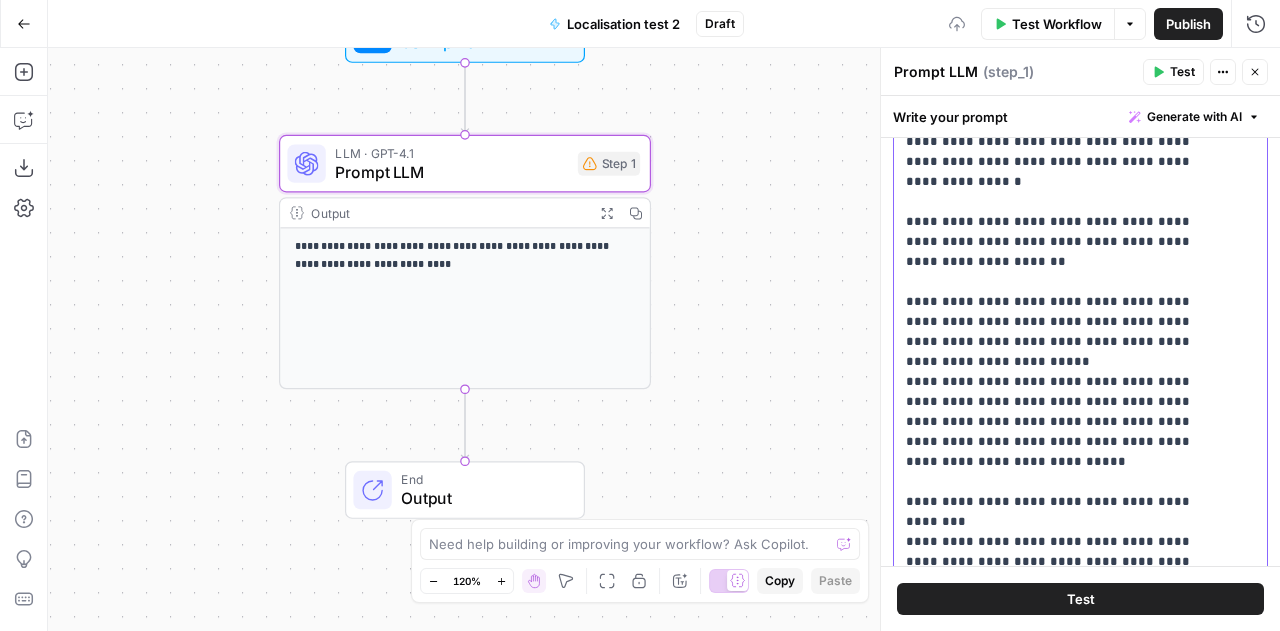 click on "**********" at bounding box center [1065, 1982] 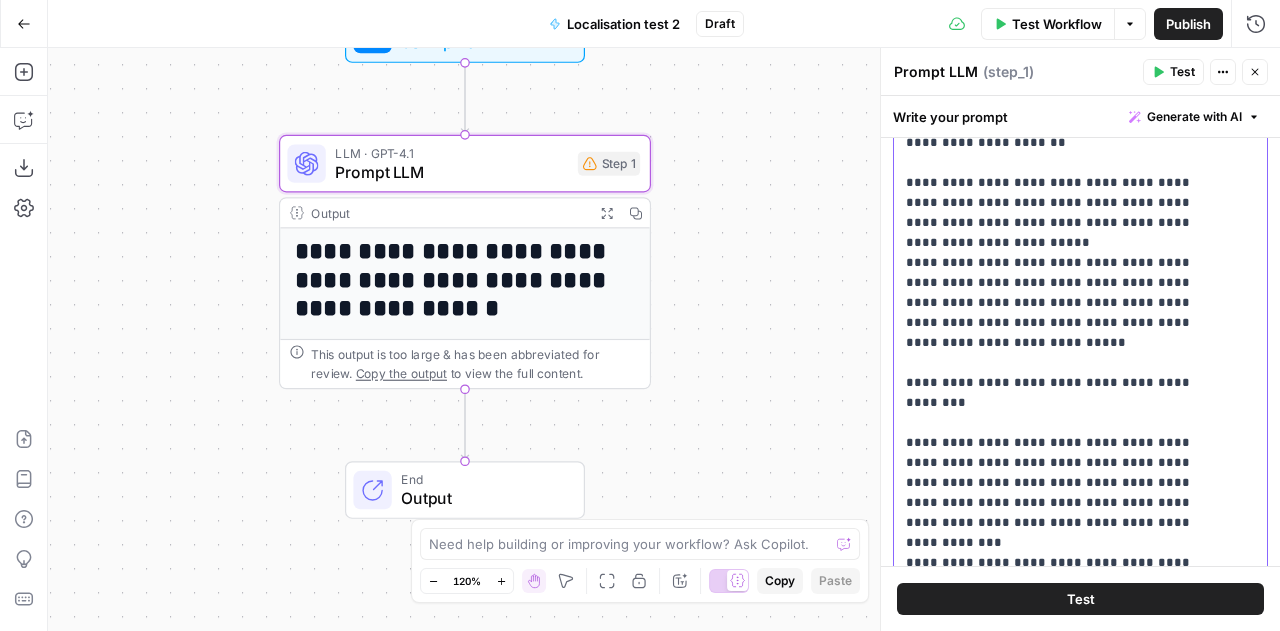 scroll, scrollTop: 975, scrollLeft: 0, axis: vertical 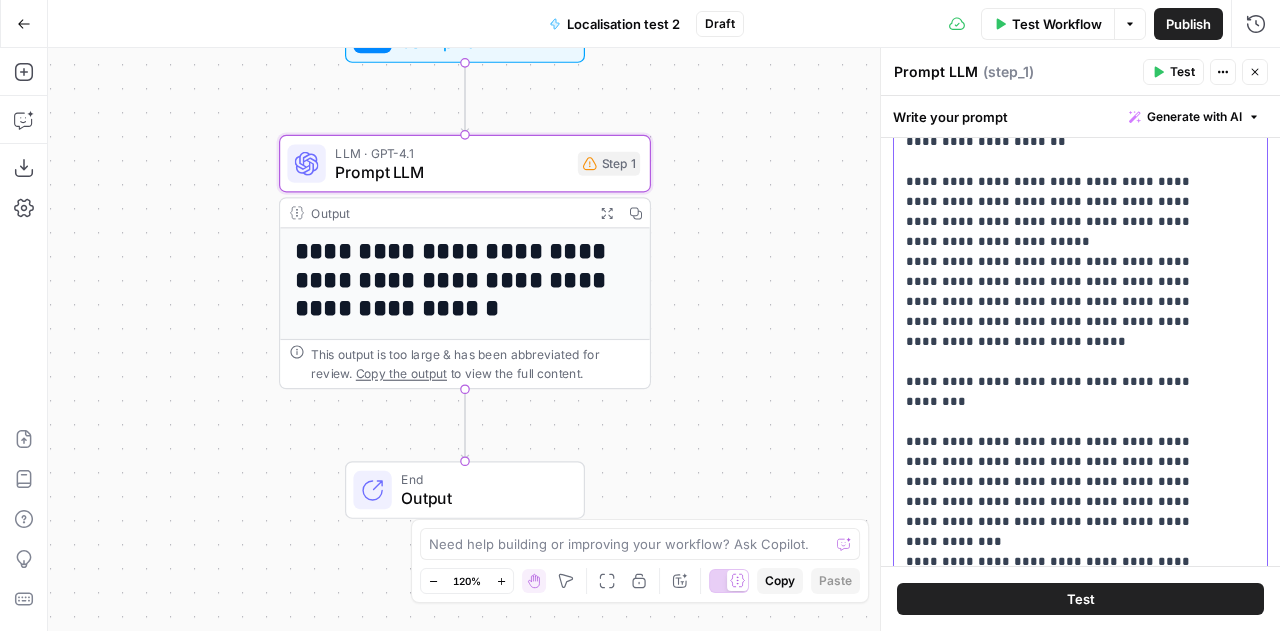 click on "**********" at bounding box center [1065, 1872] 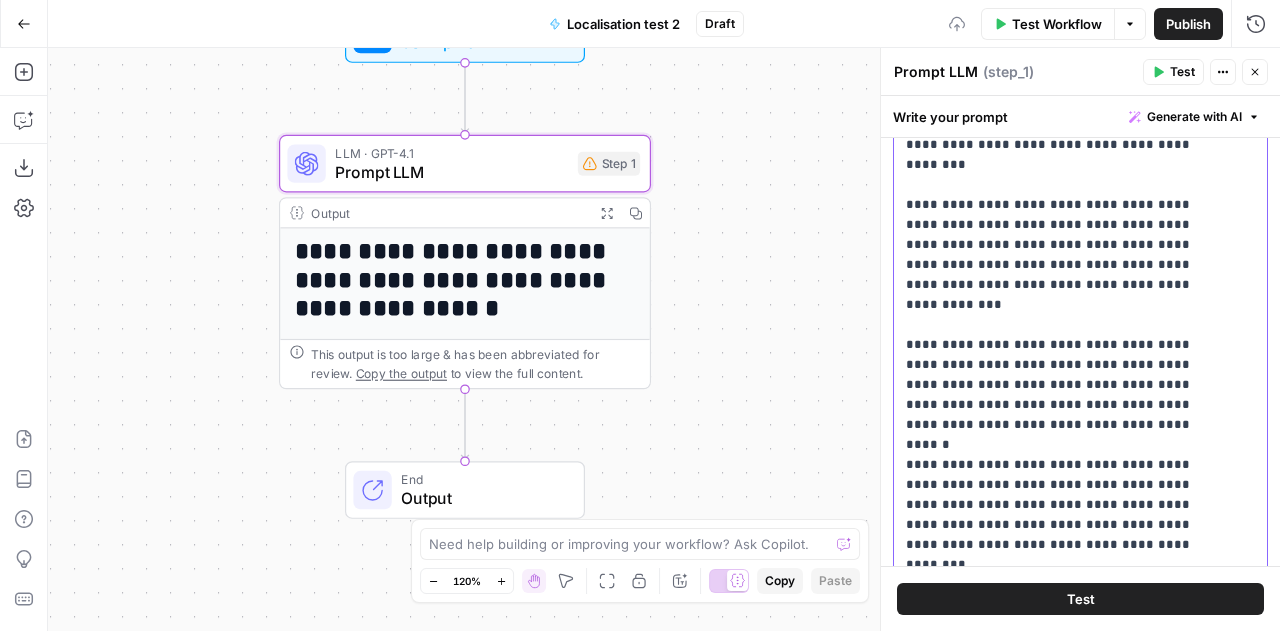 scroll, scrollTop: 1259, scrollLeft: 0, axis: vertical 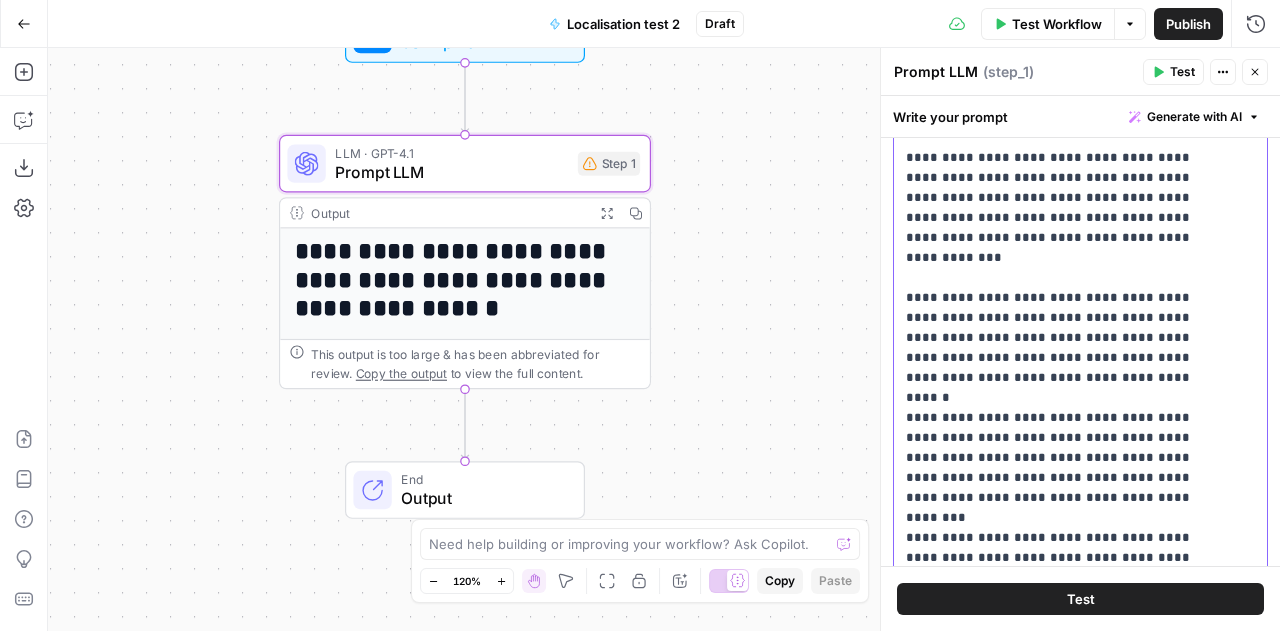 click on "**********" at bounding box center [1065, 1598] 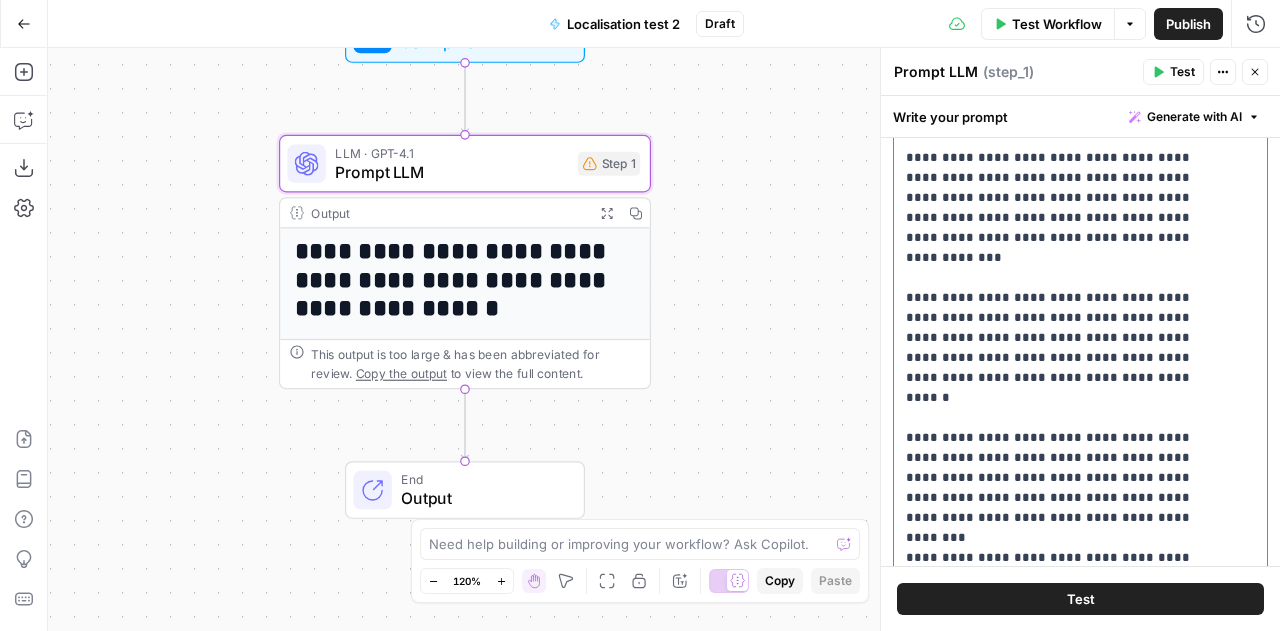 click on "**********" at bounding box center [1065, 1608] 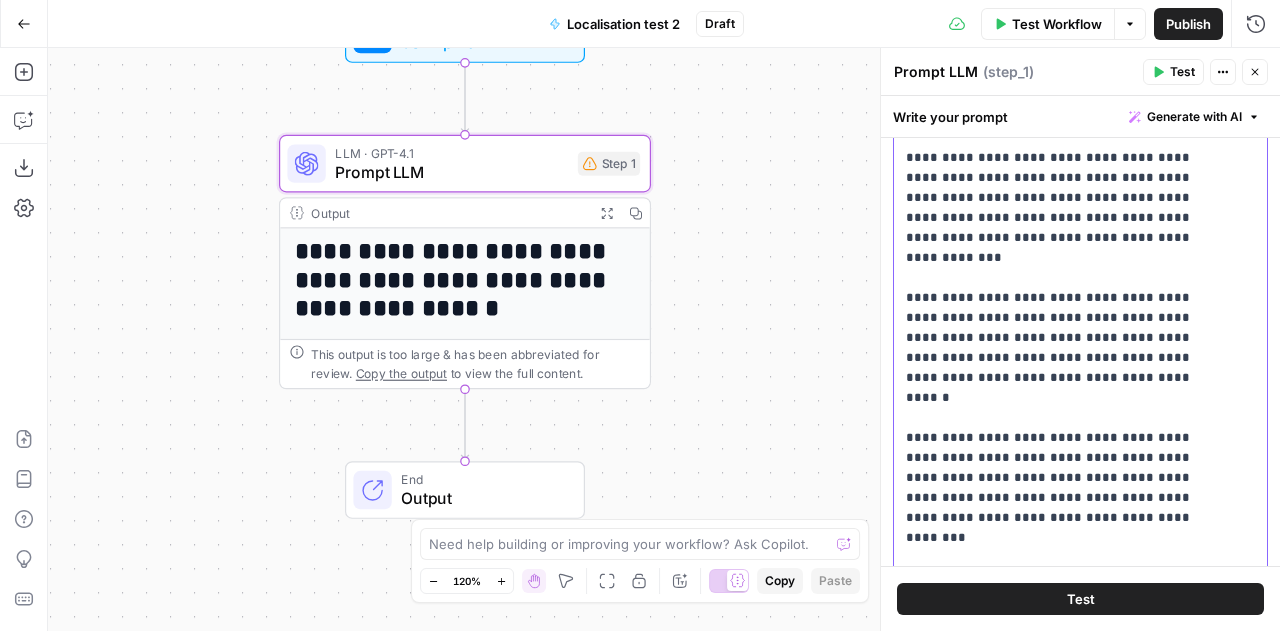 click on "**********" at bounding box center (1065, 1618) 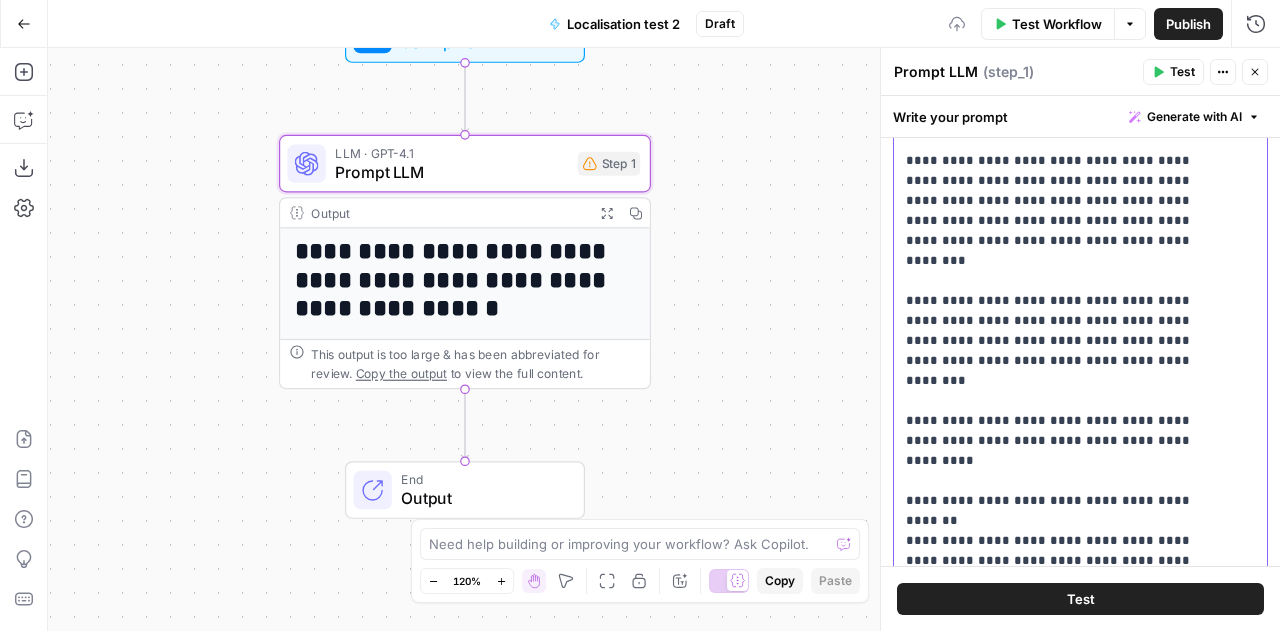scroll, scrollTop: 1537, scrollLeft: 0, axis: vertical 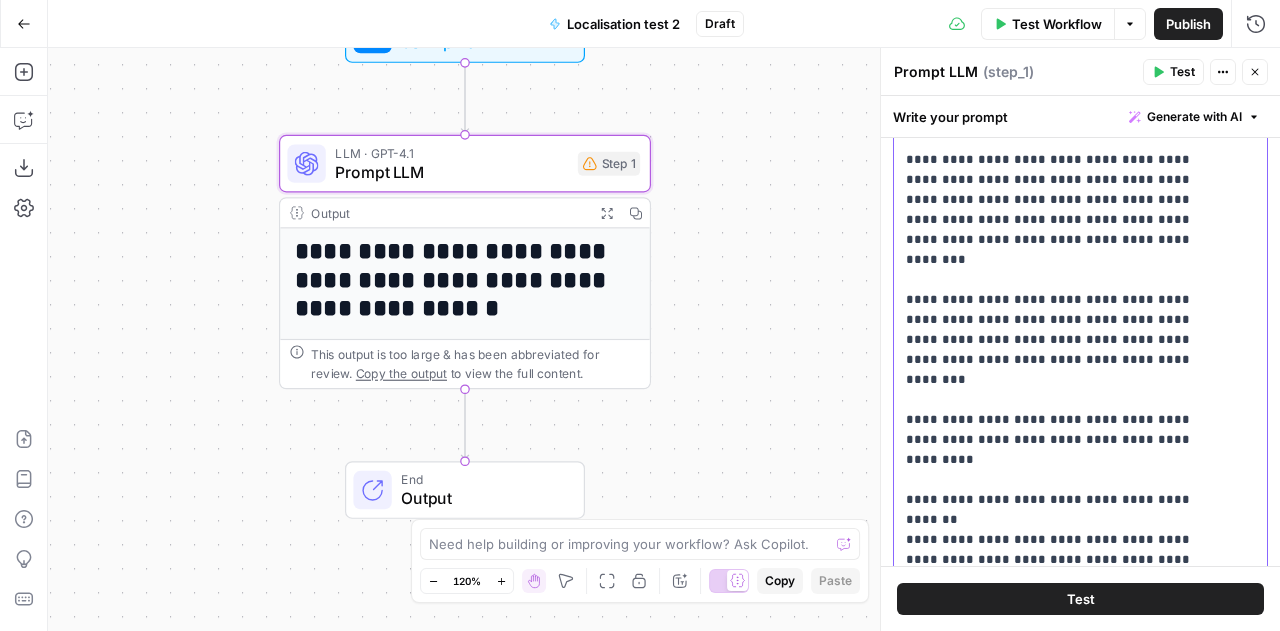 click on "**********" at bounding box center (1065, 1350) 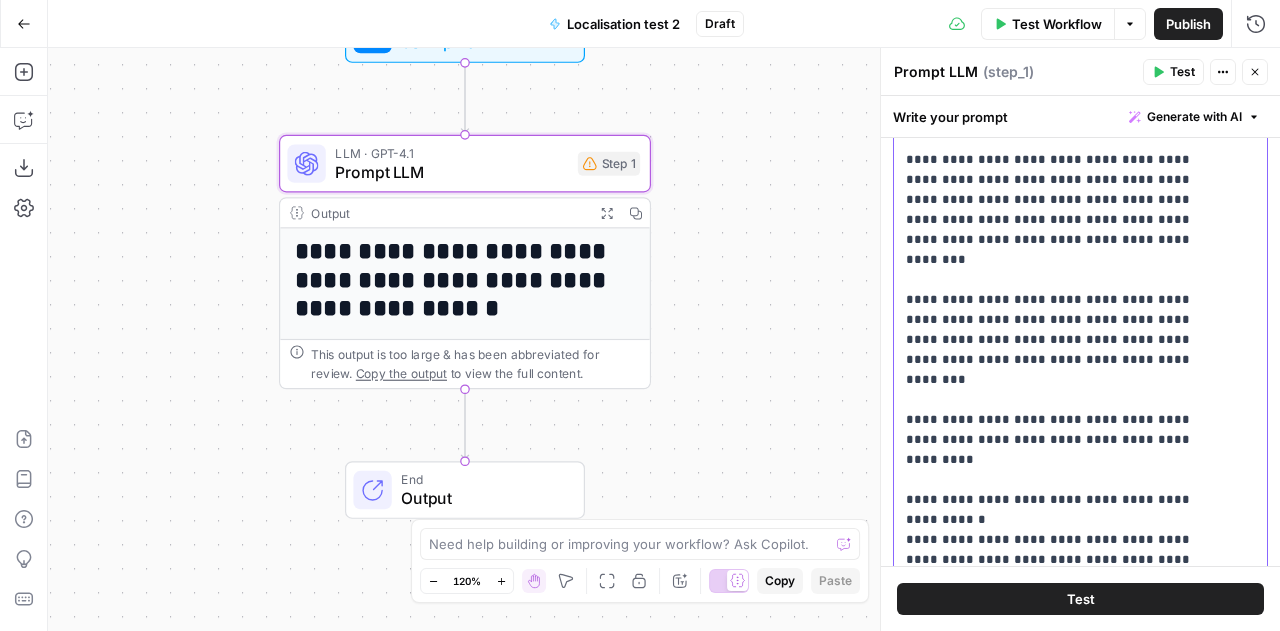 click on "**********" at bounding box center (1065, 1360) 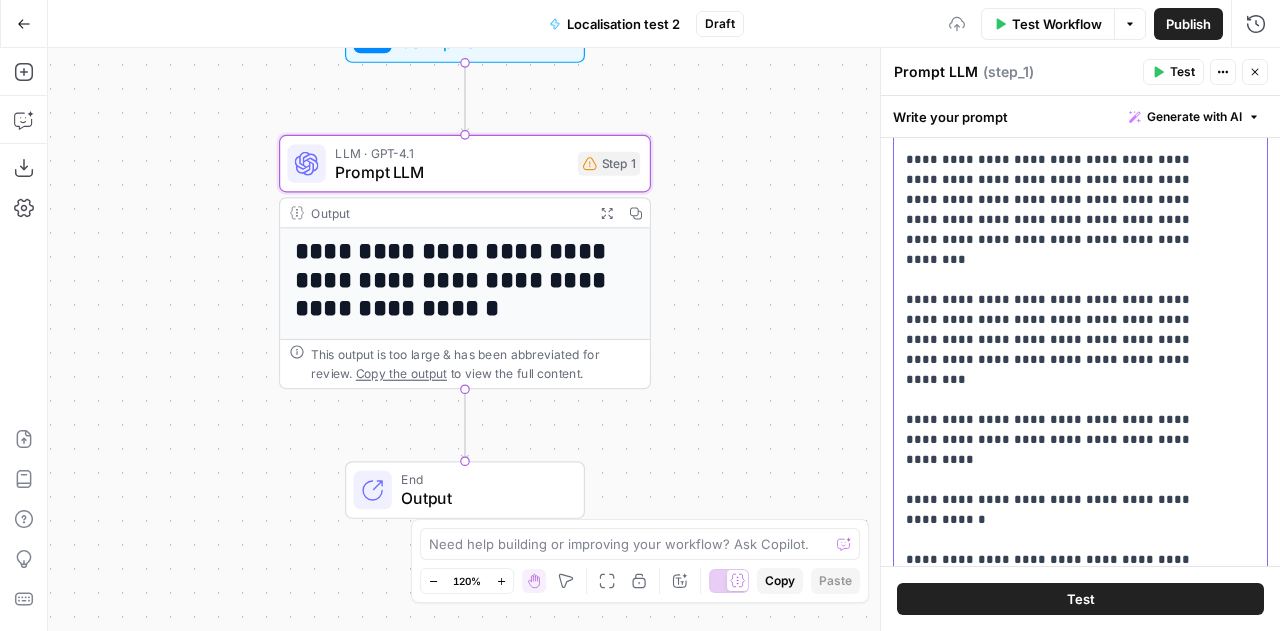 scroll, scrollTop: 1649, scrollLeft: 0, axis: vertical 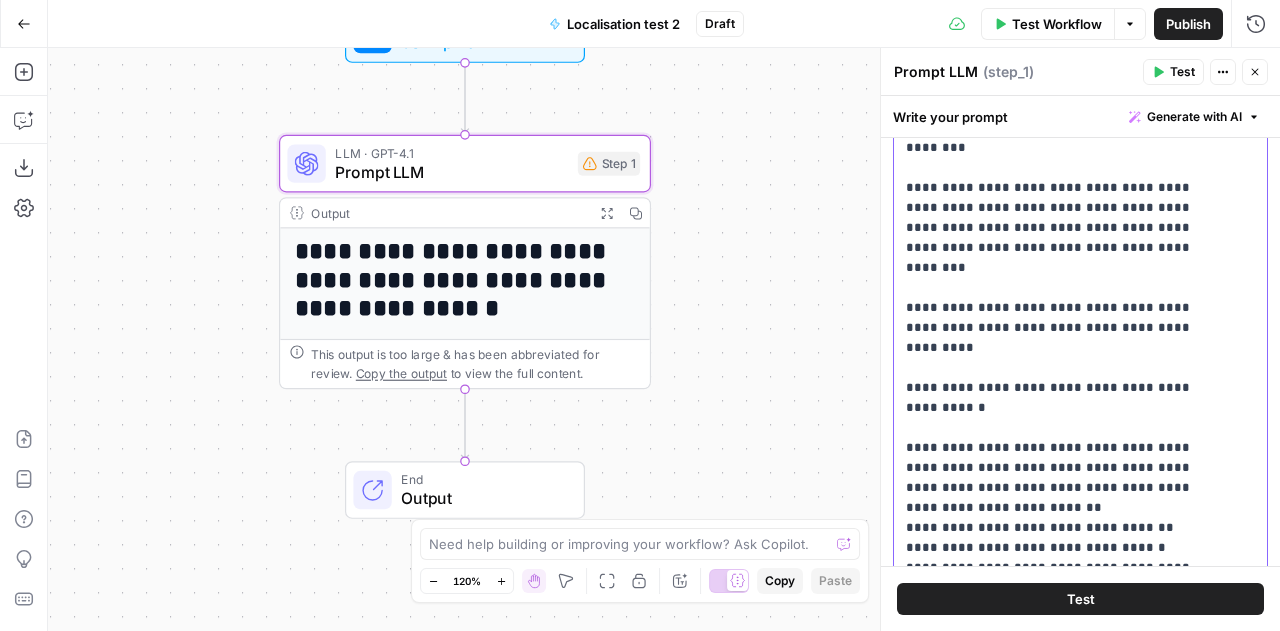 click on "**********" at bounding box center (1065, 1258) 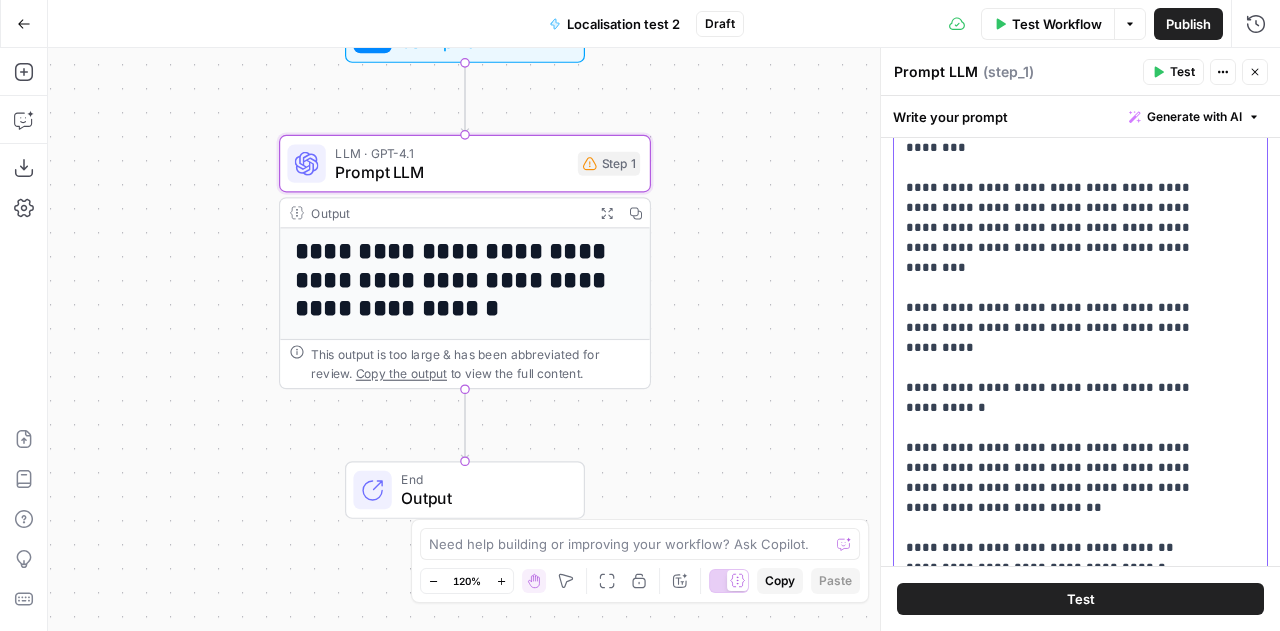 click on "**********" at bounding box center (1073, 306) 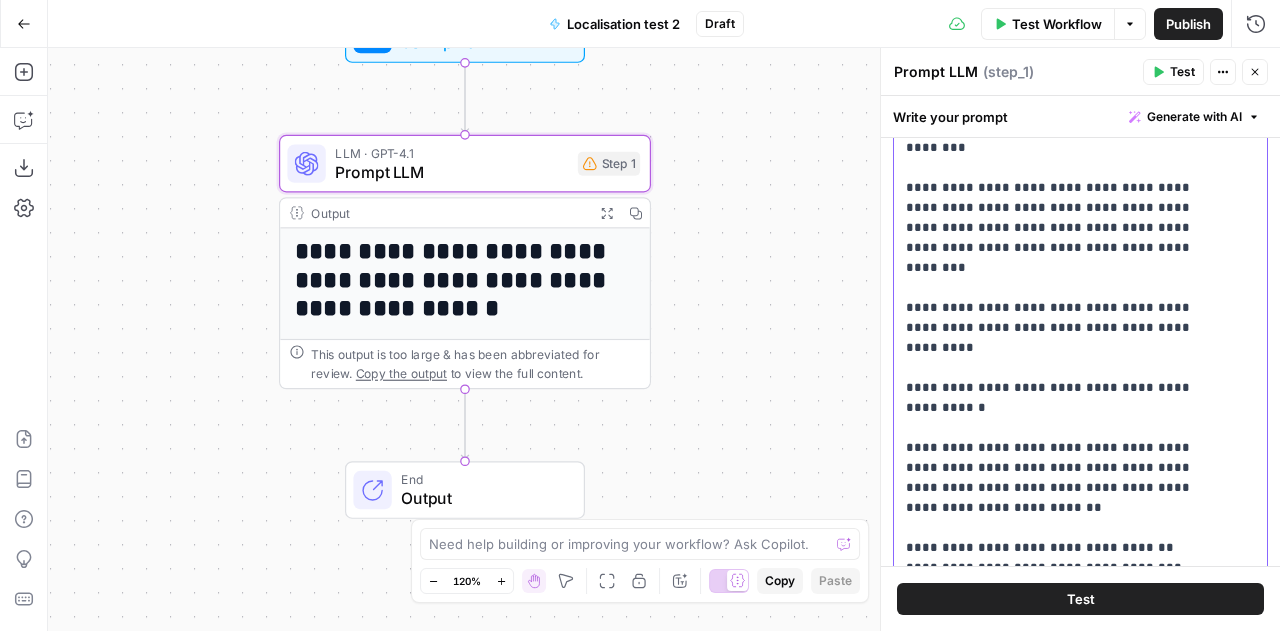 click on "**********" at bounding box center [1065, 1268] 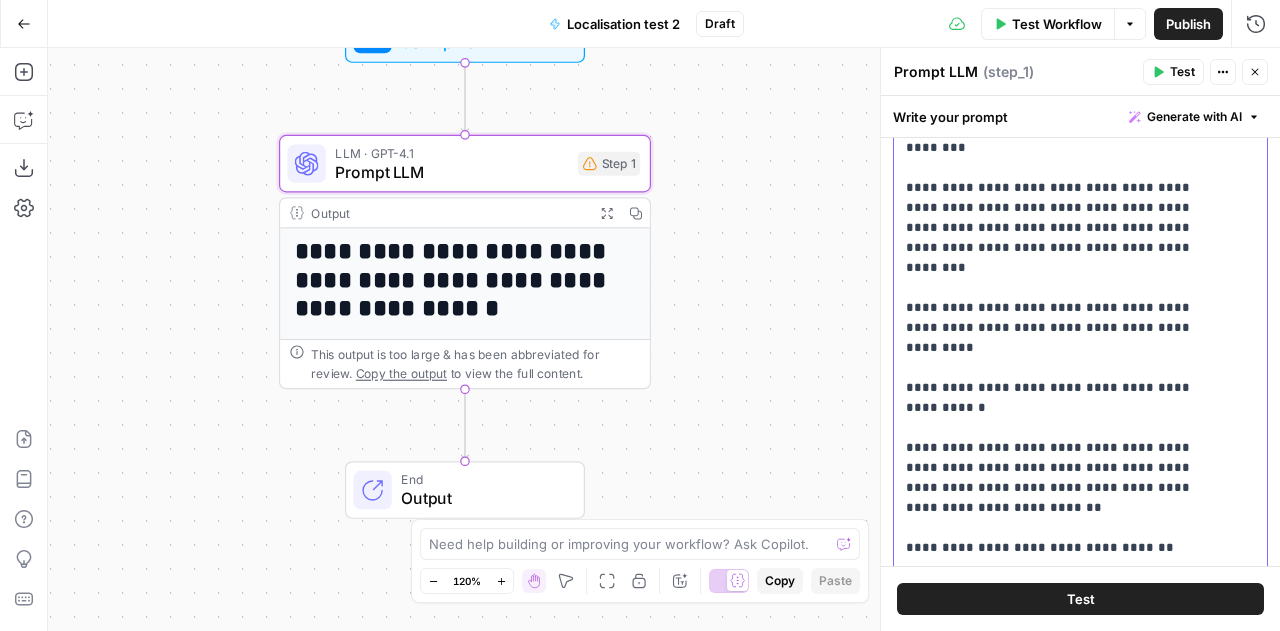 click on "**********" at bounding box center [1073, 306] 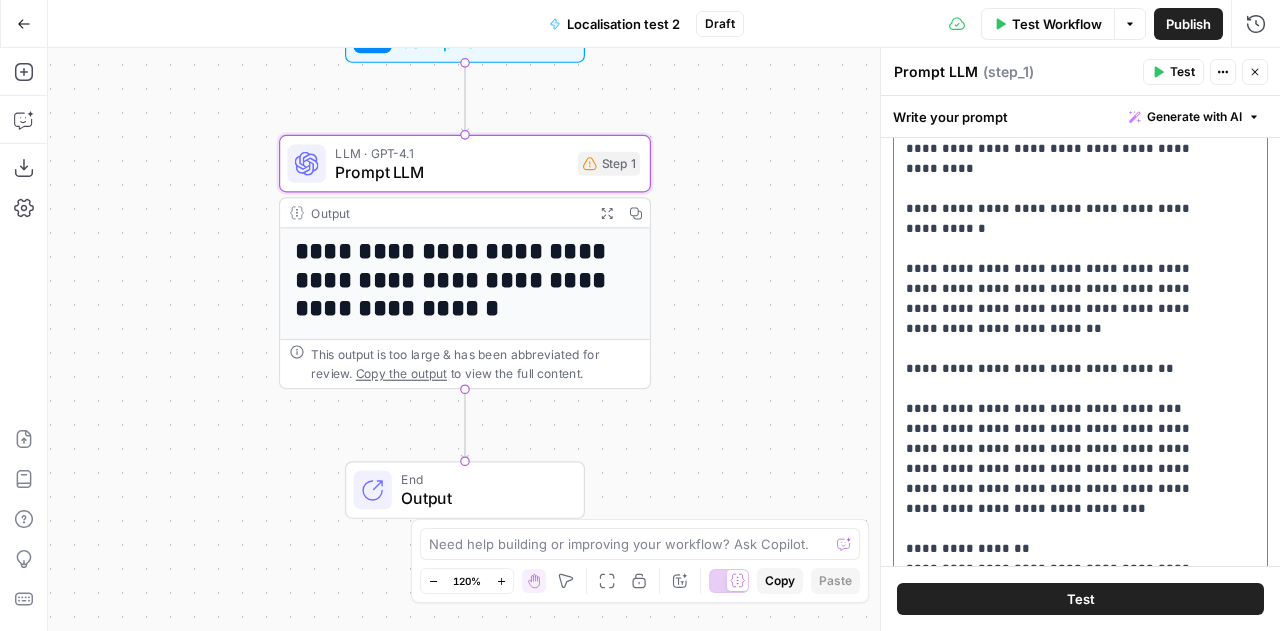 scroll, scrollTop: 1831, scrollLeft: 0, axis: vertical 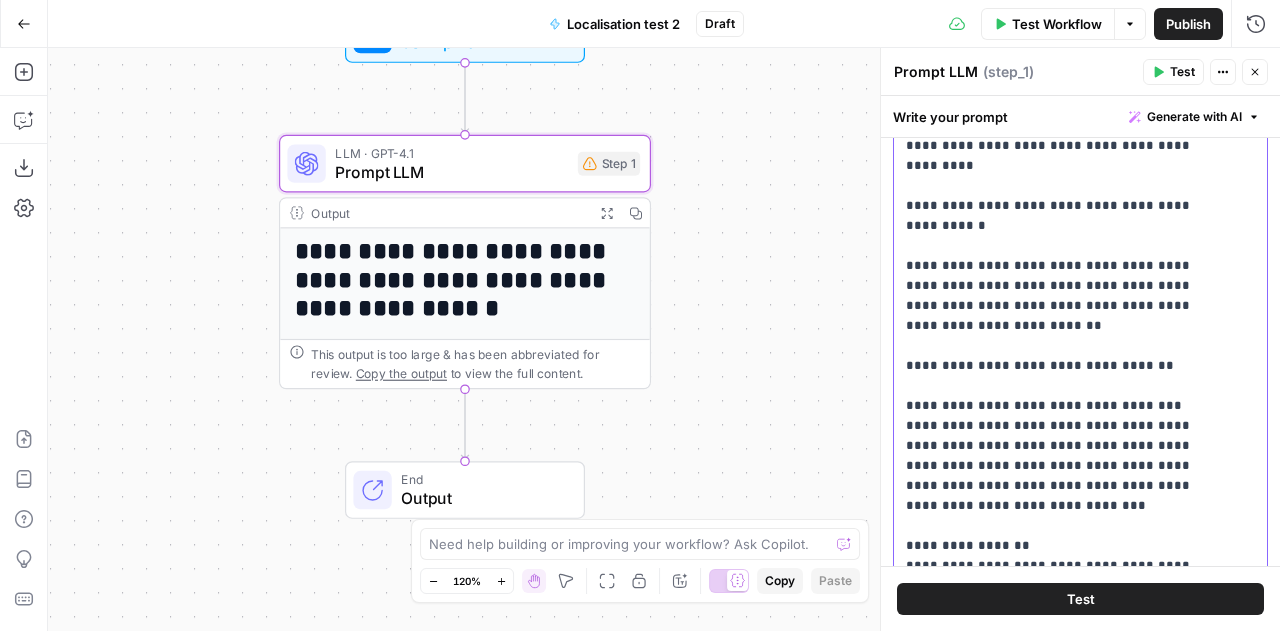 click on "**********" at bounding box center (1065, 1106) 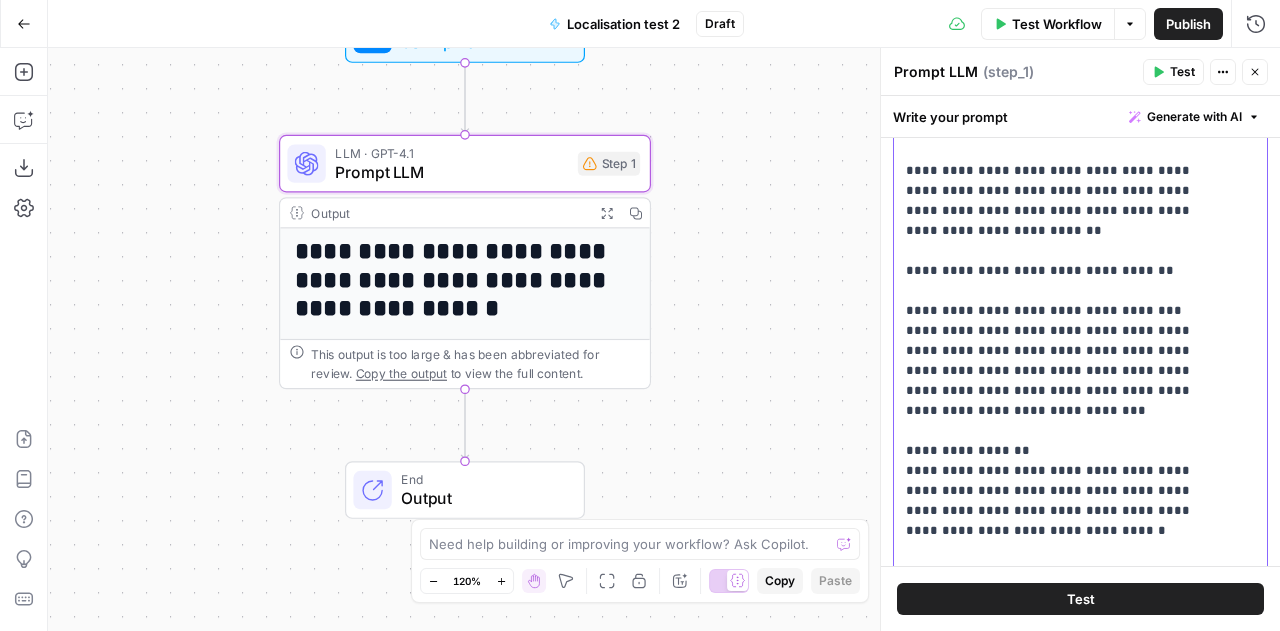 scroll, scrollTop: 1927, scrollLeft: 0, axis: vertical 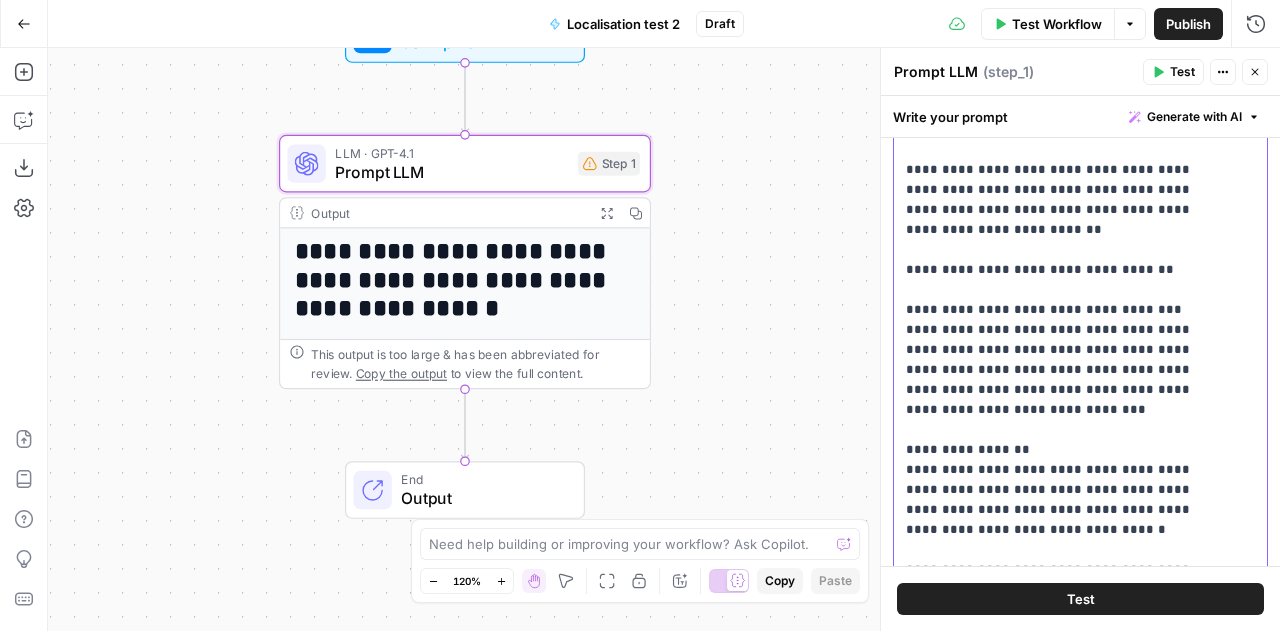 click on "**********" at bounding box center (1065, 1020) 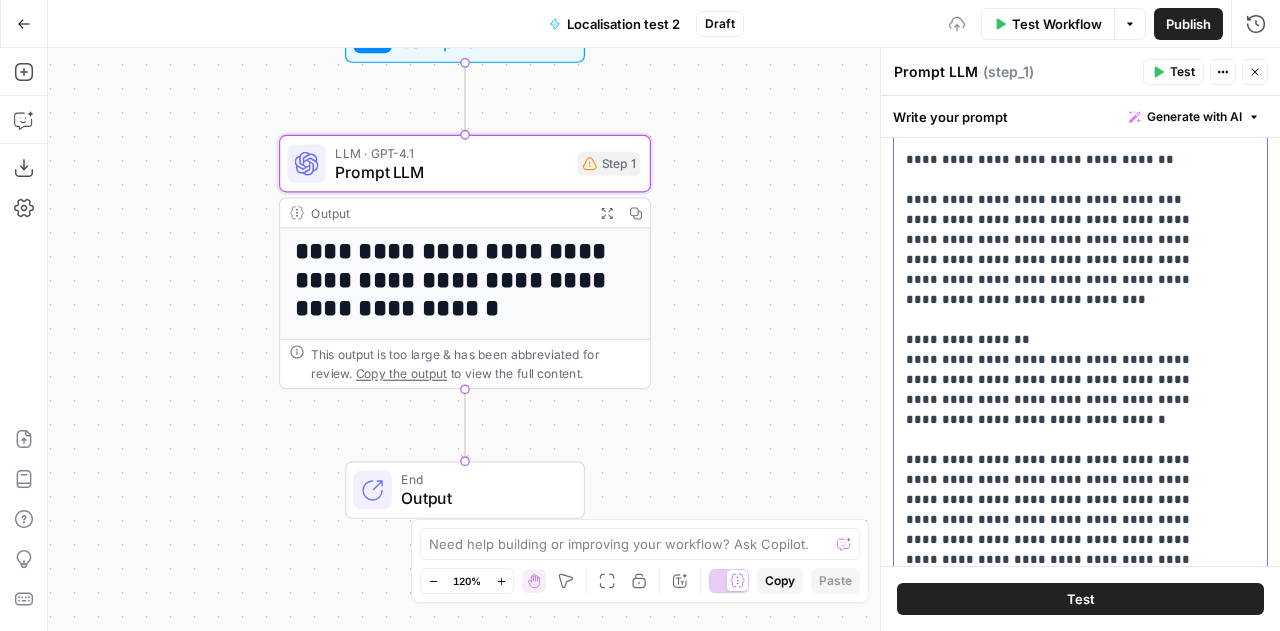 scroll, scrollTop: 2038, scrollLeft: 0, axis: vertical 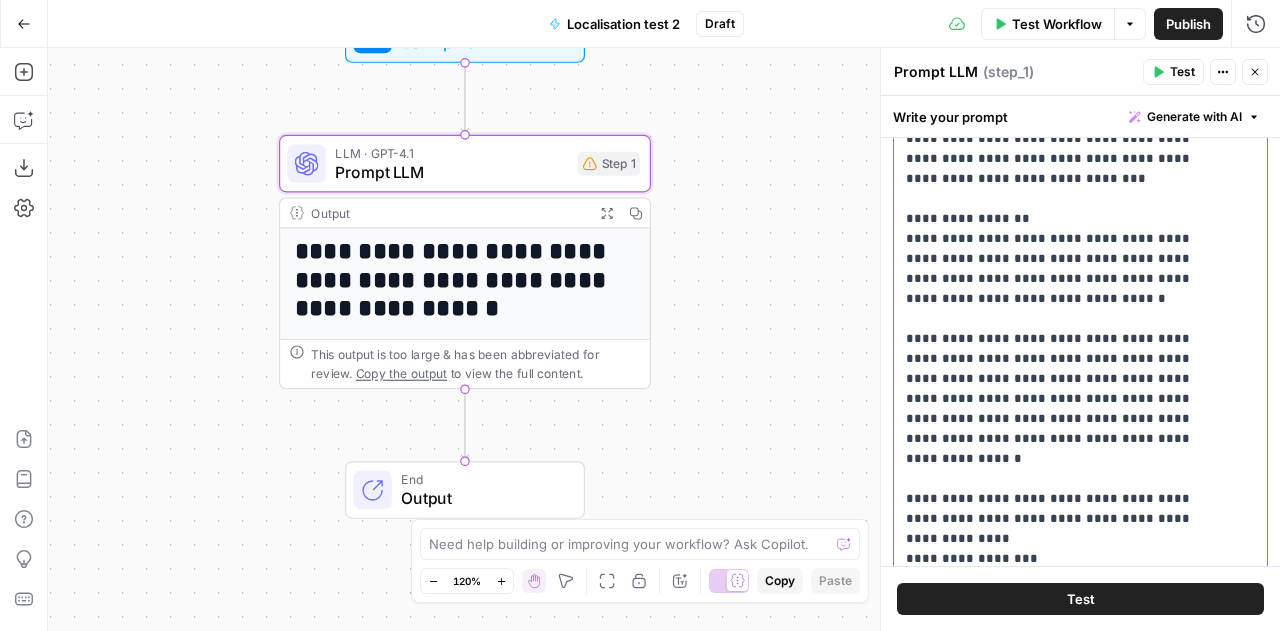 click on "**********" at bounding box center (1065, 809) 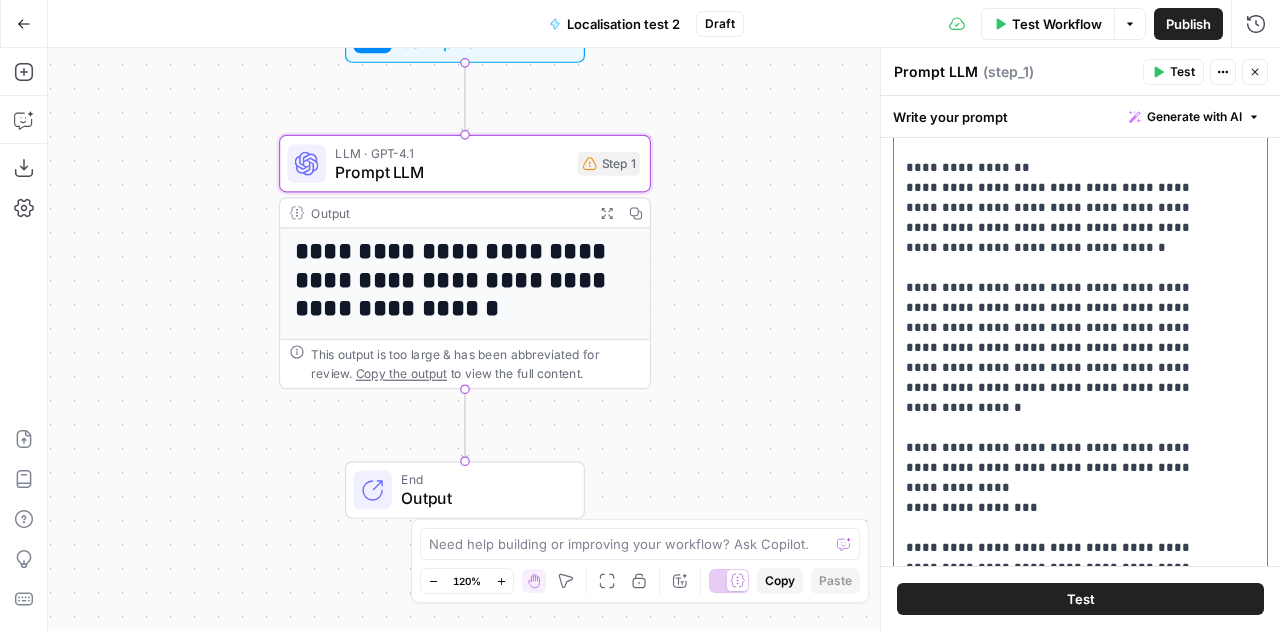 scroll, scrollTop: 2211, scrollLeft: 0, axis: vertical 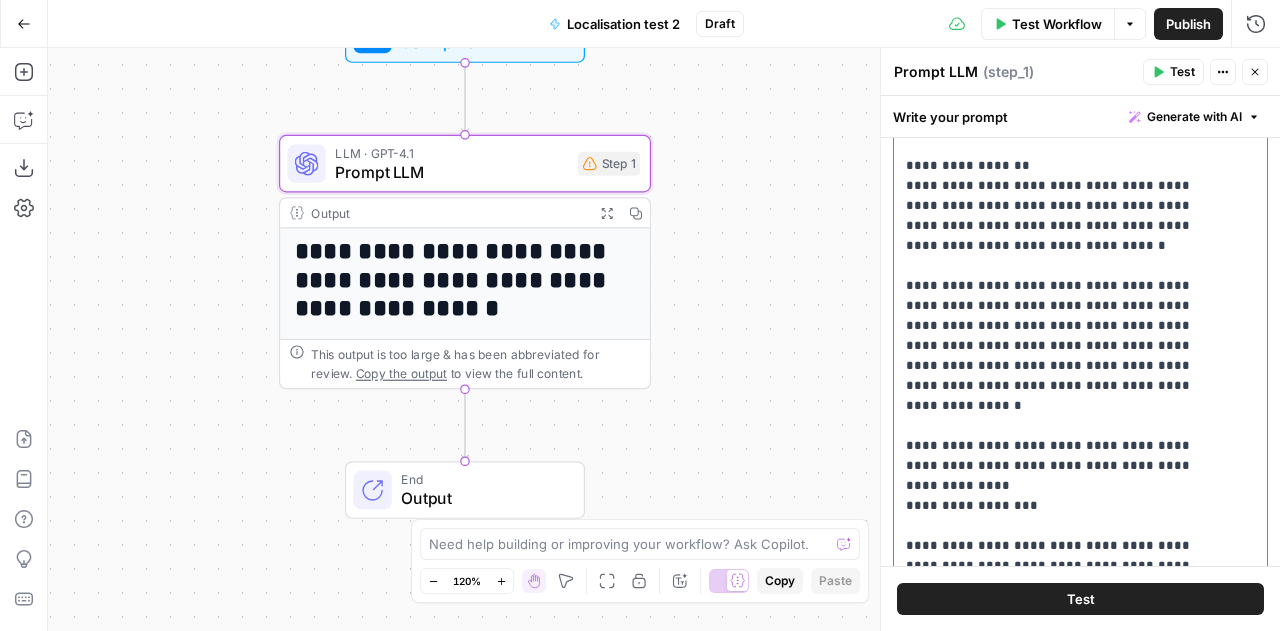 click on "**********" at bounding box center [1065, 766] 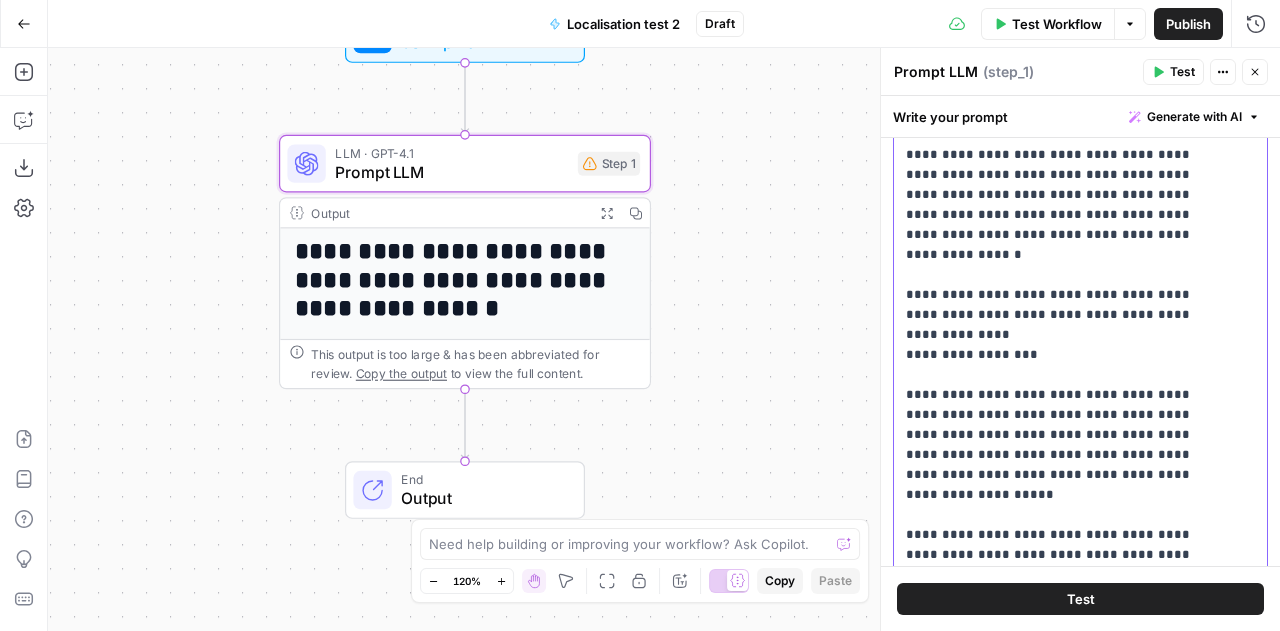 scroll, scrollTop: 2495, scrollLeft: 0, axis: vertical 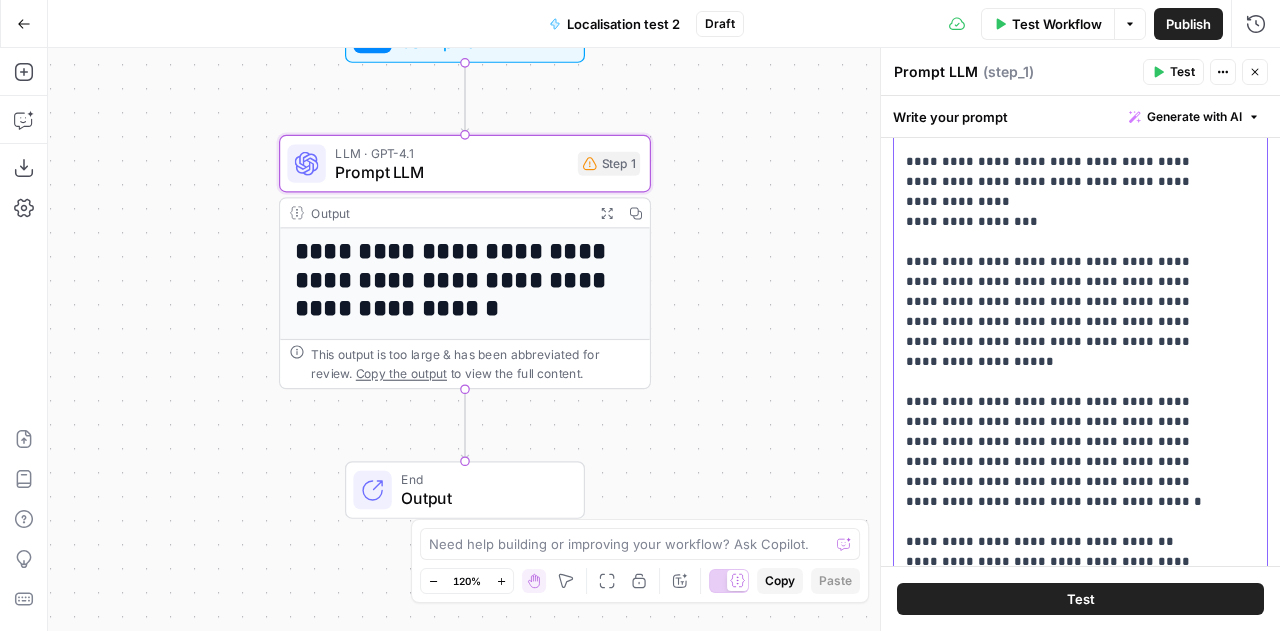 click on "**********" at bounding box center (1065, 492) 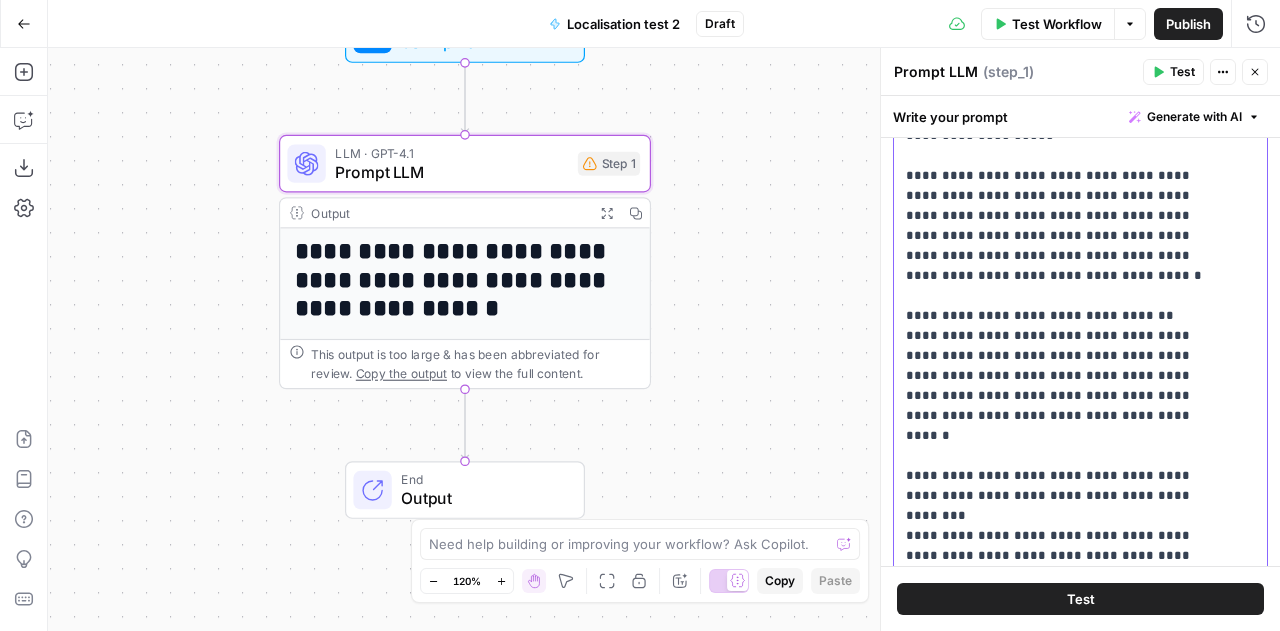 scroll, scrollTop: 2722, scrollLeft: 0, axis: vertical 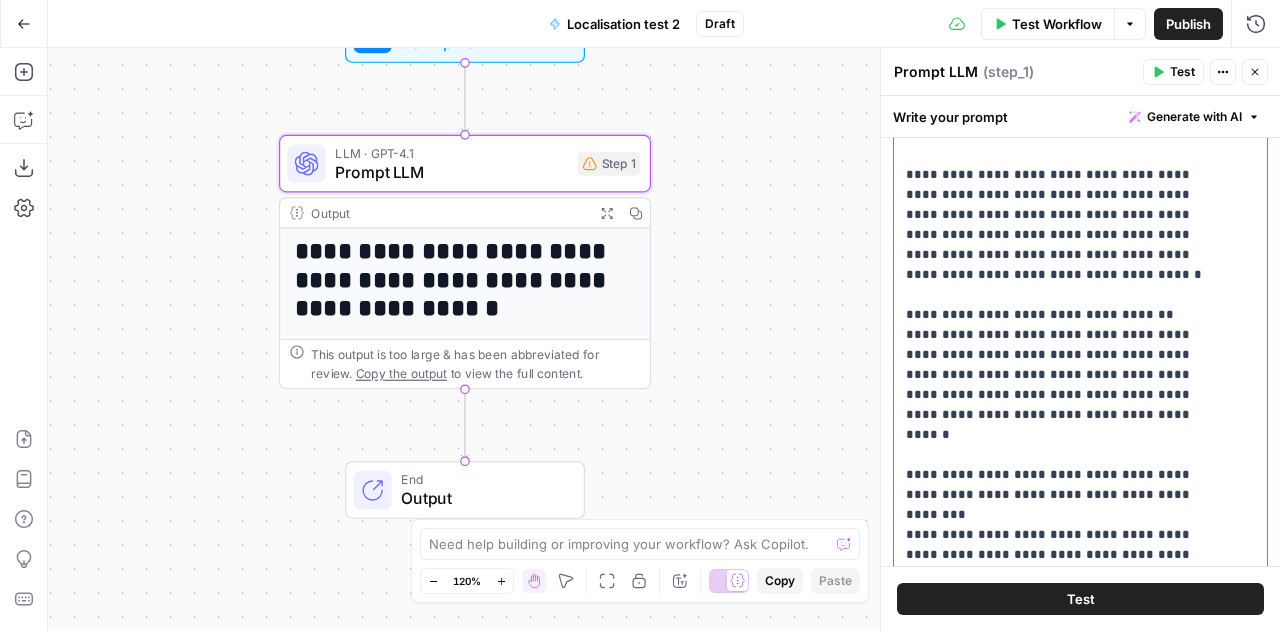 click on "**********" at bounding box center [1073, 306] 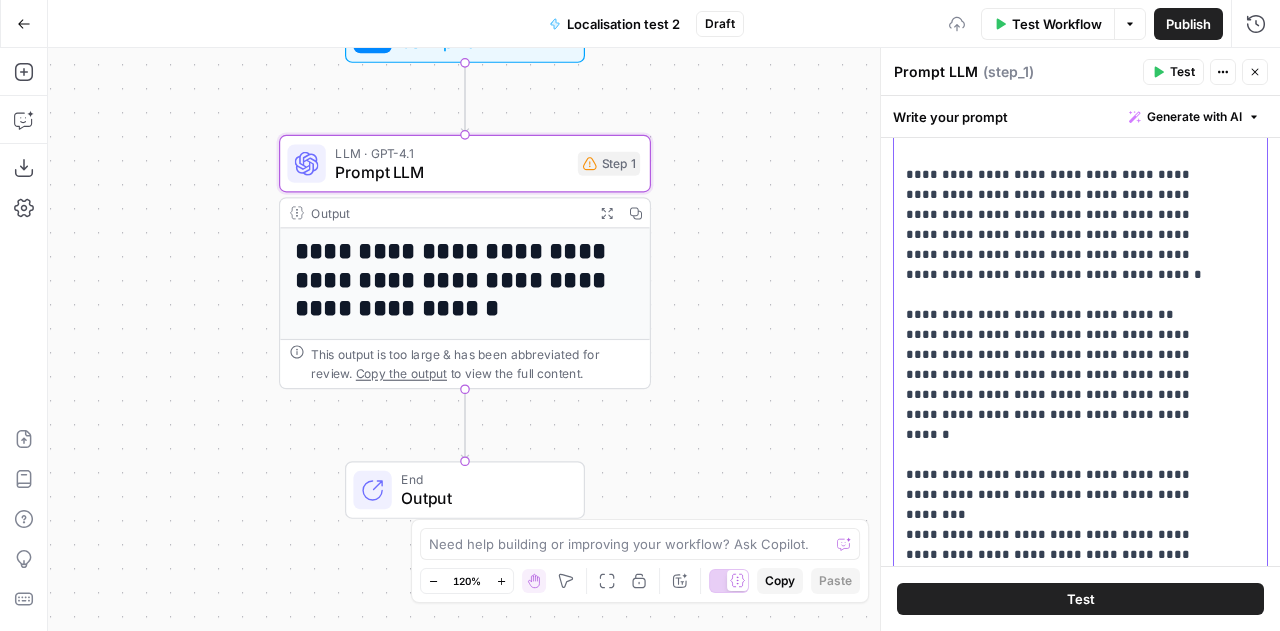 scroll, scrollTop: 2902, scrollLeft: 0, axis: vertical 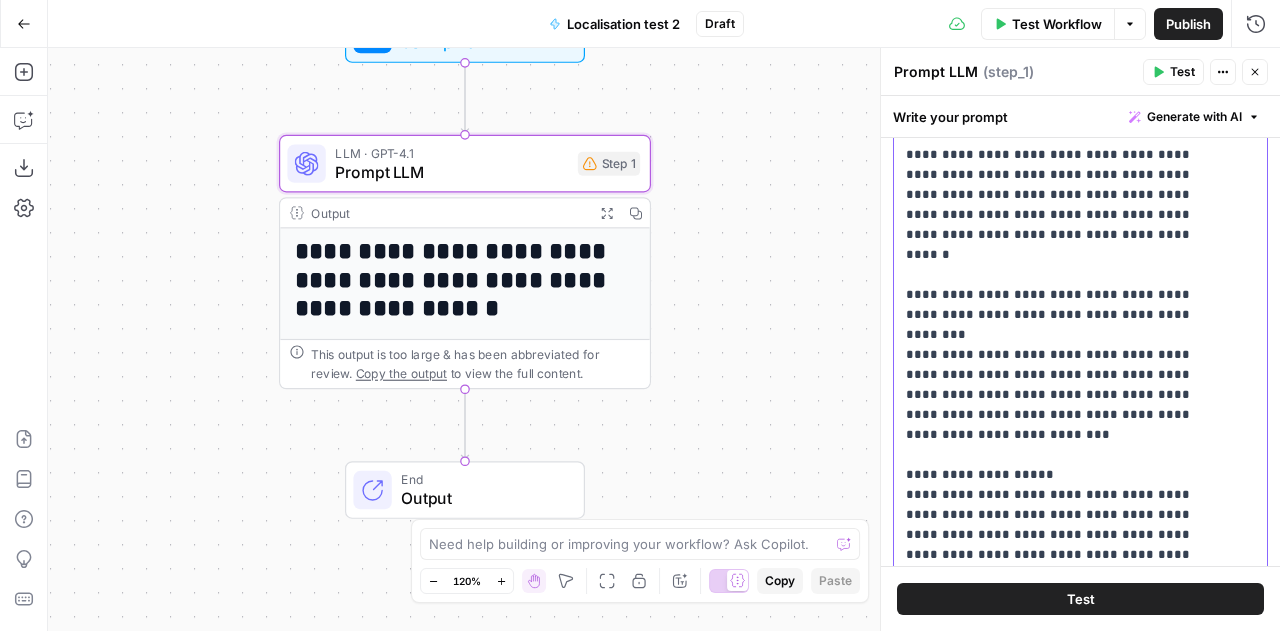 click on "**********" at bounding box center [1065, 125] 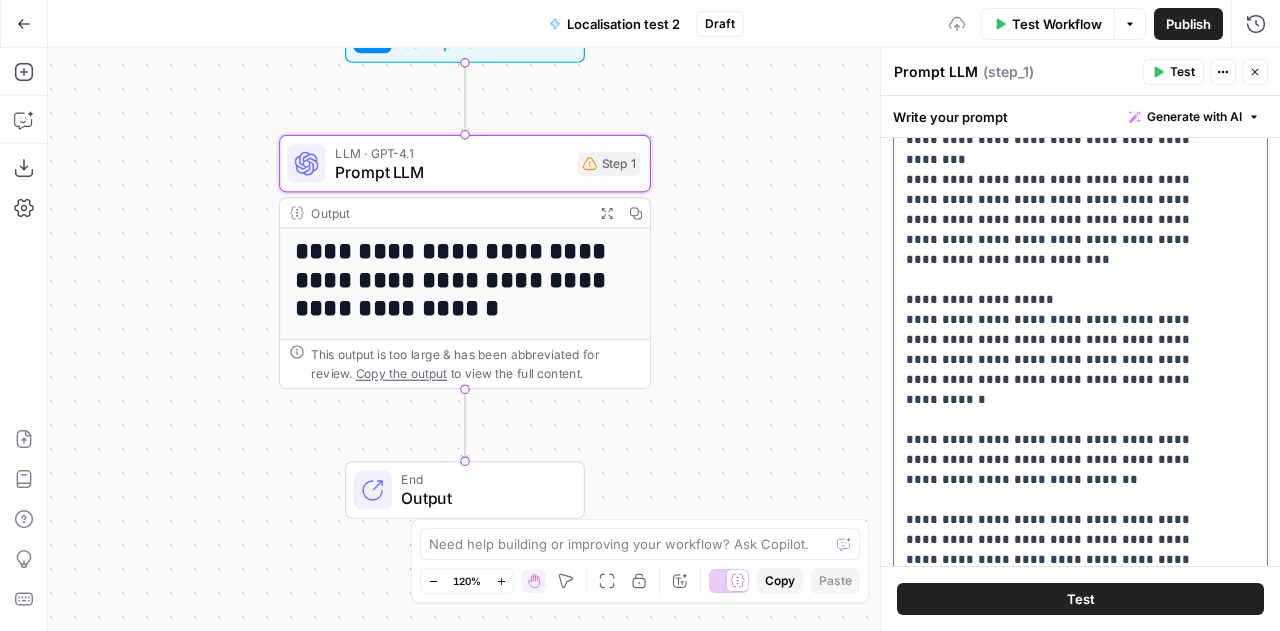 scroll, scrollTop: 3080, scrollLeft: 0, axis: vertical 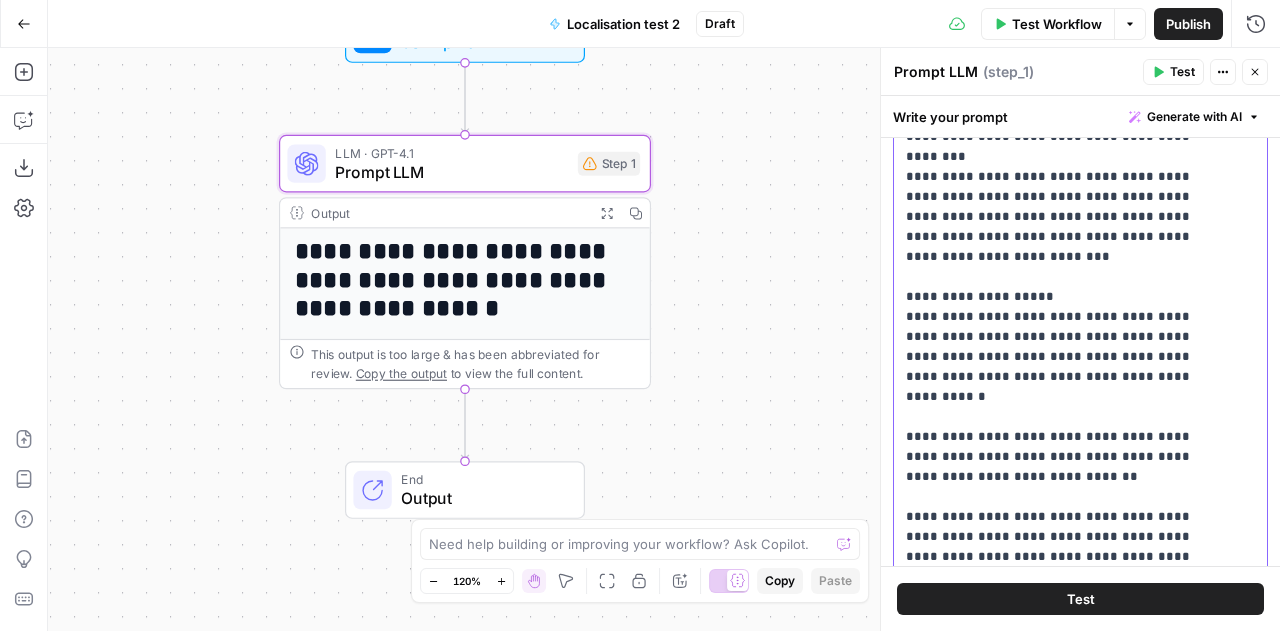 click on "**********" at bounding box center [1065, -33] 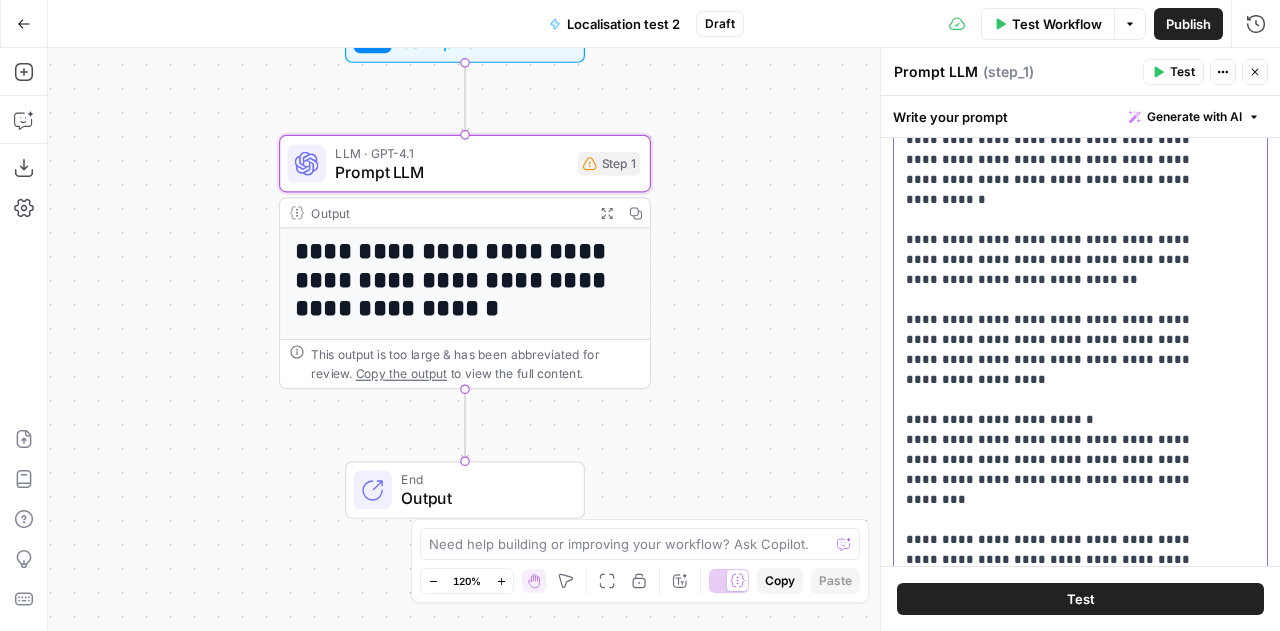scroll, scrollTop: 3278, scrollLeft: 0, axis: vertical 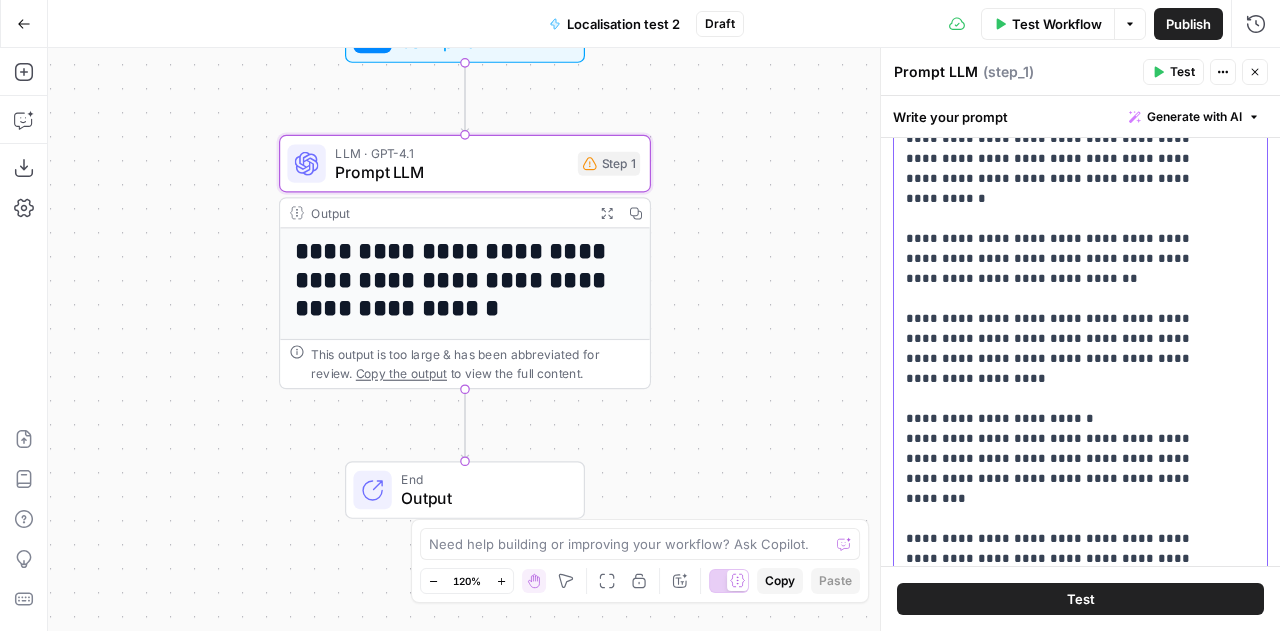 click on "**********" at bounding box center (1065, -211) 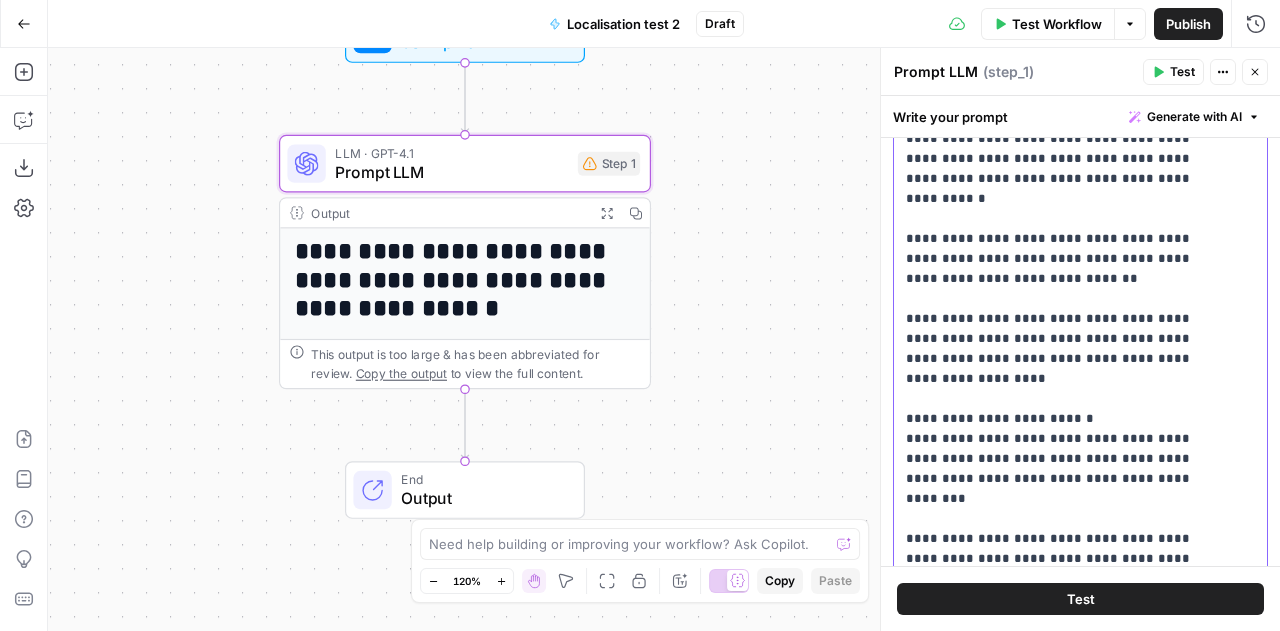 click on "**********" at bounding box center [1065, -201] 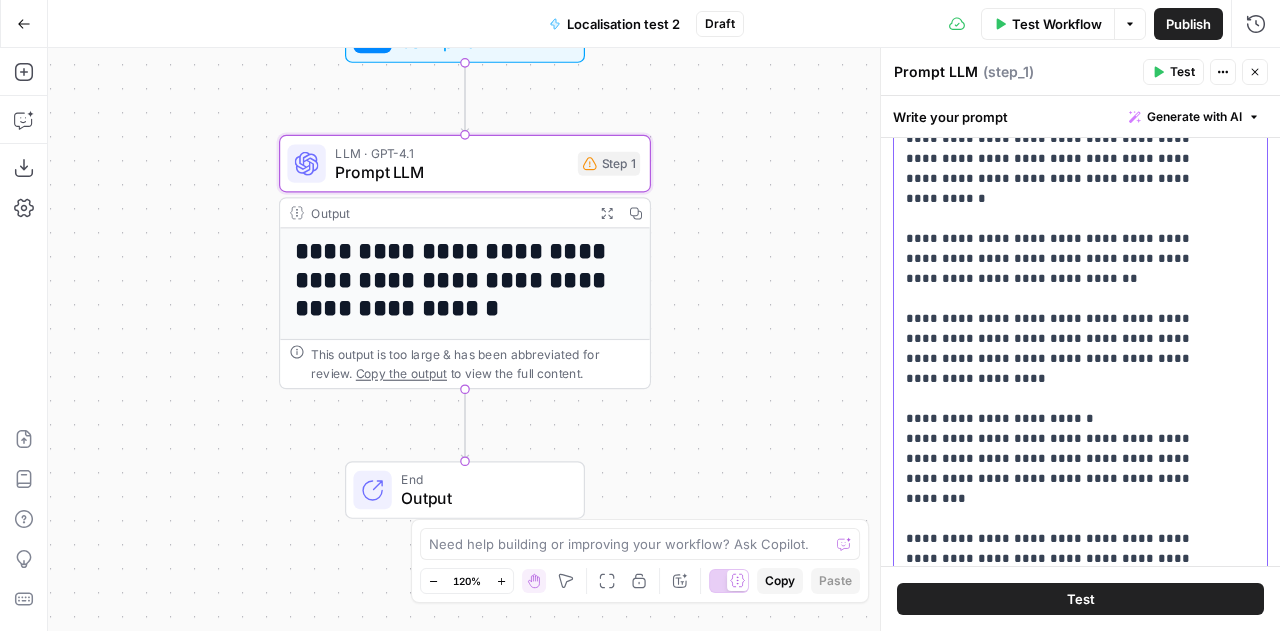 click on "**********" at bounding box center (1065, -201) 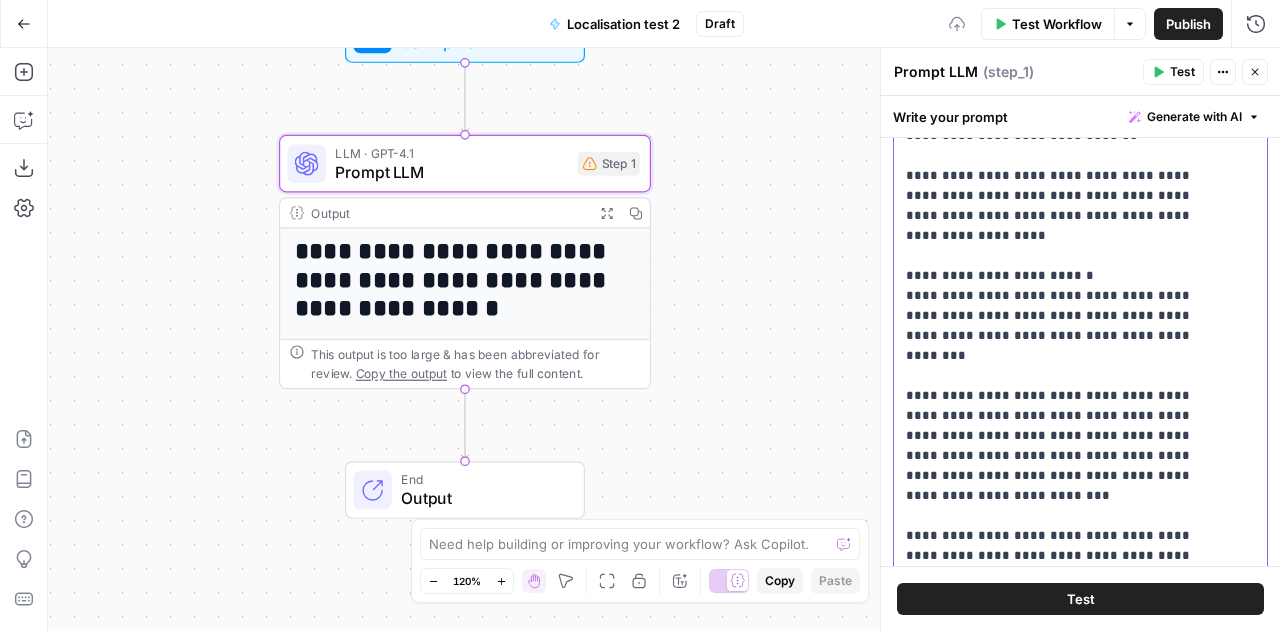 scroll, scrollTop: 3422, scrollLeft: 0, axis: vertical 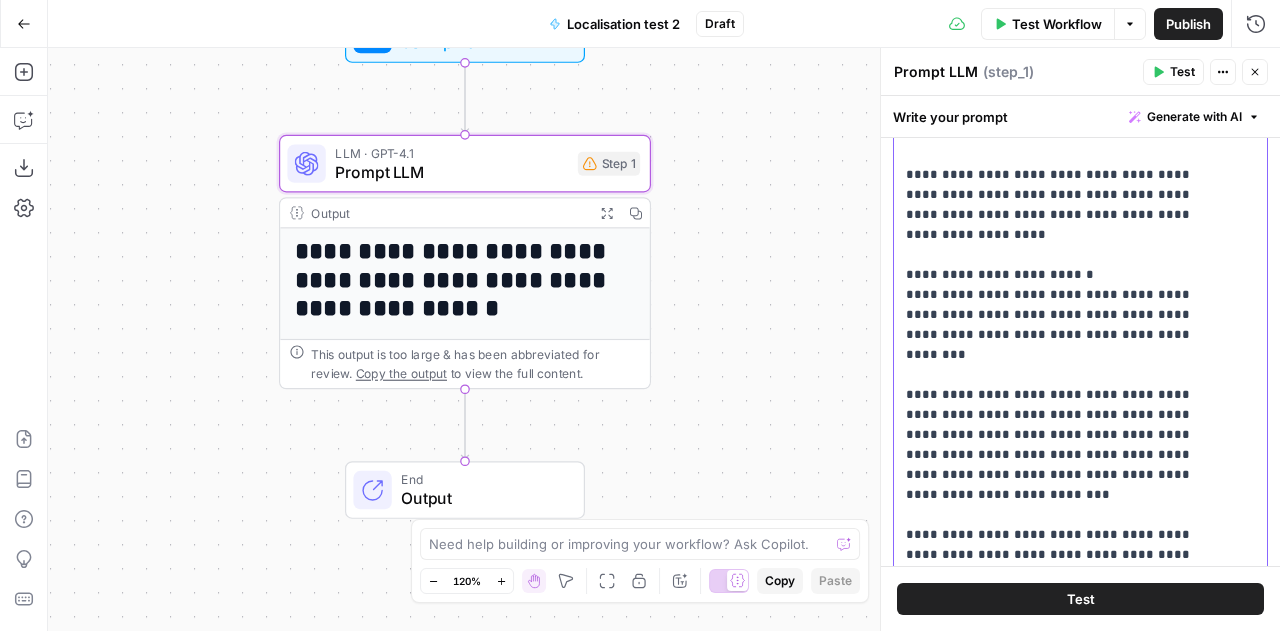 click on "**********" at bounding box center [1065, -325] 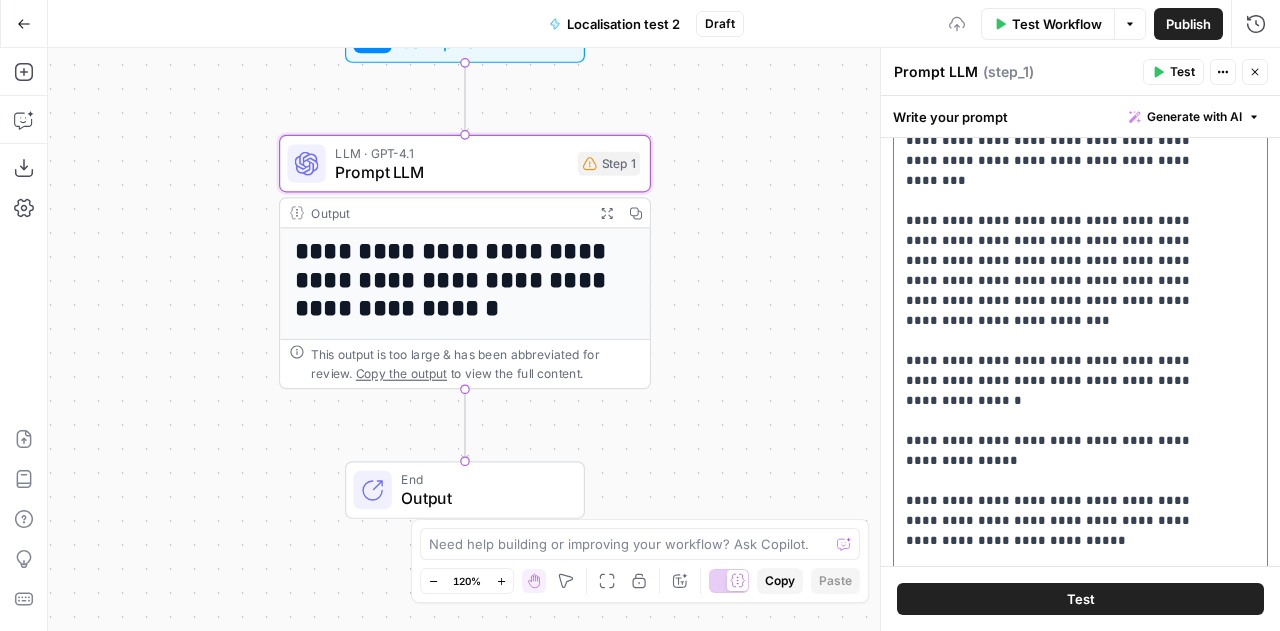 scroll, scrollTop: 3598, scrollLeft: 0, axis: vertical 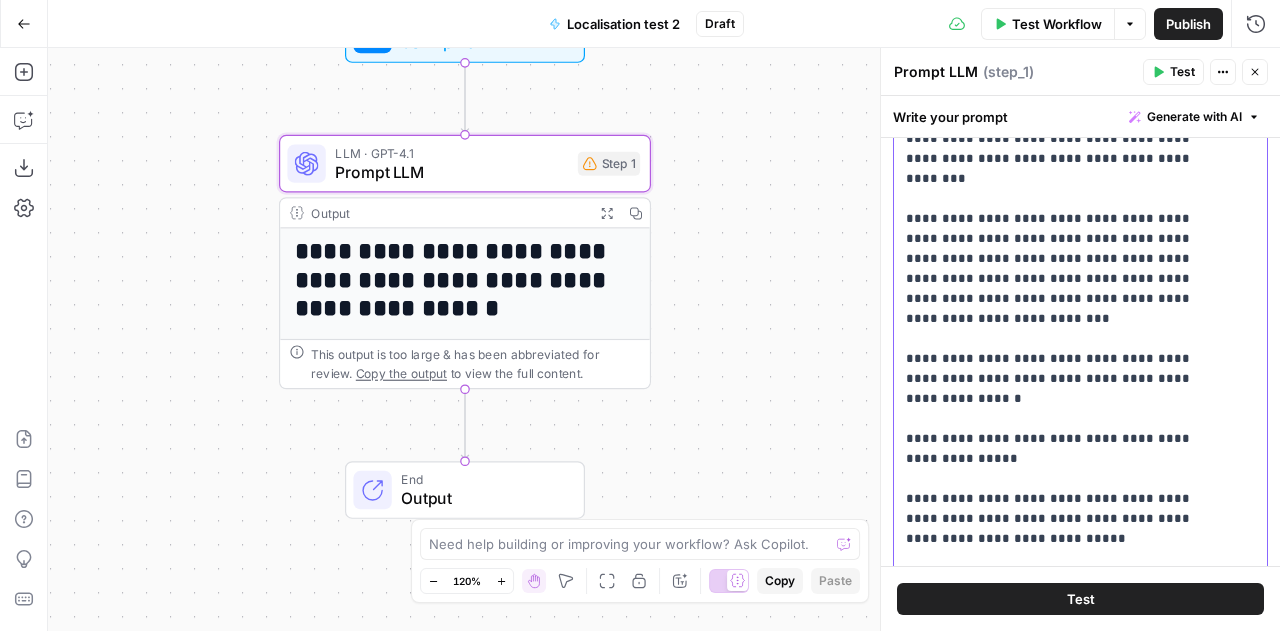 click on "**********" at bounding box center (1073, 306) 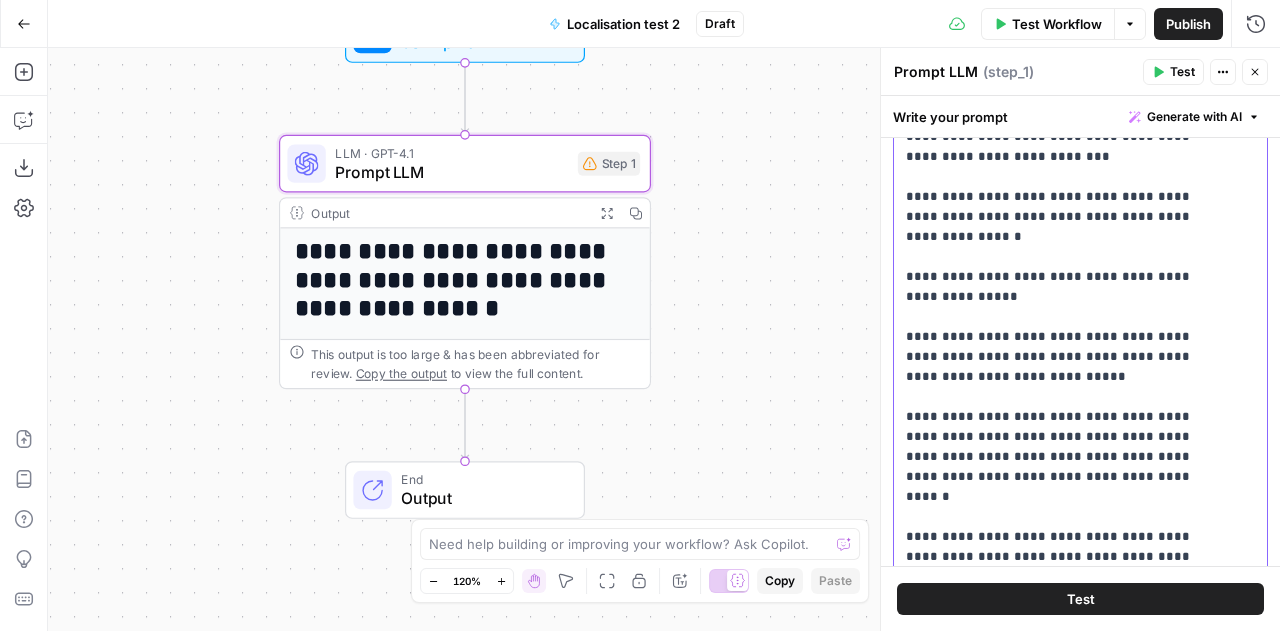 scroll, scrollTop: 3761, scrollLeft: 0, axis: vertical 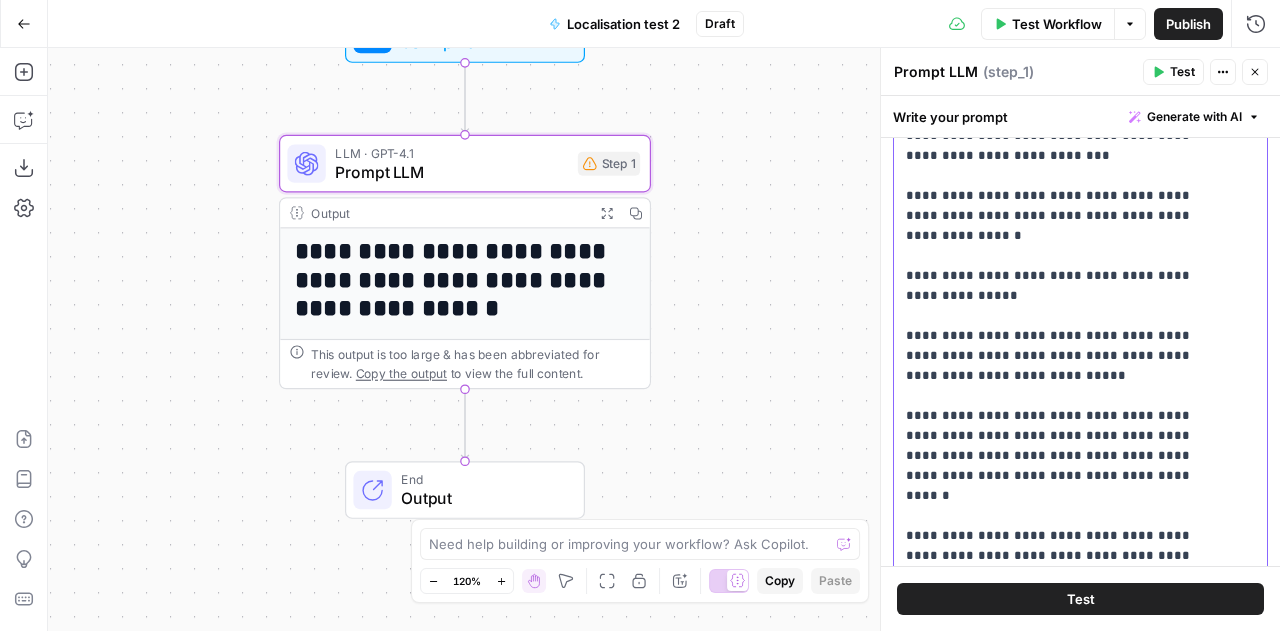 click on "**********" at bounding box center (1065, -634) 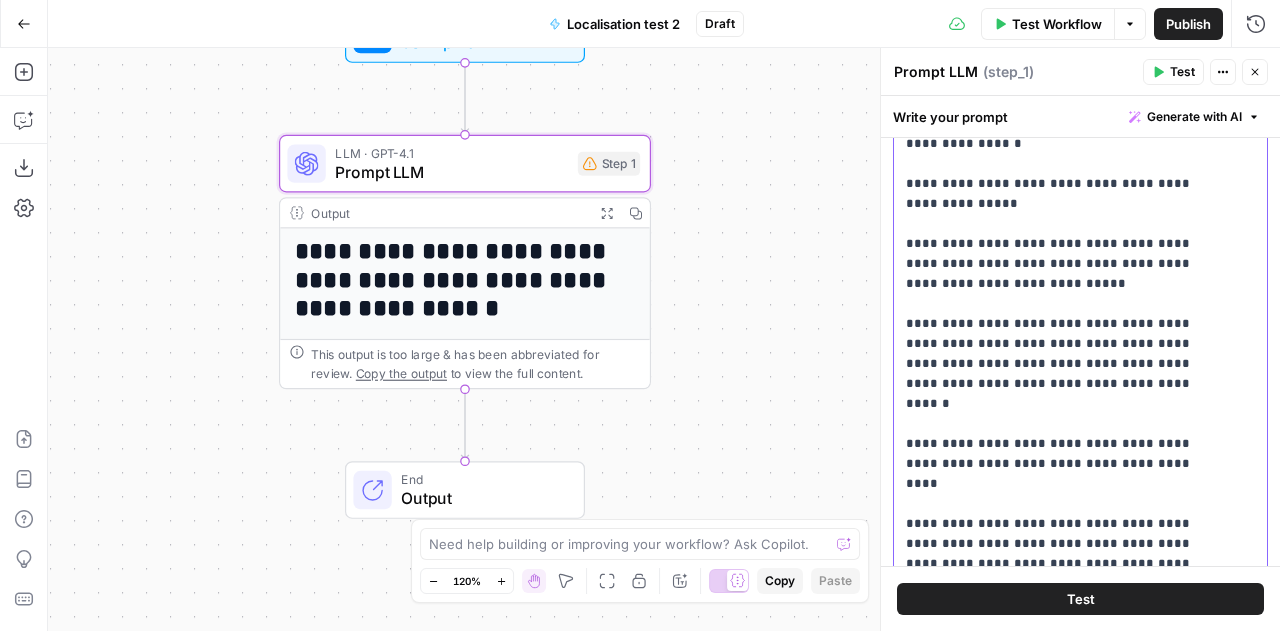 scroll, scrollTop: 3854, scrollLeft: 0, axis: vertical 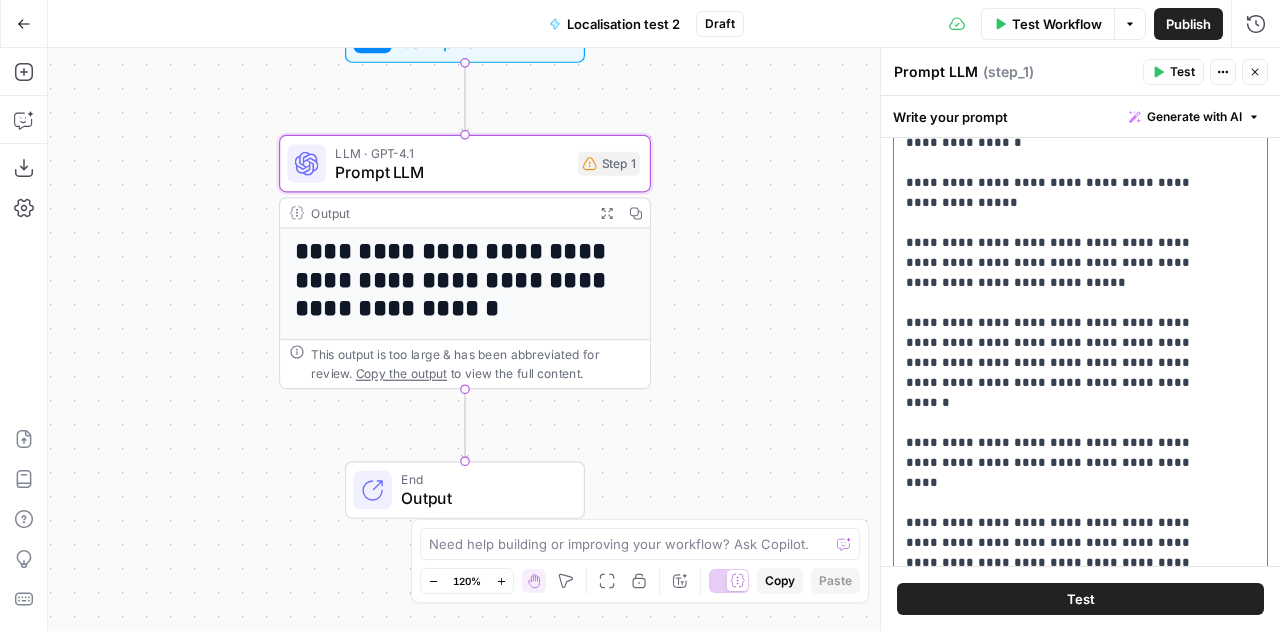 click on "**********" at bounding box center [1065, -717] 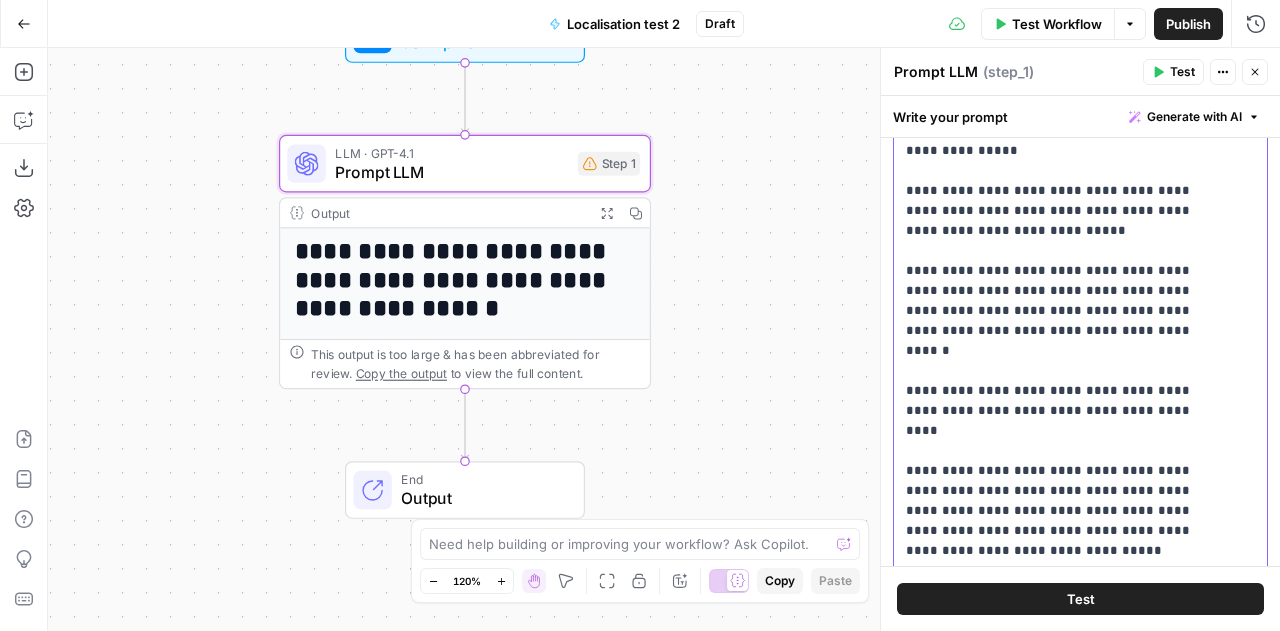 click on "**********" at bounding box center (1065, -759) 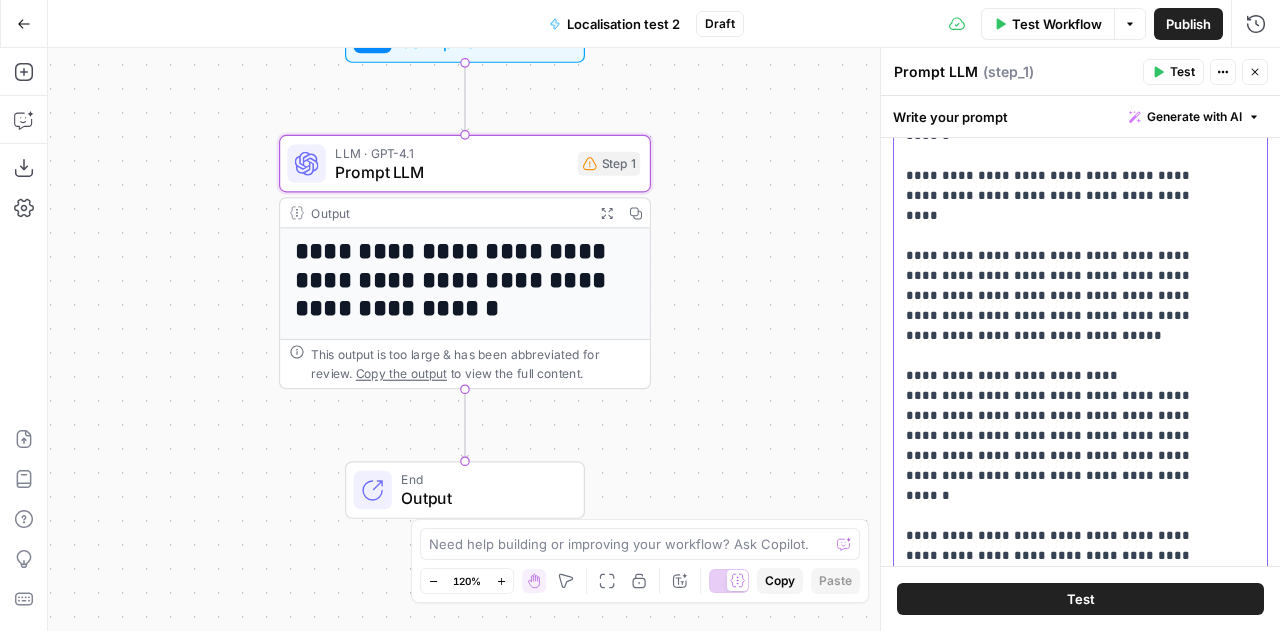 scroll, scrollTop: 4122, scrollLeft: 0, axis: vertical 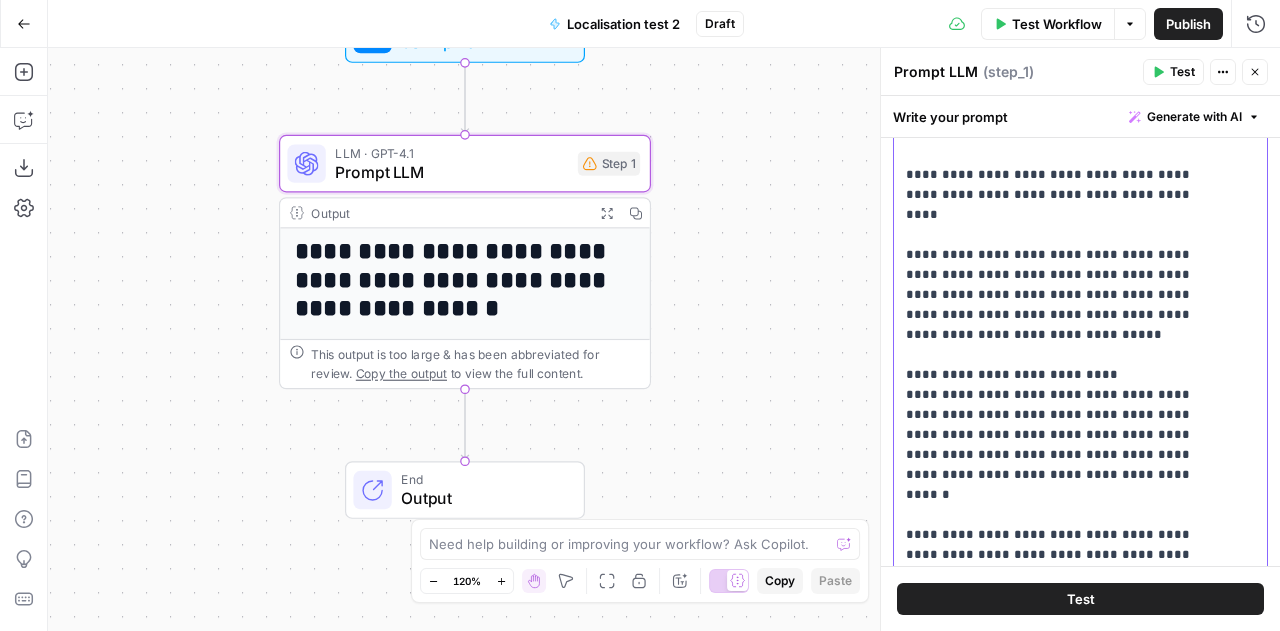 click on "**********" at bounding box center [1073, 306] 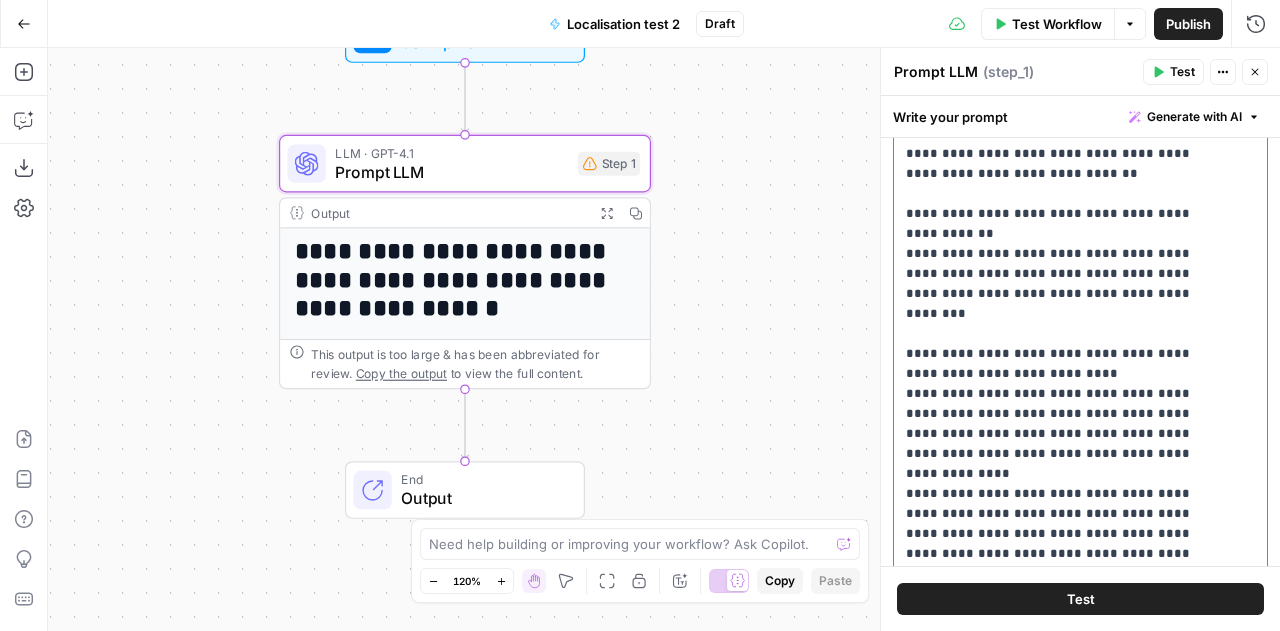scroll, scrollTop: 4744, scrollLeft: 0, axis: vertical 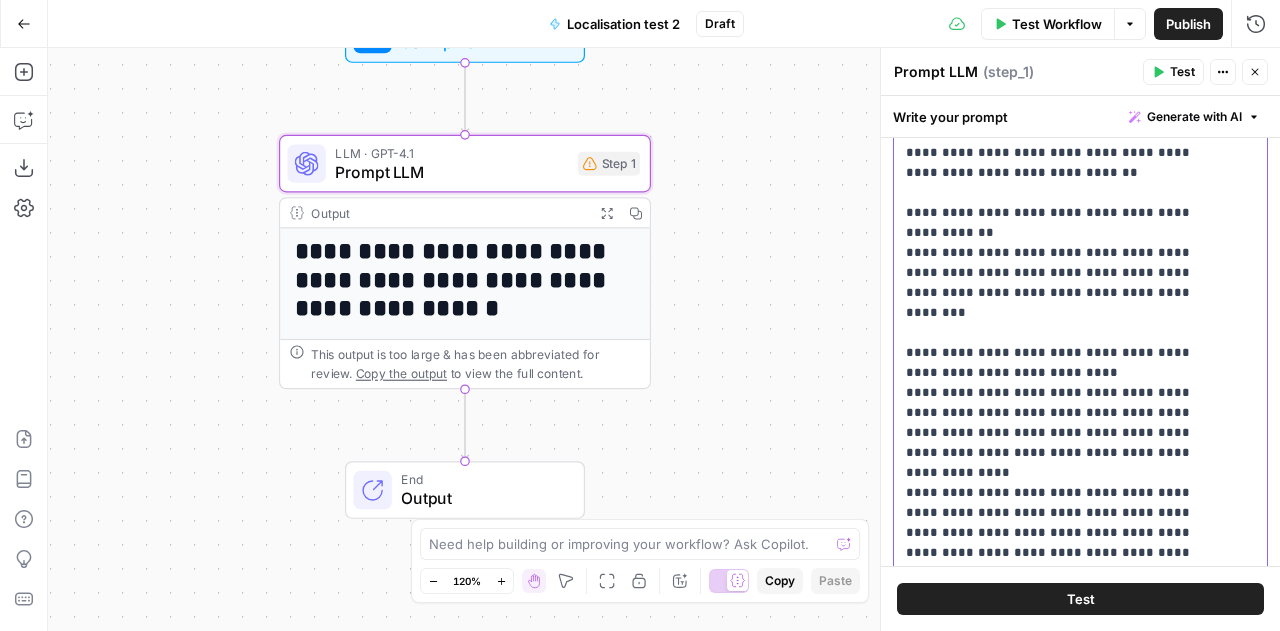 click on "**********" at bounding box center [1065, -1567] 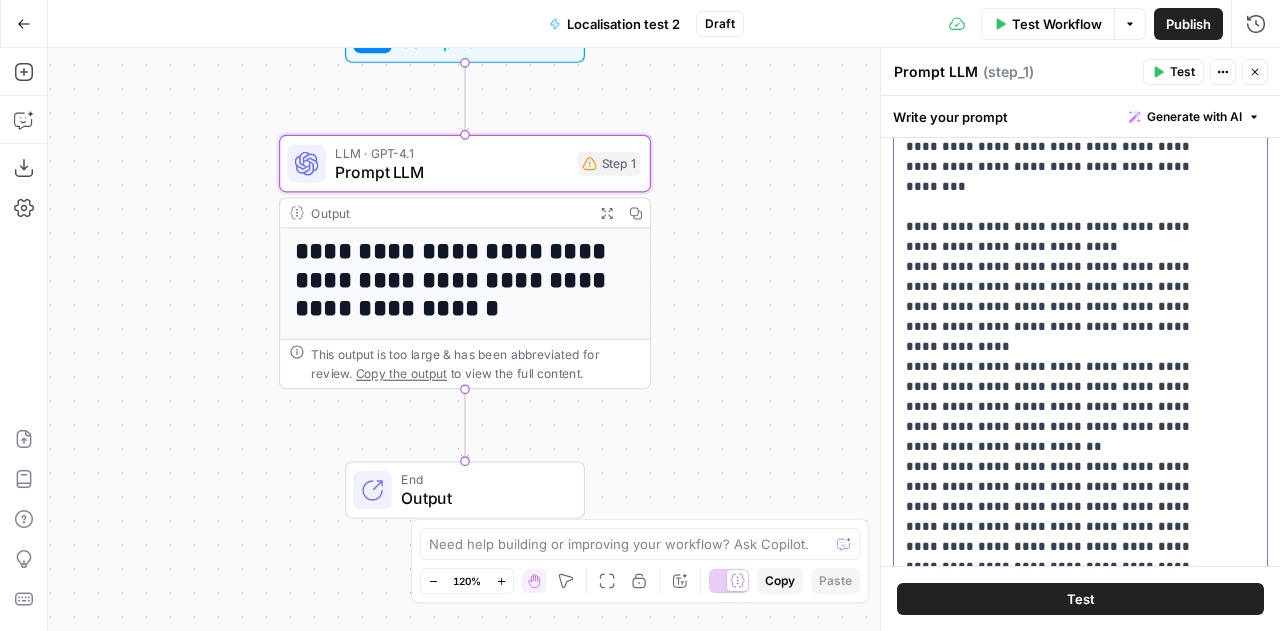 scroll, scrollTop: 4878, scrollLeft: 0, axis: vertical 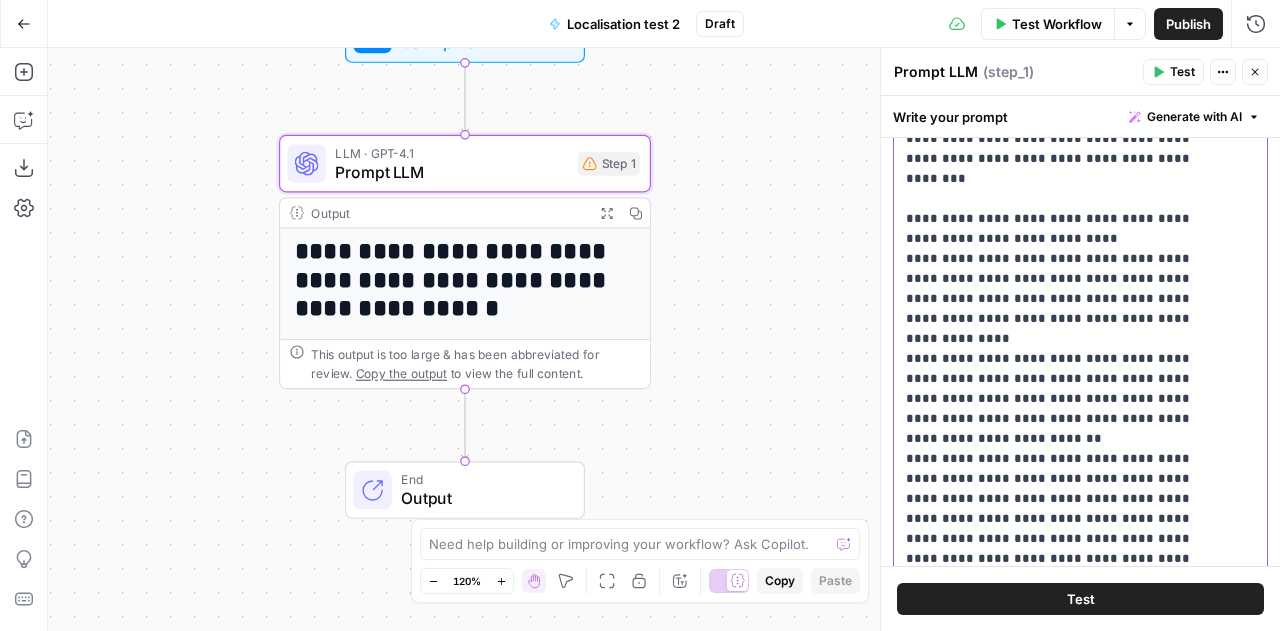 click on "**********" at bounding box center (1073, 306) 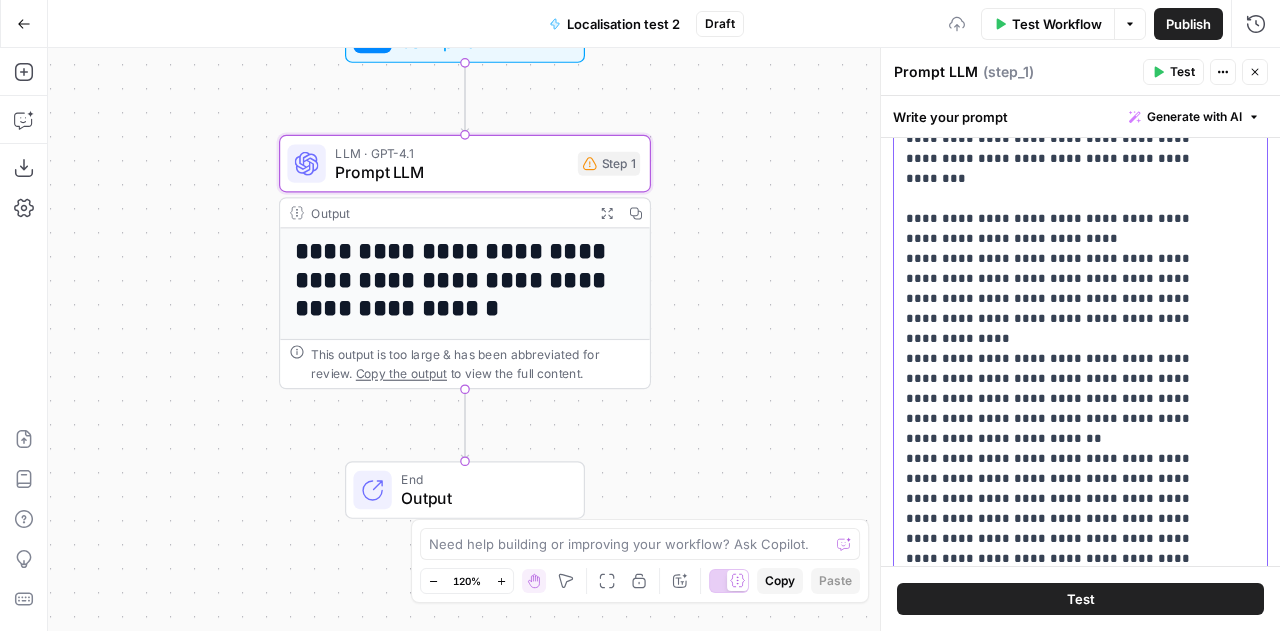 click on "**********" at bounding box center [1073, 306] 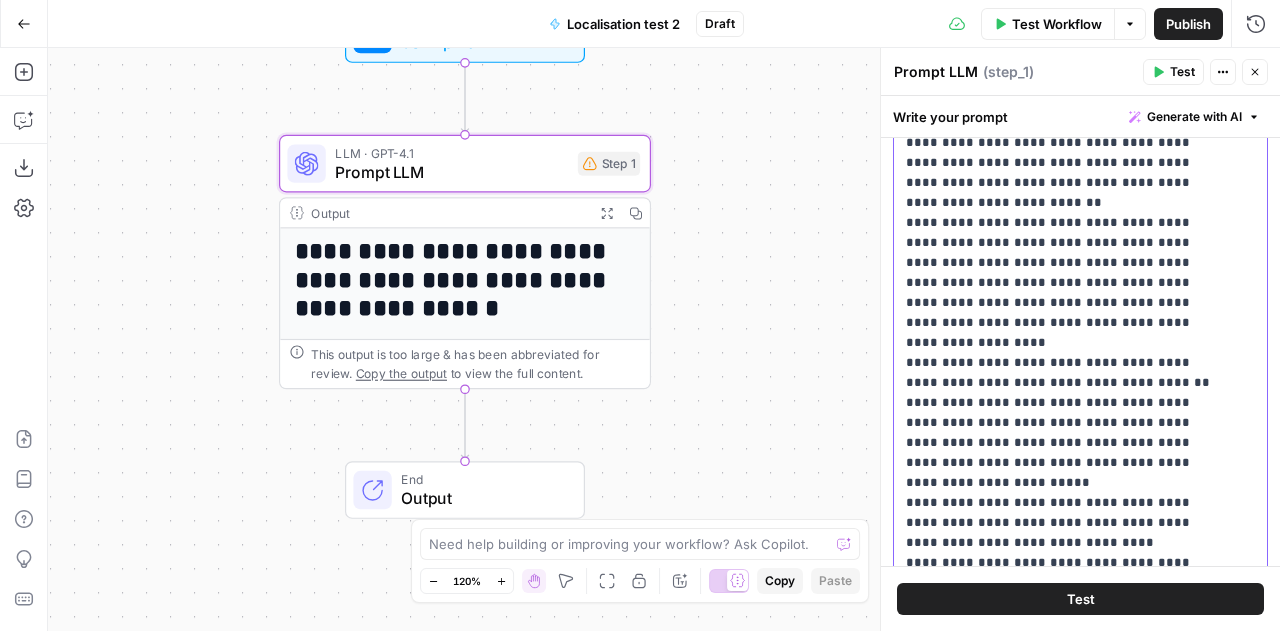 click on "**********" at bounding box center [1073, 306] 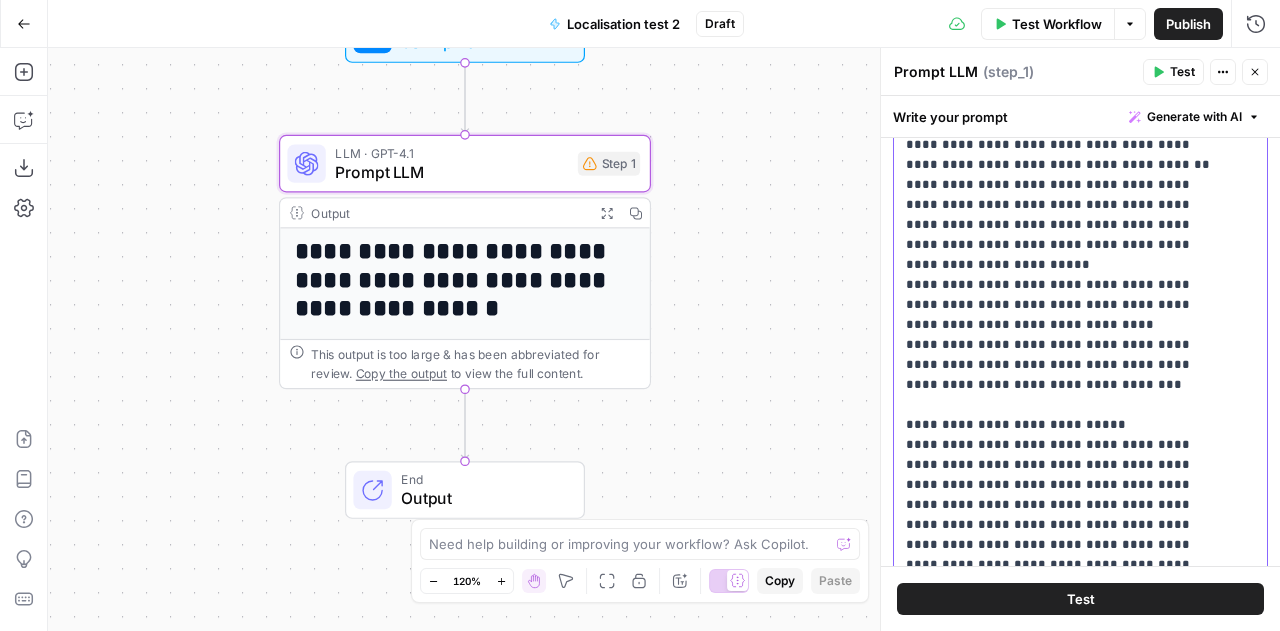 scroll, scrollTop: 5333, scrollLeft: 0, axis: vertical 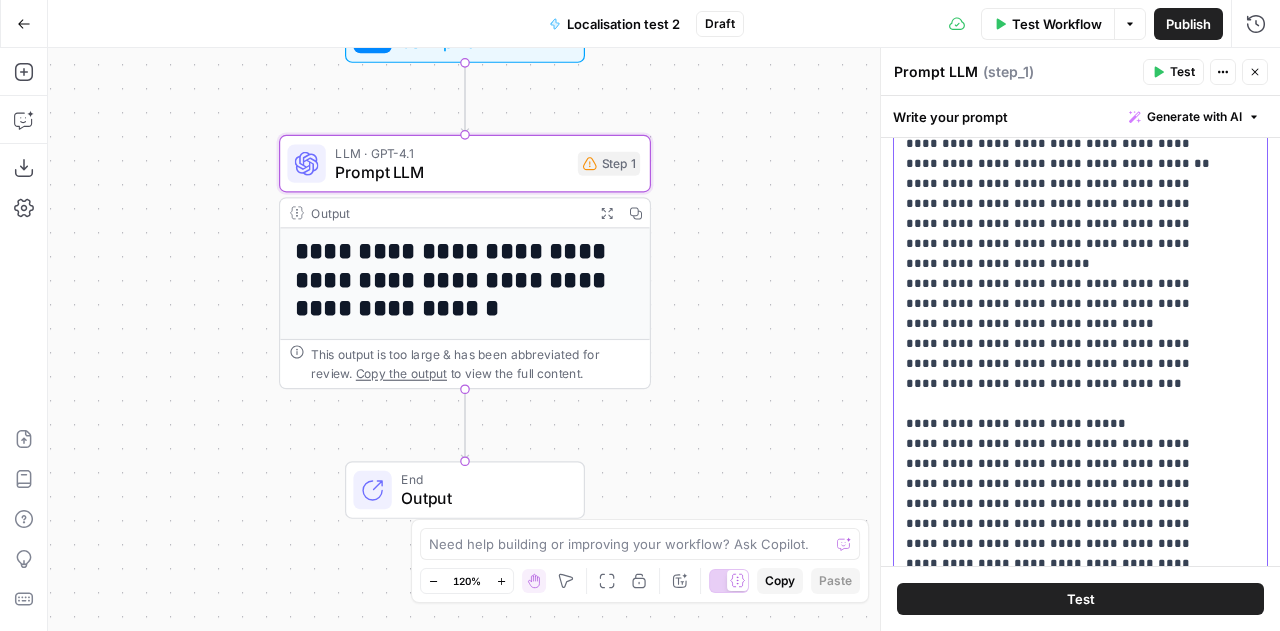 click on "**********" at bounding box center [1065, -2106] 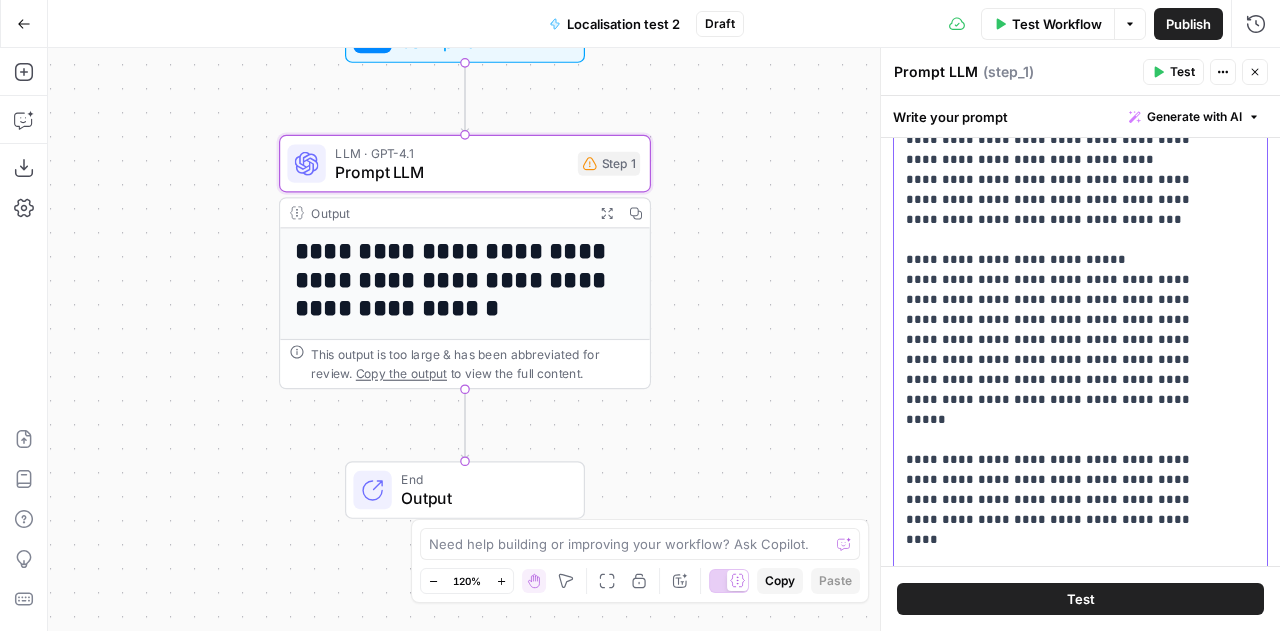 scroll, scrollTop: 5500, scrollLeft: 0, axis: vertical 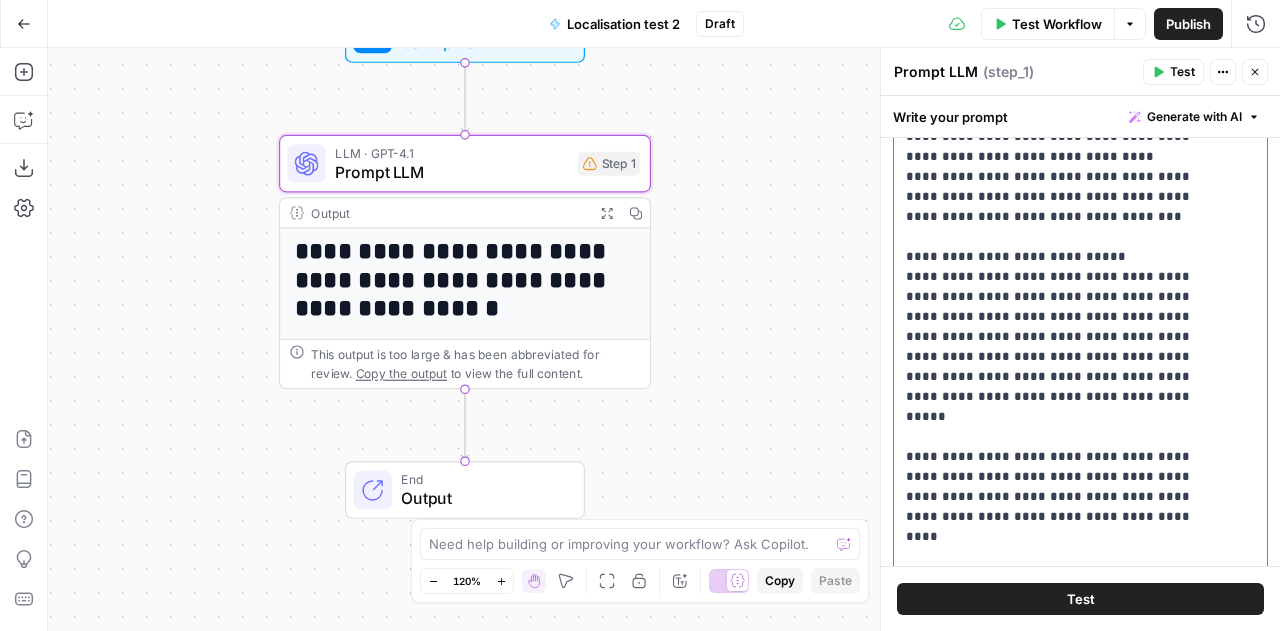 click on "**********" at bounding box center [1065, -2253] 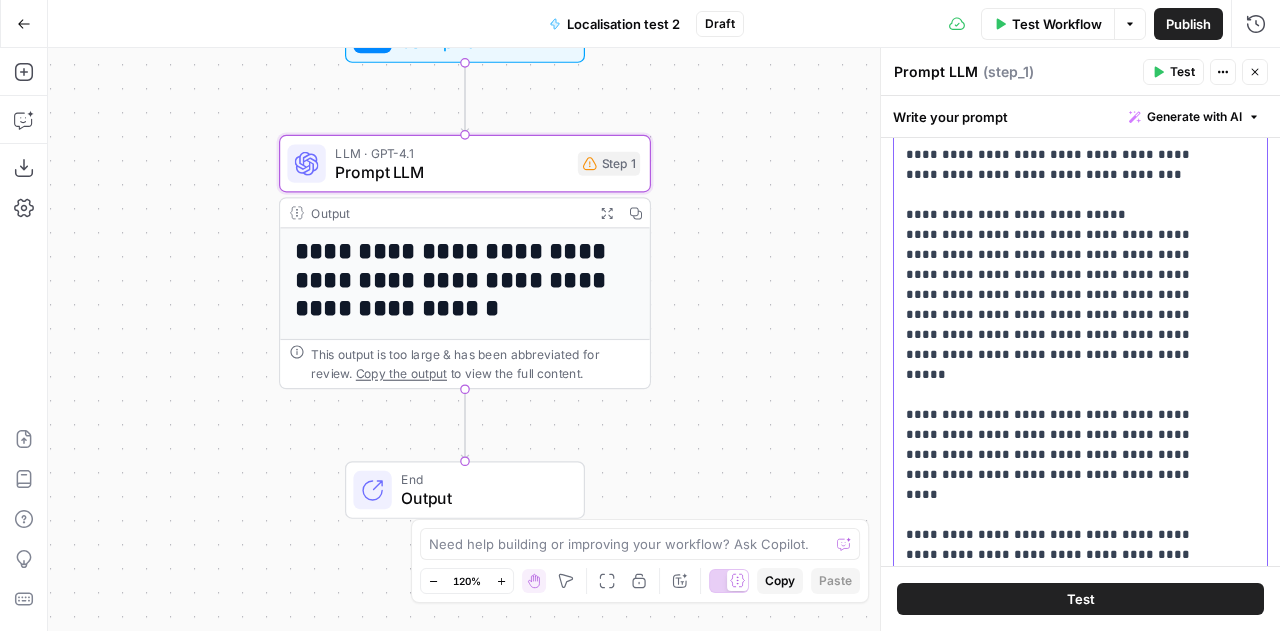 scroll, scrollTop: 5543, scrollLeft: 0, axis: vertical 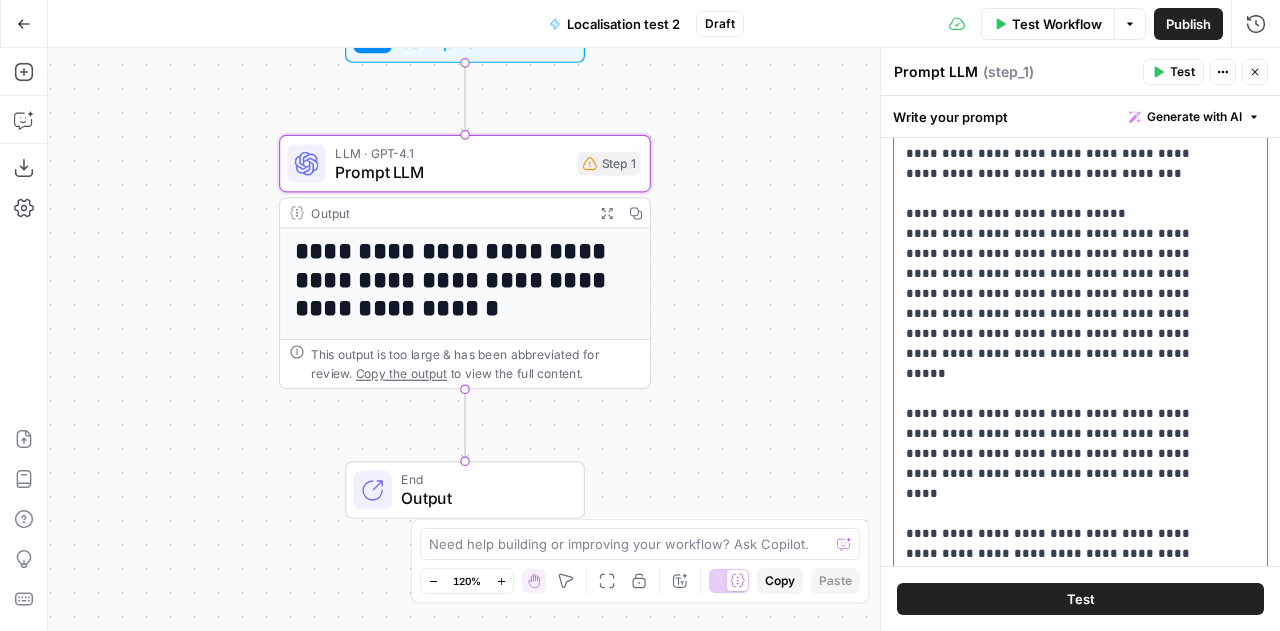 click on "**********" at bounding box center [1073, 306] 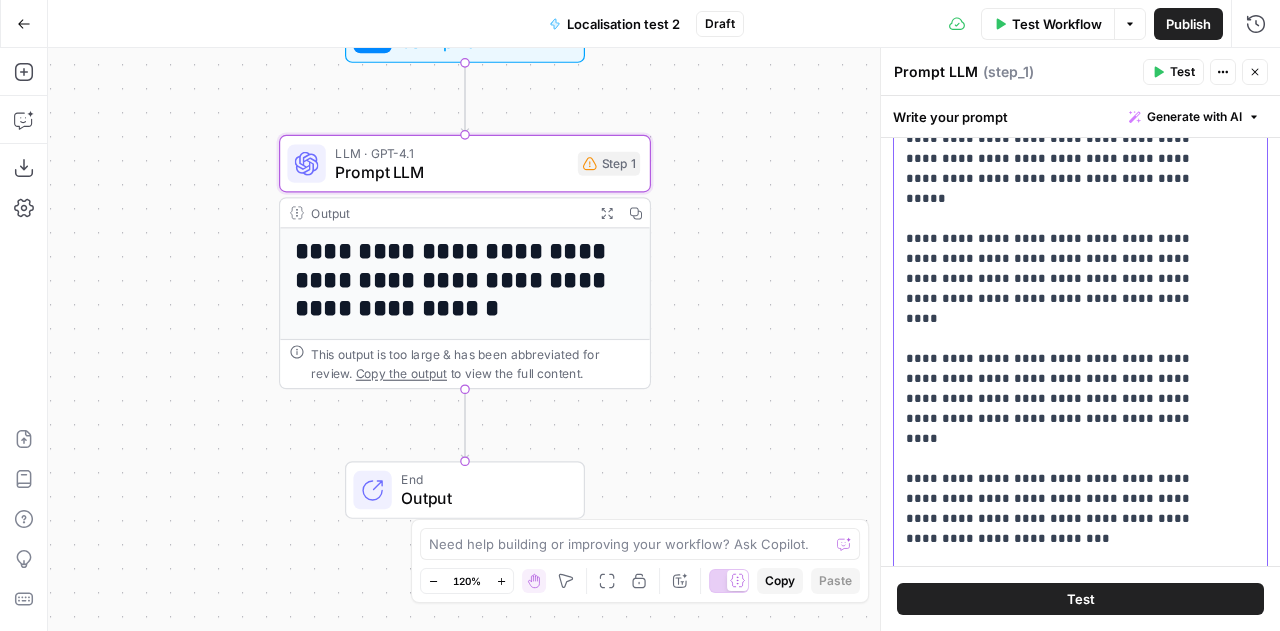 scroll, scrollTop: 5728, scrollLeft: 0, axis: vertical 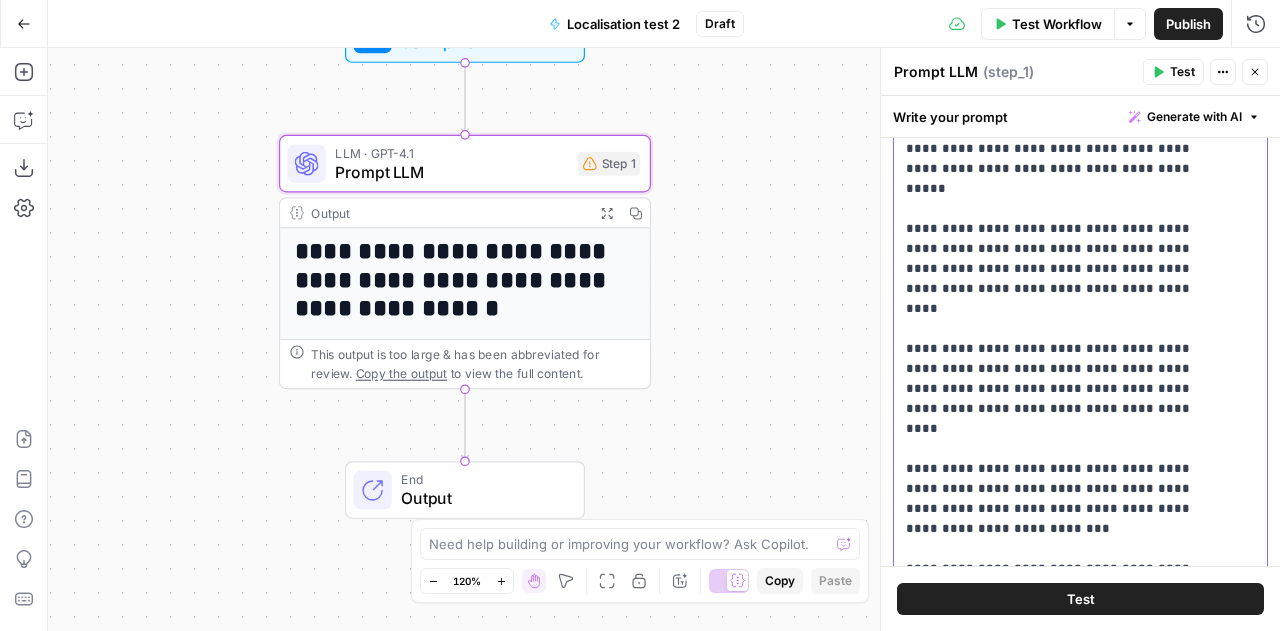 click on "**********" at bounding box center (1073, 306) 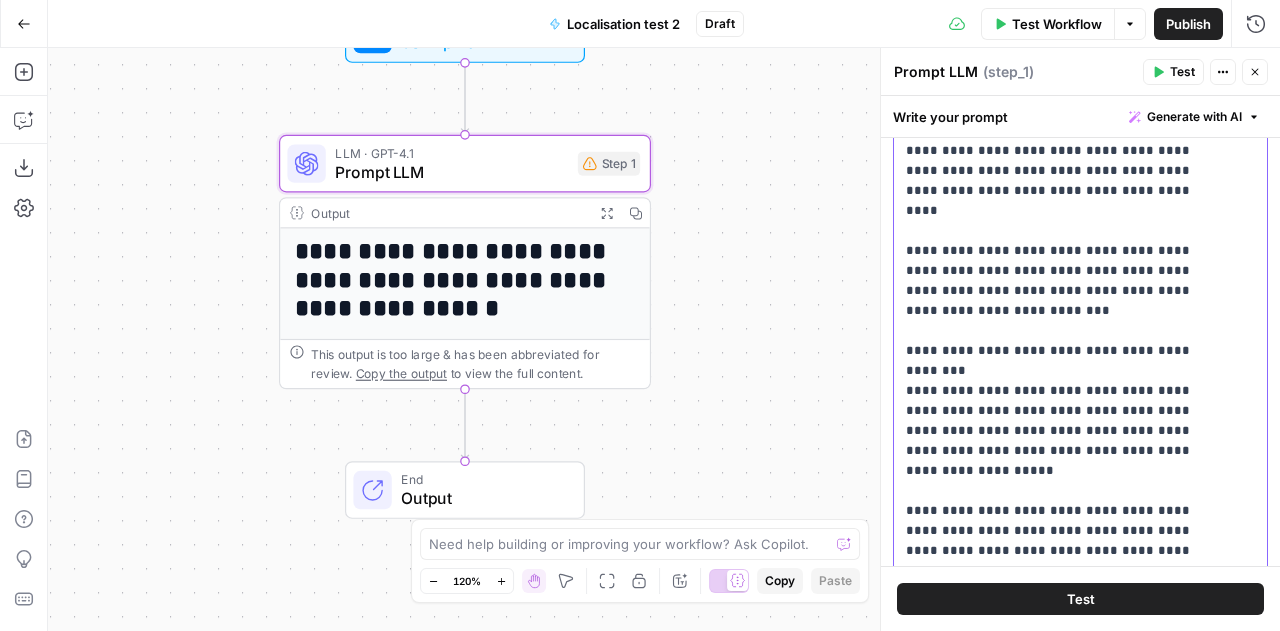 scroll, scrollTop: 5961, scrollLeft: 0, axis: vertical 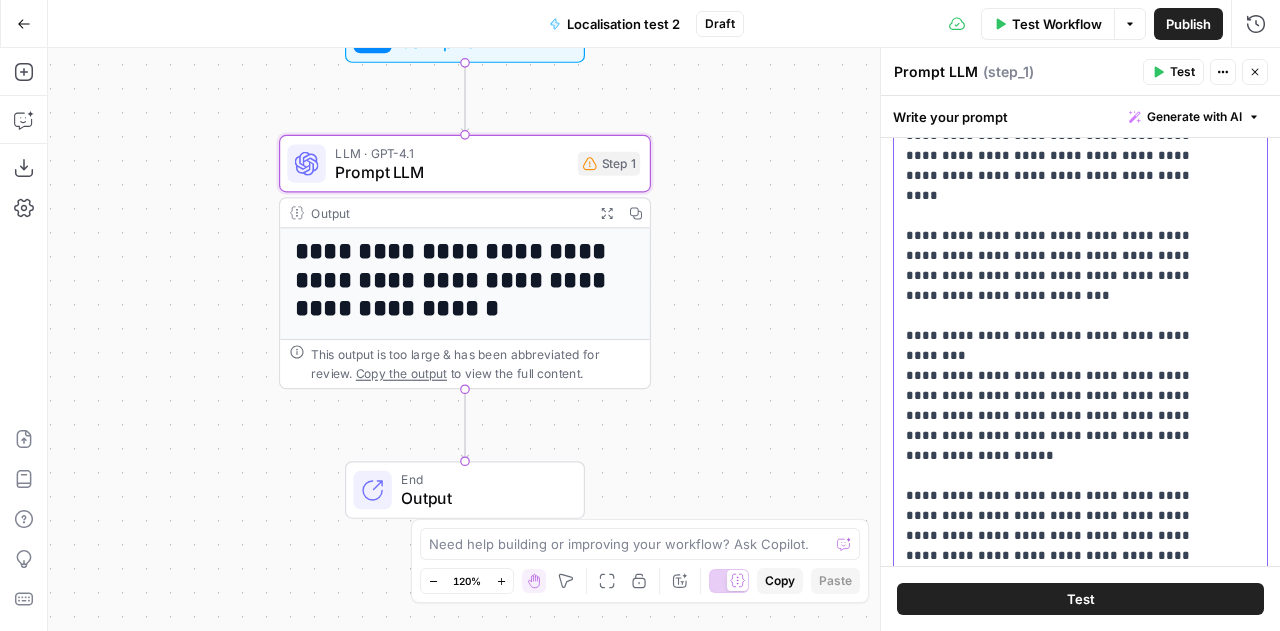 click on "**********" at bounding box center (1073, 306) 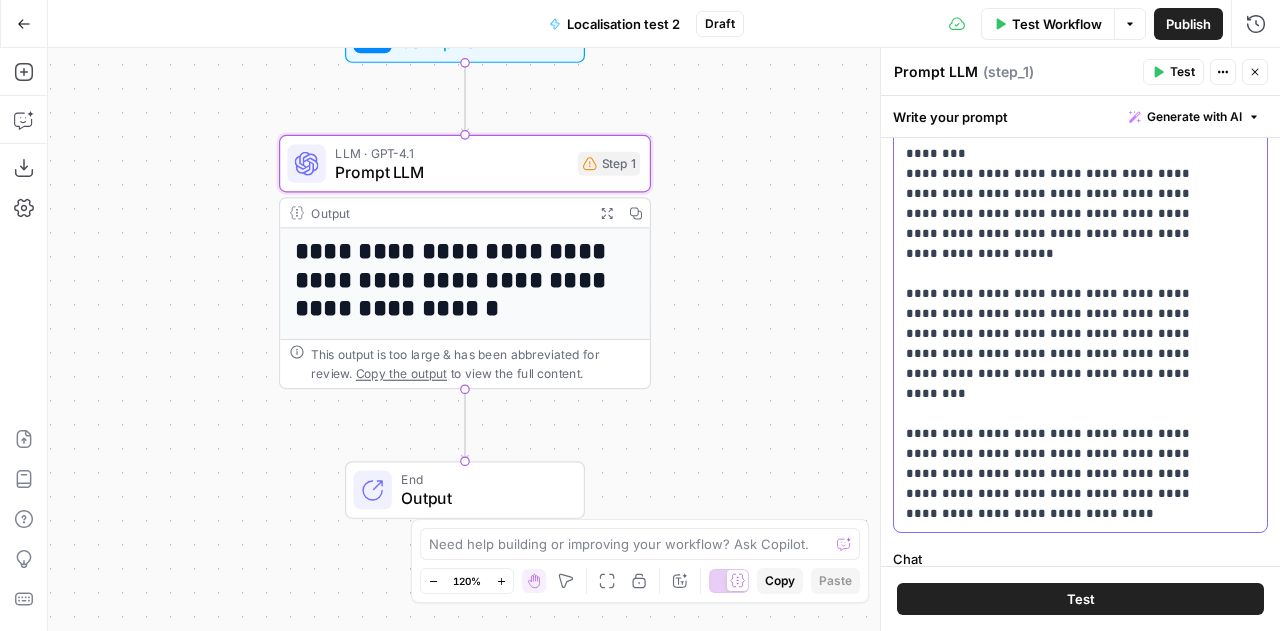 scroll, scrollTop: 533, scrollLeft: 0, axis: vertical 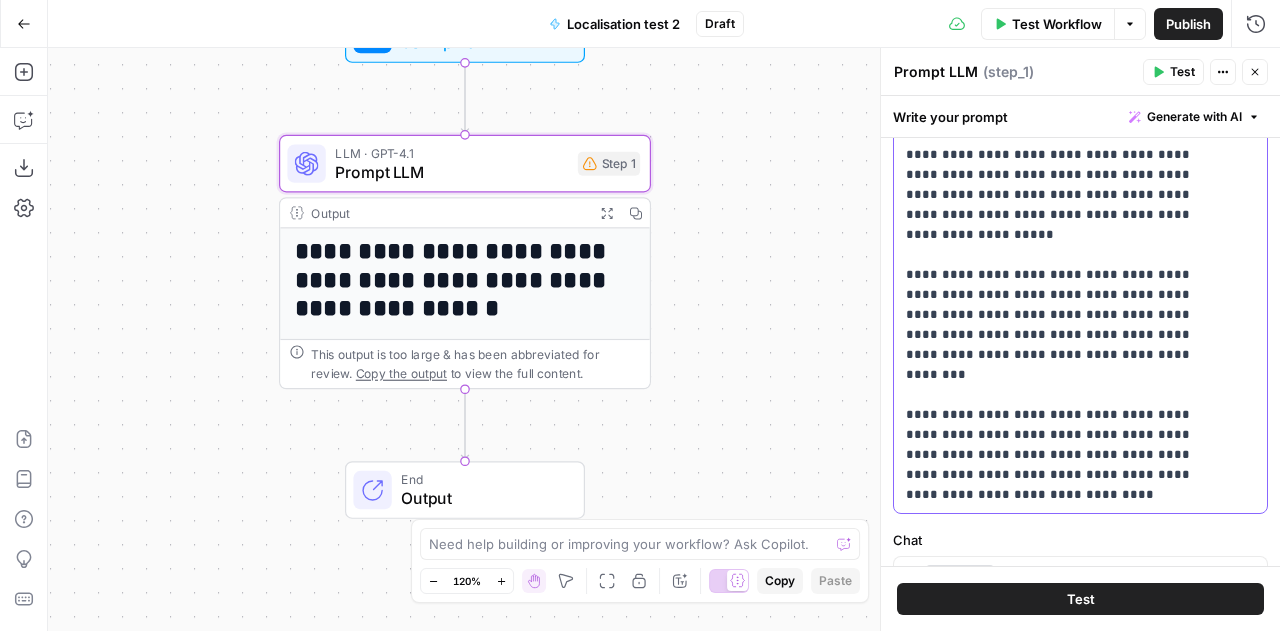 click on "**********" at bounding box center [1065, -2885] 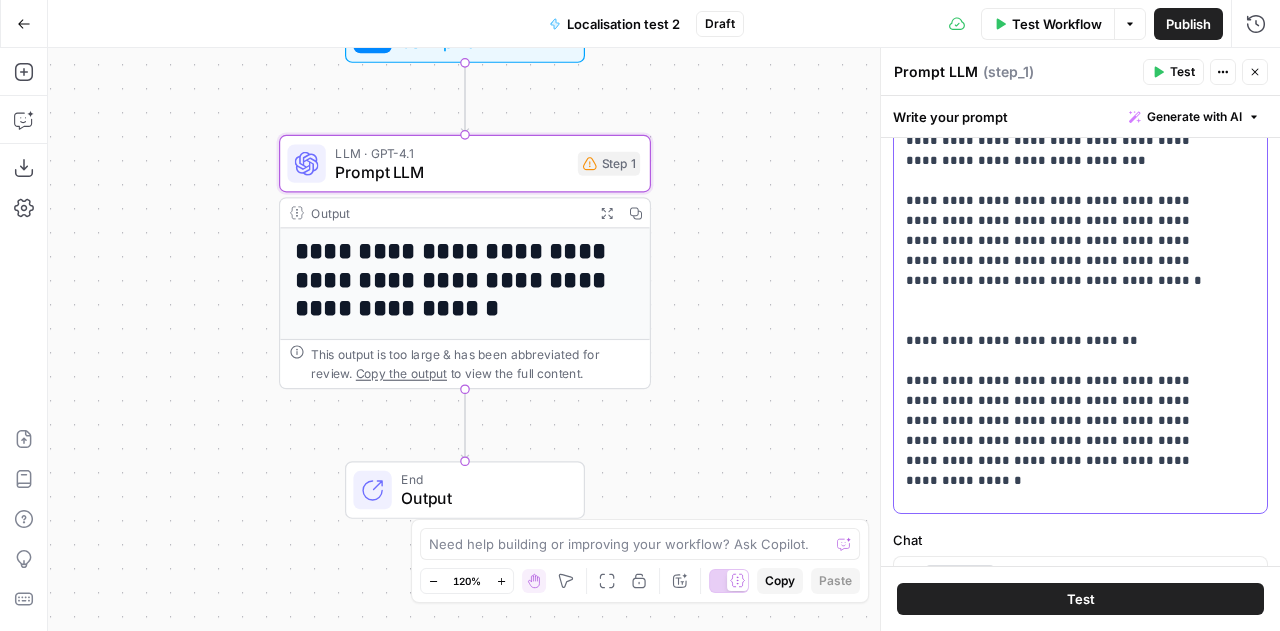 scroll, scrollTop: 0, scrollLeft: 0, axis: both 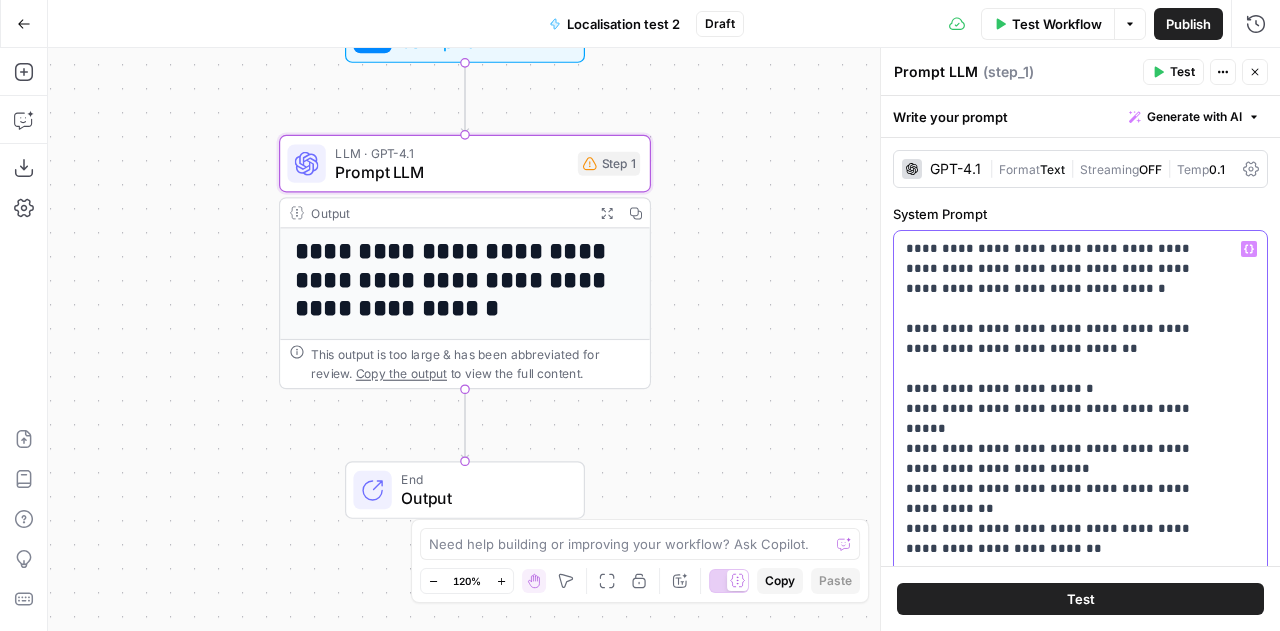 click on "**********" at bounding box center (1065, 3639) 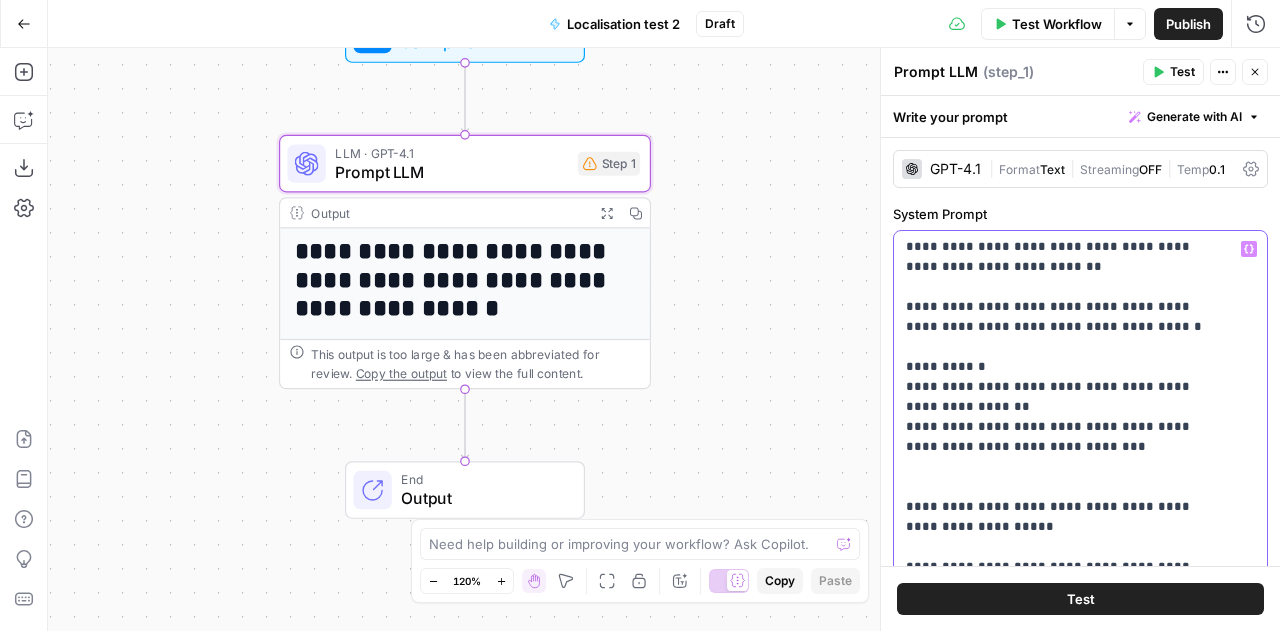 scroll, scrollTop: 0, scrollLeft: 0, axis: both 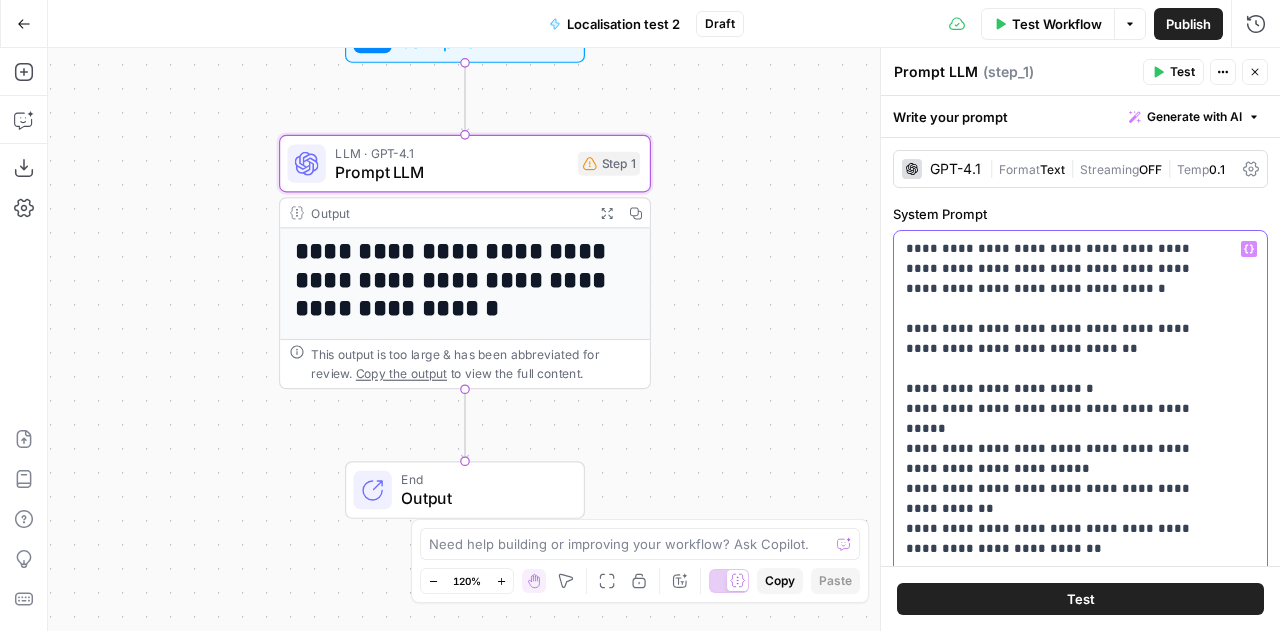click on "**********" at bounding box center (1065, 3639) 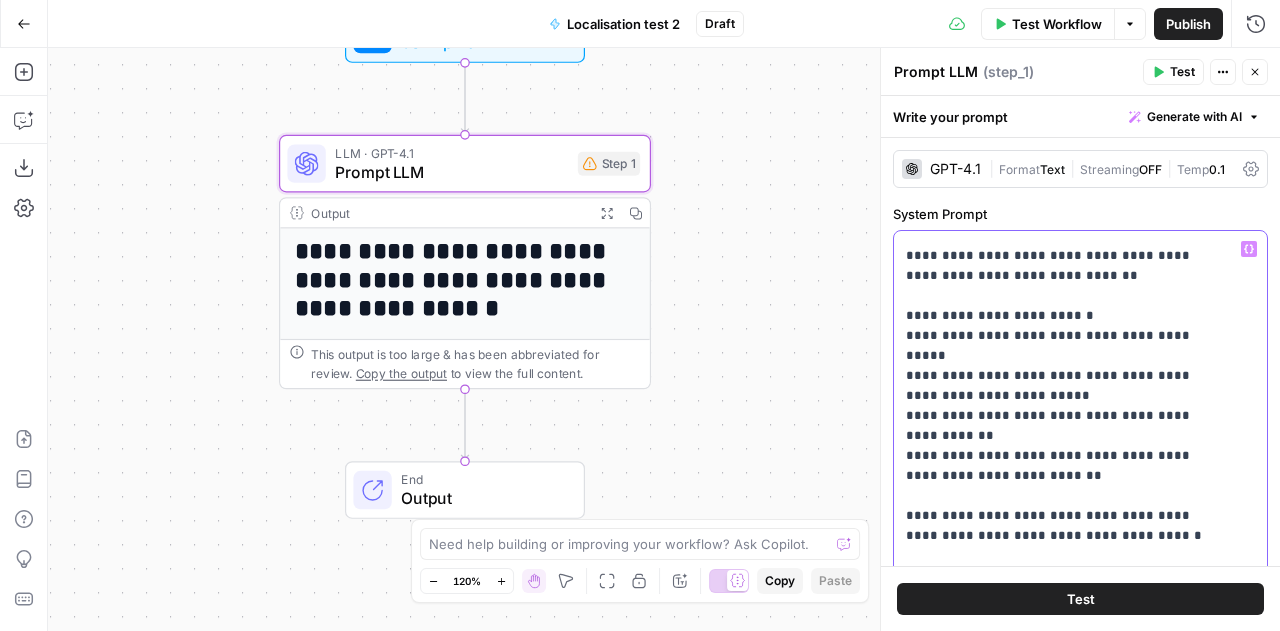 scroll, scrollTop: 94, scrollLeft: 0, axis: vertical 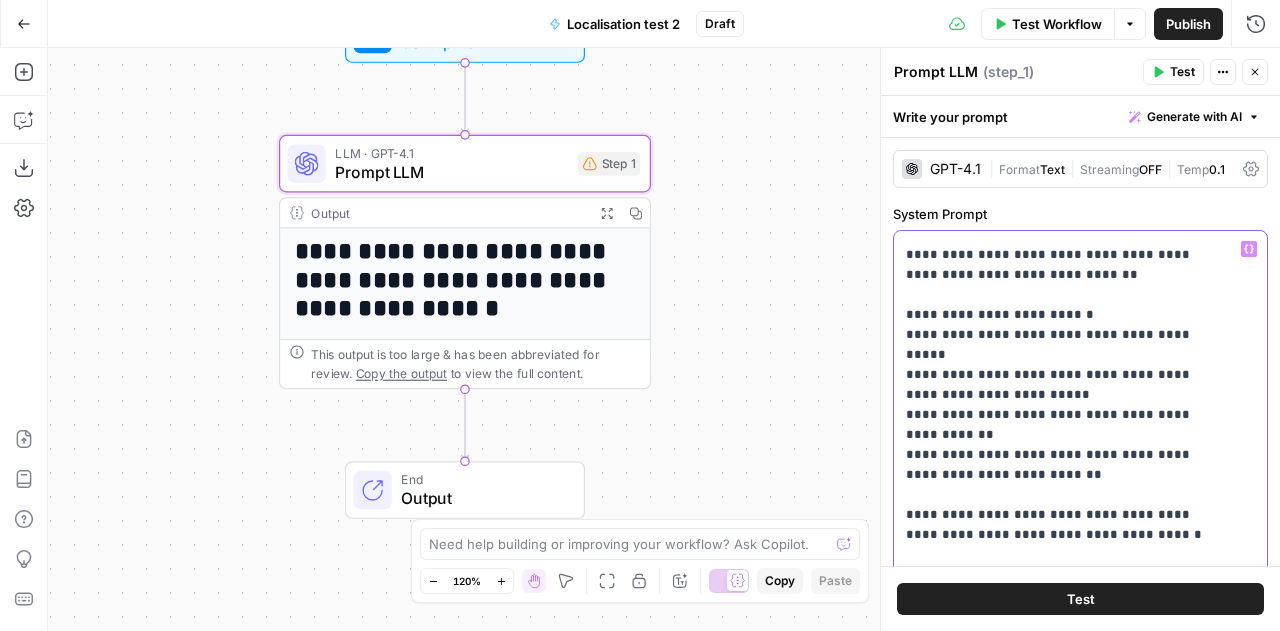 click on "**********" at bounding box center [1065, 3545] 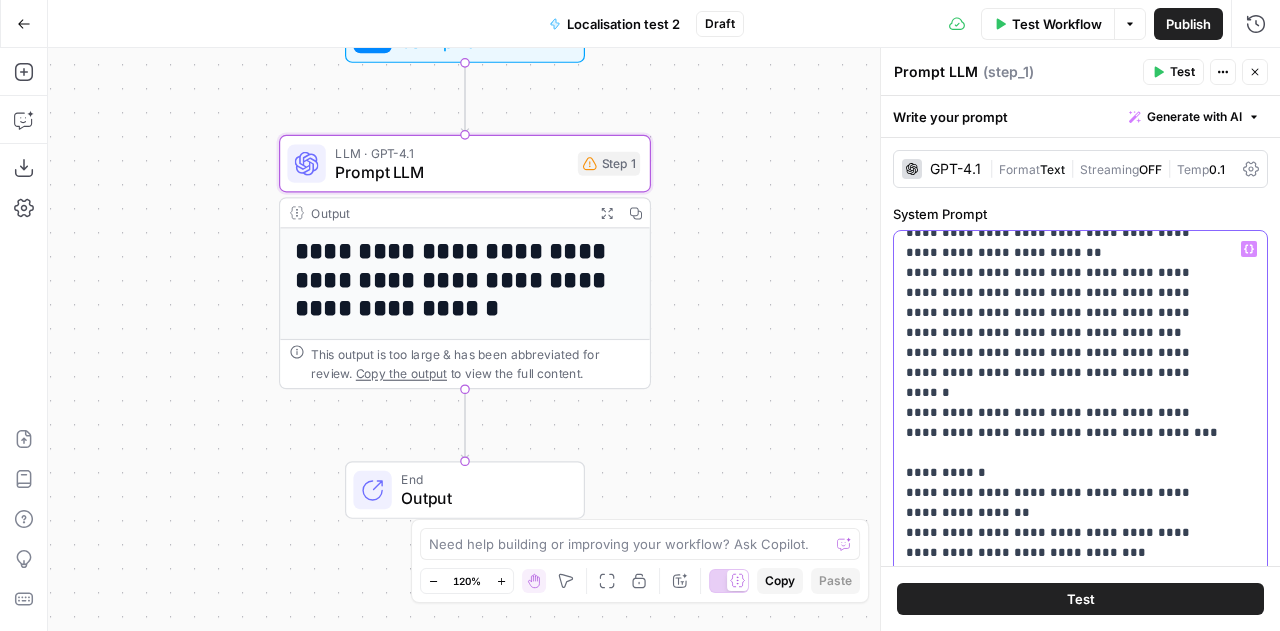 scroll, scrollTop: 315, scrollLeft: 0, axis: vertical 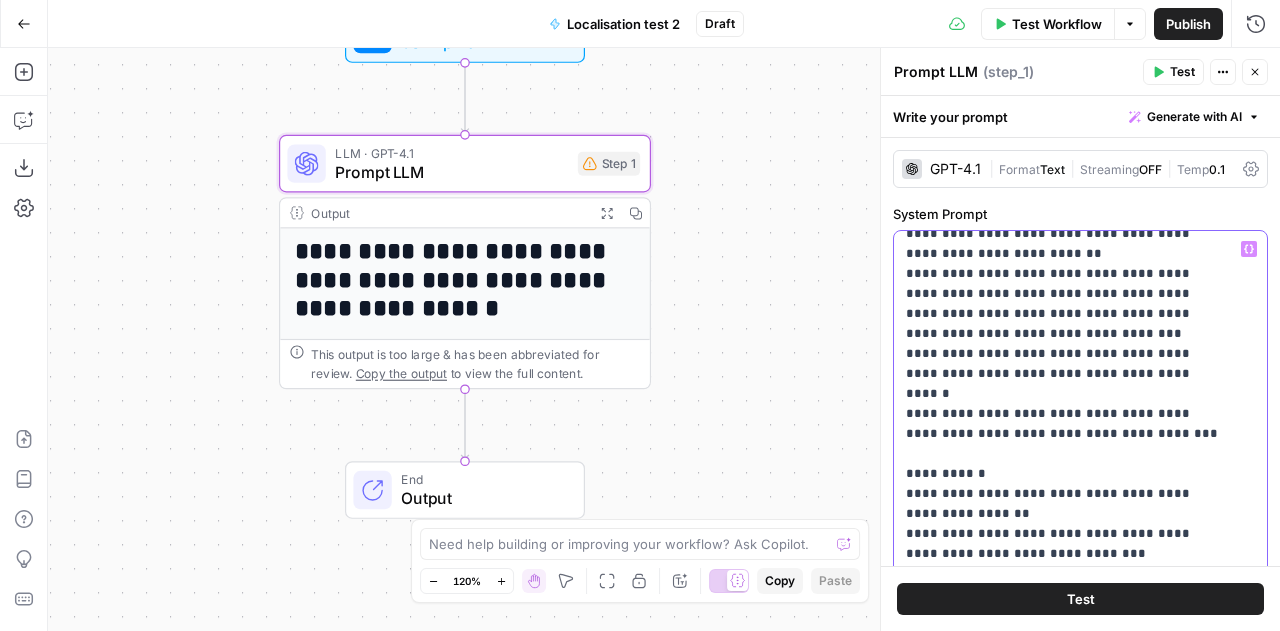drag, startPoint x: 982, startPoint y: 455, endPoint x: 916, endPoint y: 435, distance: 68.96376 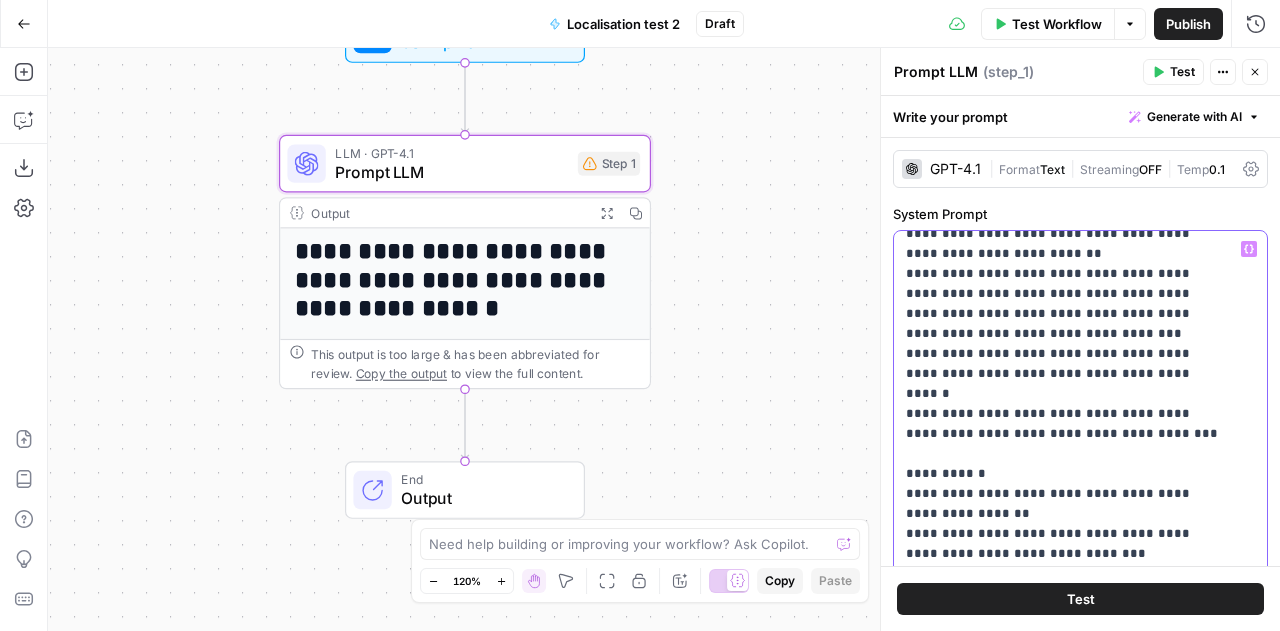 click on "**********" at bounding box center (1065, 3374) 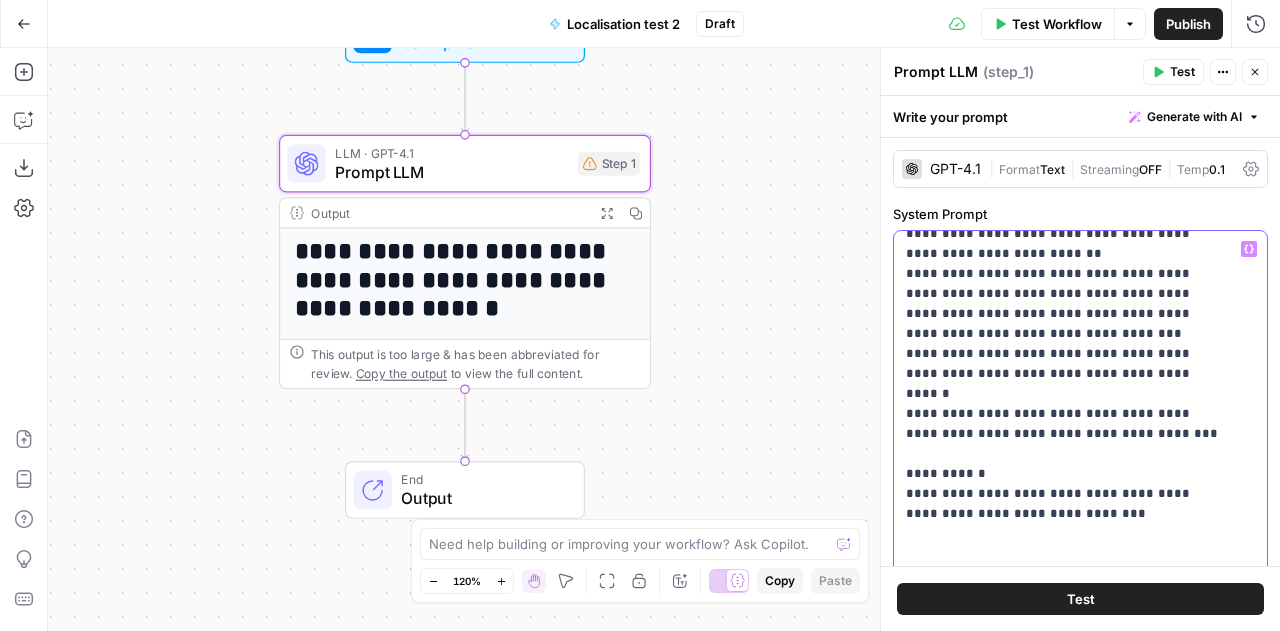 click on "**********" at bounding box center (1073, 638) 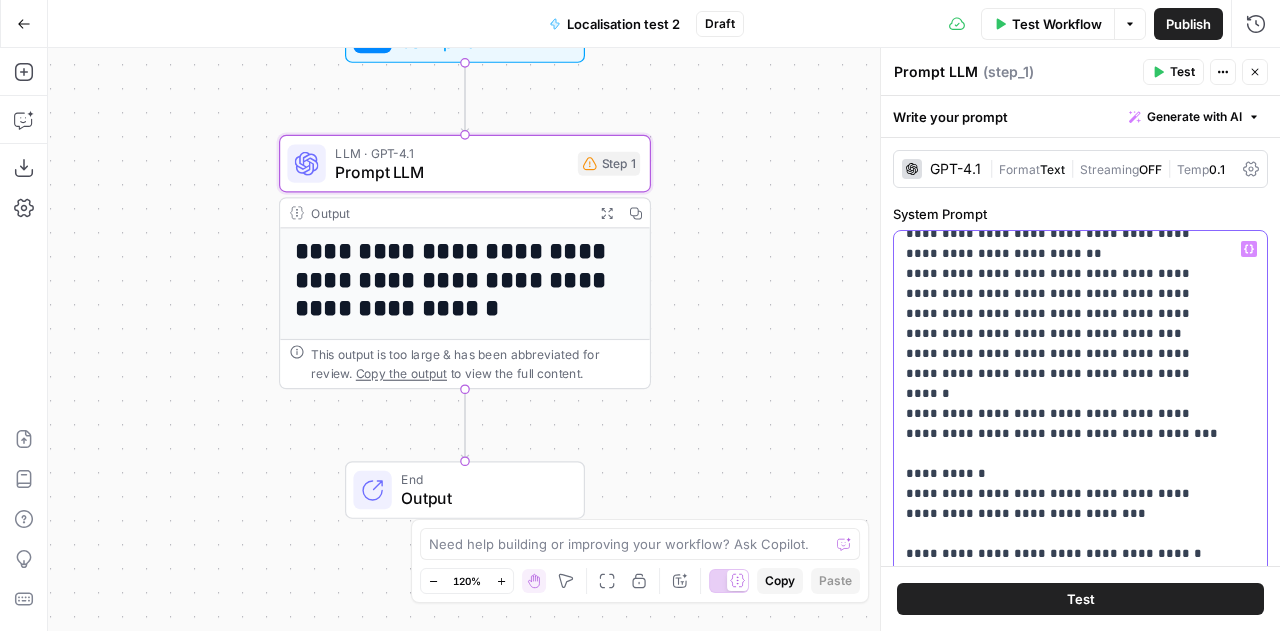 scroll, scrollTop: 387, scrollLeft: 0, axis: vertical 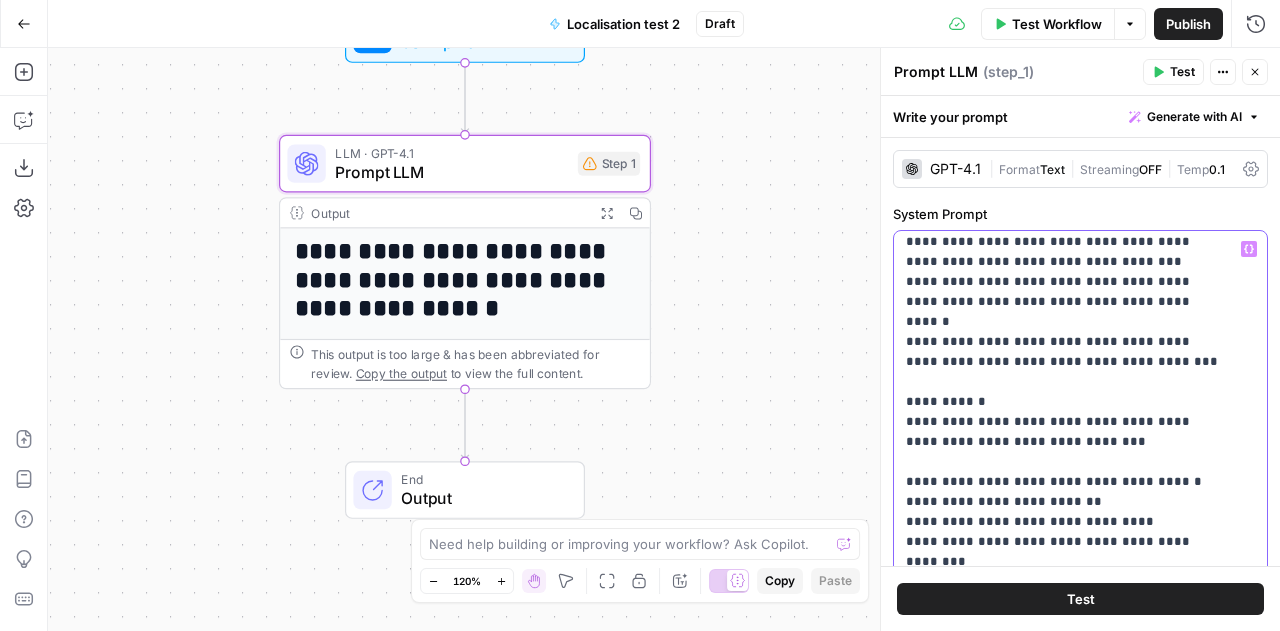 click on "**********" at bounding box center [1073, 638] 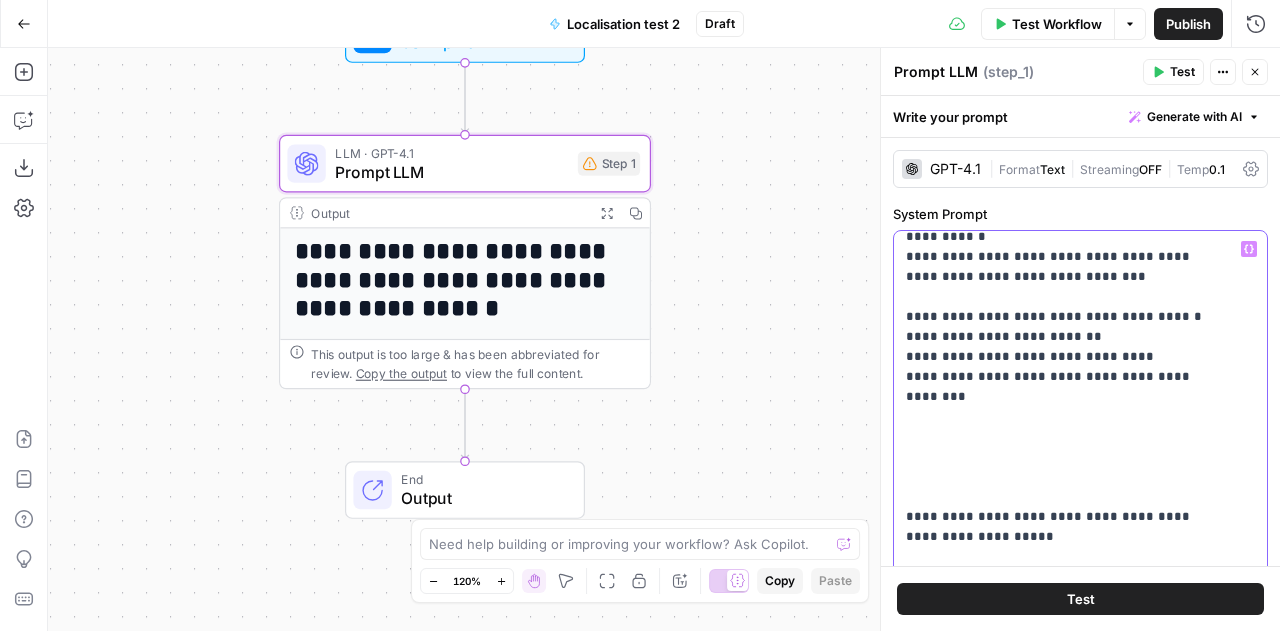 scroll, scrollTop: 551, scrollLeft: 0, axis: vertical 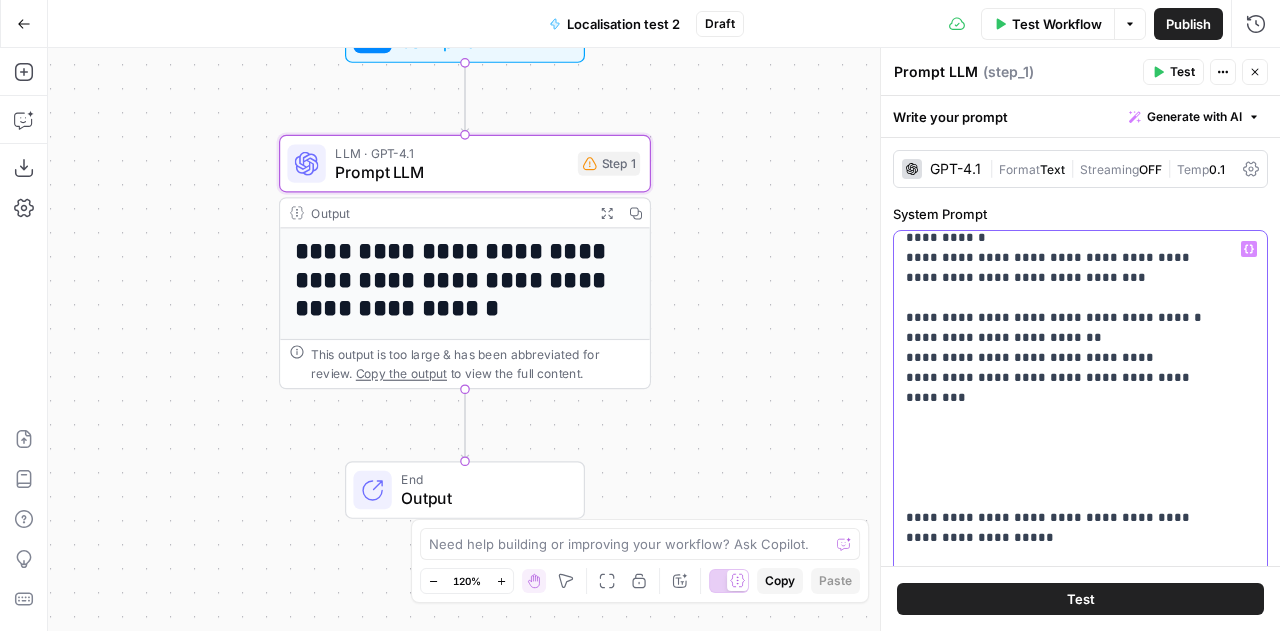 click on "**********" at bounding box center (1065, 3198) 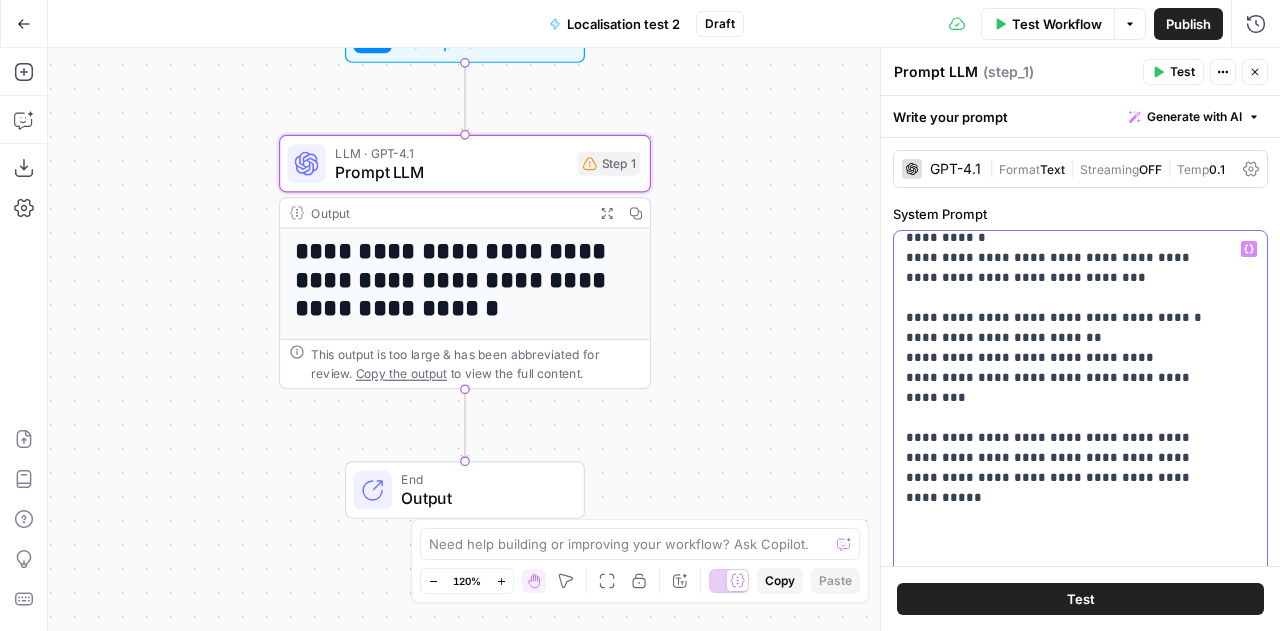 click on "**********" at bounding box center [1065, 3218] 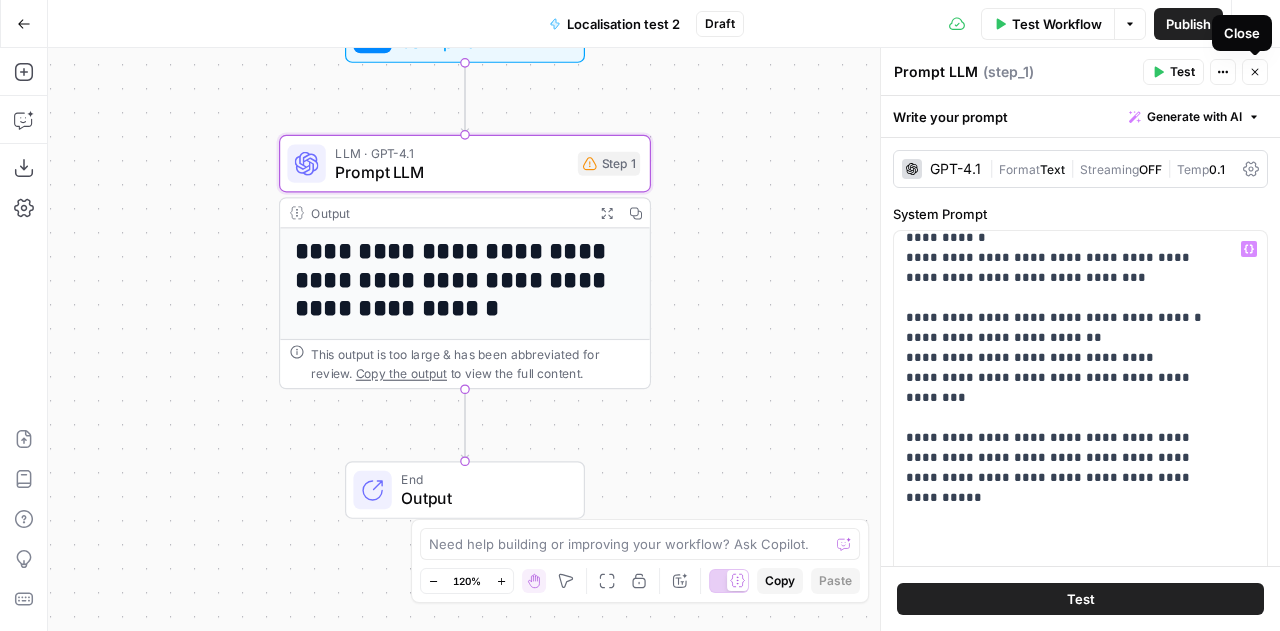 click 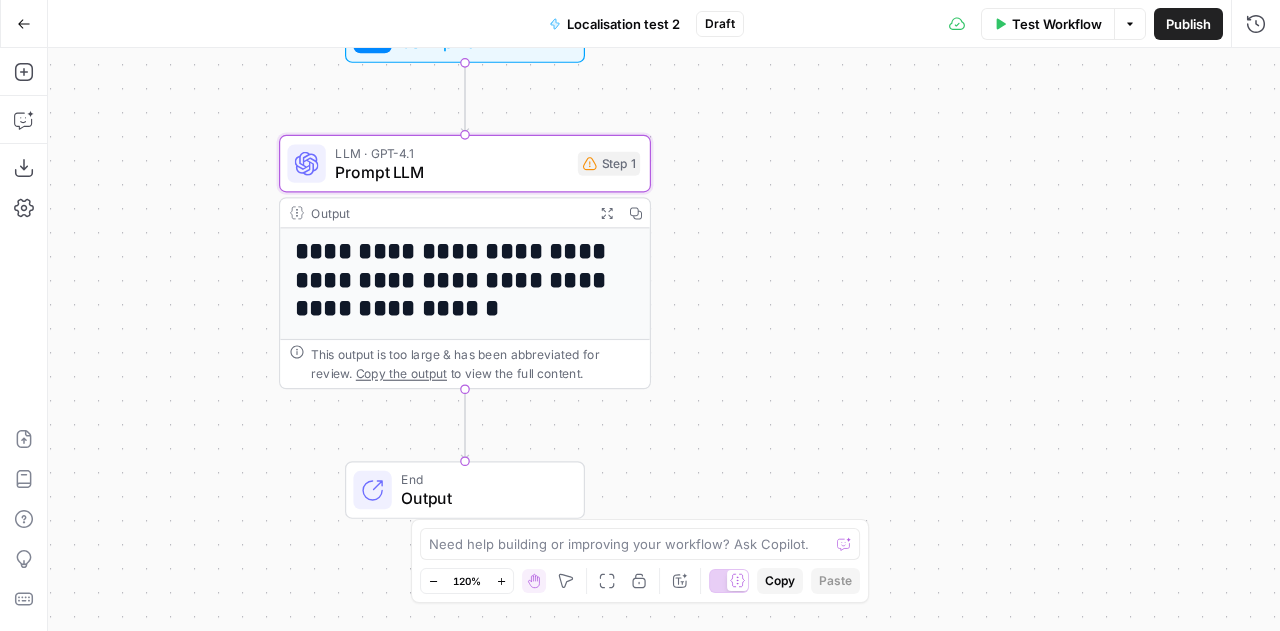 click on "Draft" at bounding box center (720, 24) 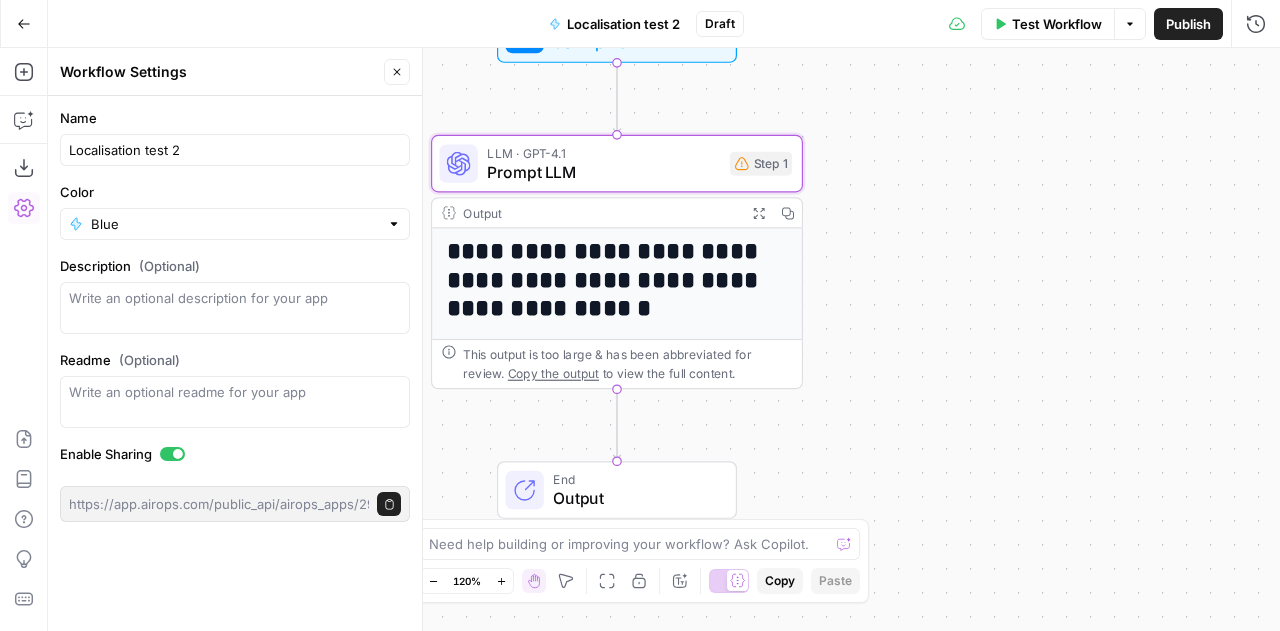 click on "Go Back" at bounding box center [24, 24] 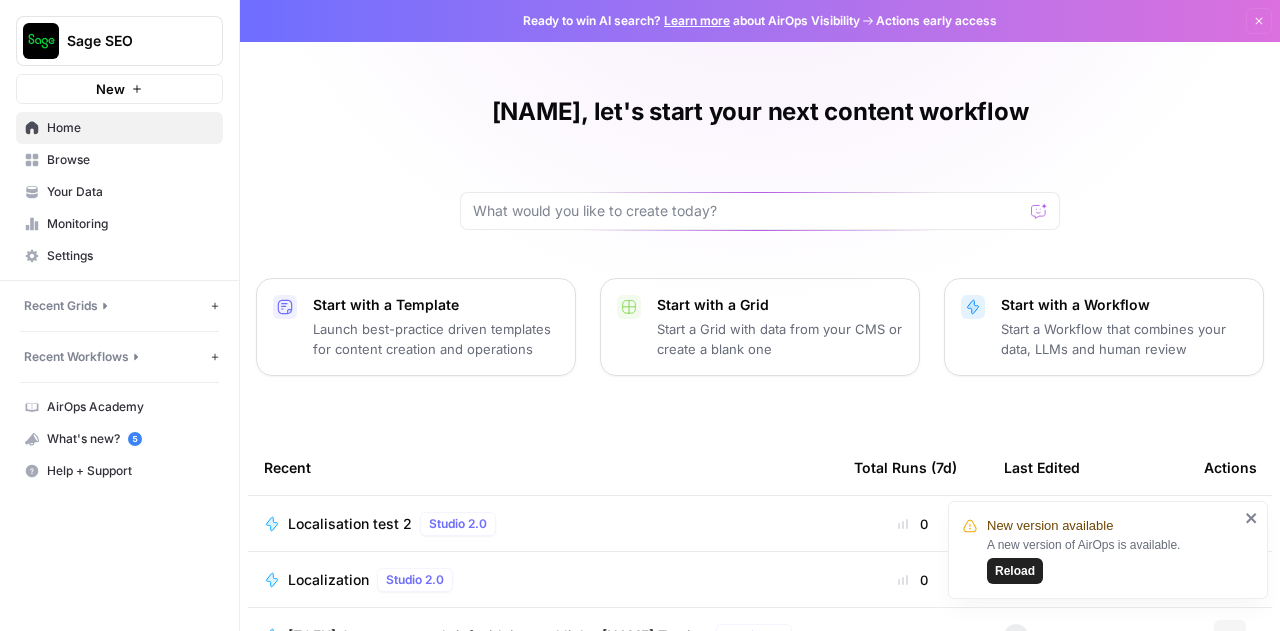 click on "Your Data" at bounding box center (130, 192) 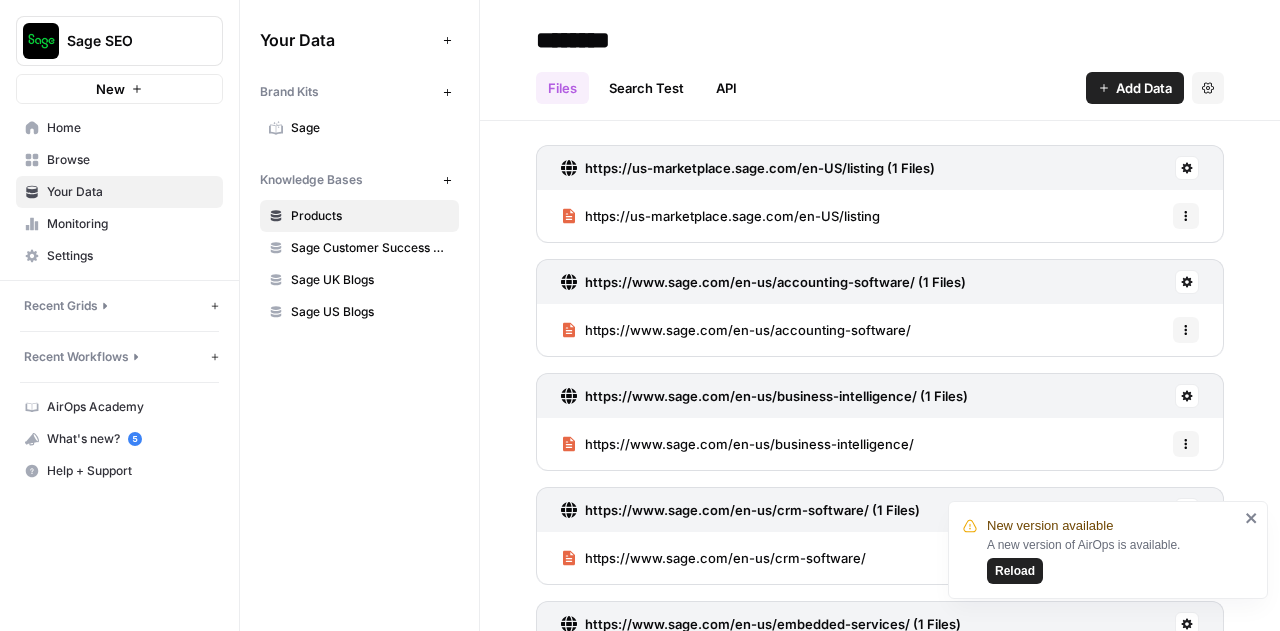 click on "Home" at bounding box center (130, 128) 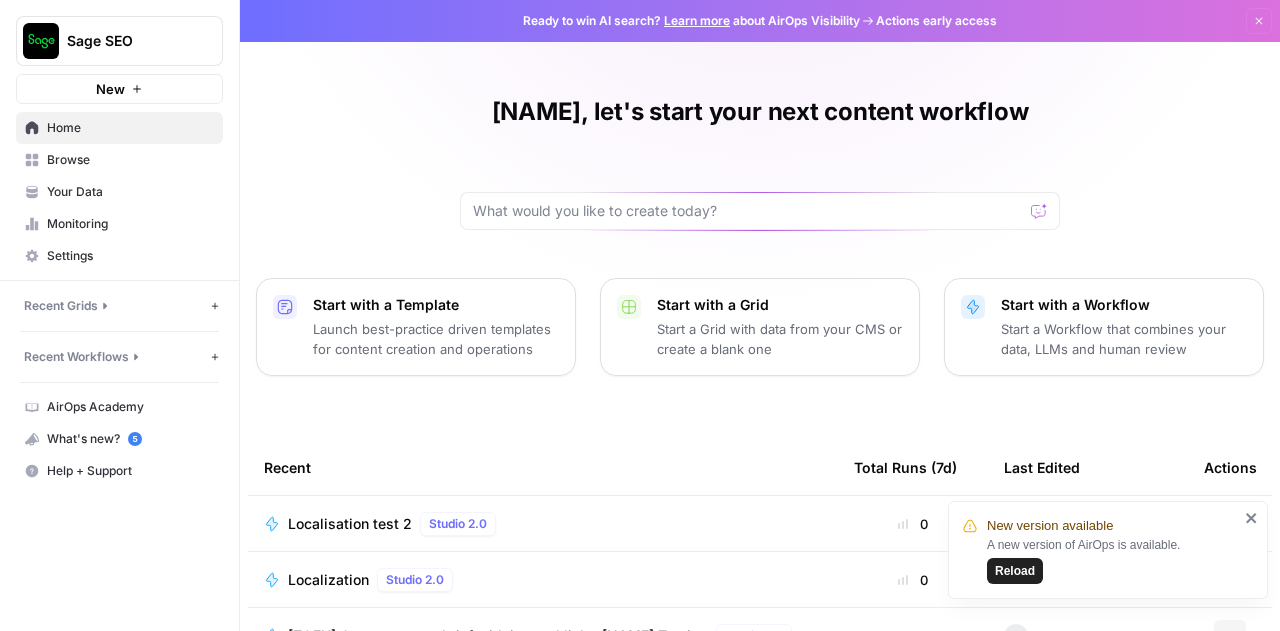scroll, scrollTop: 210, scrollLeft: 0, axis: vertical 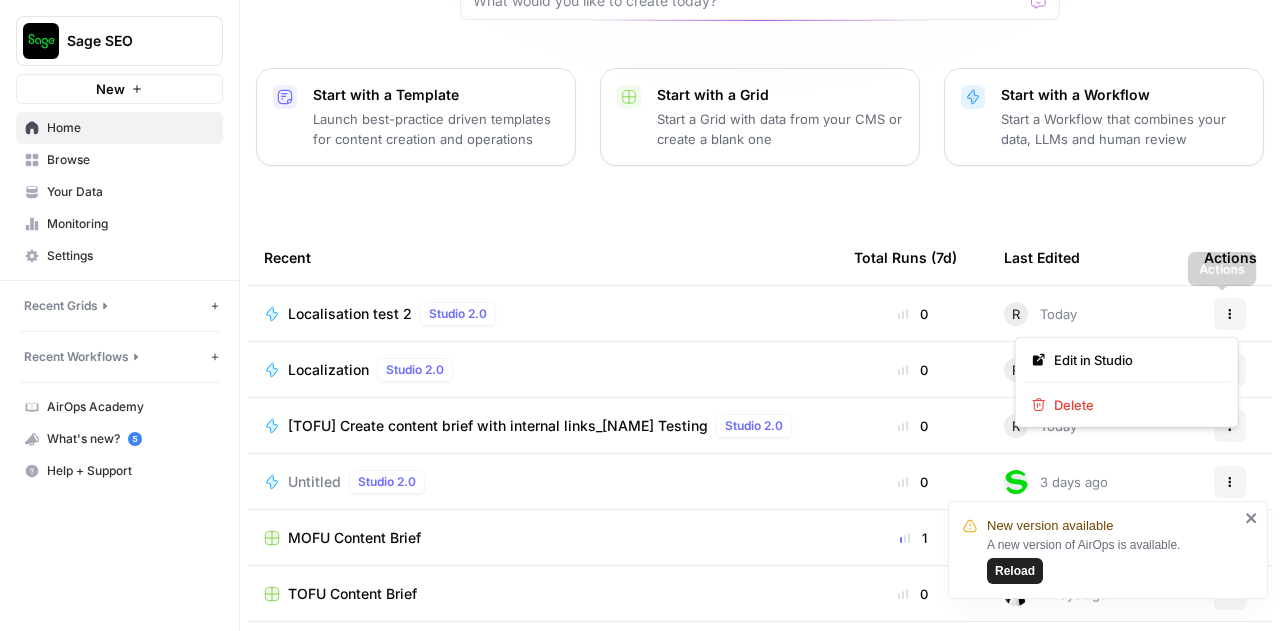 click on "Actions" at bounding box center (1230, 314) 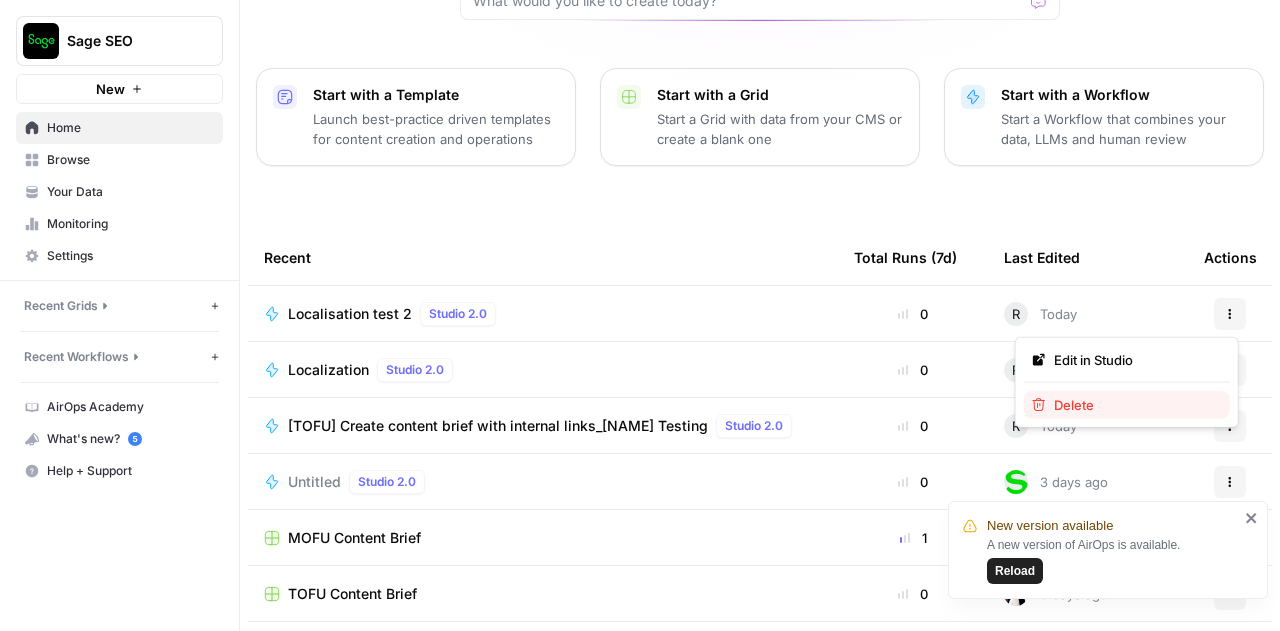 click on "Delete" at bounding box center (1134, 405) 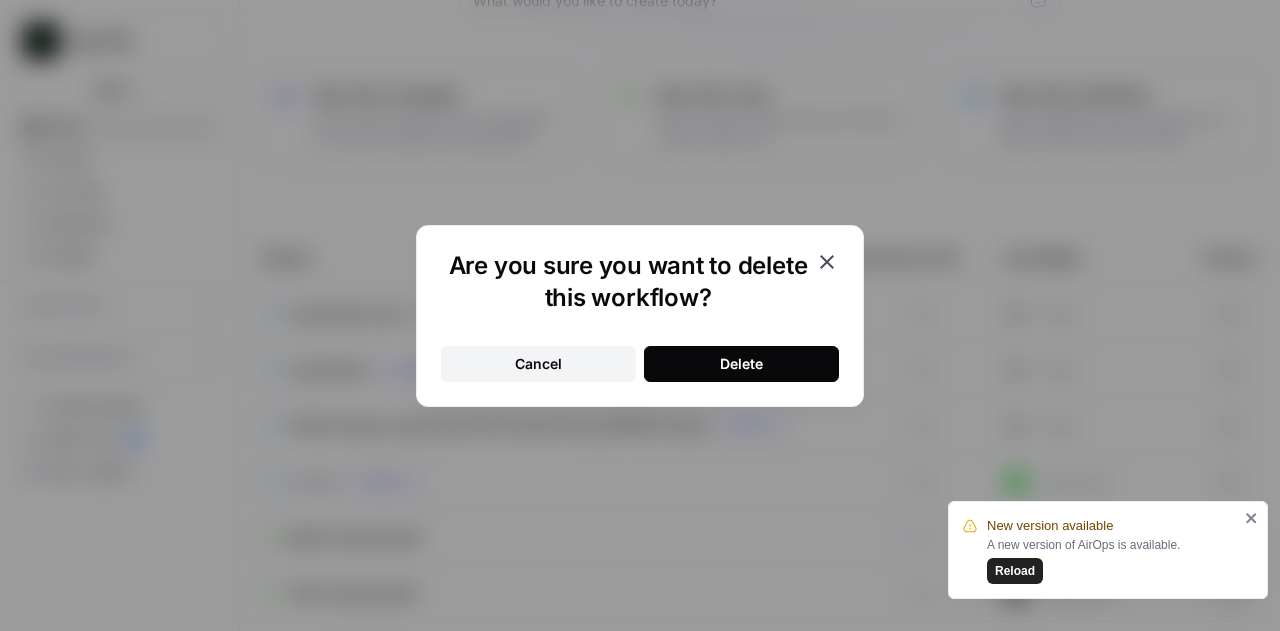 click on "Delete" at bounding box center [741, 364] 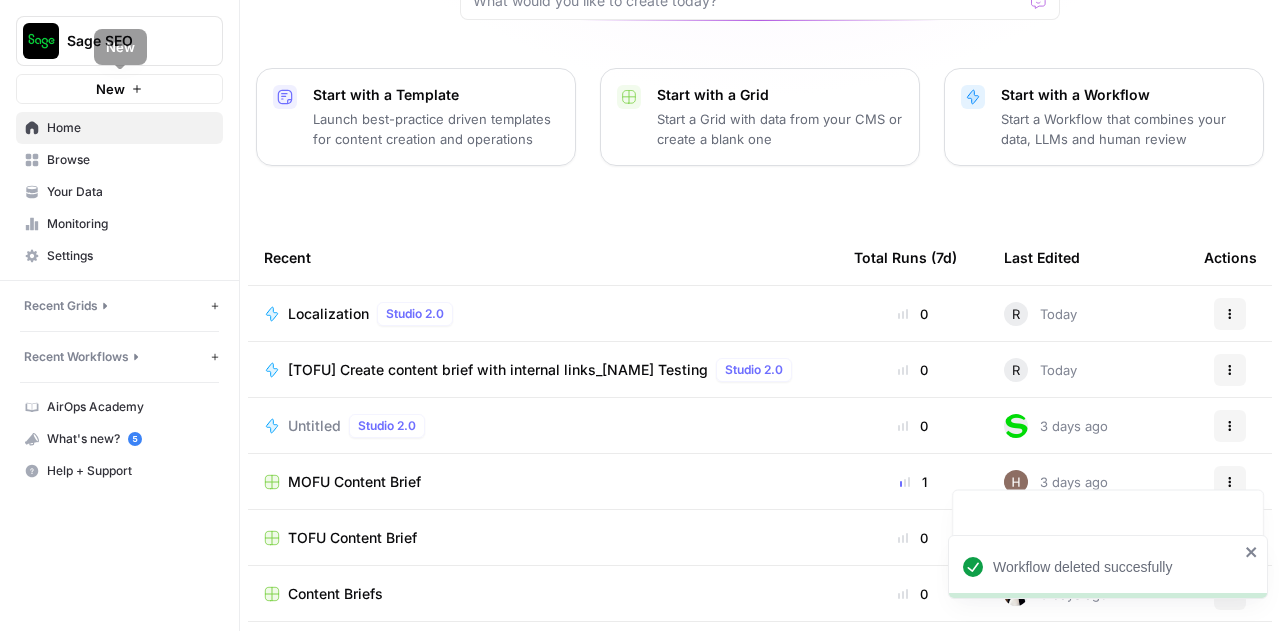 click on "Sage SEO New" at bounding box center [119, 52] 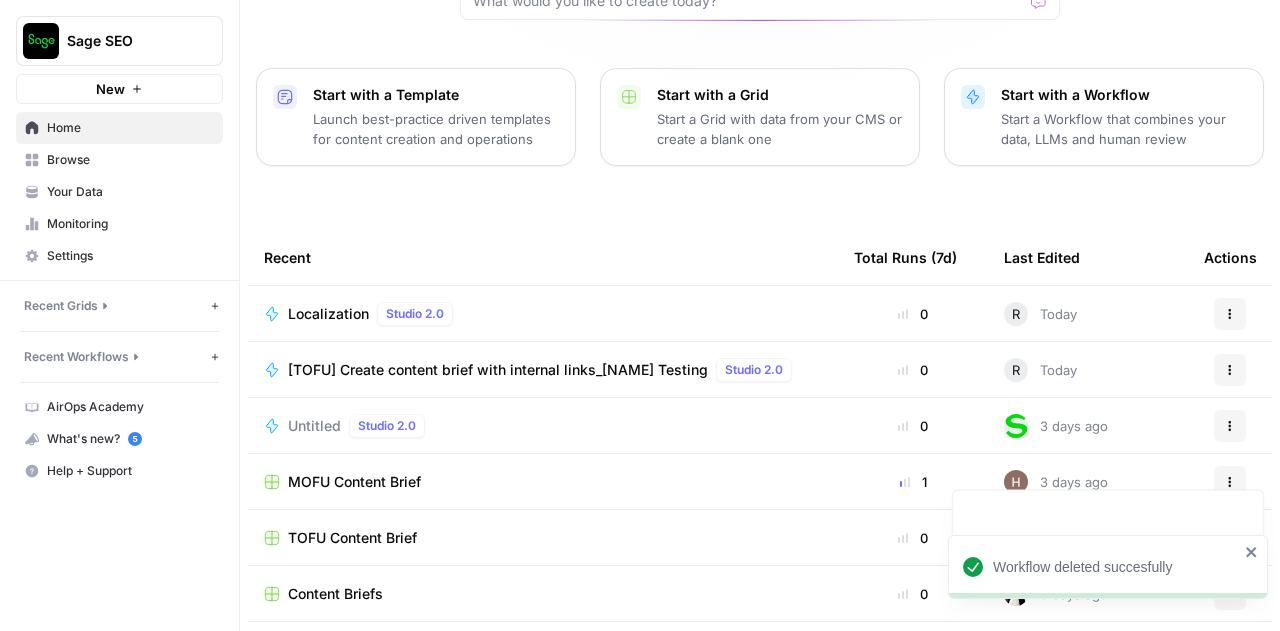 click on "New" at bounding box center (110, 89) 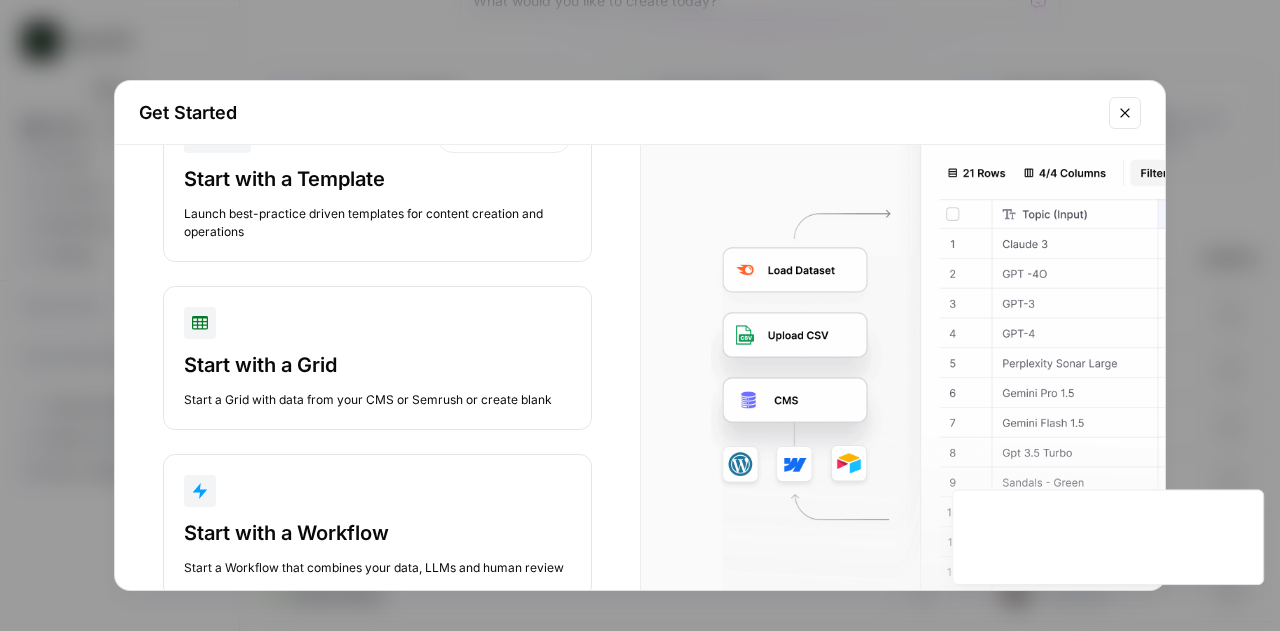 scroll, scrollTop: 146, scrollLeft: 0, axis: vertical 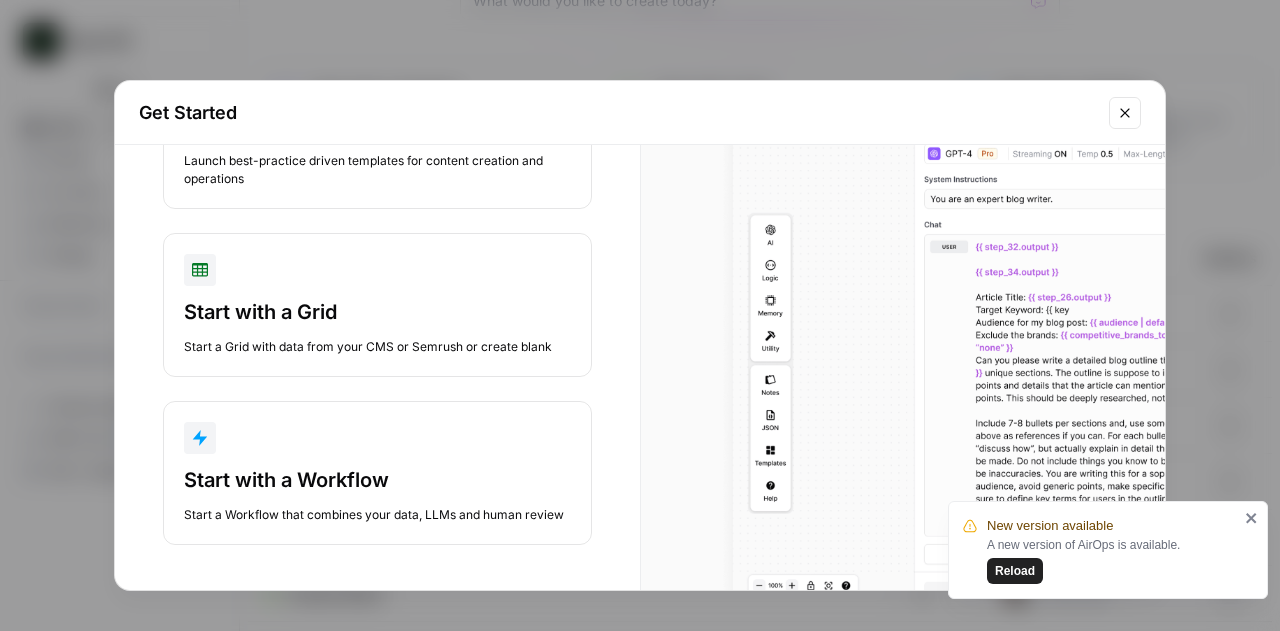 click on "Start with a Workflow" at bounding box center [377, 480] 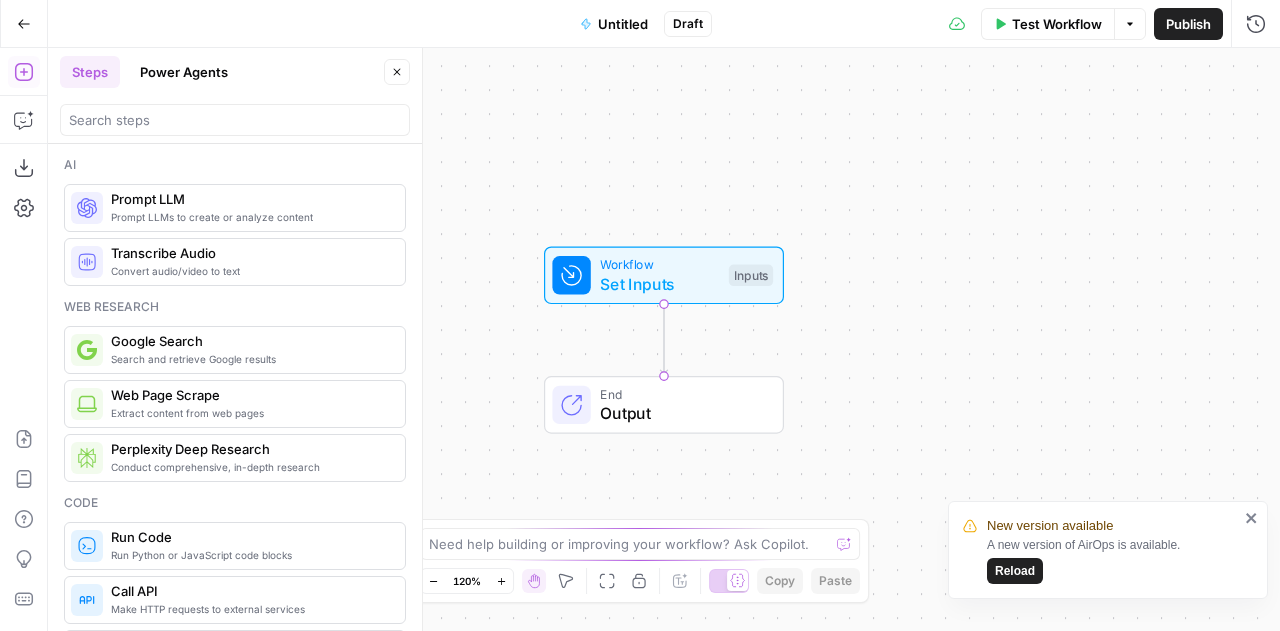 click on "Untitled" at bounding box center [623, 24] 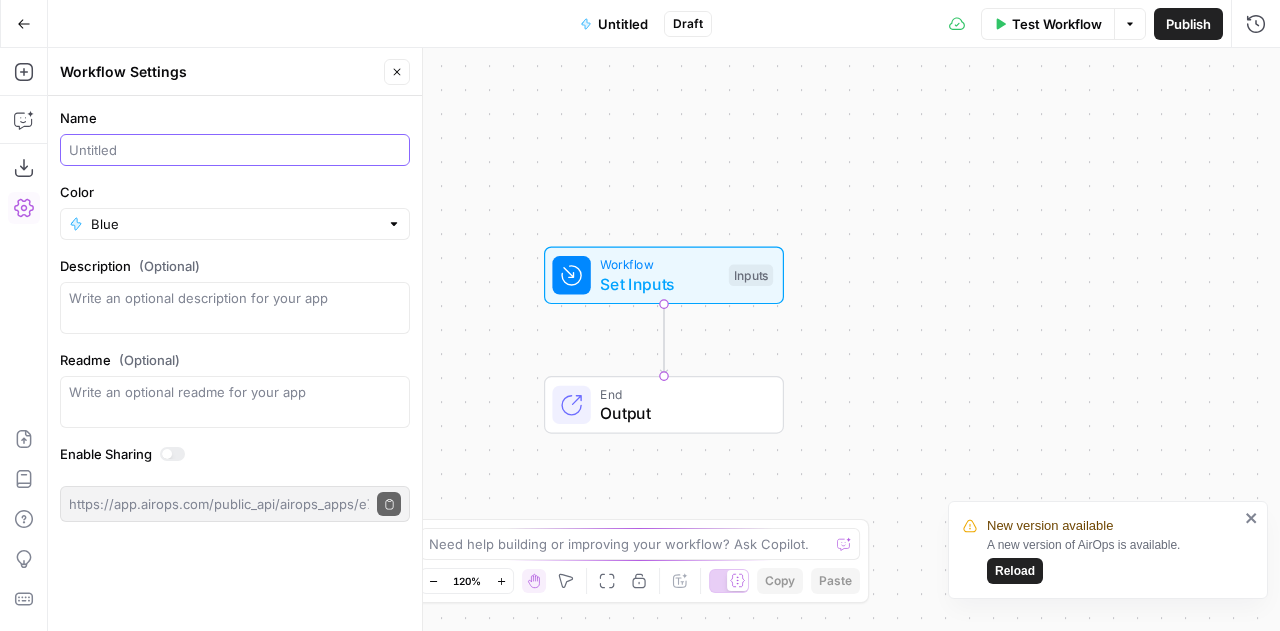 click on "Name" at bounding box center (235, 150) 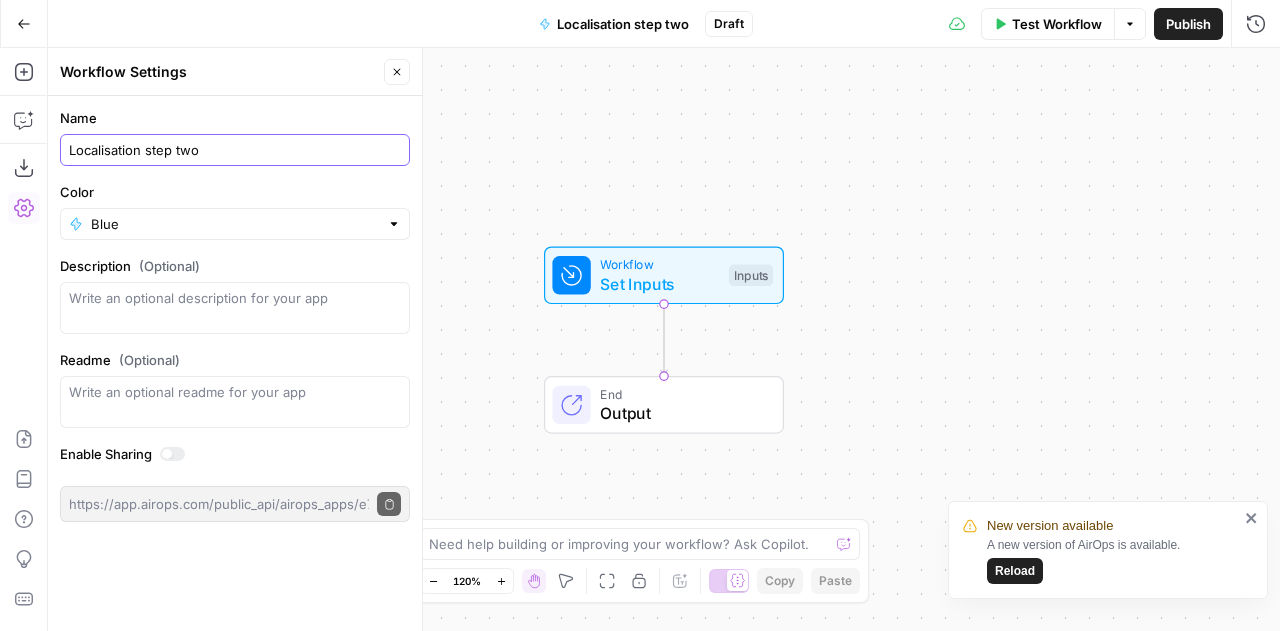 drag, startPoint x: 150, startPoint y: 151, endPoint x: 234, endPoint y: 152, distance: 84.00595 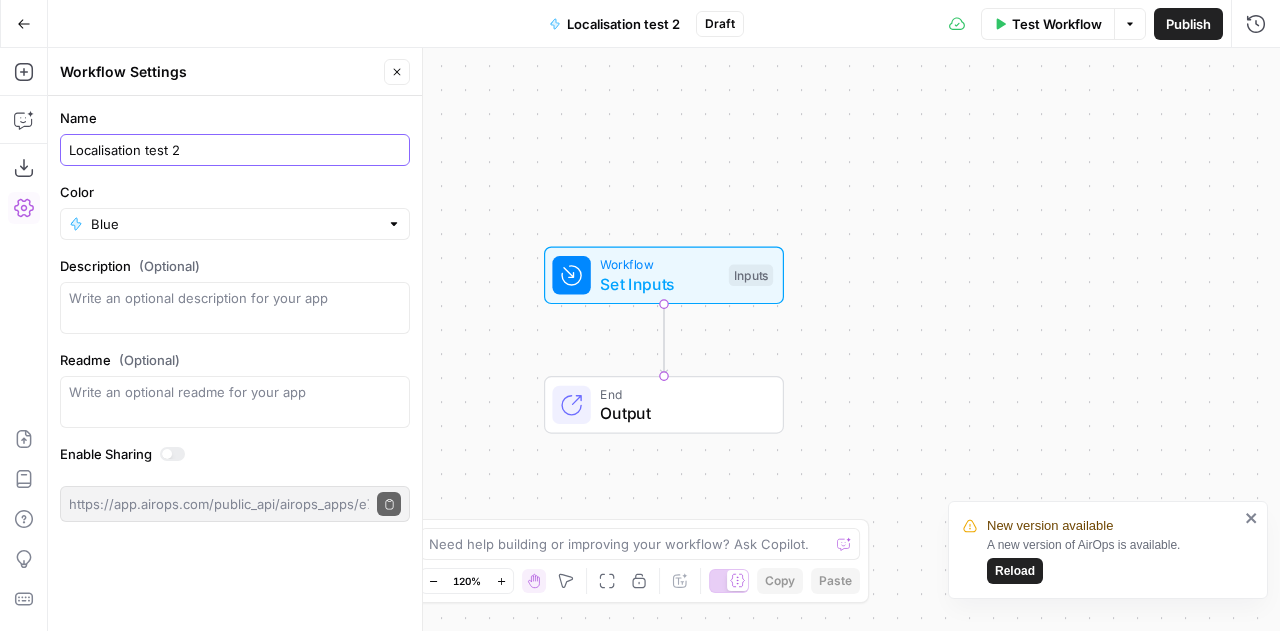 type on "Localisation test 2" 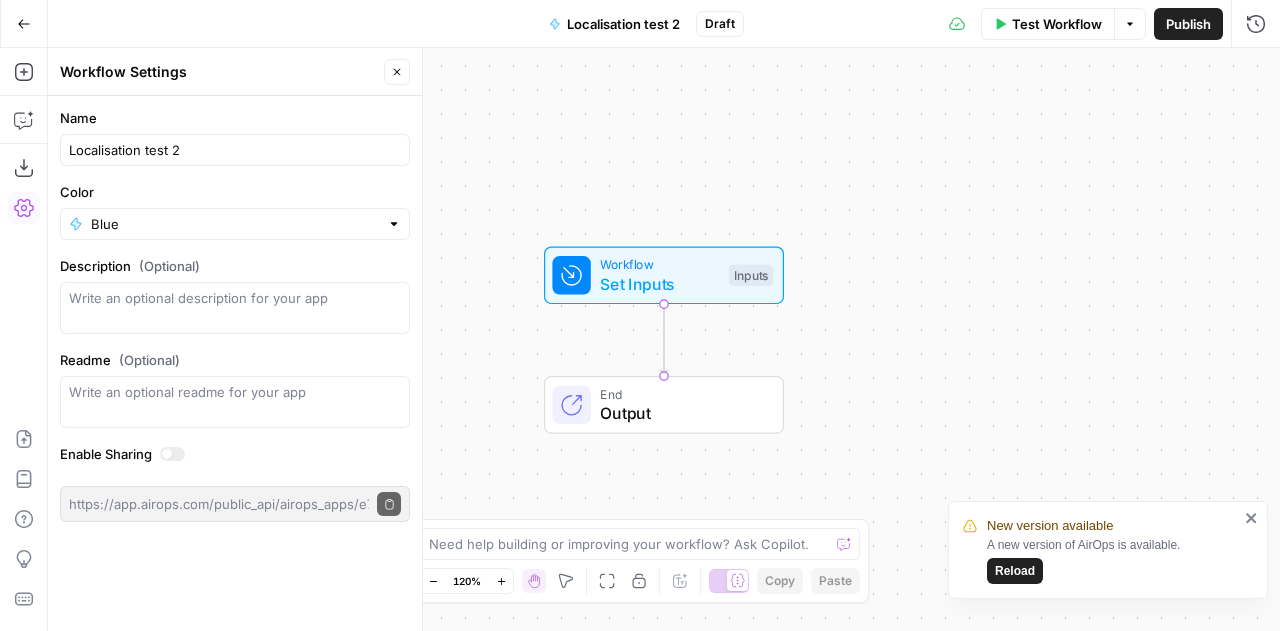 click at bounding box center (172, 454) 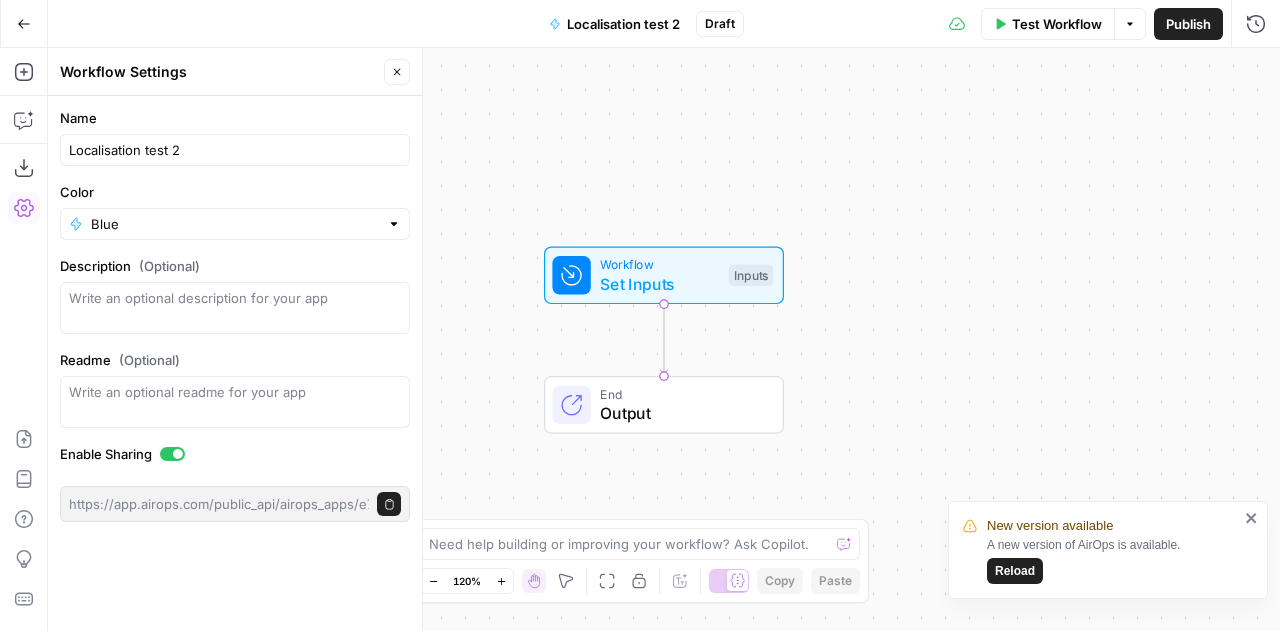 click on "Name Localisation test 2 Color Blue Description   (Optional) Readme   (Optional) Write an optional readme for your app Enable Sharing https://app.airops.com/public_api/airops_apps/e7022896-52b8-4fe7-b5a2-30b621c7d3ae/execute Copy public execute URL" at bounding box center [235, 363] 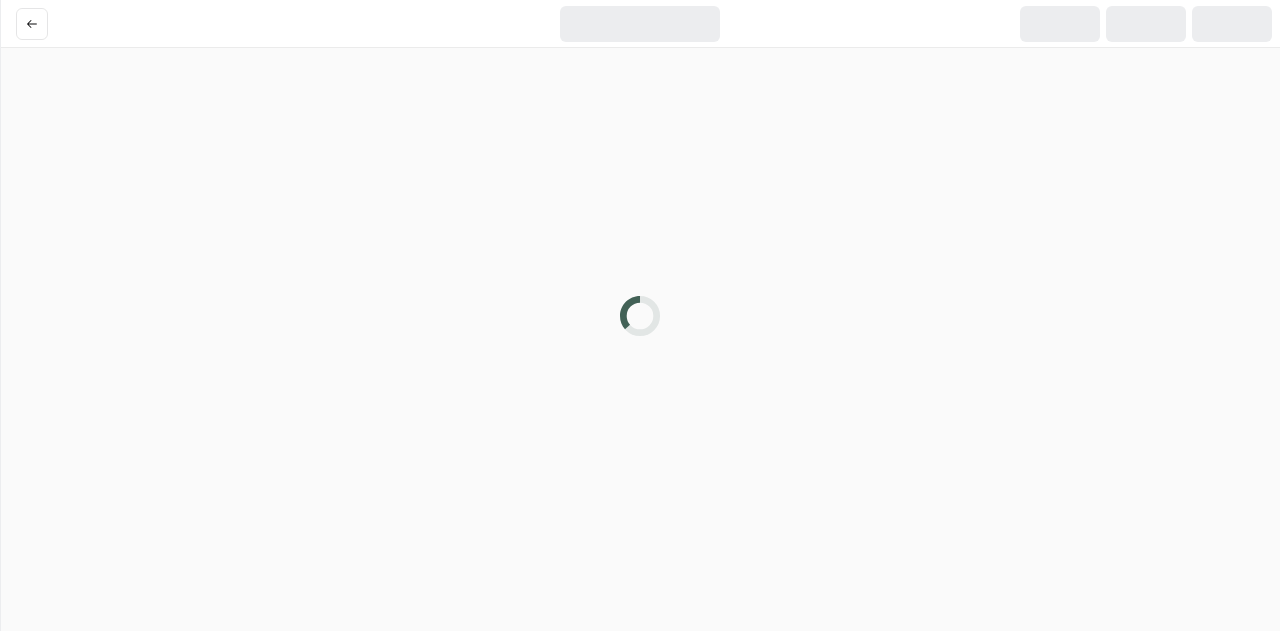 scroll, scrollTop: 0, scrollLeft: 0, axis: both 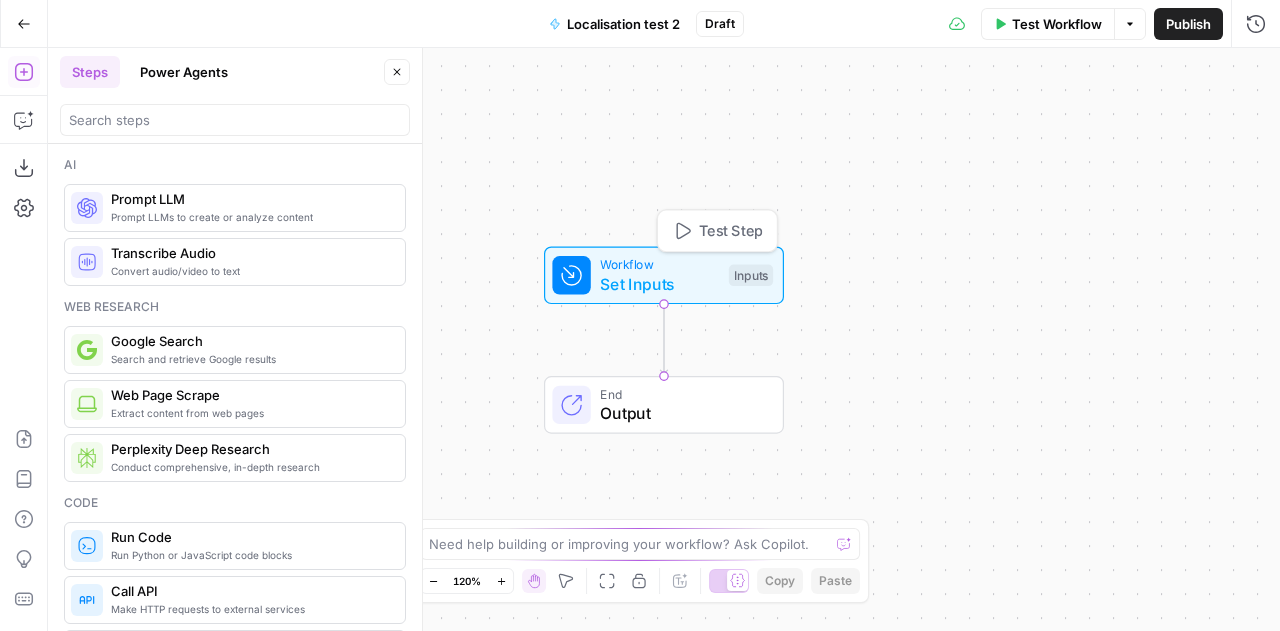 click 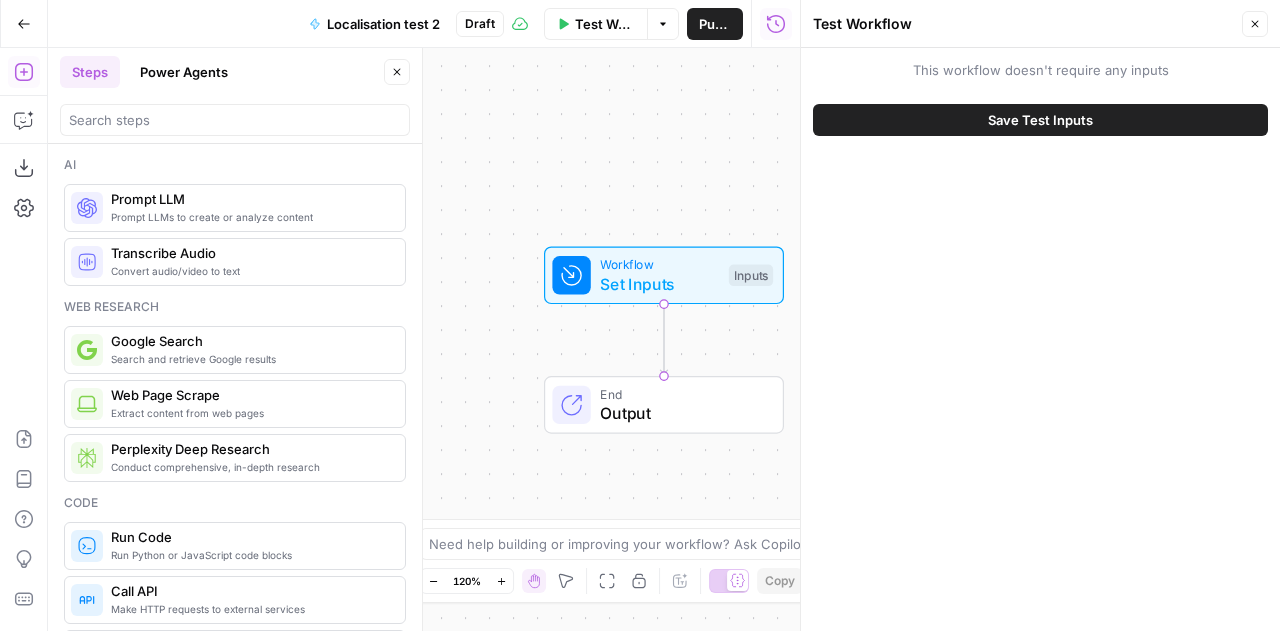 click on "Close" at bounding box center (1260, 24) 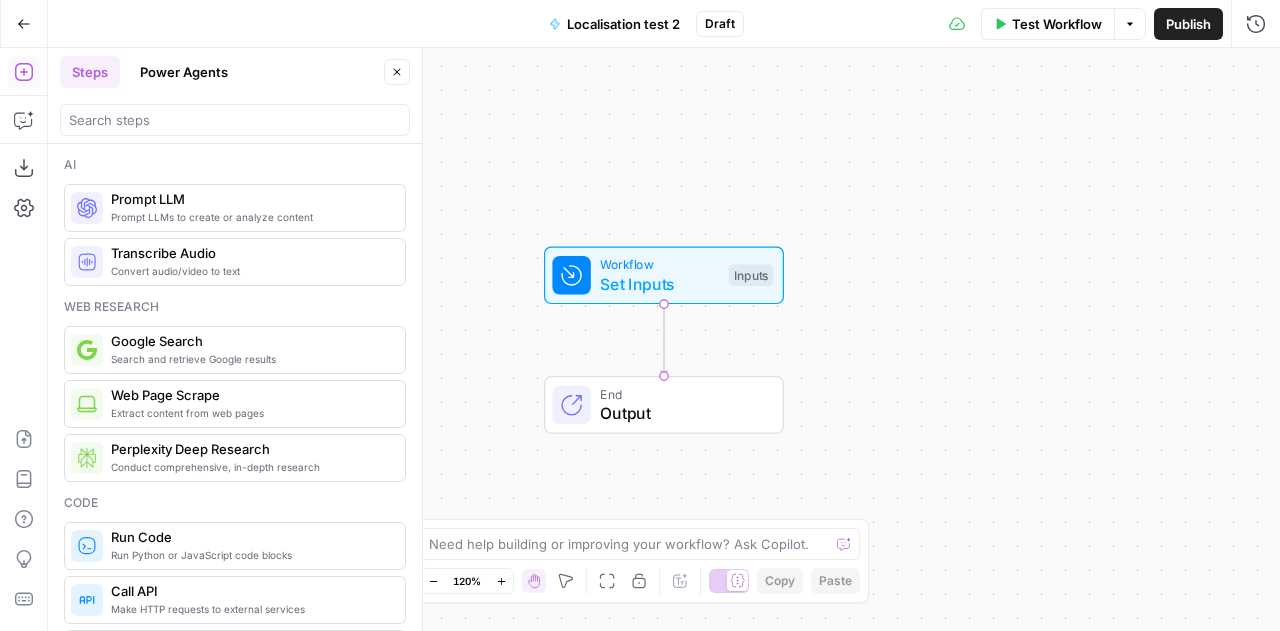 click on "Prompt LLMs to create or analyze content" at bounding box center (250, 217) 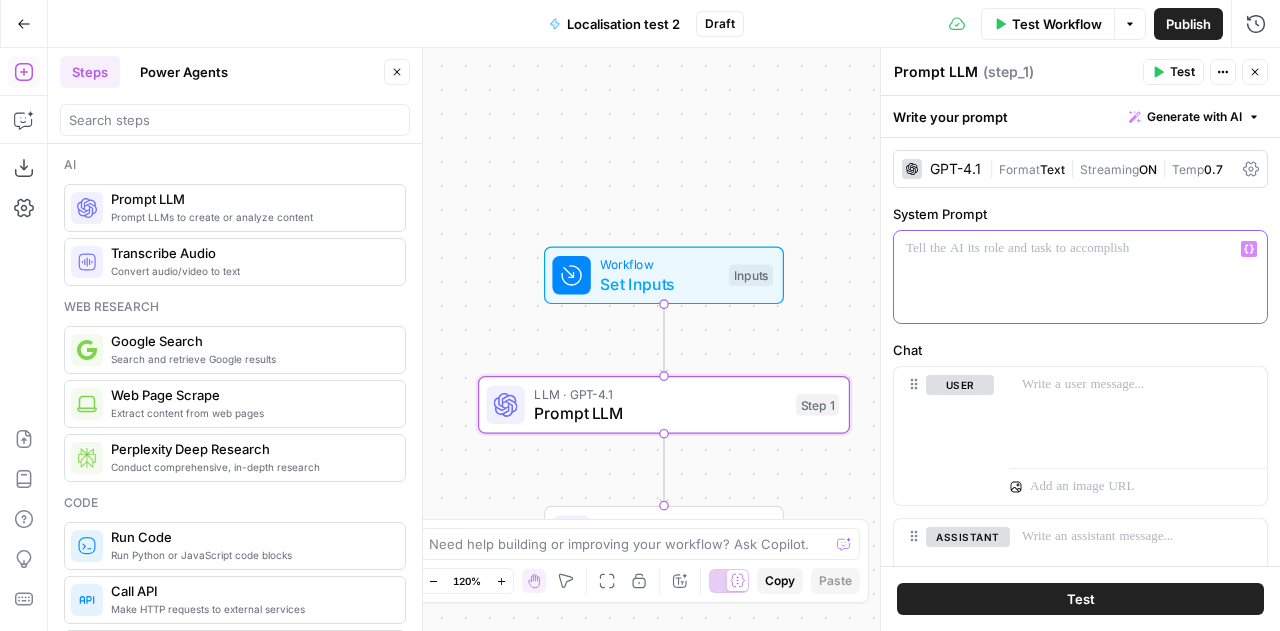 click at bounding box center (1080, 277) 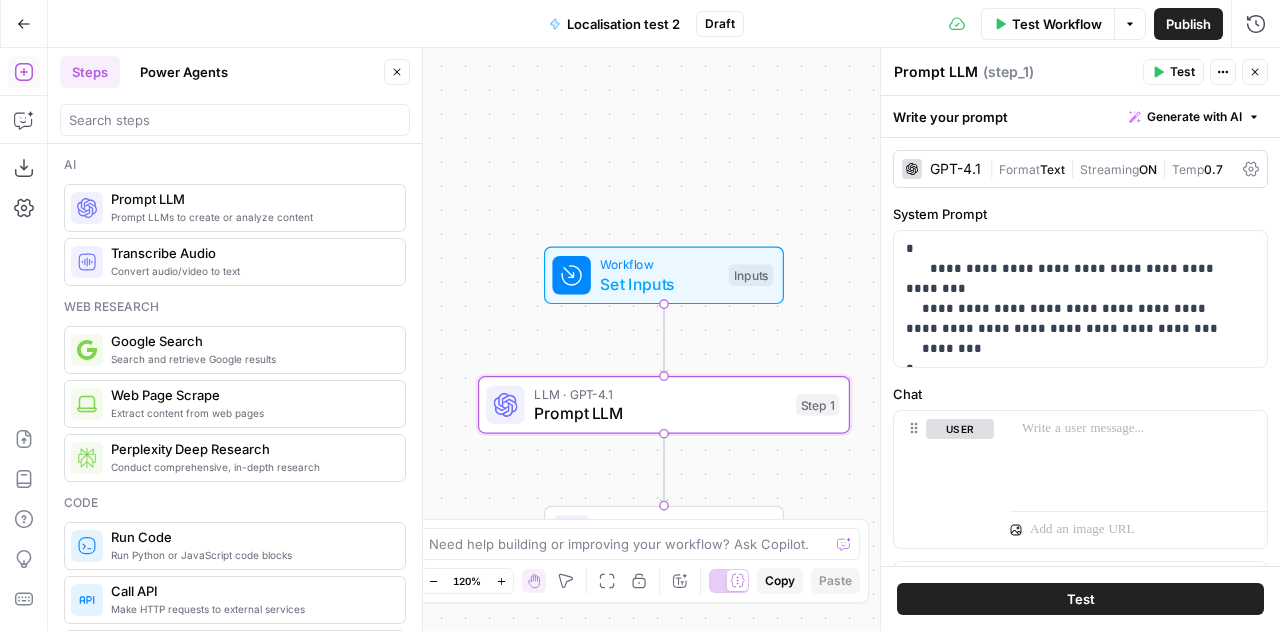click on "Format" at bounding box center [1019, 169] 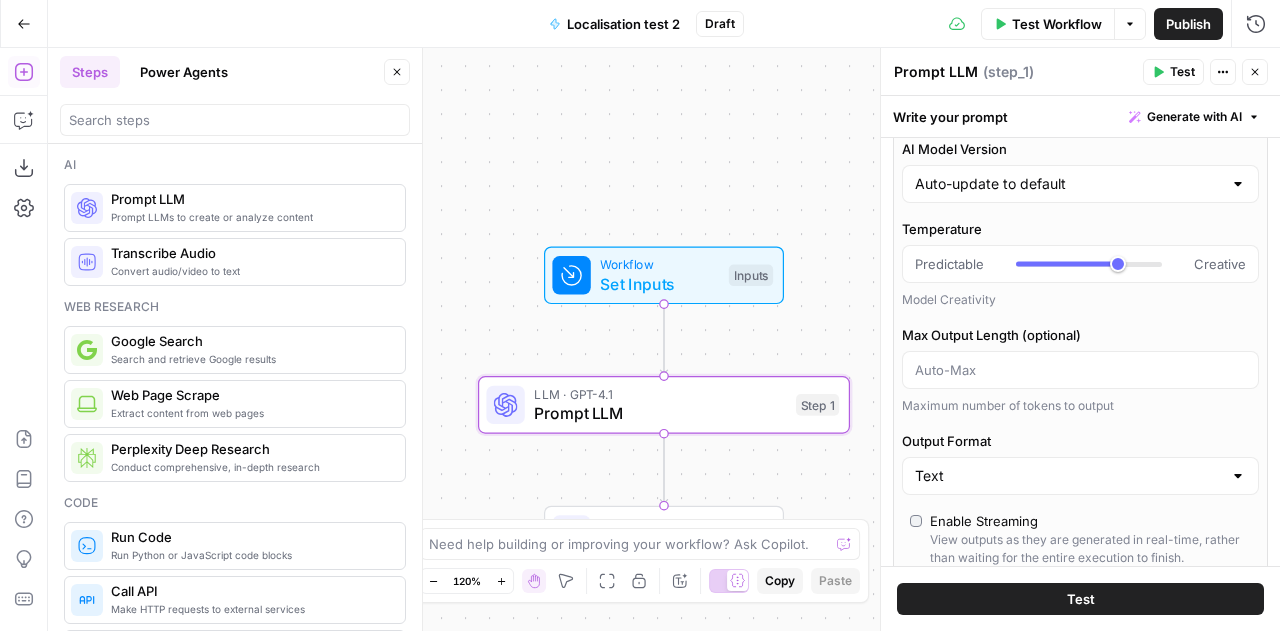 scroll, scrollTop: 103, scrollLeft: 0, axis: vertical 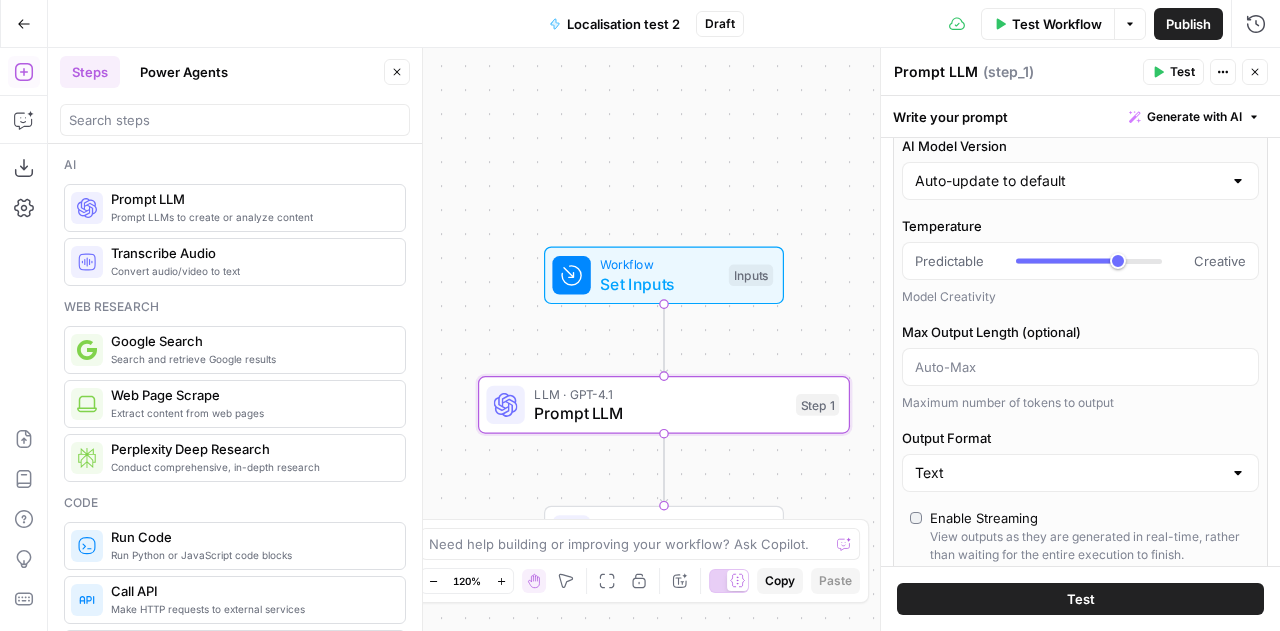 click on "Text" at bounding box center [1080, 473] 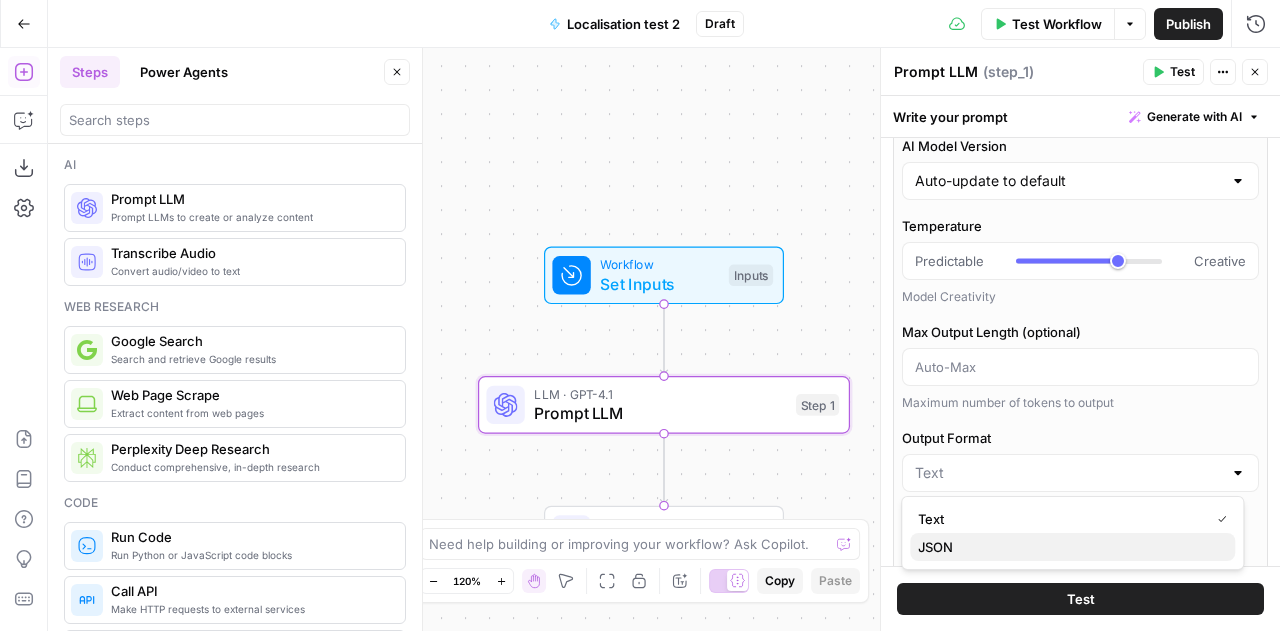 click on "JSON" at bounding box center (1068, 547) 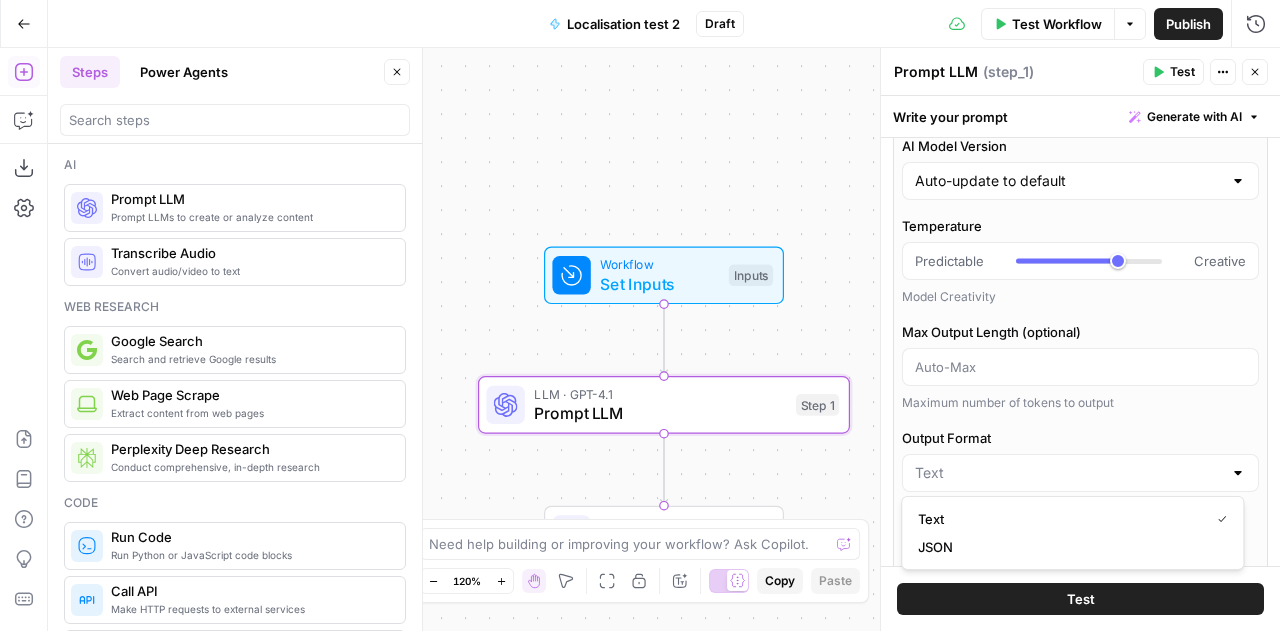 type on "JSON" 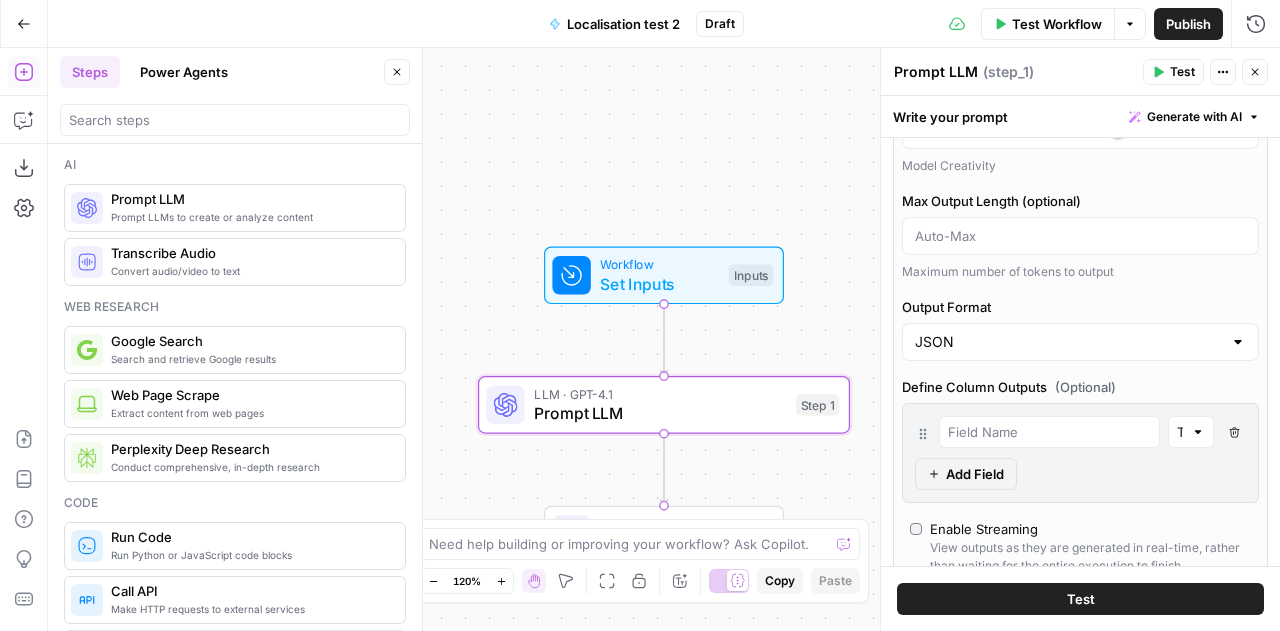 scroll, scrollTop: 307, scrollLeft: 0, axis: vertical 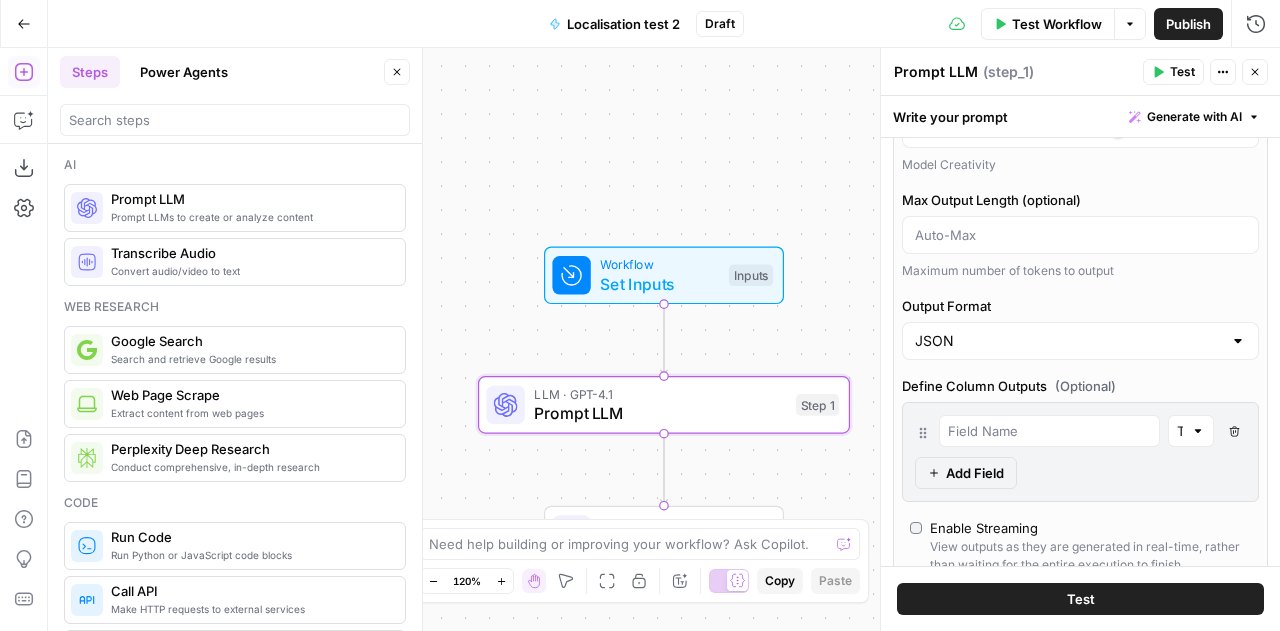 click on "Text" at bounding box center (1191, 431) 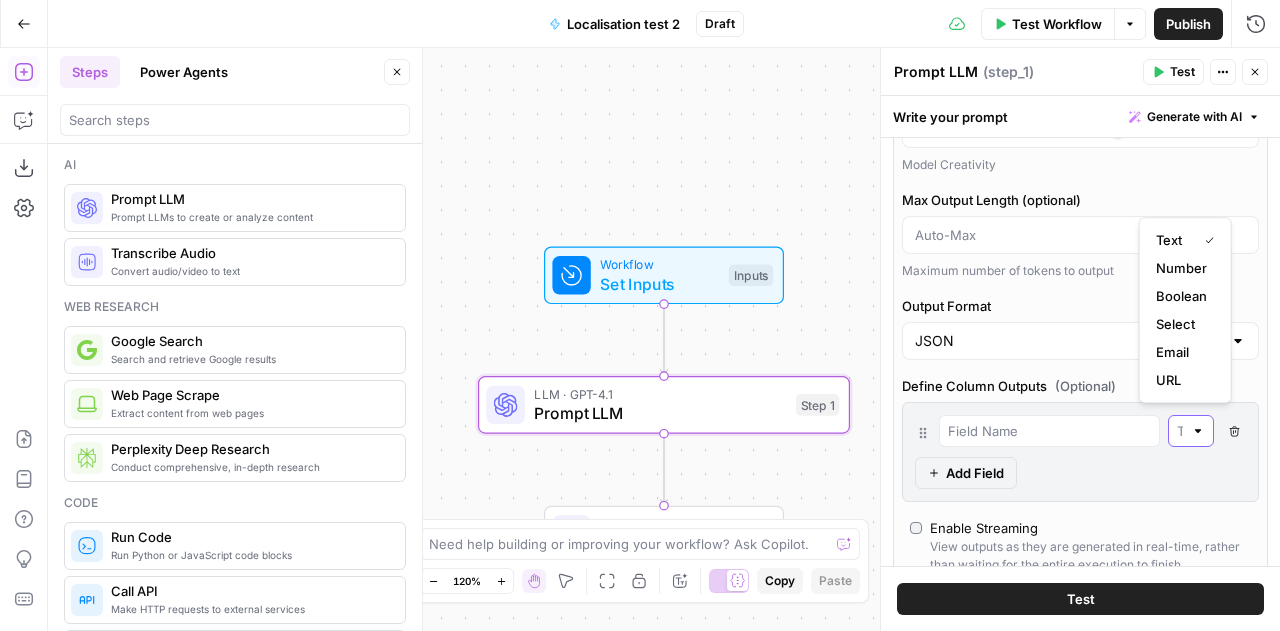 scroll, scrollTop: 0, scrollLeft: 0, axis: both 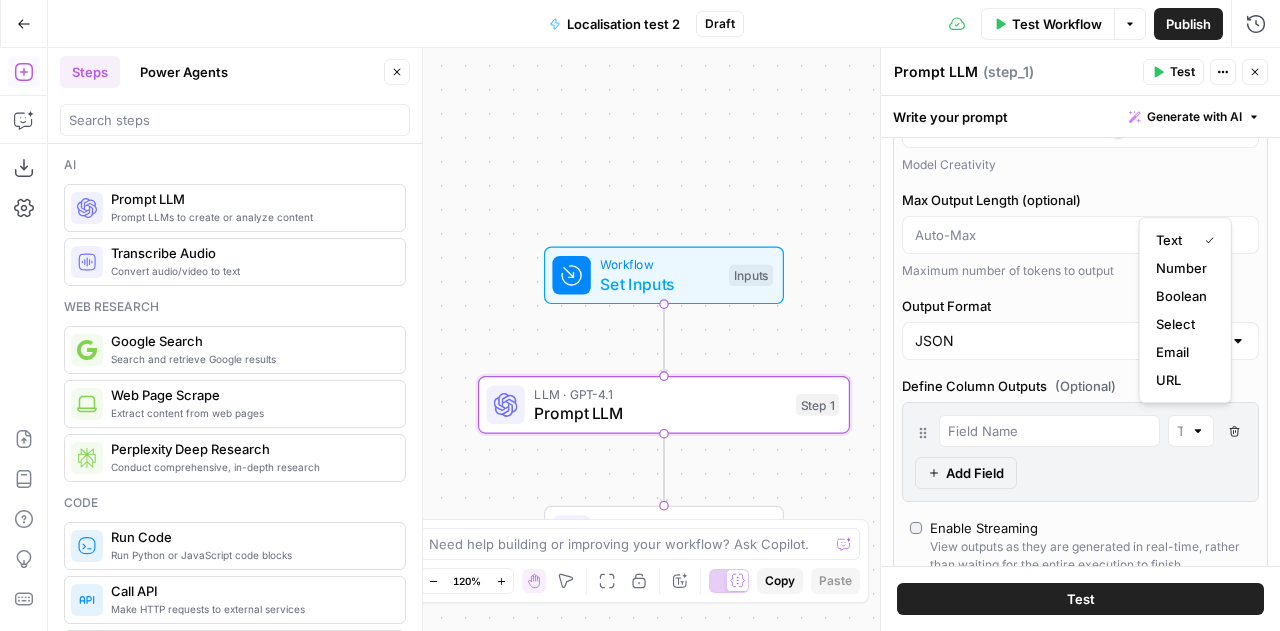 type on "Text" 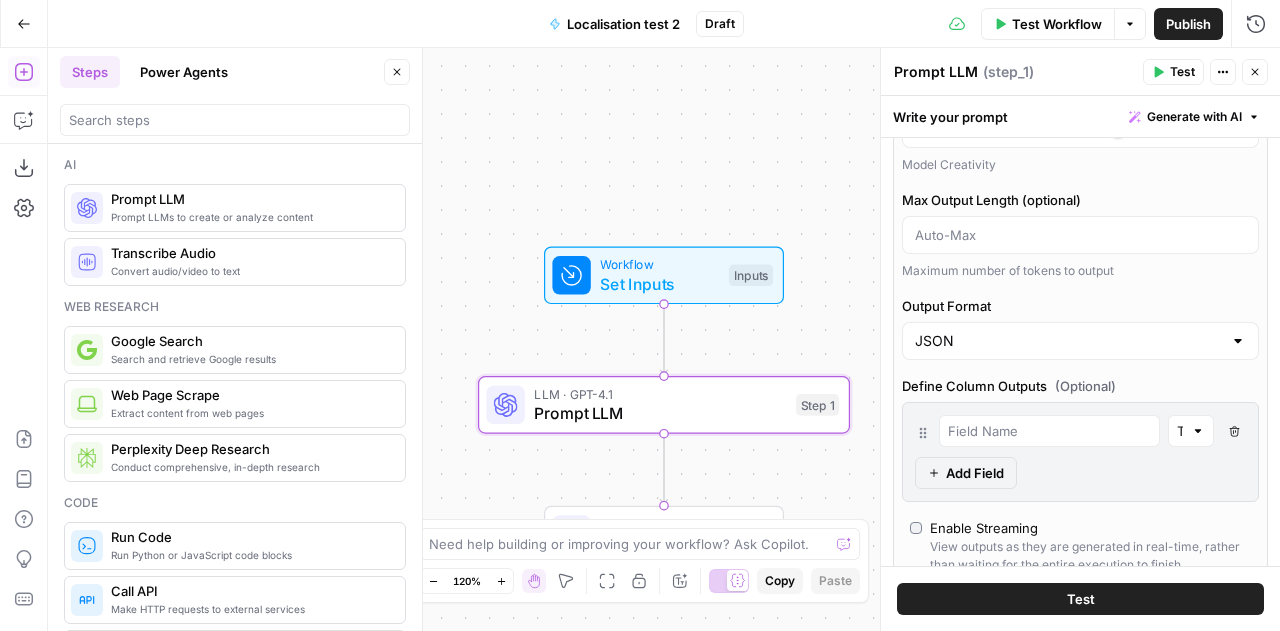 click on "Text Delete Field Add Field" at bounding box center (1080, 452) 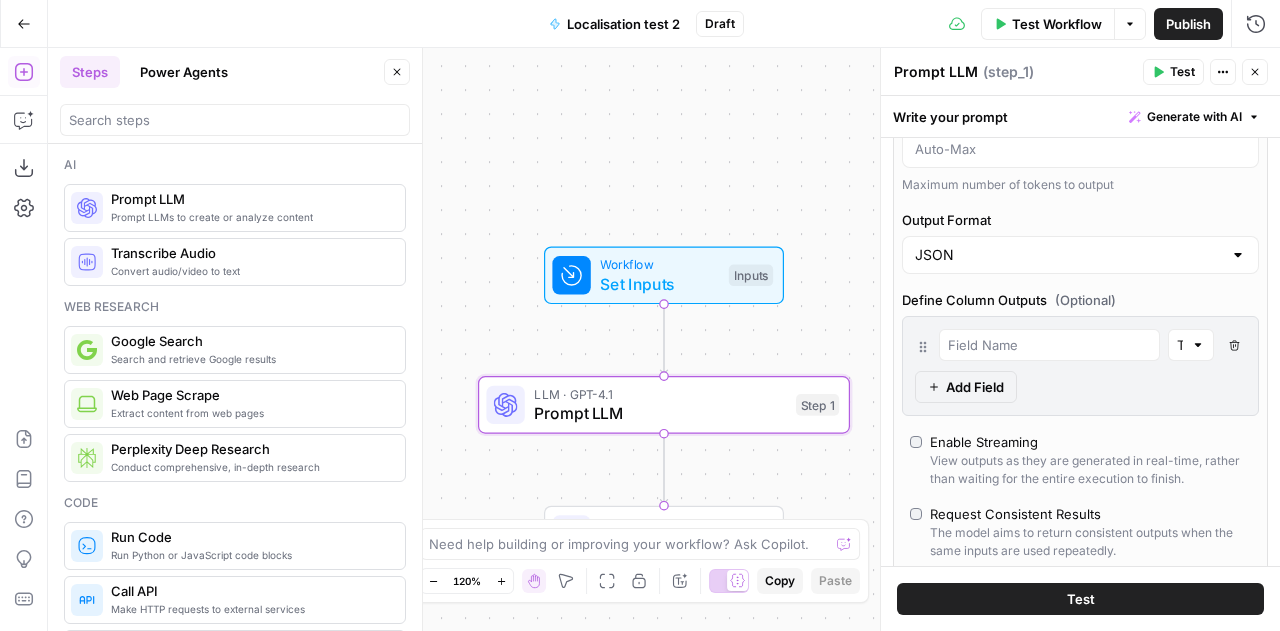 scroll, scrollTop: 394, scrollLeft: 0, axis: vertical 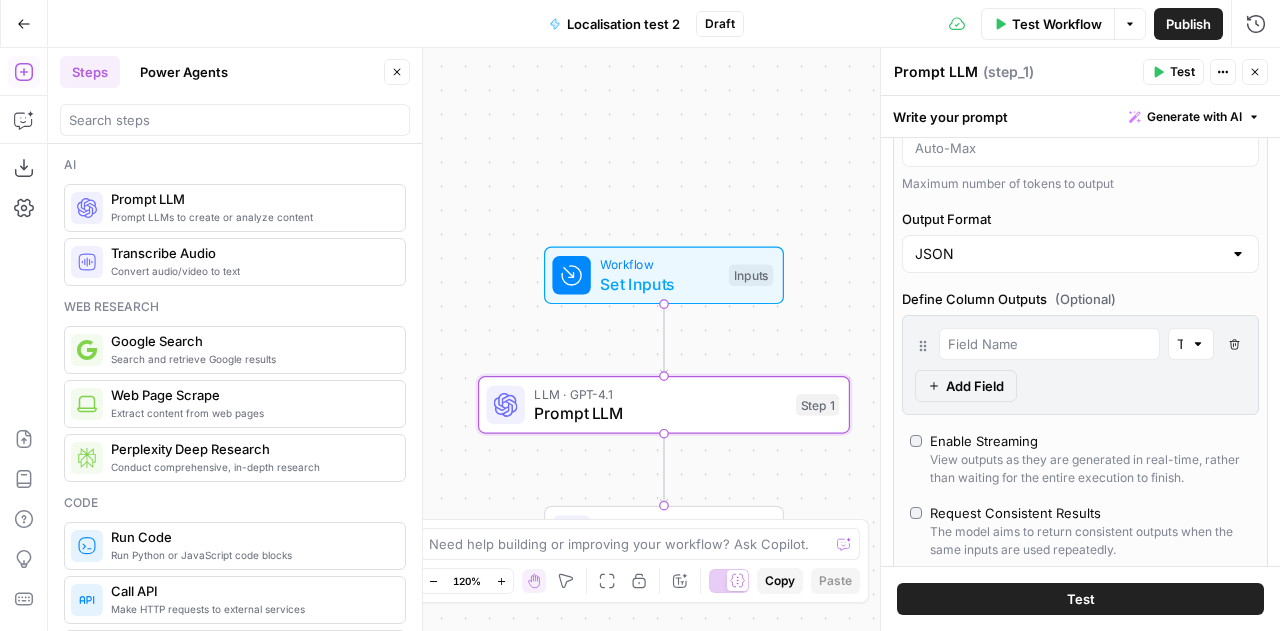 click at bounding box center (1198, 344) 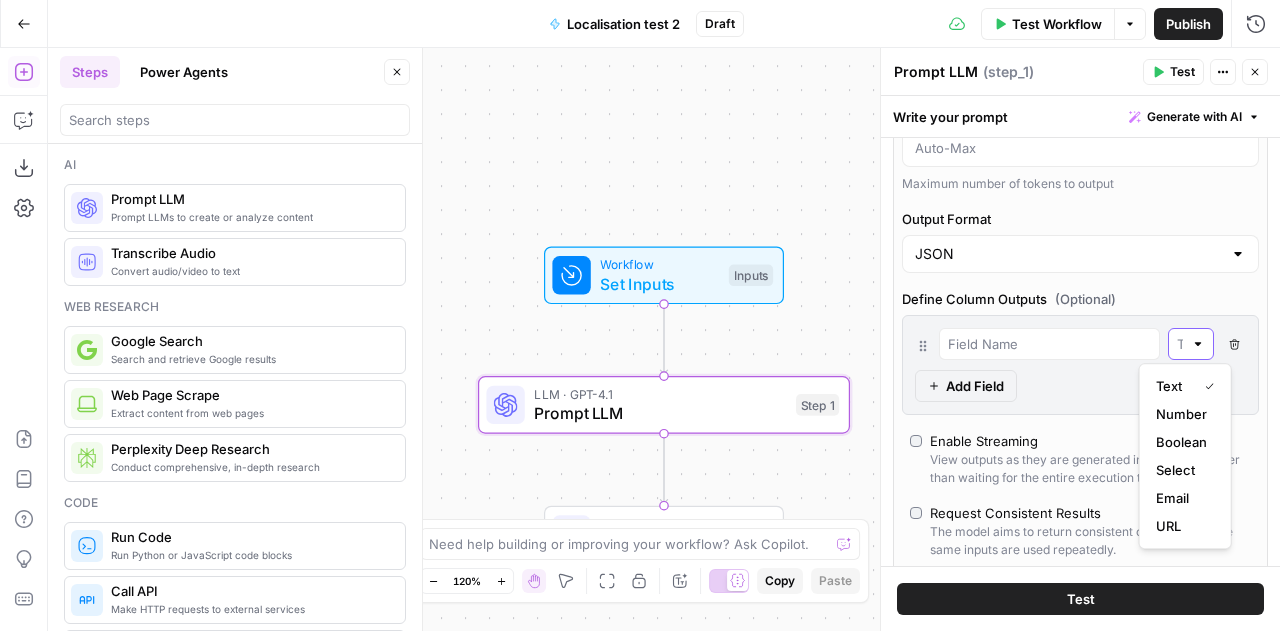 scroll, scrollTop: 0, scrollLeft: 0, axis: both 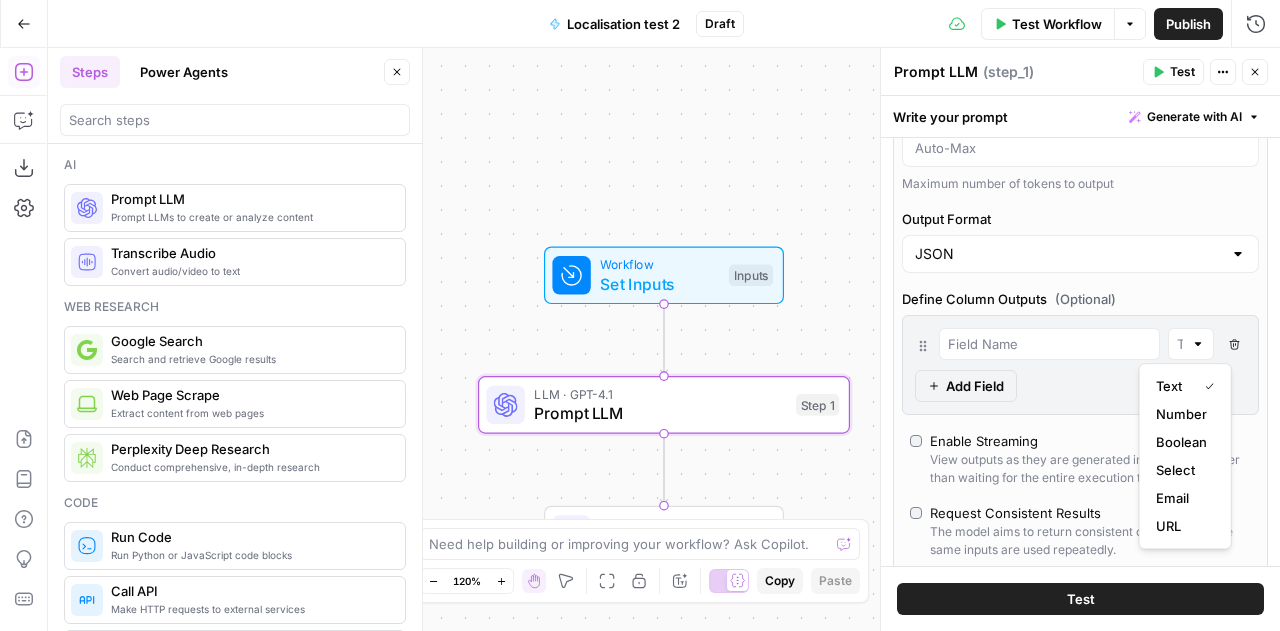 click at bounding box center [1198, 344] 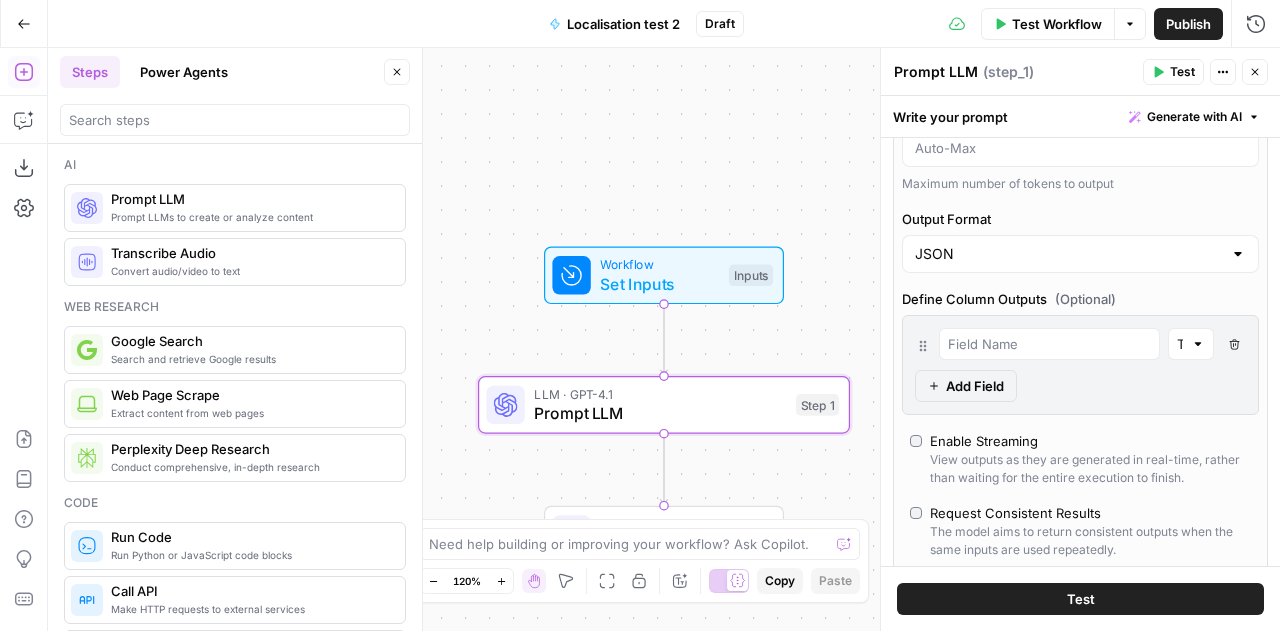 click on "Text Delete Field Add Field" at bounding box center (1080, 365) 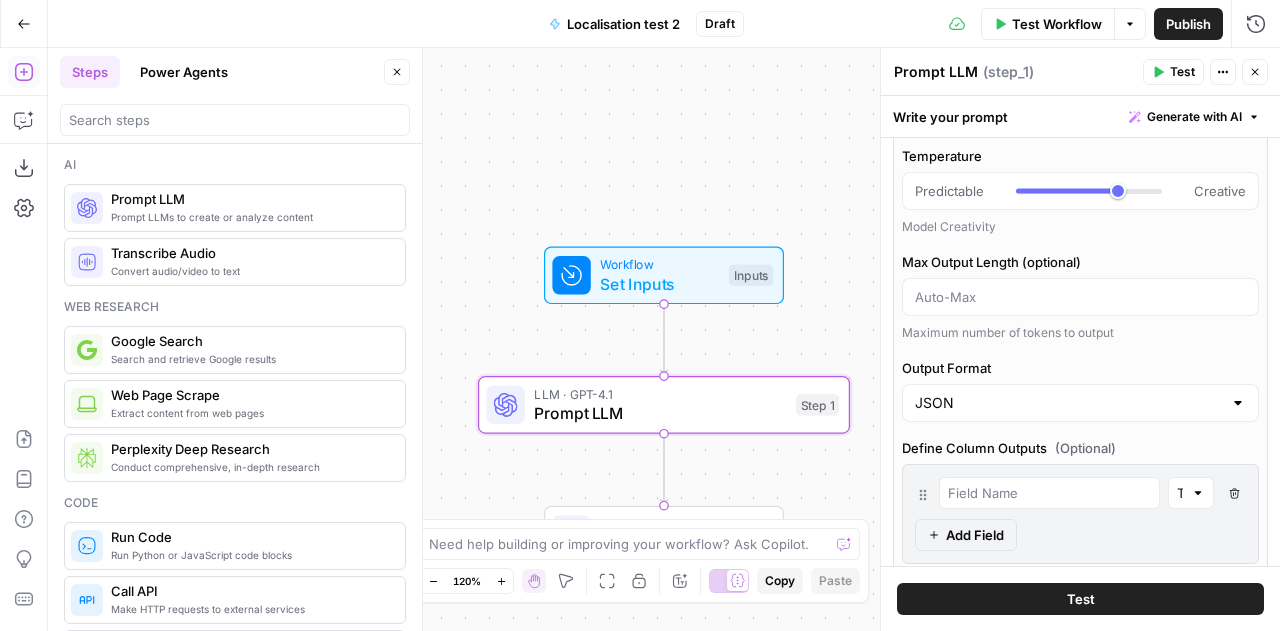 scroll, scrollTop: 0, scrollLeft: 0, axis: both 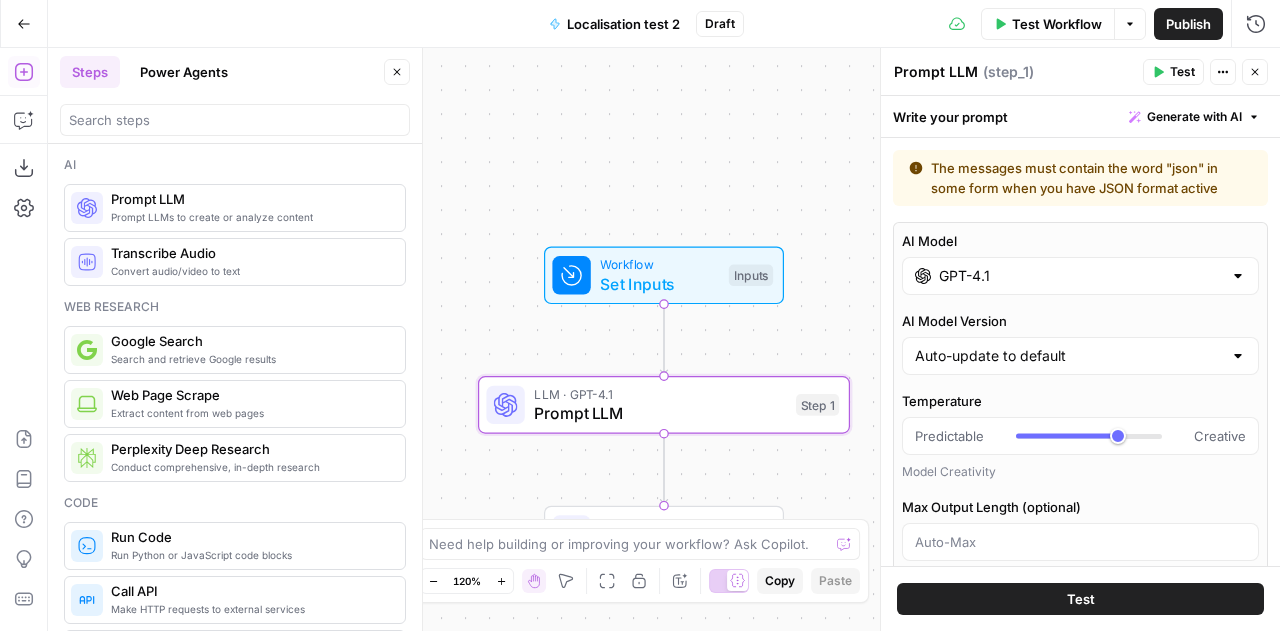 click on "The messages must contain the word "json" in some form when you have JSON format active" at bounding box center [1080, 178] 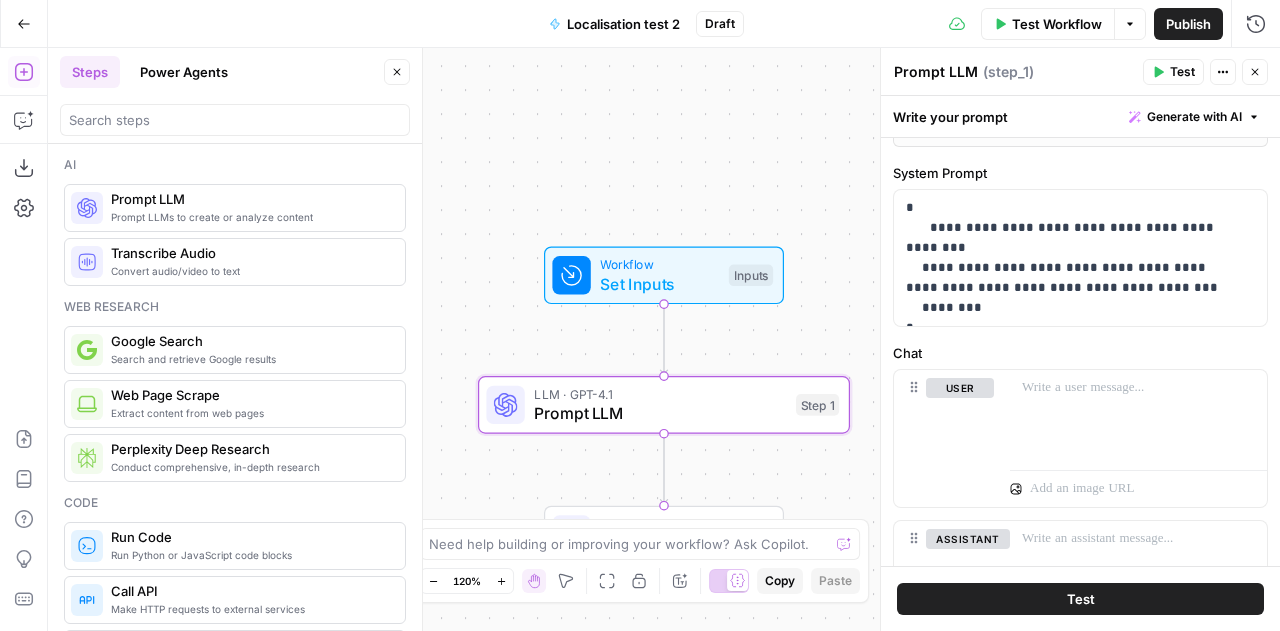 scroll, scrollTop: 912, scrollLeft: 0, axis: vertical 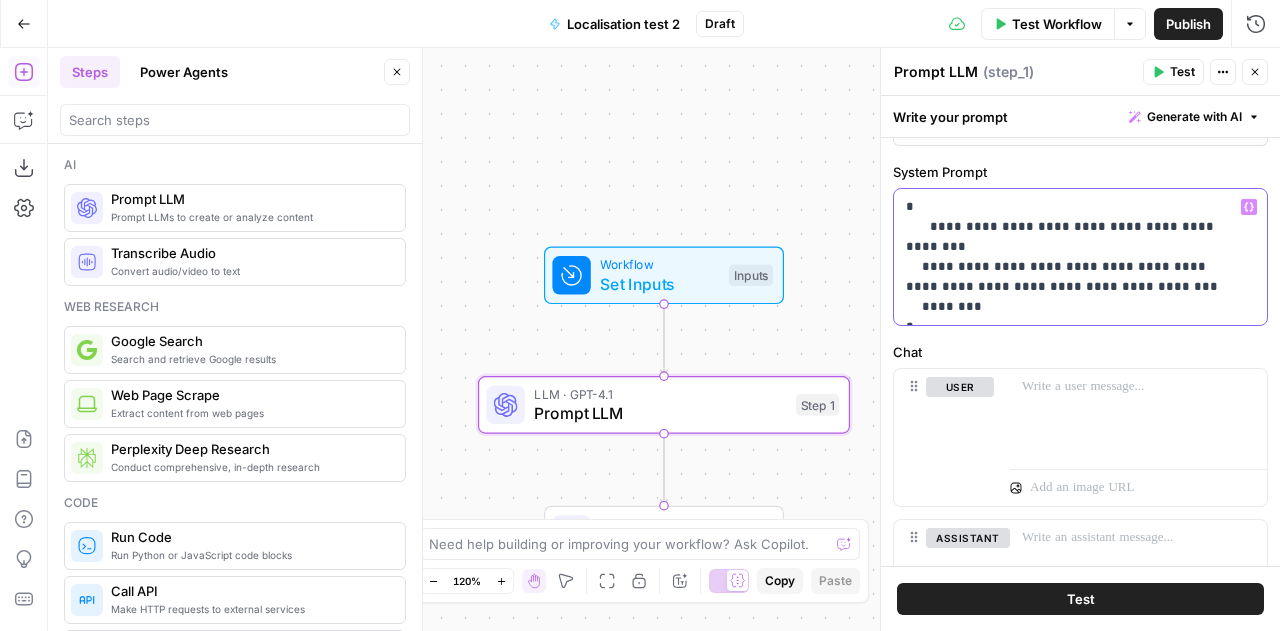 click on "**********" at bounding box center (1073, 257) 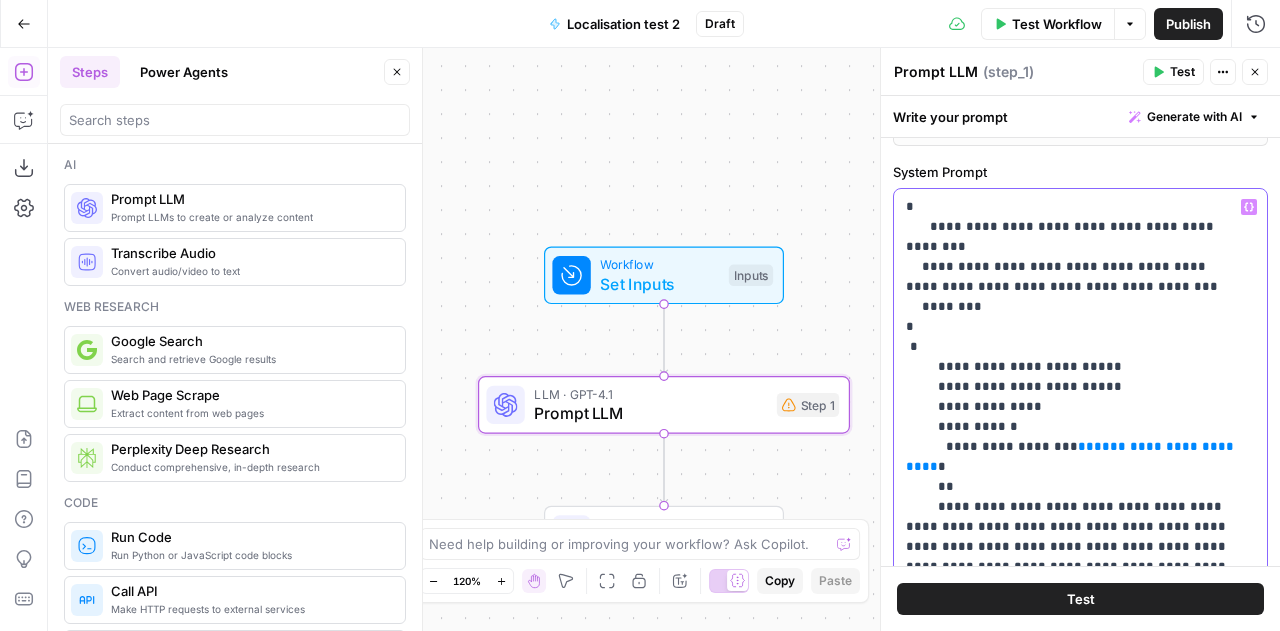click on "**********" at bounding box center [1073, 417] 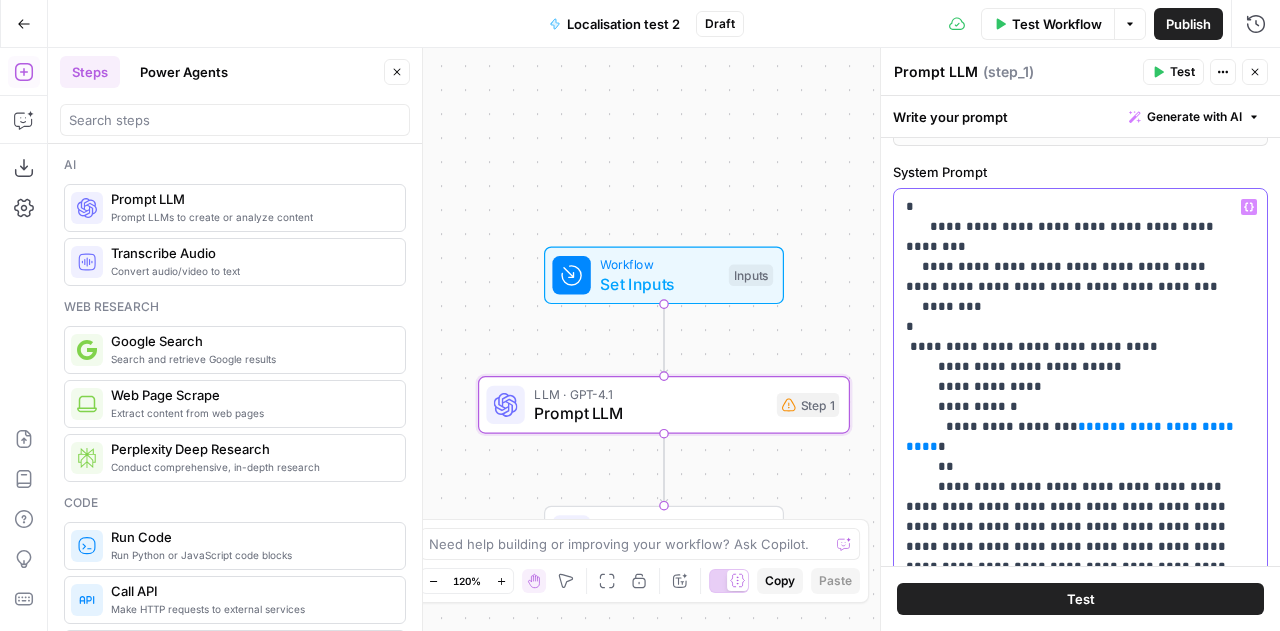 click on "**********" at bounding box center [1073, 407] 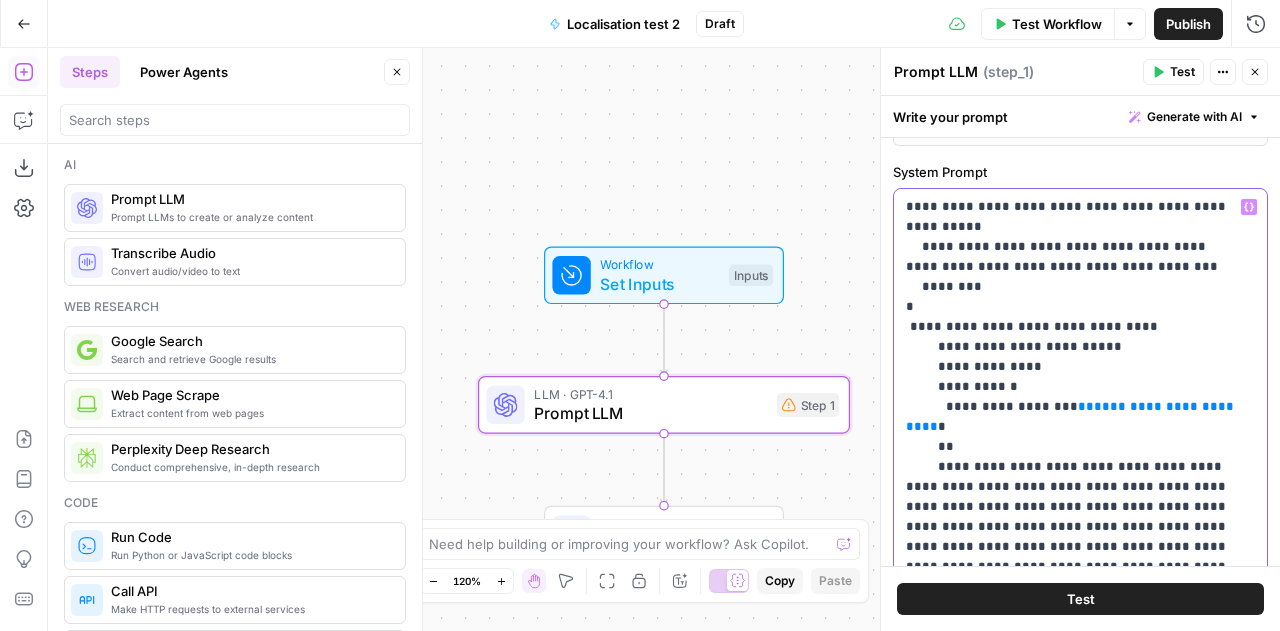 type 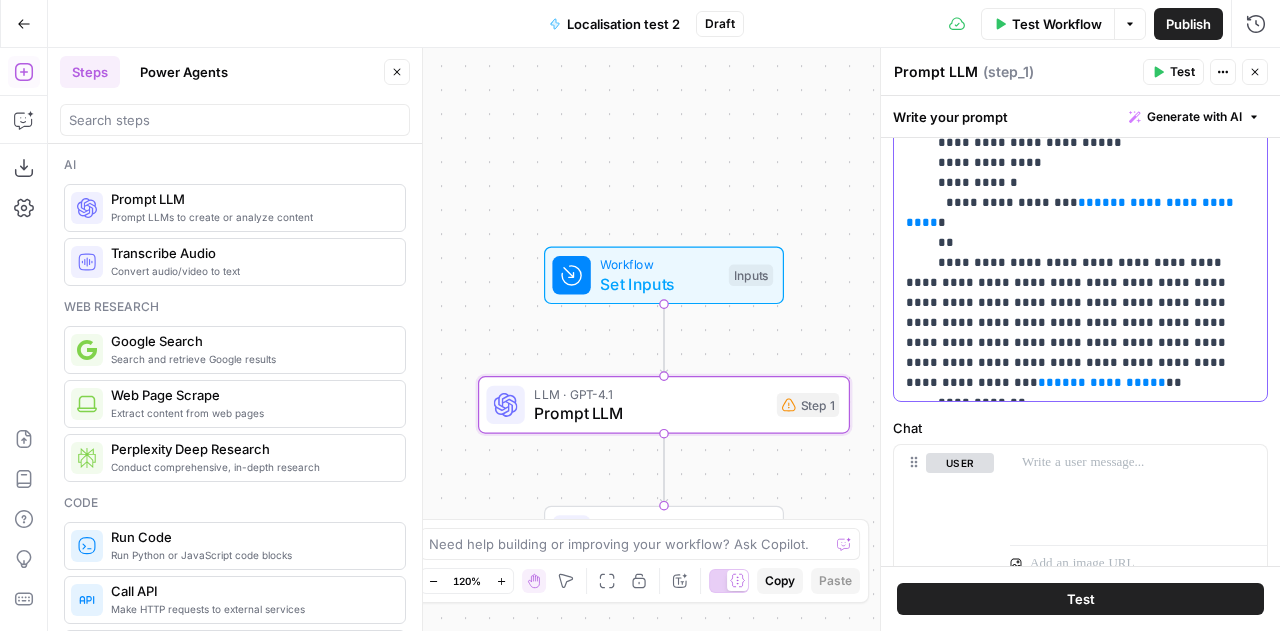 scroll, scrollTop: 1165, scrollLeft: 0, axis: vertical 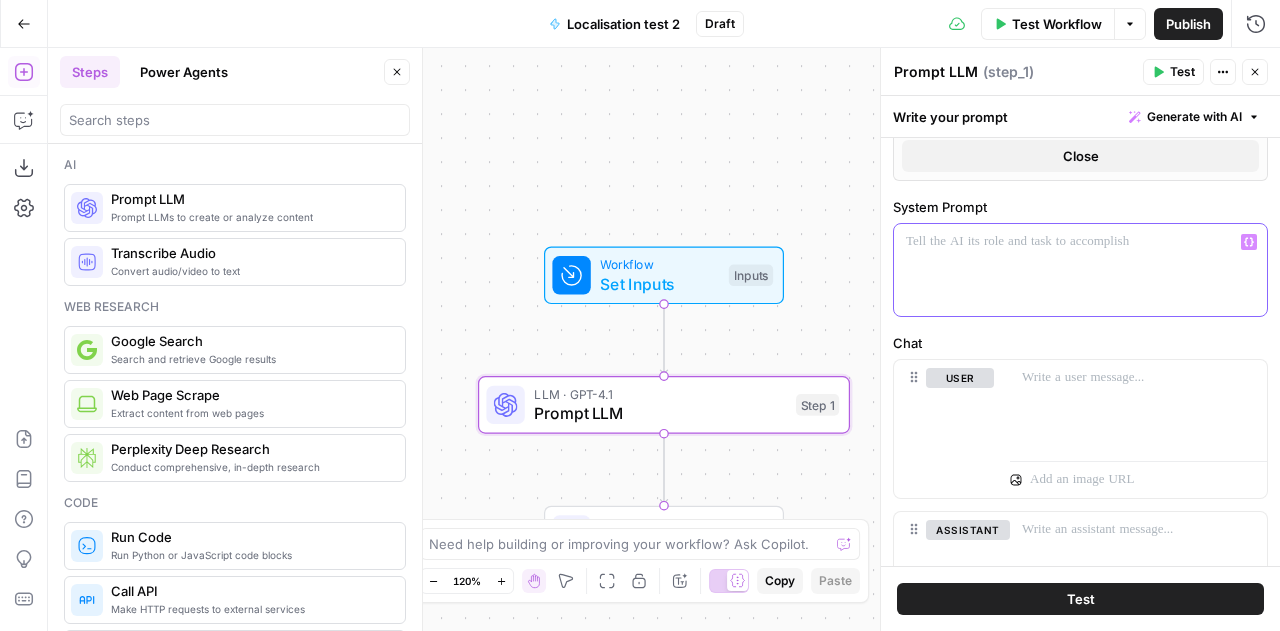 click at bounding box center [1080, 270] 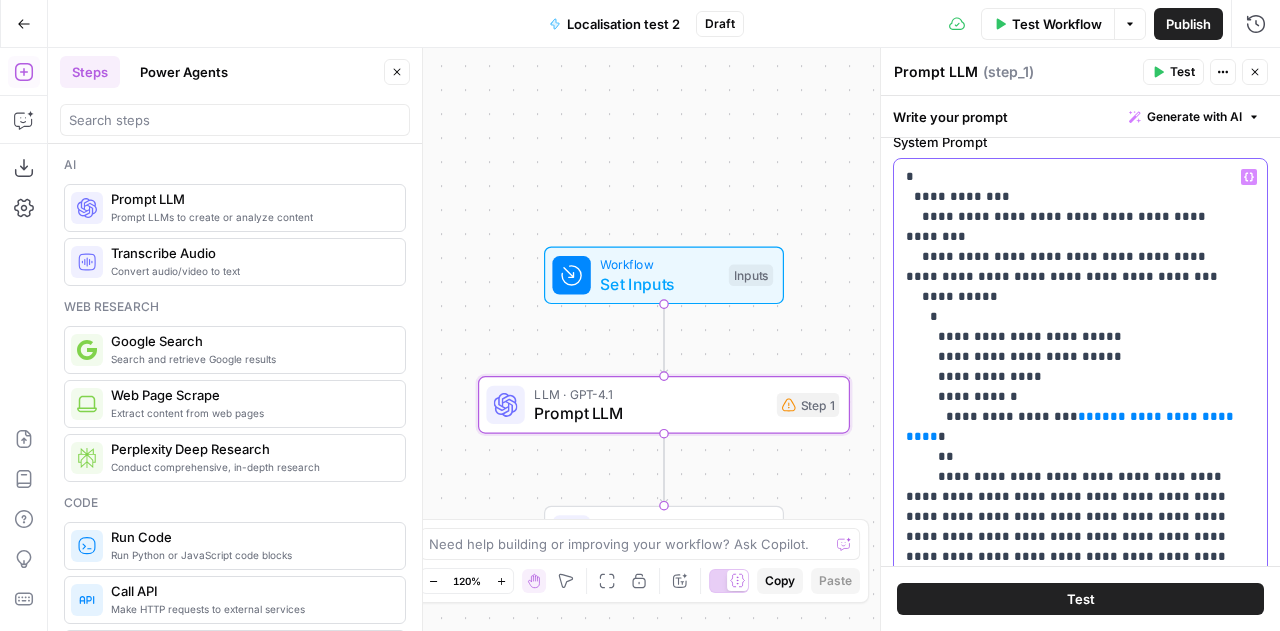 scroll, scrollTop: 931, scrollLeft: 0, axis: vertical 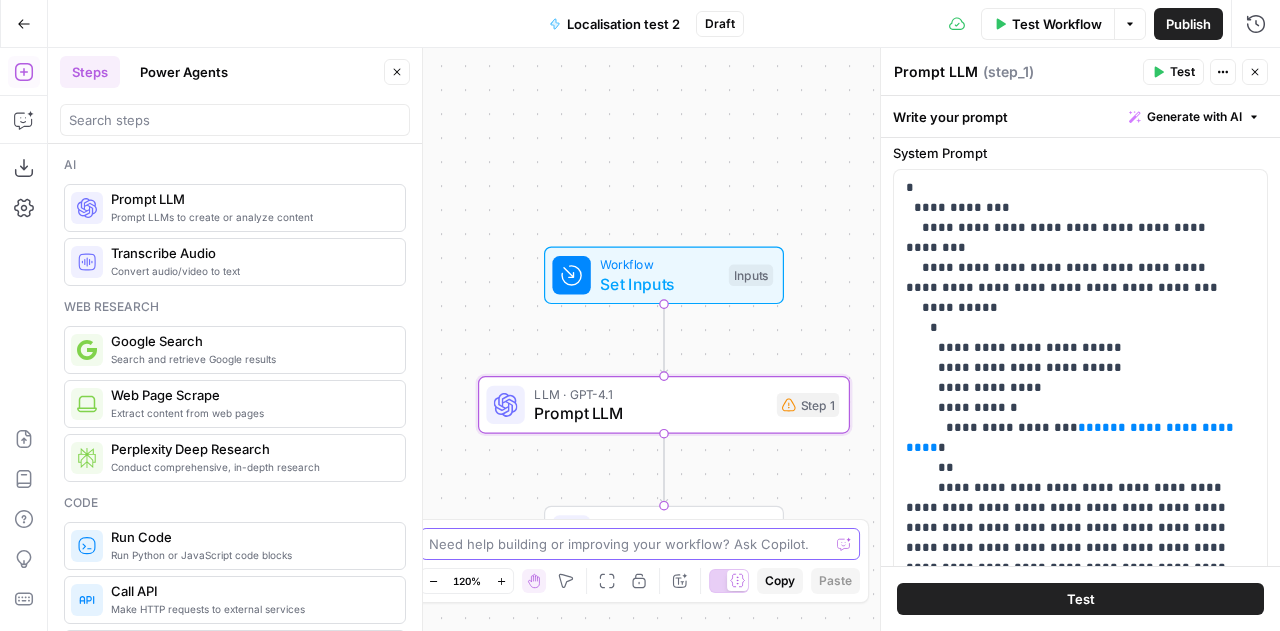 click at bounding box center (629, 544) 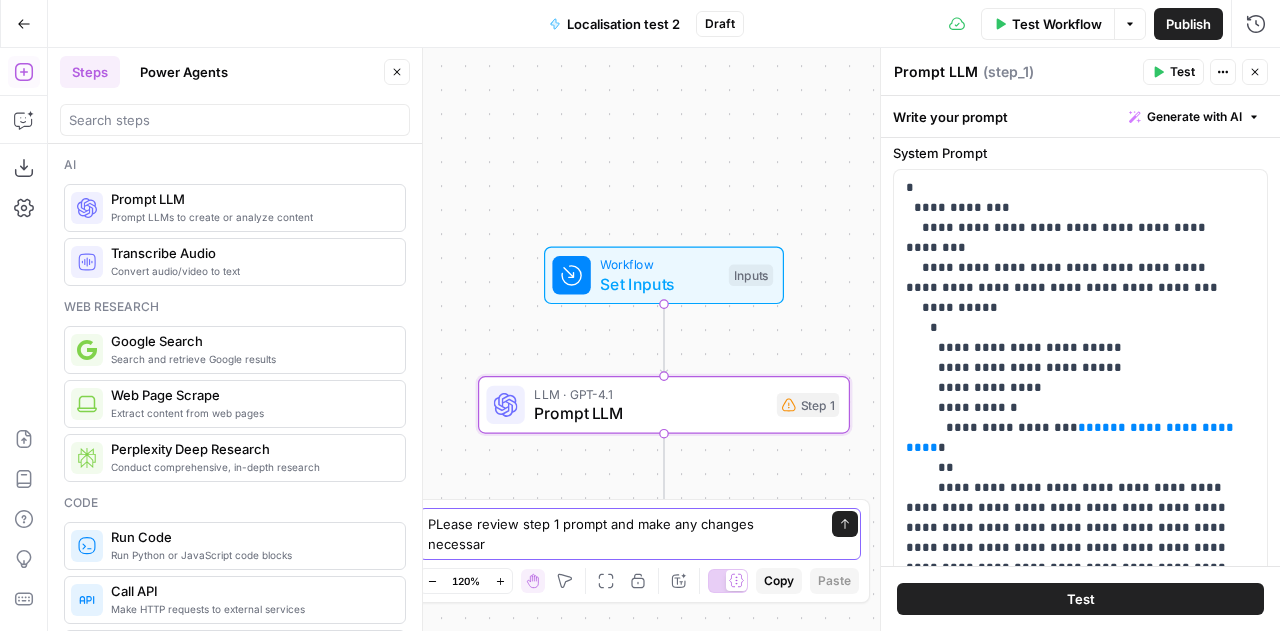 type on "PLease review step 1 prompt and make any changes necessary" 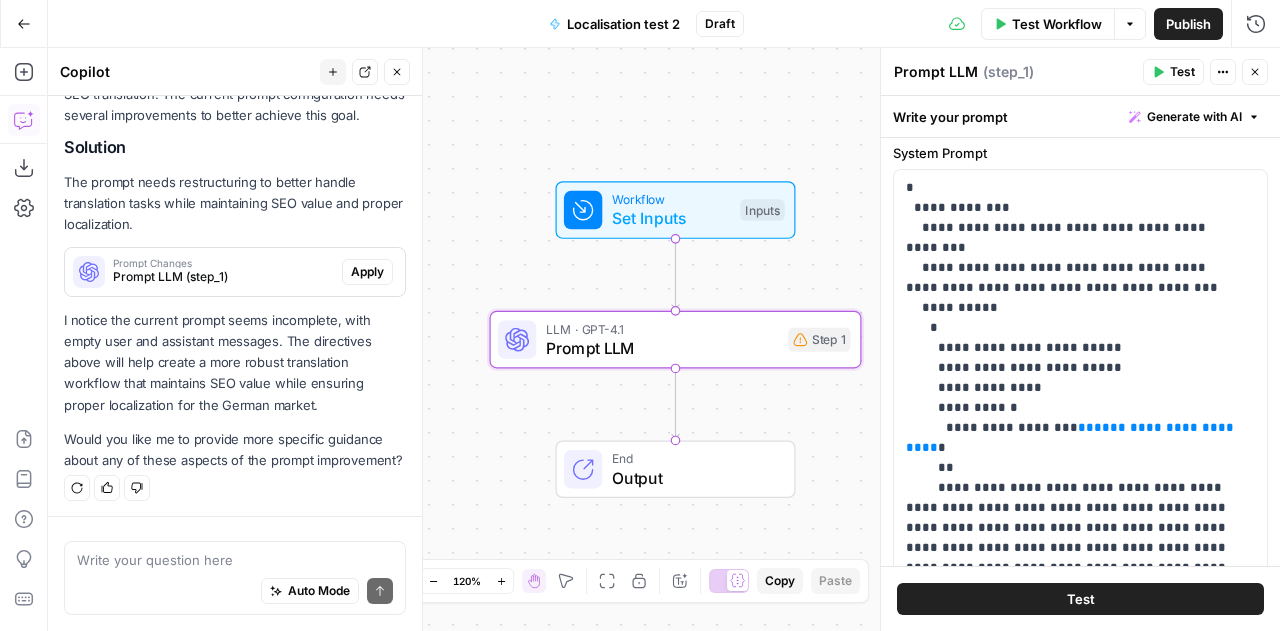 scroll, scrollTop: 321, scrollLeft: 0, axis: vertical 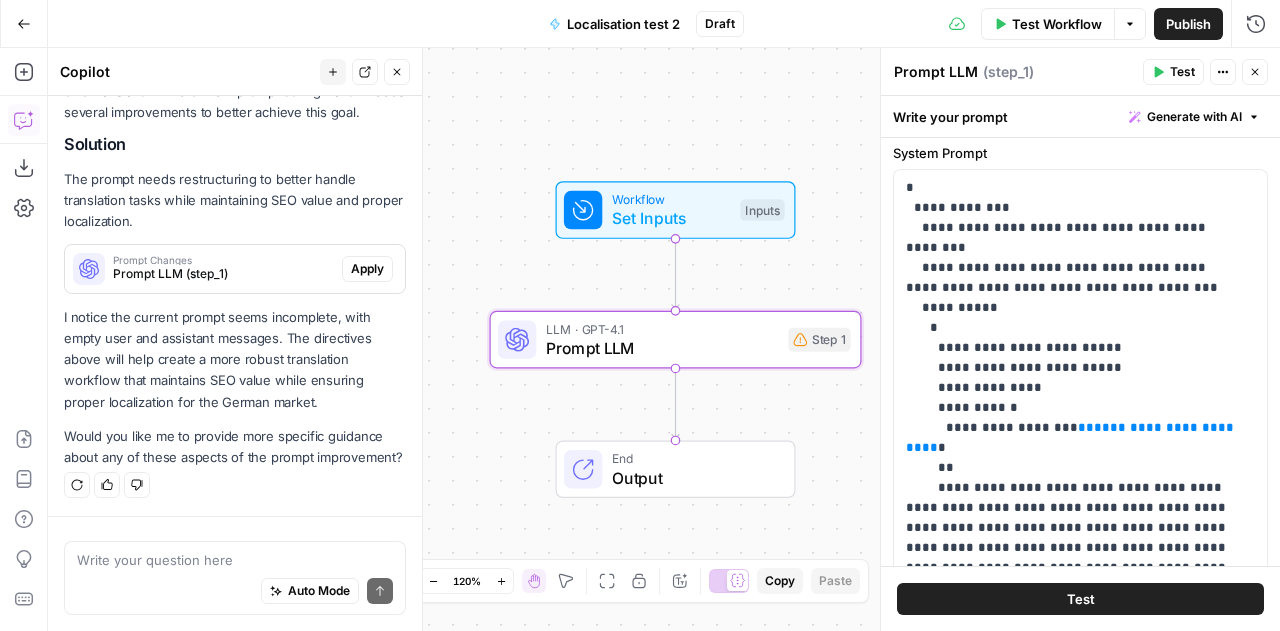 click on "Apply" at bounding box center (367, 269) 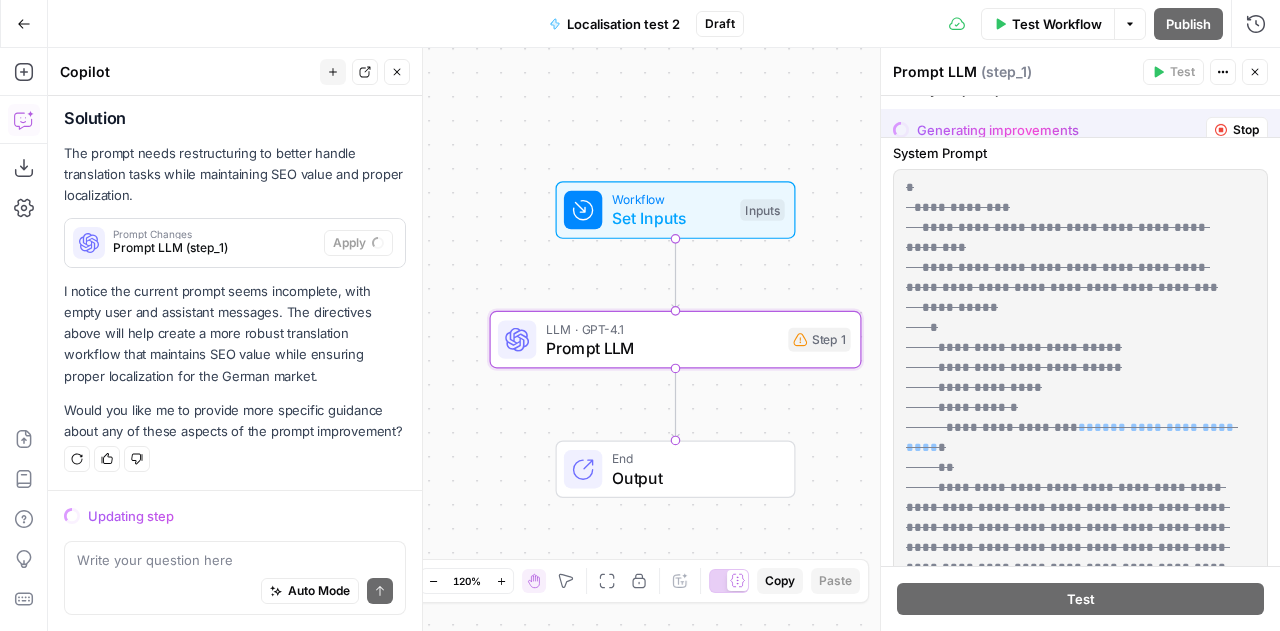 scroll, scrollTop: 347, scrollLeft: 0, axis: vertical 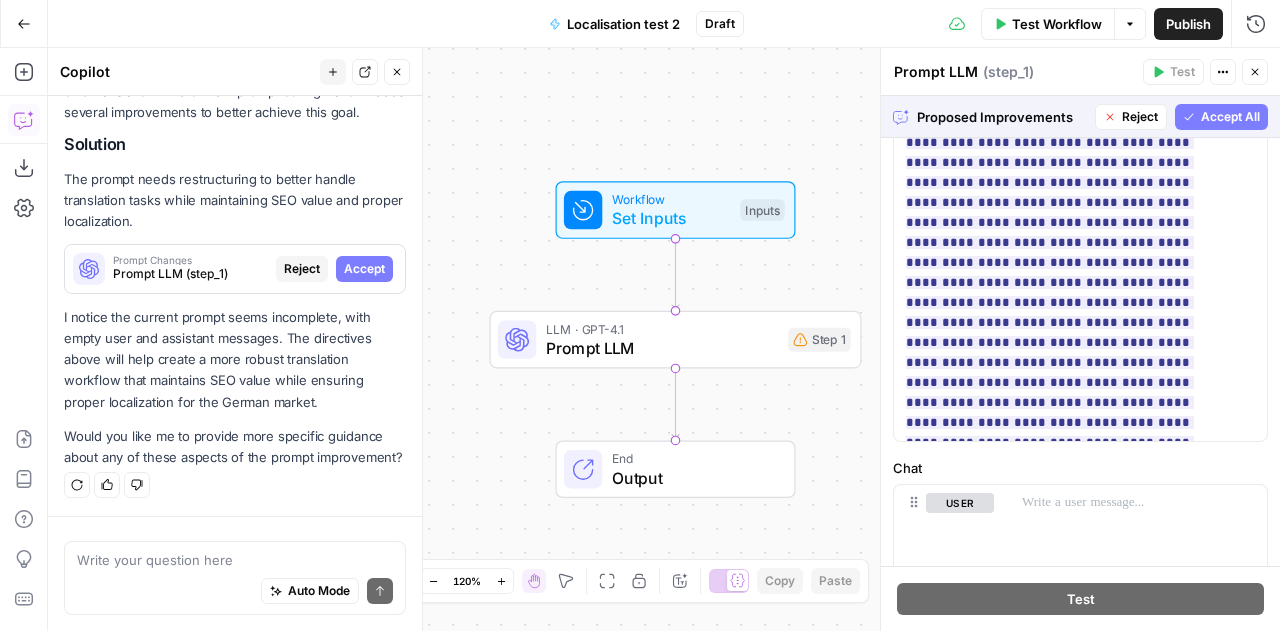 click on "Accept All" at bounding box center (1230, 117) 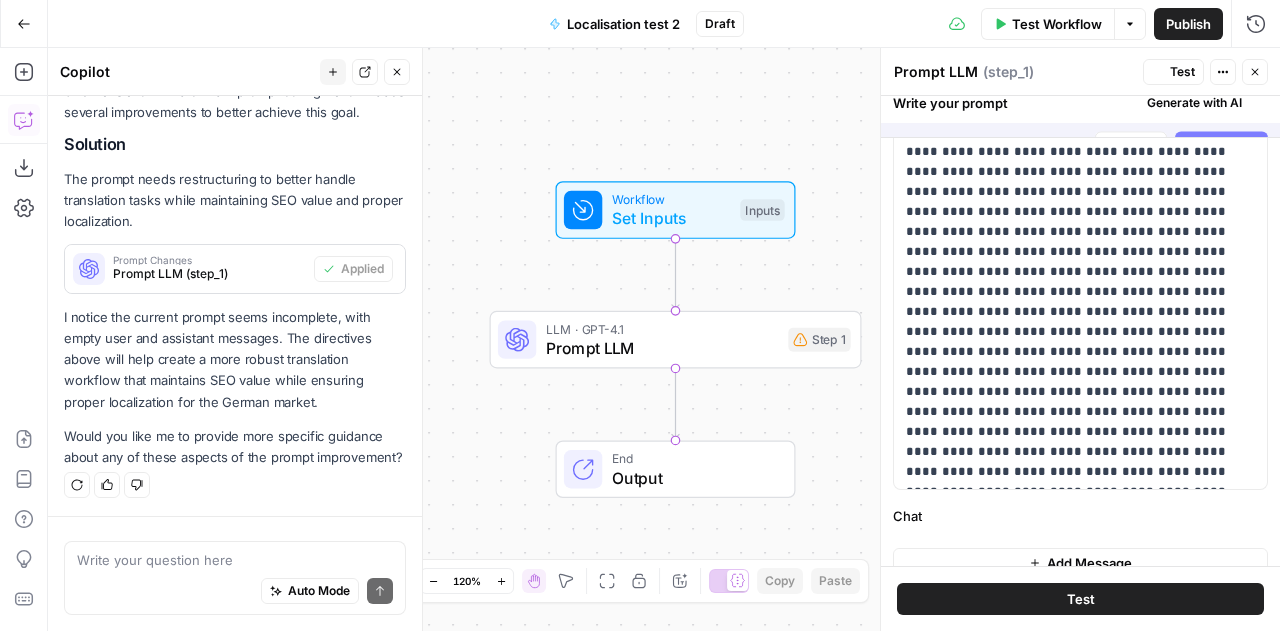 scroll, scrollTop: 1459, scrollLeft: 0, axis: vertical 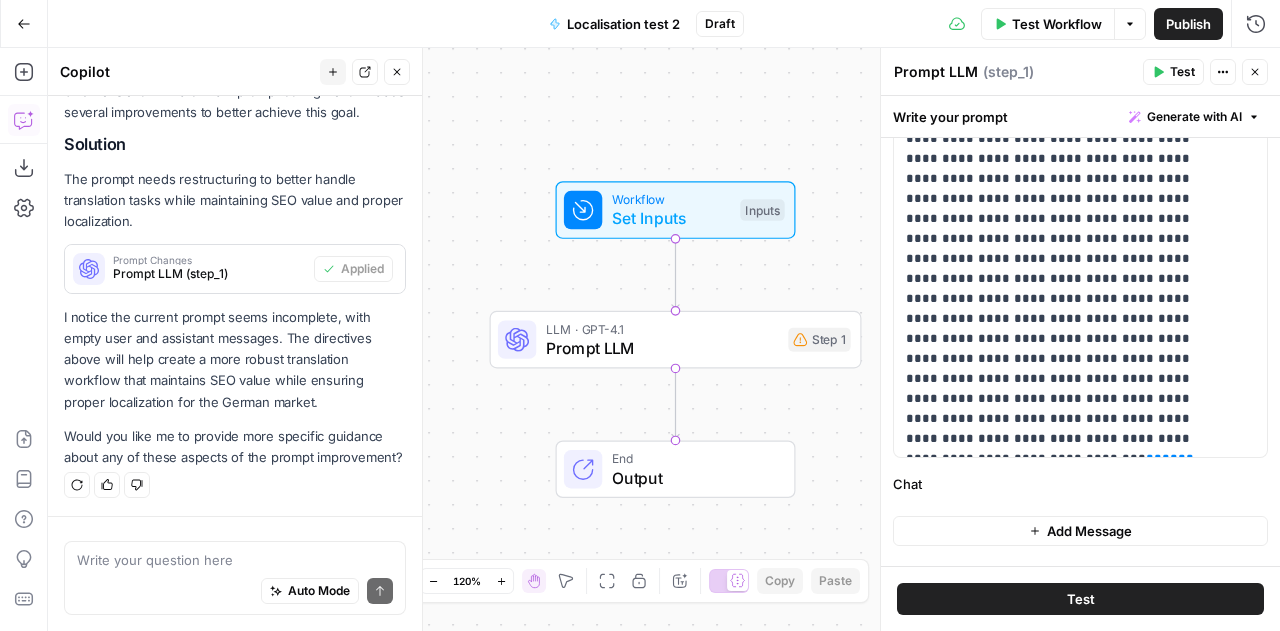 click on "Test" at bounding box center (1081, 599) 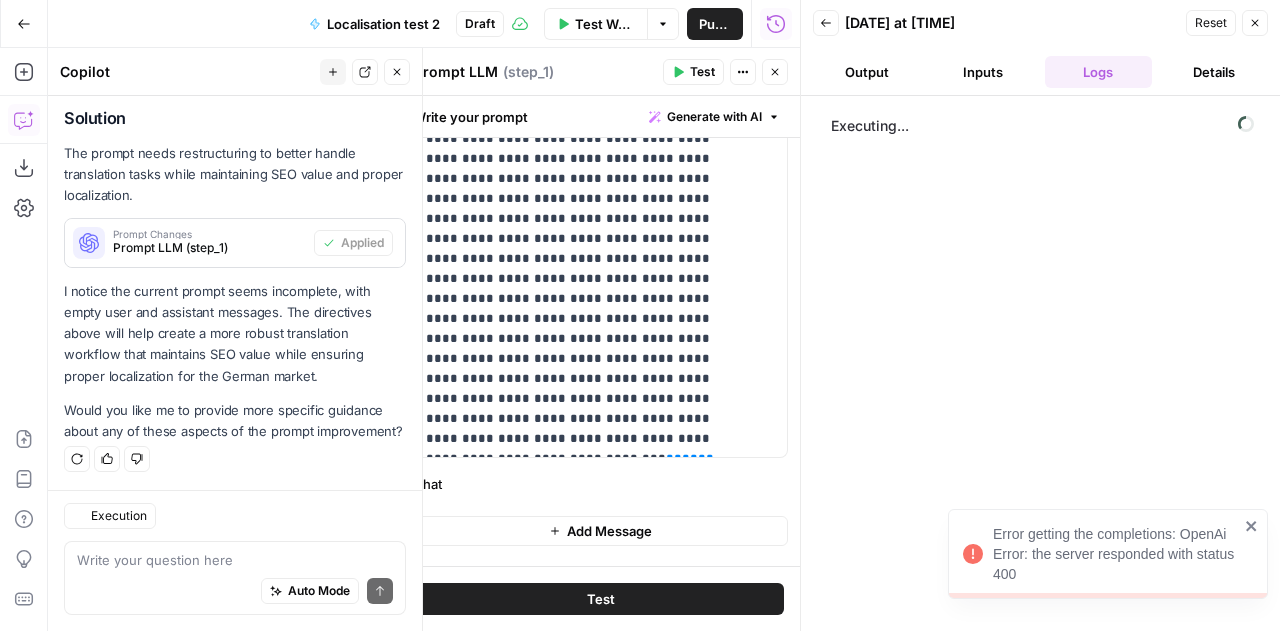 scroll, scrollTop: 378, scrollLeft: 0, axis: vertical 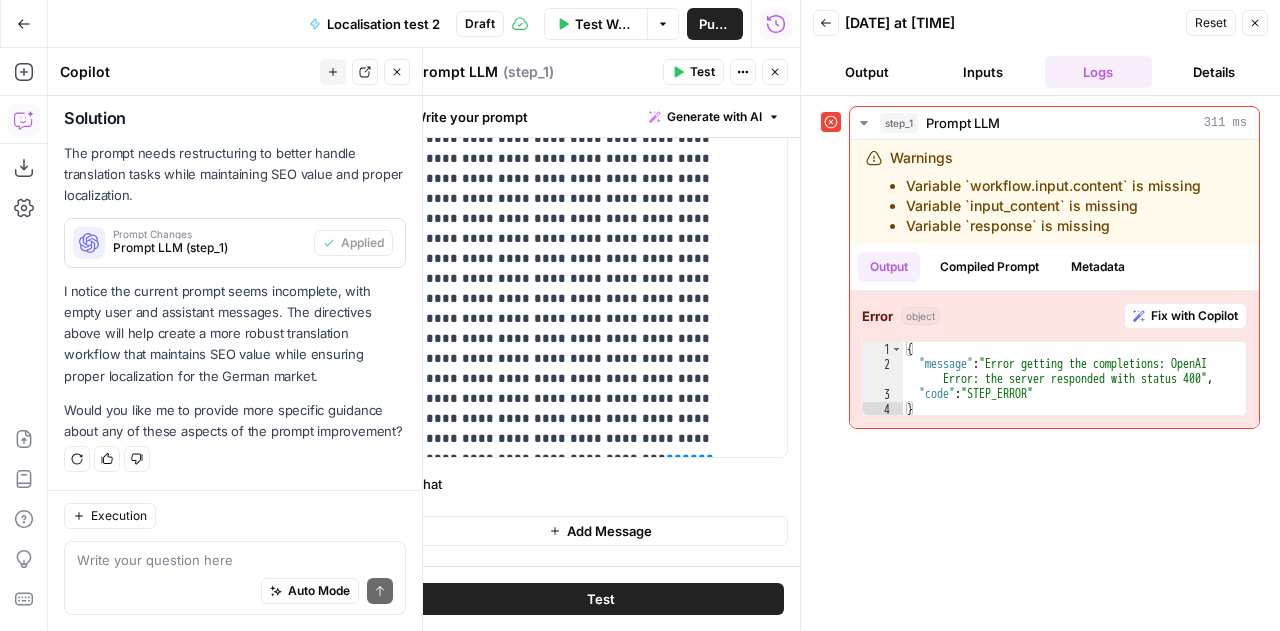 click 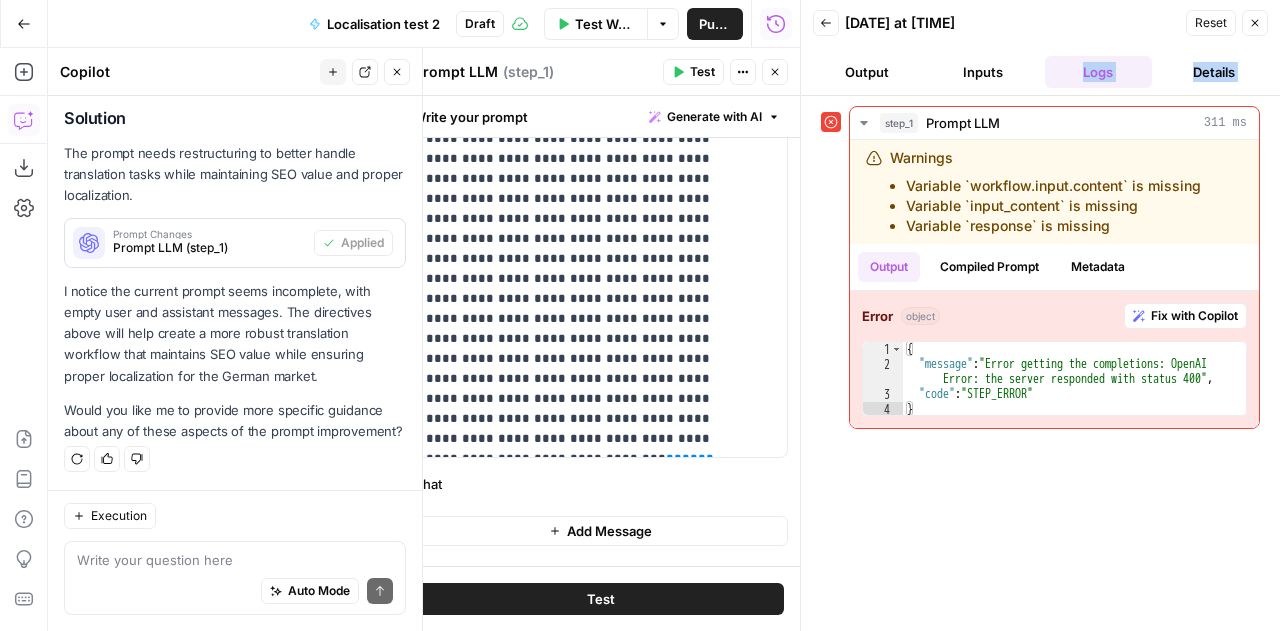 drag, startPoint x: 829, startPoint y: 119, endPoint x: 999, endPoint y: 70, distance: 176.92088 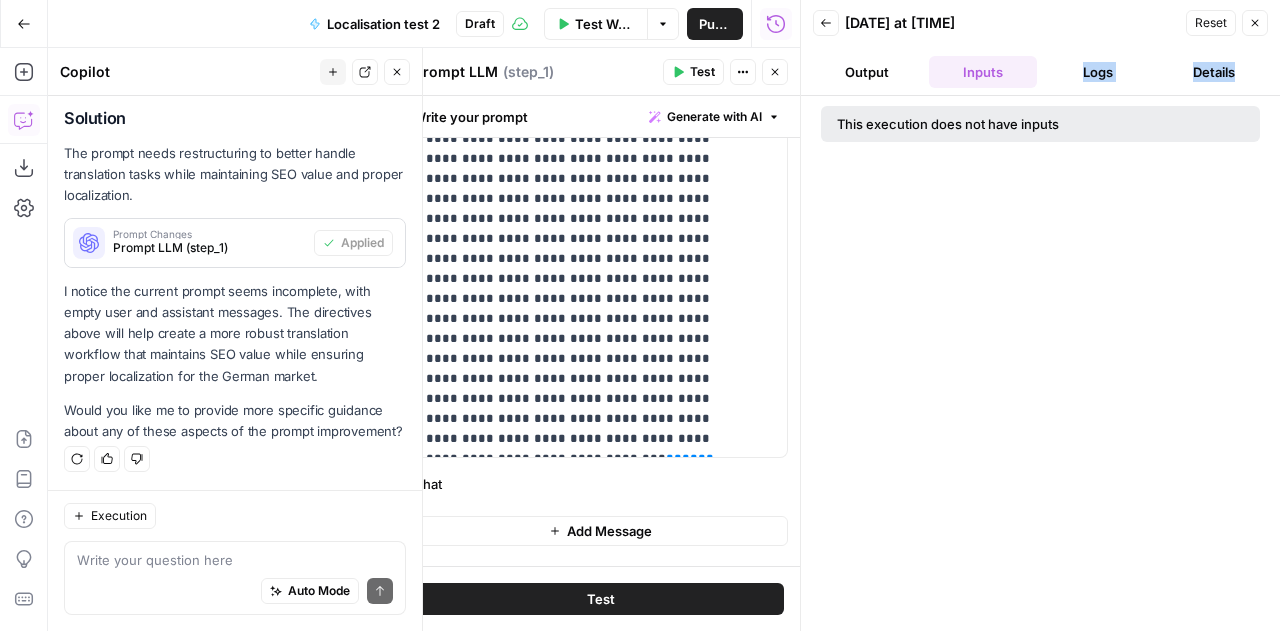 click on "Inputs" at bounding box center (983, 72) 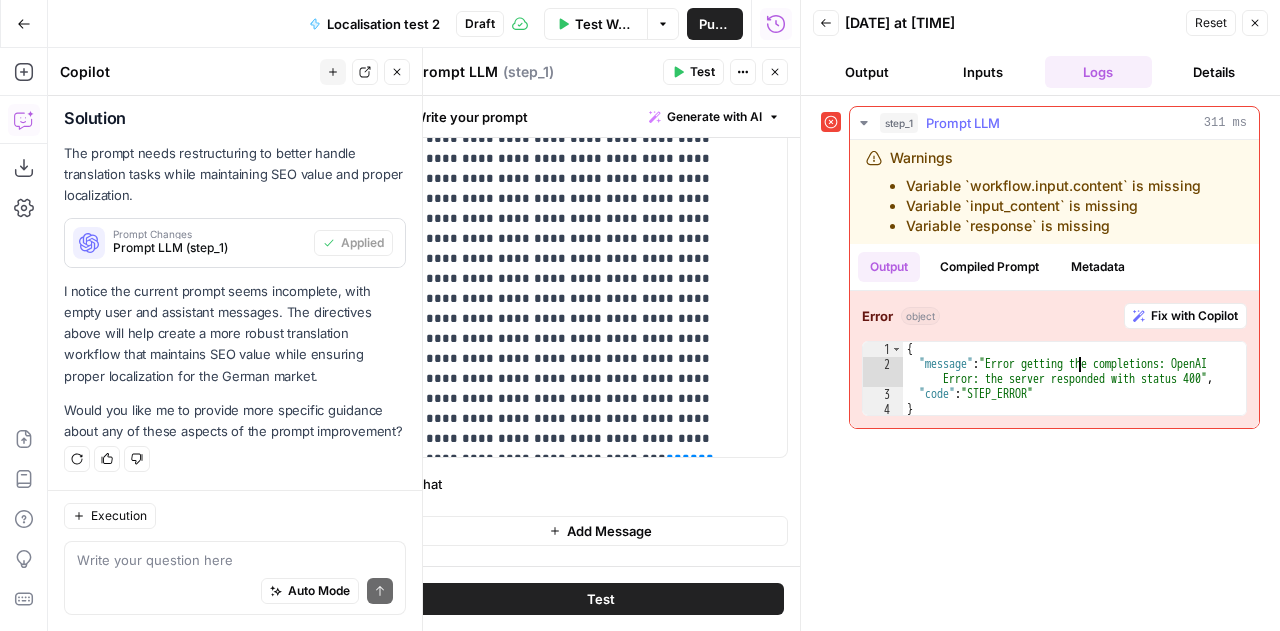 click on "{    "message" :  "Error getting the completions: OpenAi         Error: the server responded with status 400" ,    "code" :  "STEP_ERROR" }" at bounding box center (1075, 394) 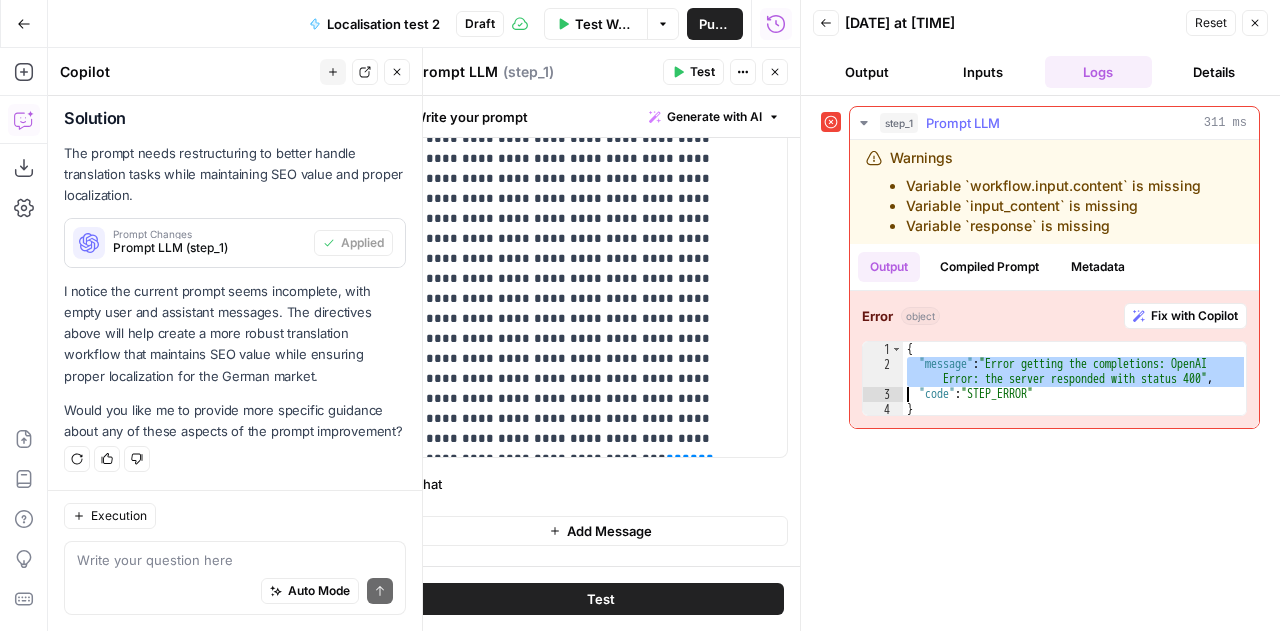 click on "{    "message" :  "Error getting the completions: OpenAi         Error: the server responded with status 400" ,    "code" :  "STEP_ERROR" }" at bounding box center [1075, 394] 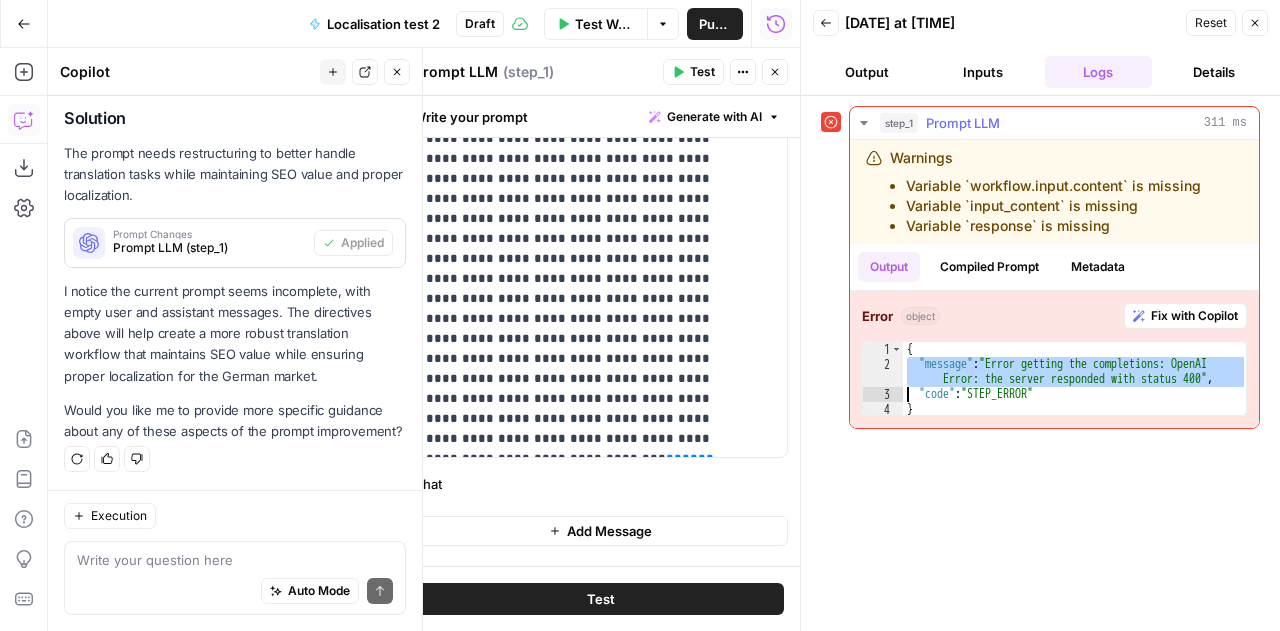 click on "{    "message" :  "Error getting the completions: OpenAi         Error: the server responded with status 400" ,    "code" :  "STEP_ERROR" }" at bounding box center (1074, 378) 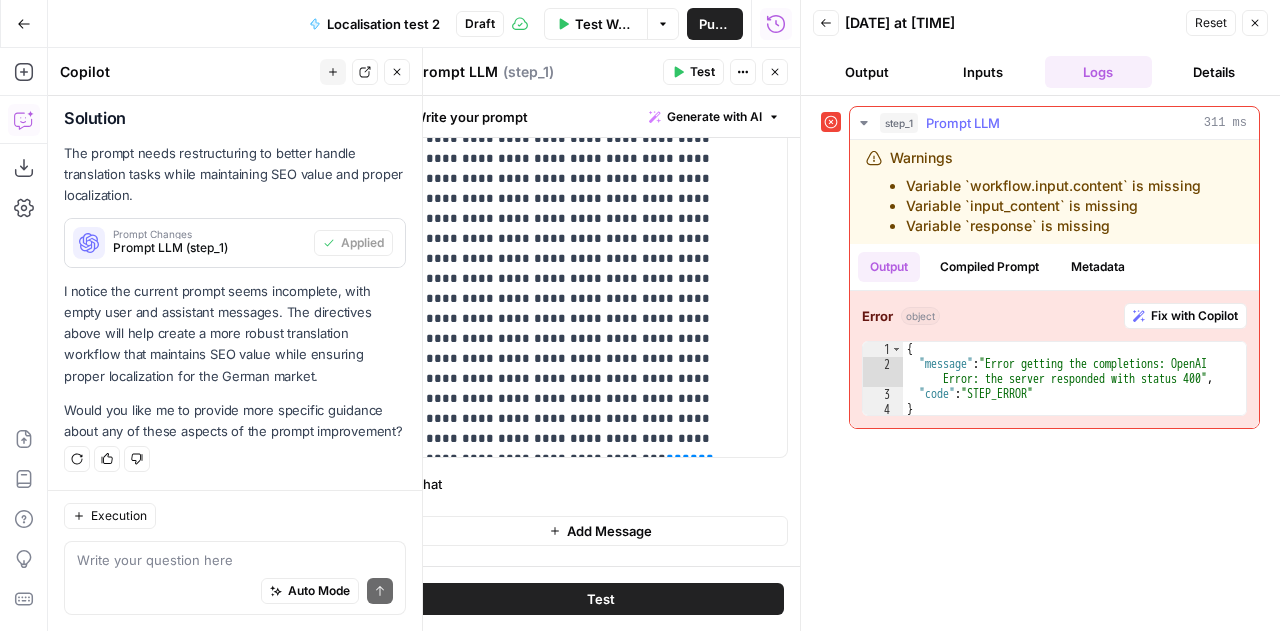 click on "Fix with Copilot" at bounding box center [1194, 316] 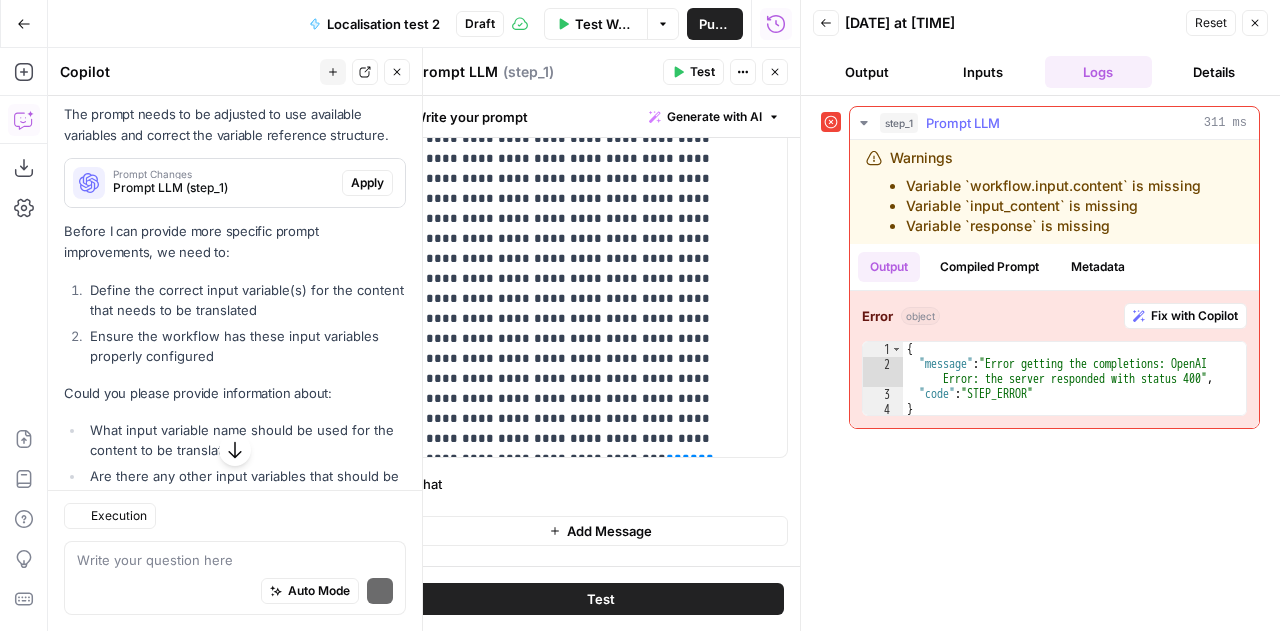 scroll, scrollTop: 979, scrollLeft: 0, axis: vertical 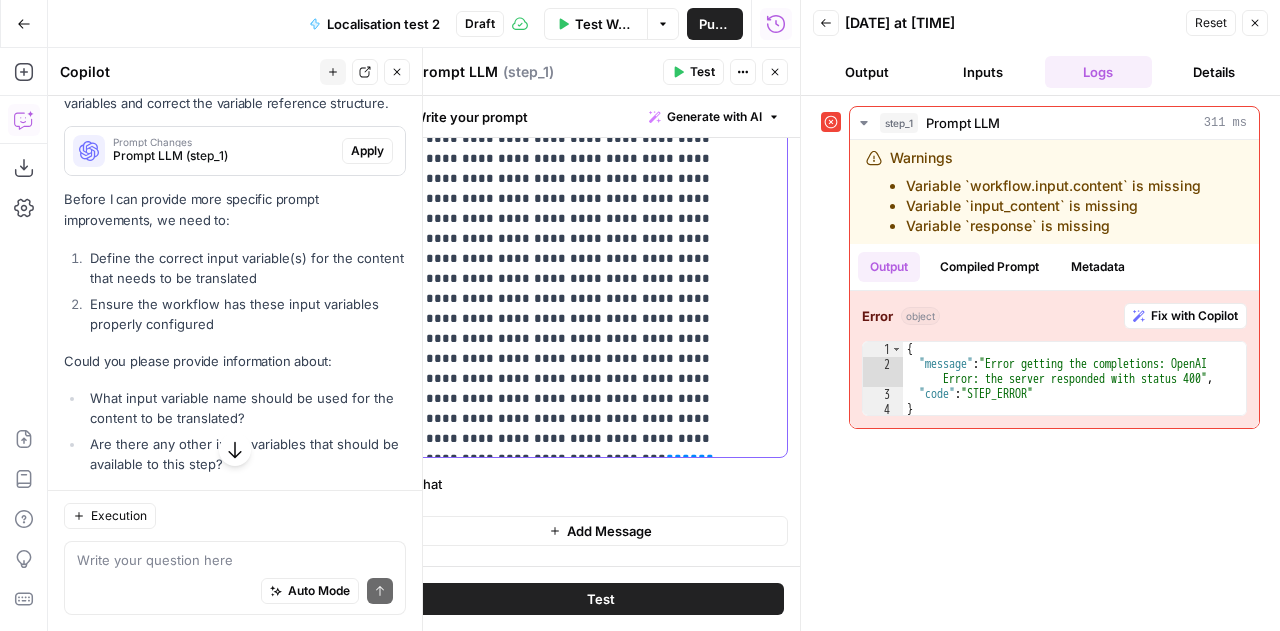 click on "**********" at bounding box center (585, -41) 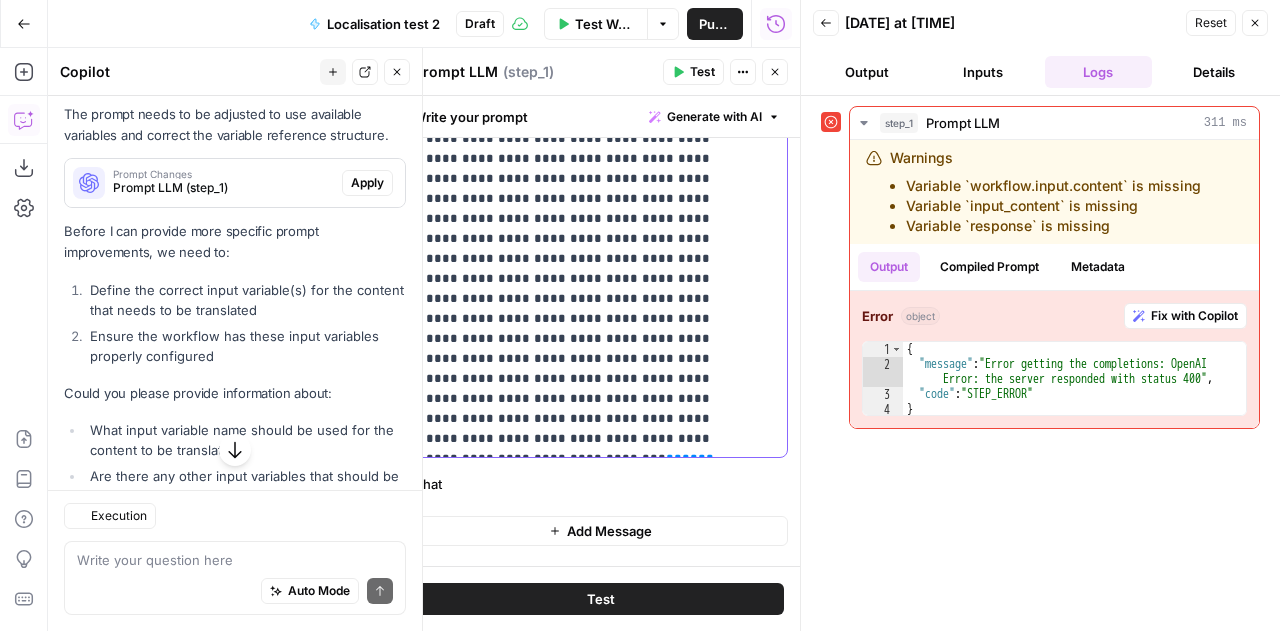 scroll, scrollTop: 979, scrollLeft: 0, axis: vertical 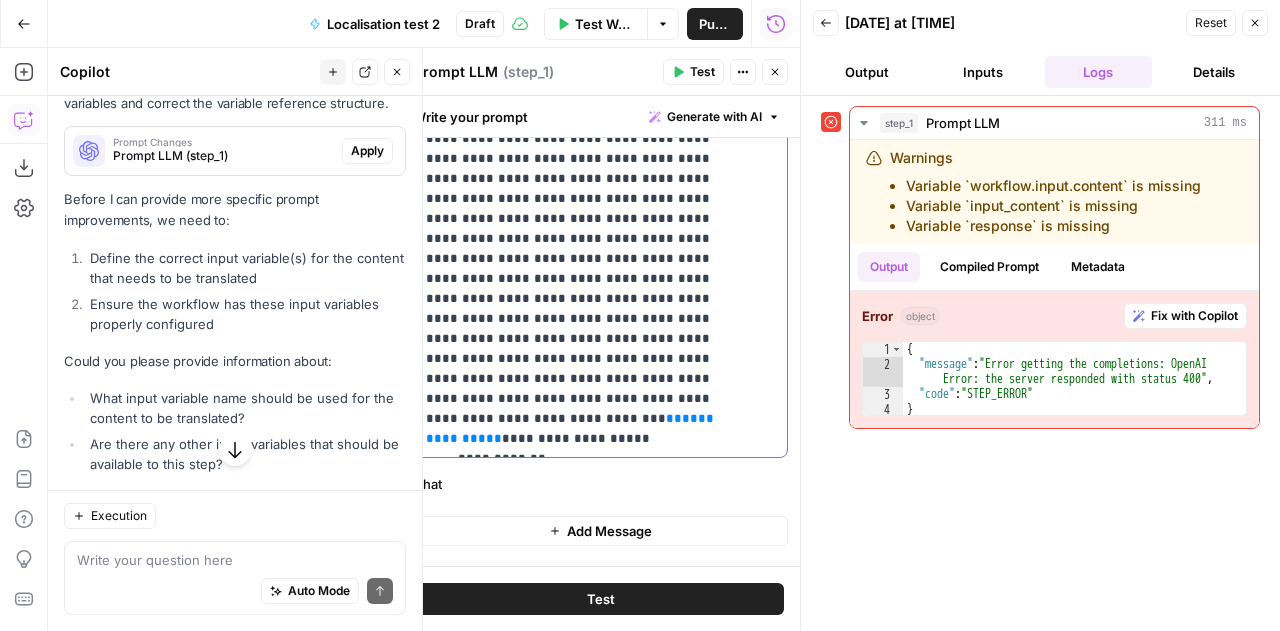 type 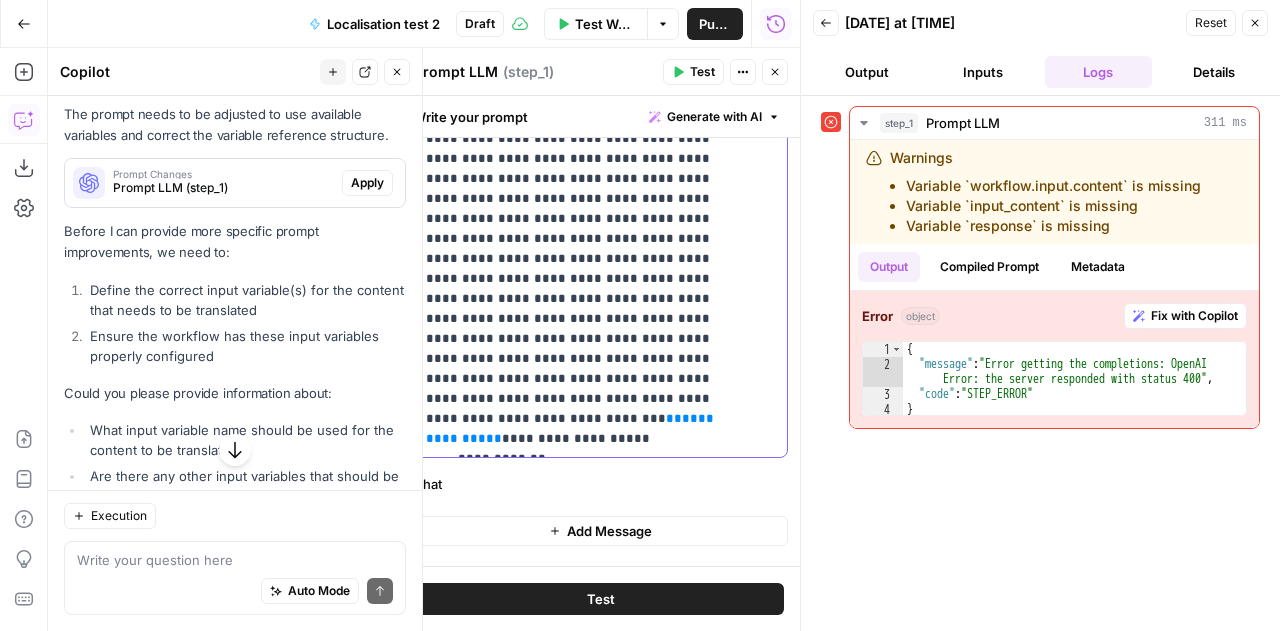 scroll, scrollTop: 1011, scrollLeft: 0, axis: vertical 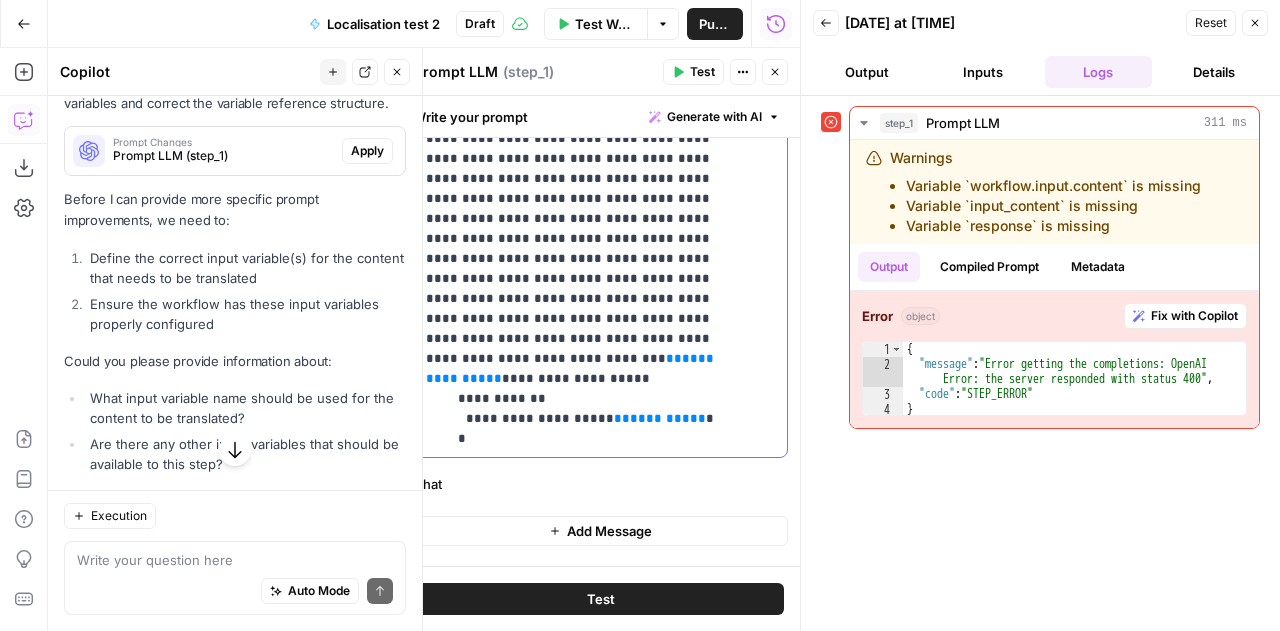 click on "**********" at bounding box center [585, -71] 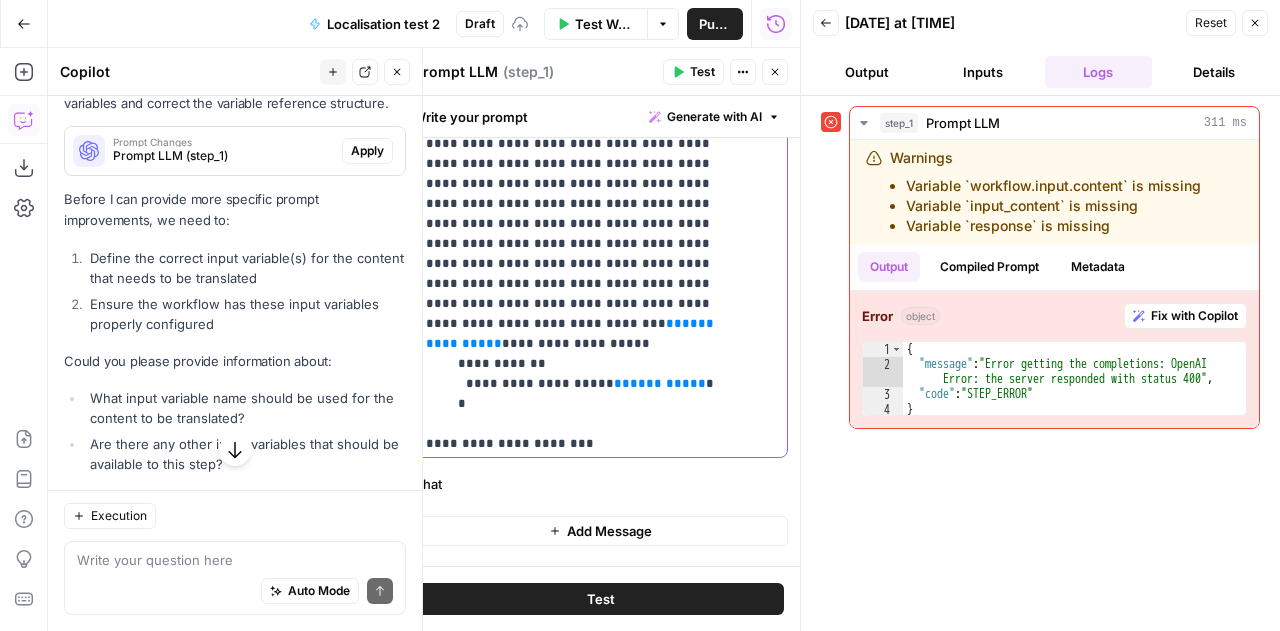 scroll, scrollTop: 421, scrollLeft: 0, axis: vertical 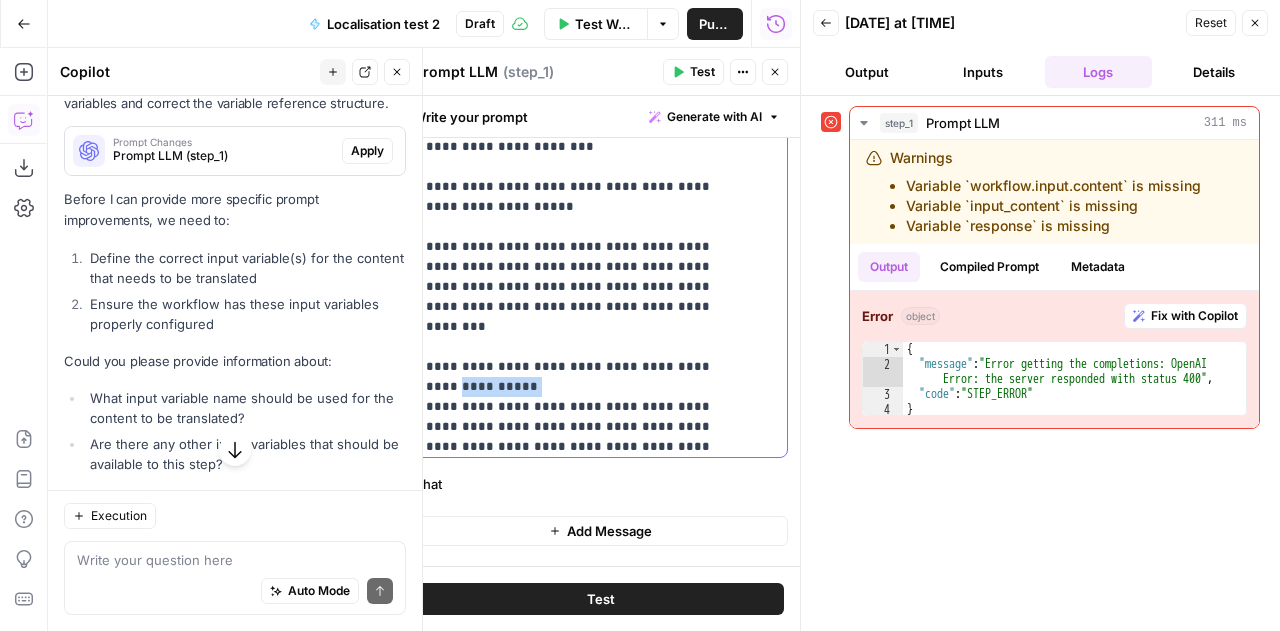drag, startPoint x: 492, startPoint y: 257, endPoint x: 409, endPoint y: 254, distance: 83.0542 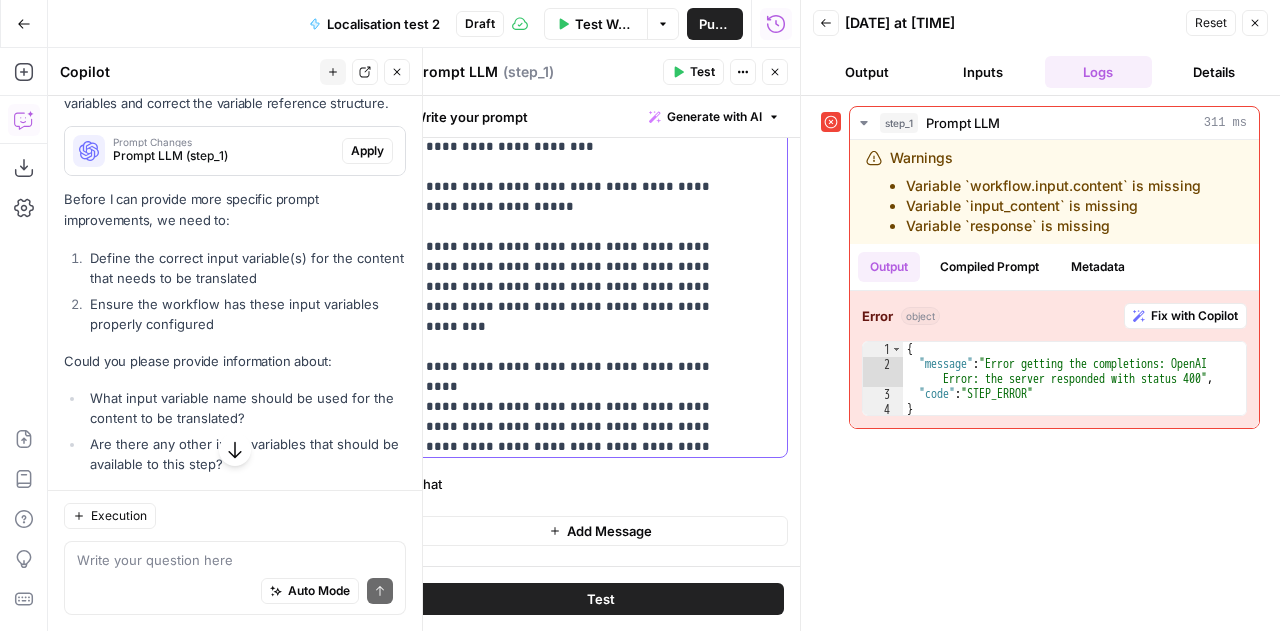 scroll, scrollTop: 601, scrollLeft: 0, axis: vertical 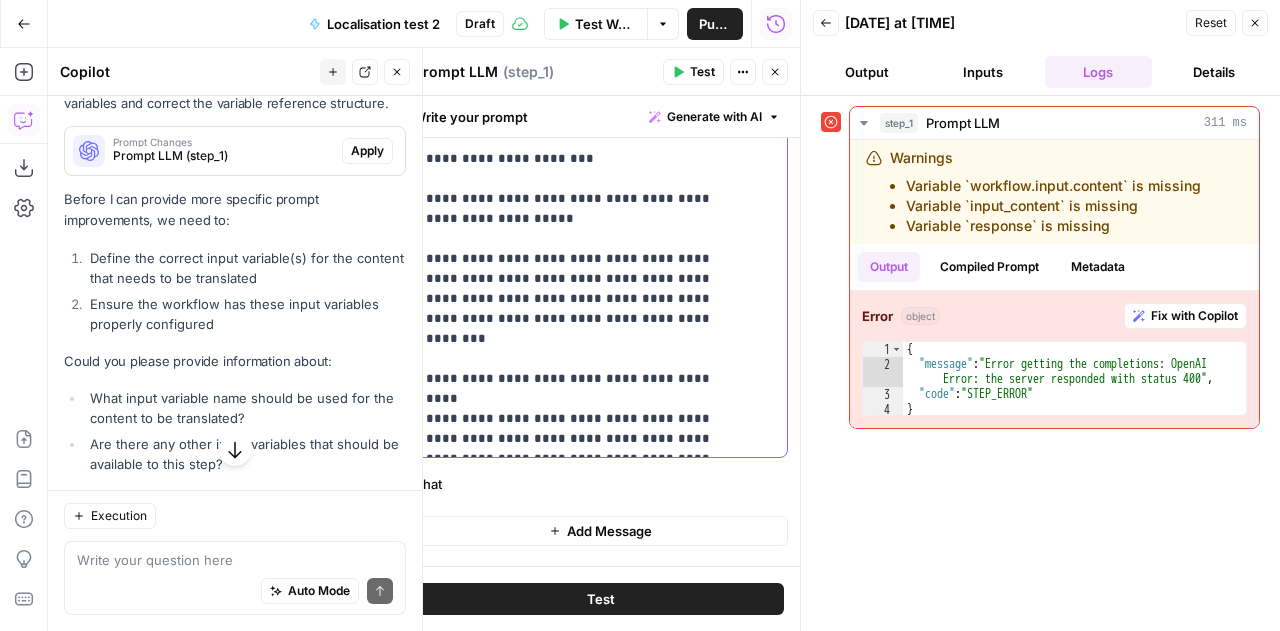 click on "**********" at bounding box center (585, -251) 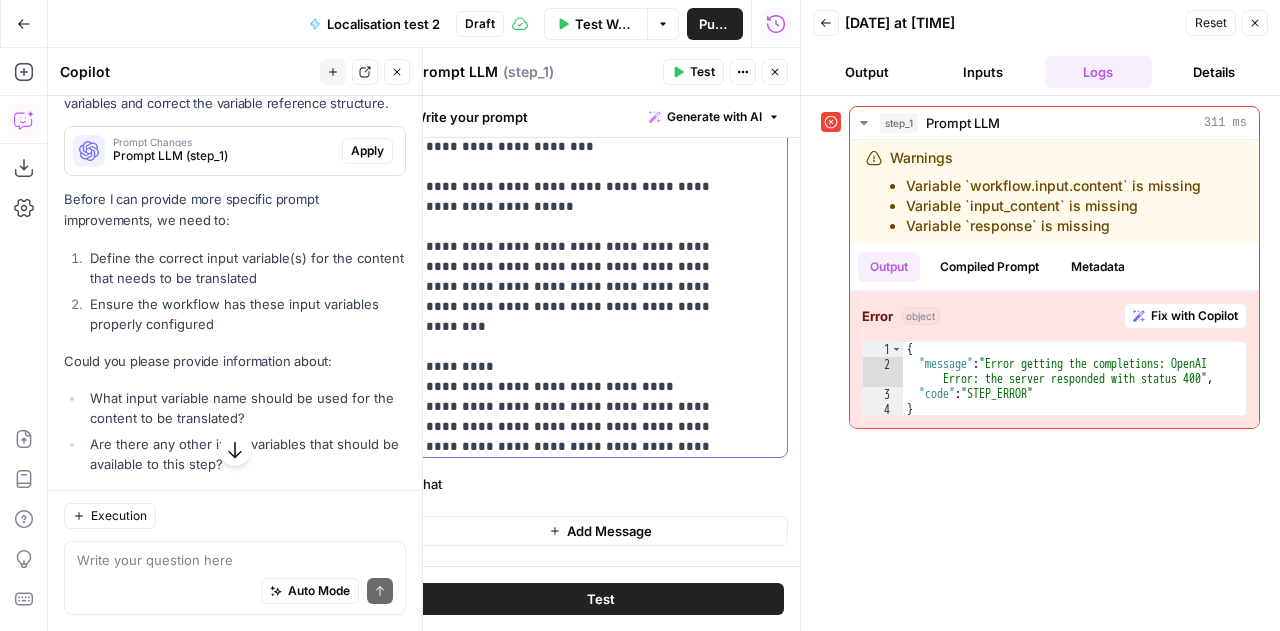 click on "**********" at bounding box center [585, -253] 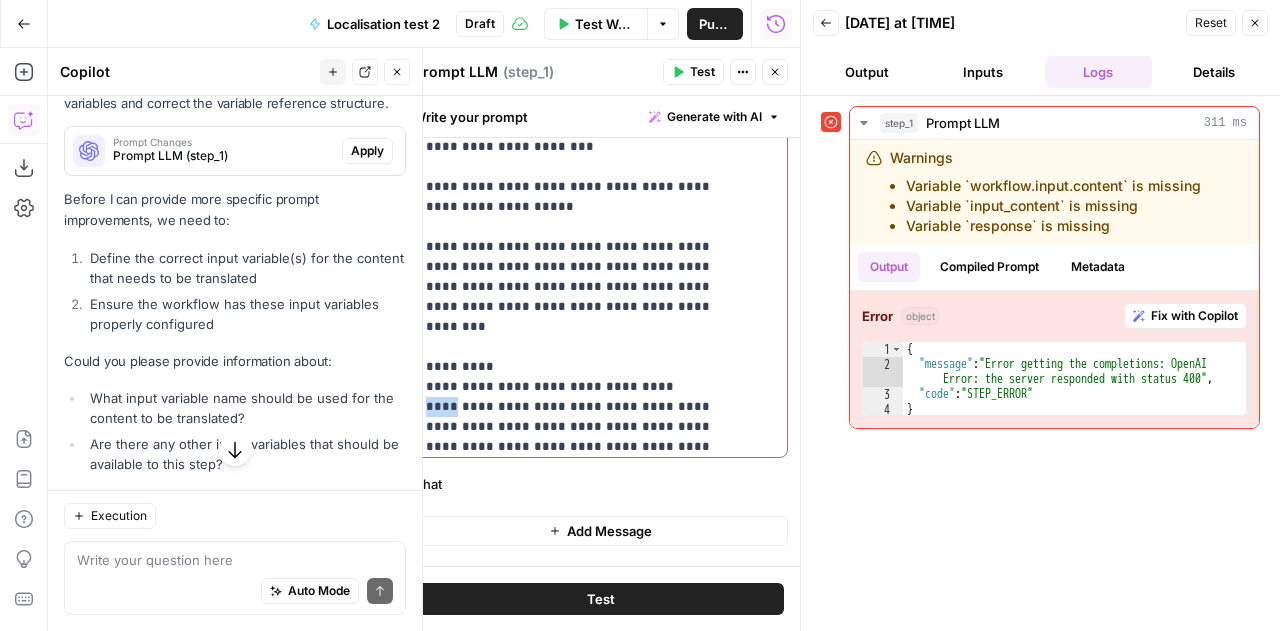 click on "**********" at bounding box center (585, -253) 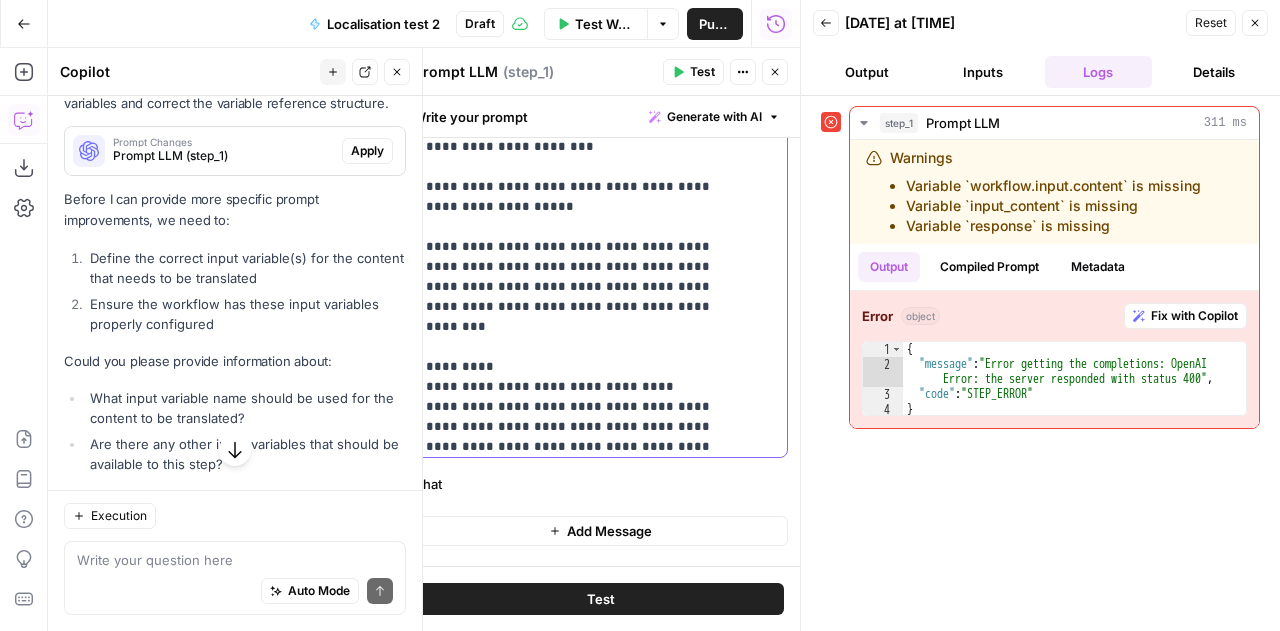 click on "**********" at bounding box center [585, -253] 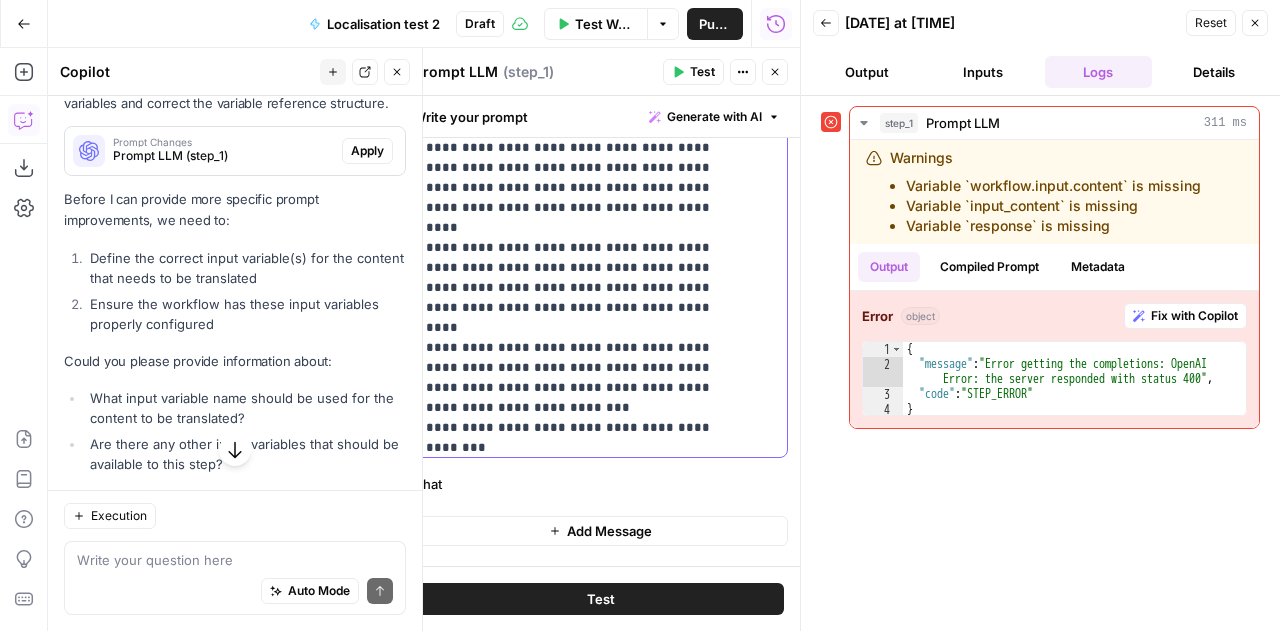 scroll, scrollTop: 5801, scrollLeft: 0, axis: vertical 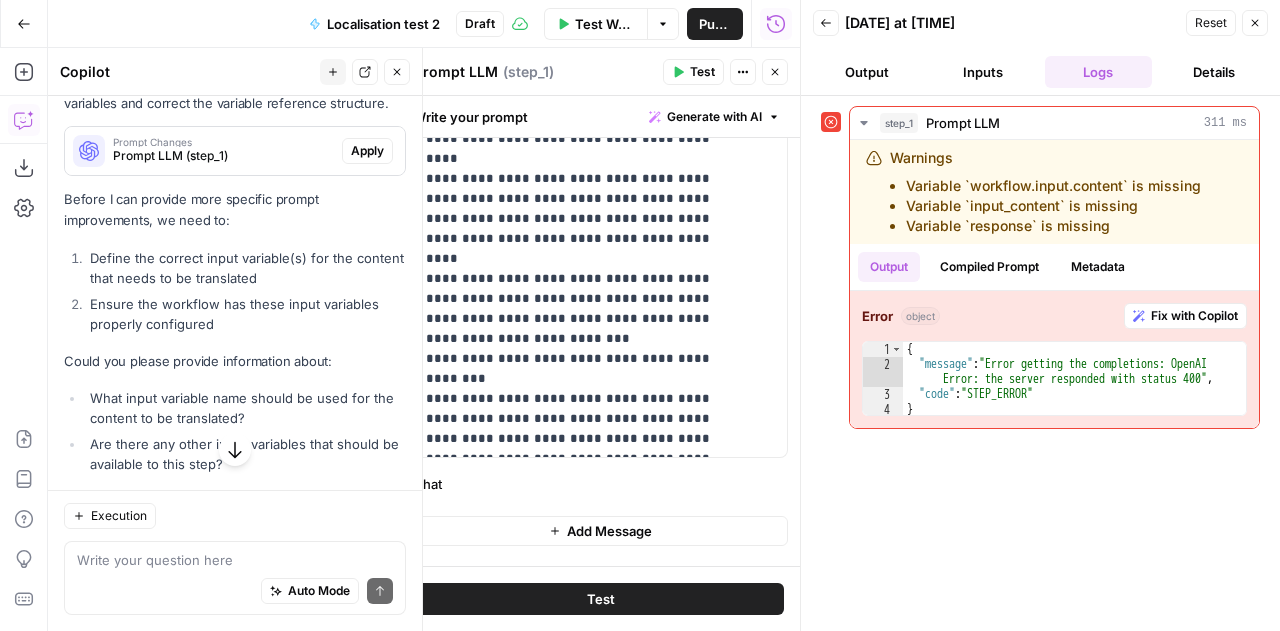 click on "Test" at bounding box center (601, 599) 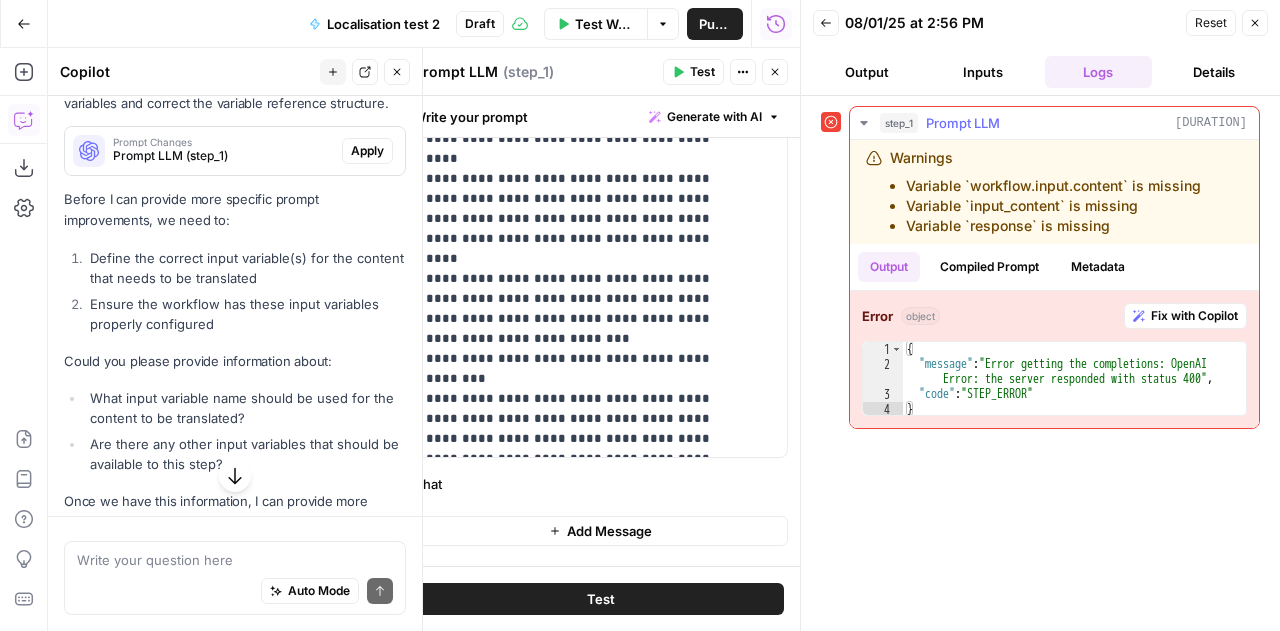 scroll, scrollTop: 1011, scrollLeft: 0, axis: vertical 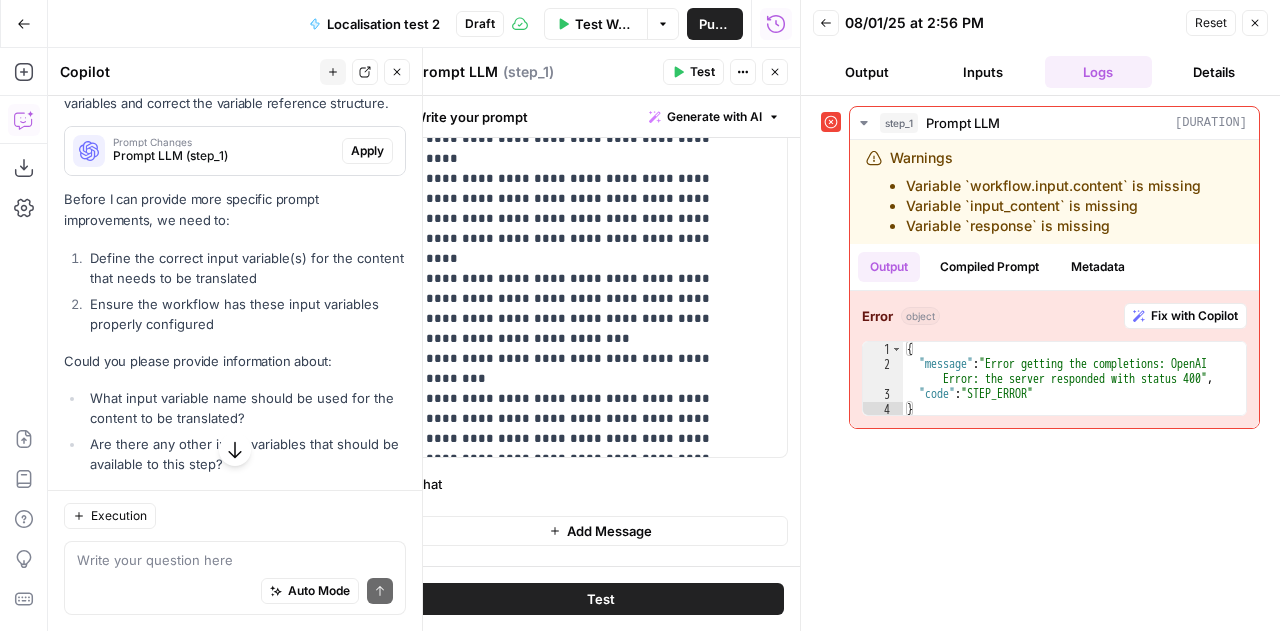 click 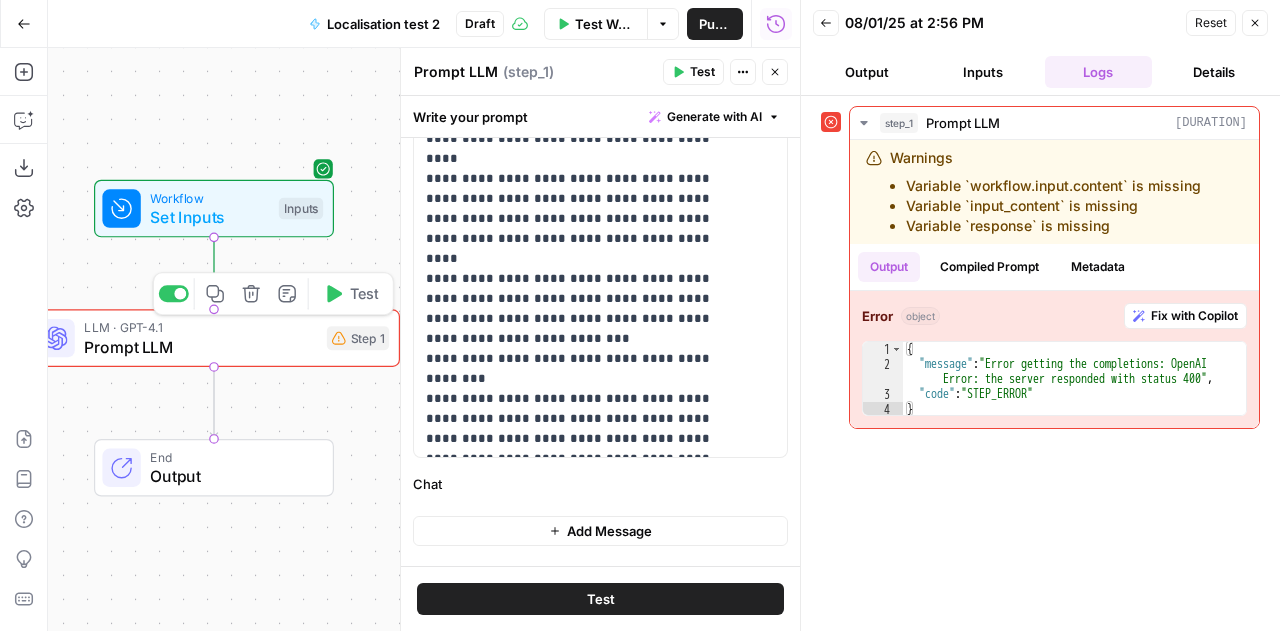 click on "Prompt LLM" at bounding box center (200, 347) 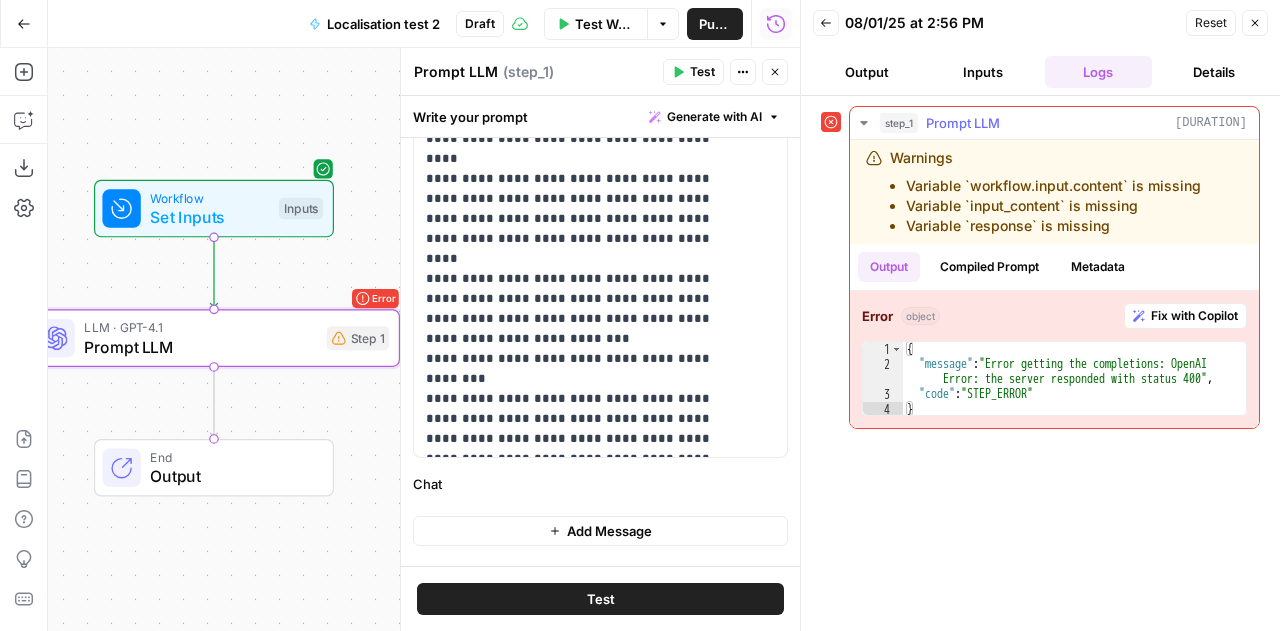 click on "Fix with Copilot" at bounding box center [1194, 316] 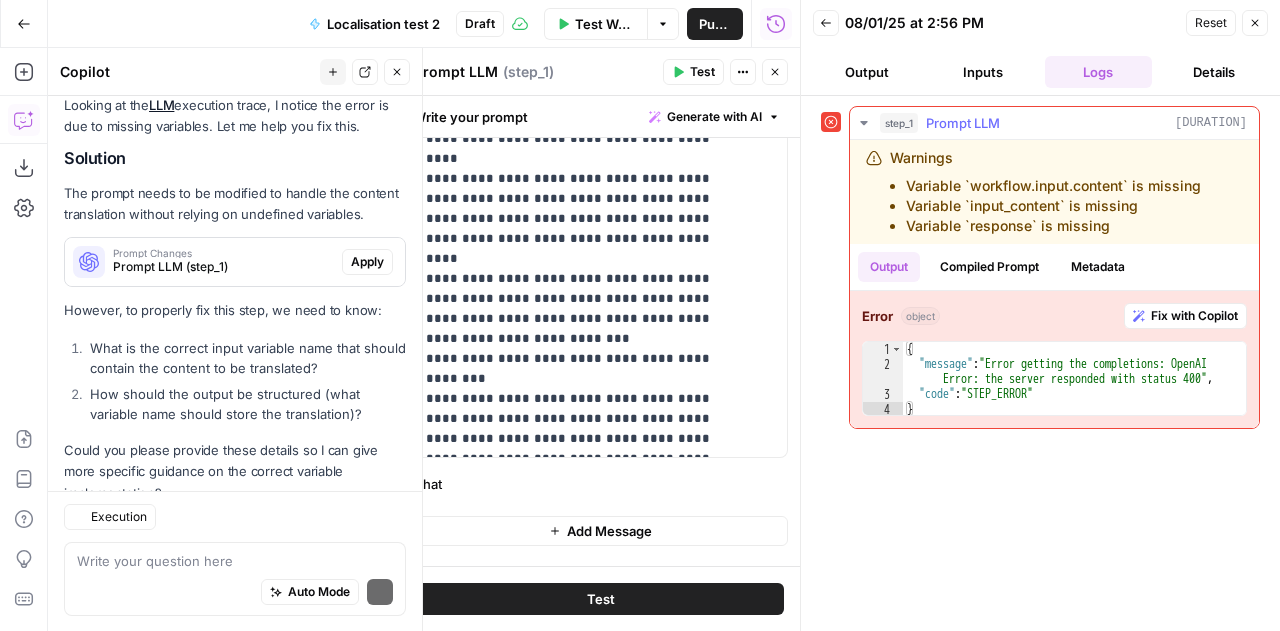 scroll, scrollTop: 1647, scrollLeft: 0, axis: vertical 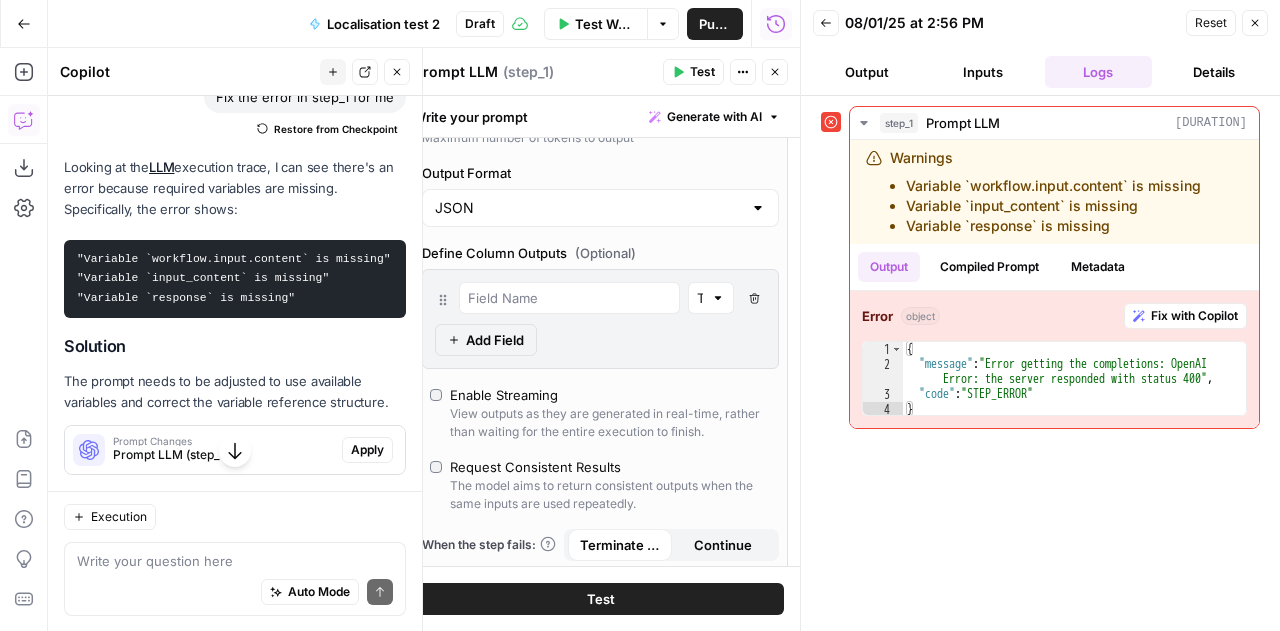 click at bounding box center (758, 208) 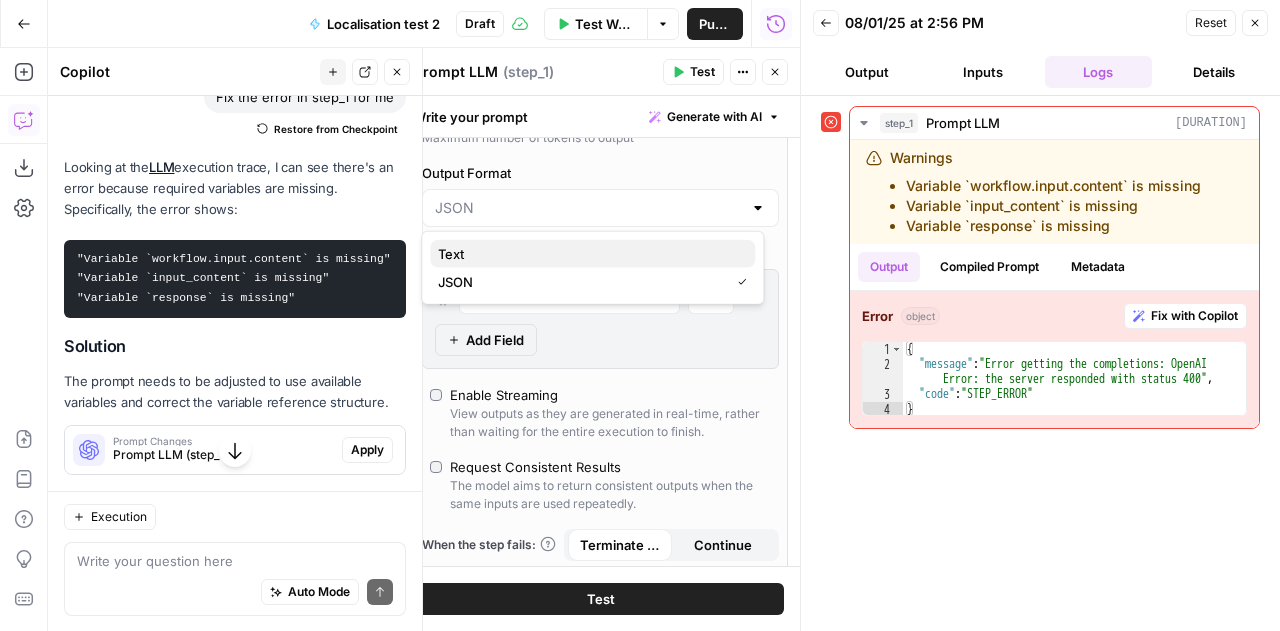 click on "Text" at bounding box center [588, 254] 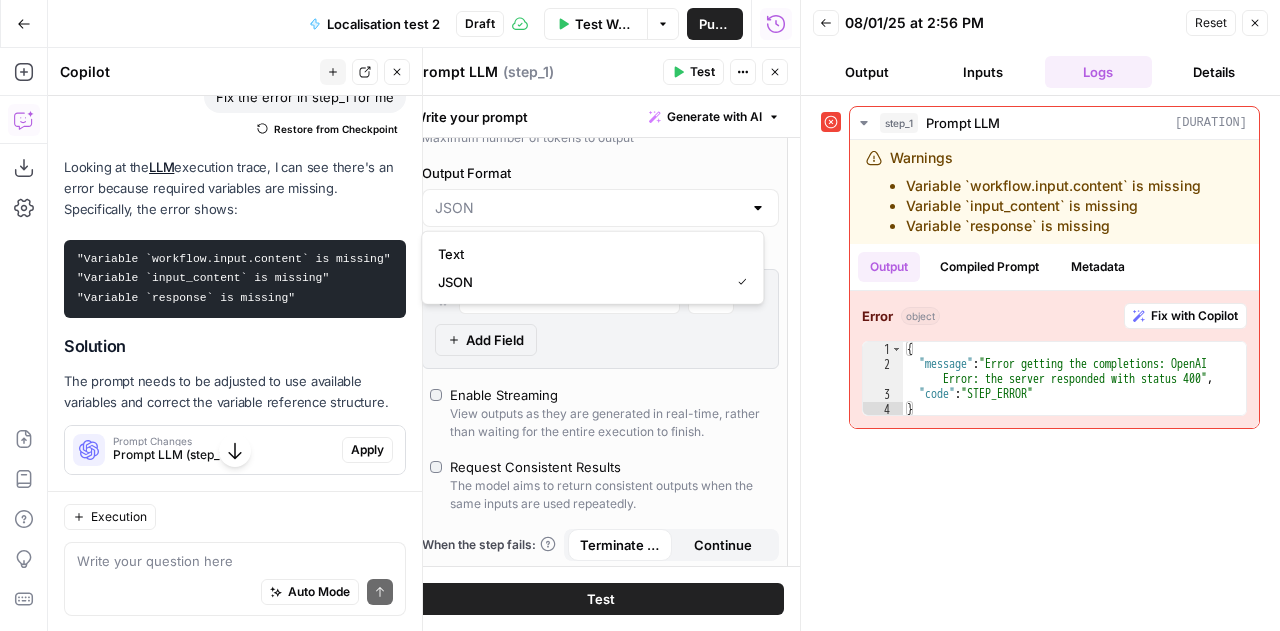 type on "Text" 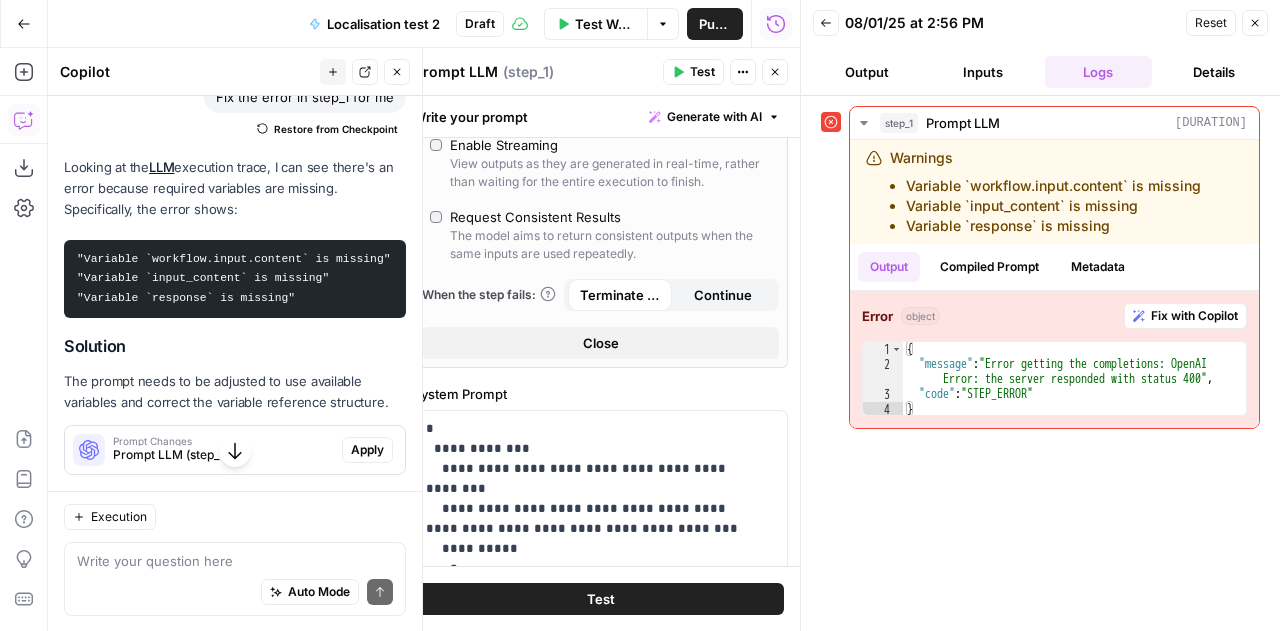 scroll, scrollTop: 793, scrollLeft: 0, axis: vertical 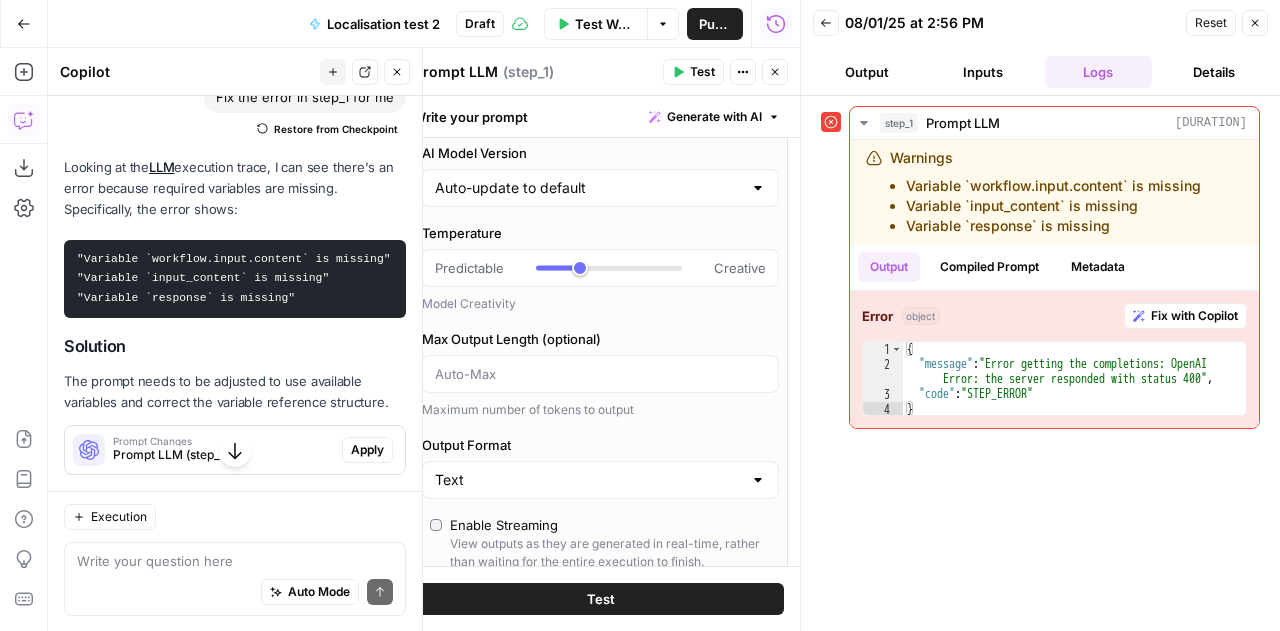 drag, startPoint x: 521, startPoint y: 464, endPoint x: 452, endPoint y: 399, distance: 94.79452 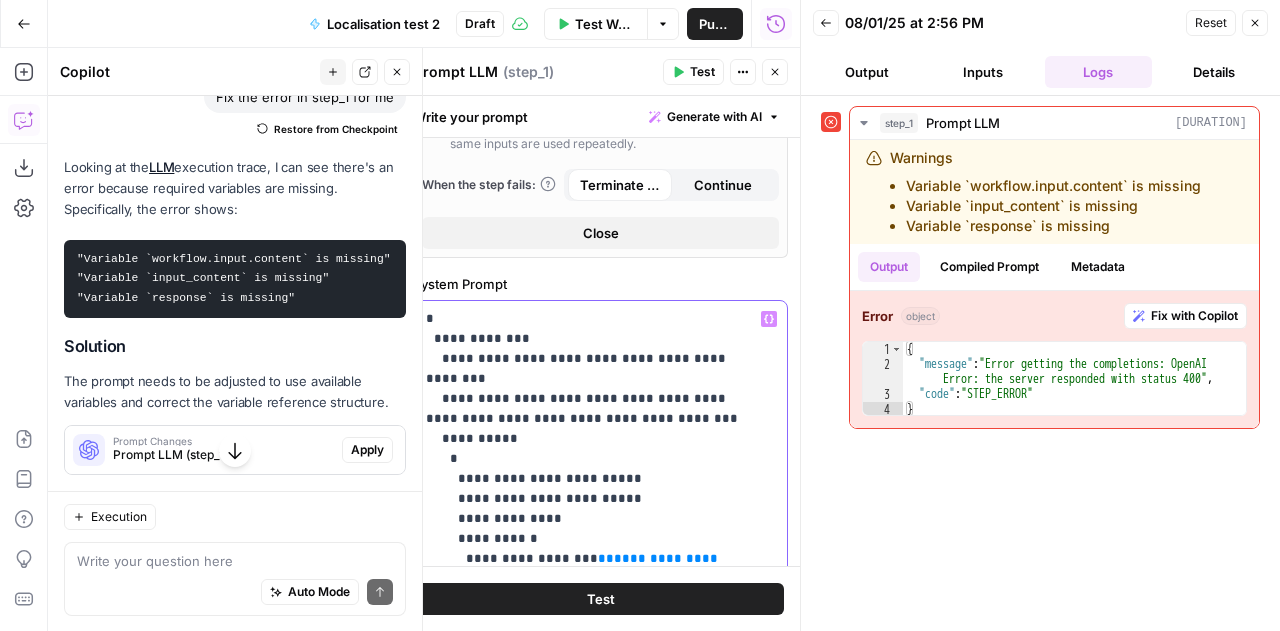 scroll, scrollTop: 658, scrollLeft: 0, axis: vertical 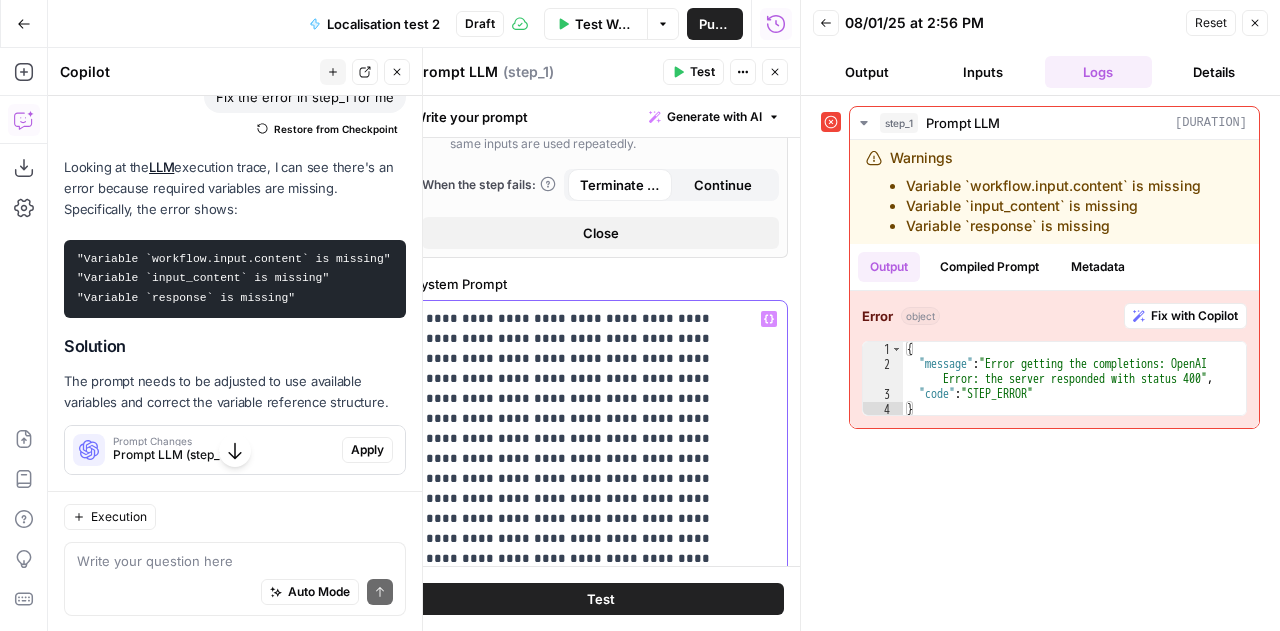 drag, startPoint x: 478, startPoint y: 435, endPoint x: 497, endPoint y: 515, distance: 82.2253 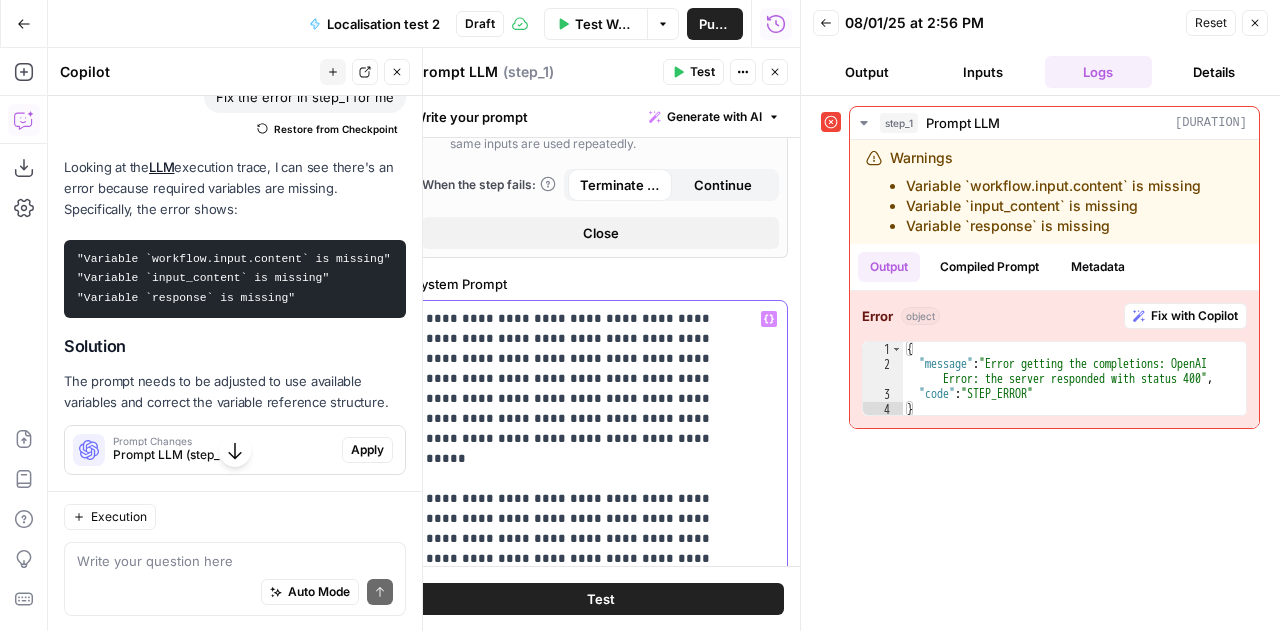 click on "**********" at bounding box center [585, 3479] 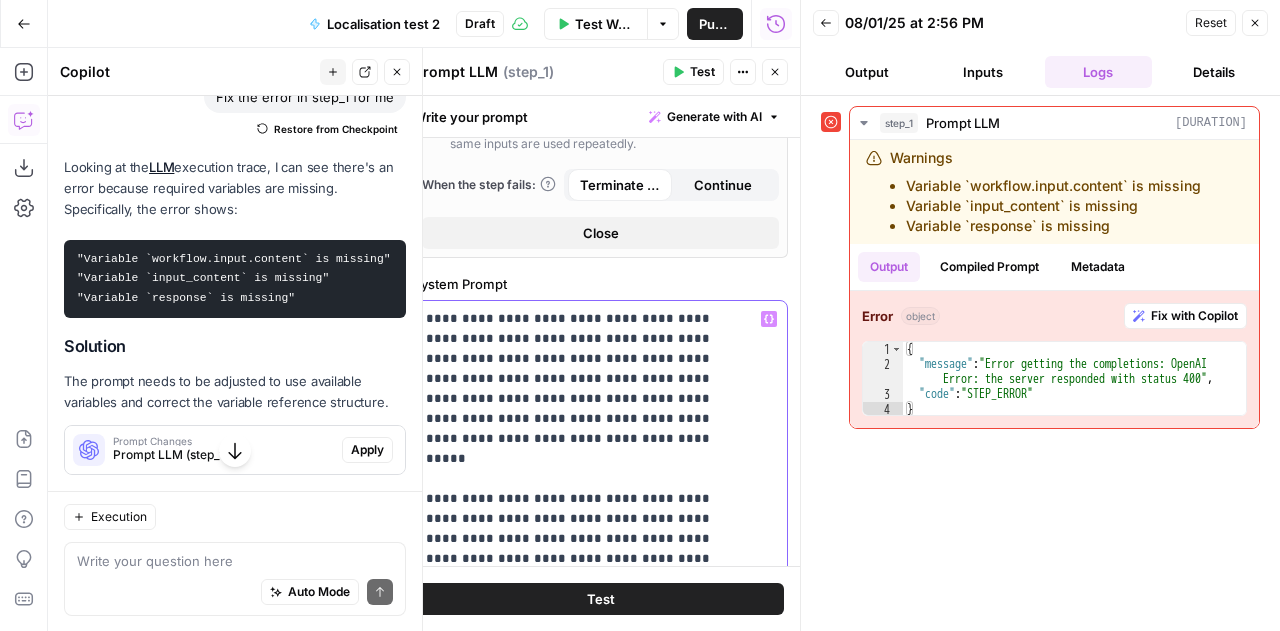 click on "**********" at bounding box center (585, 3469) 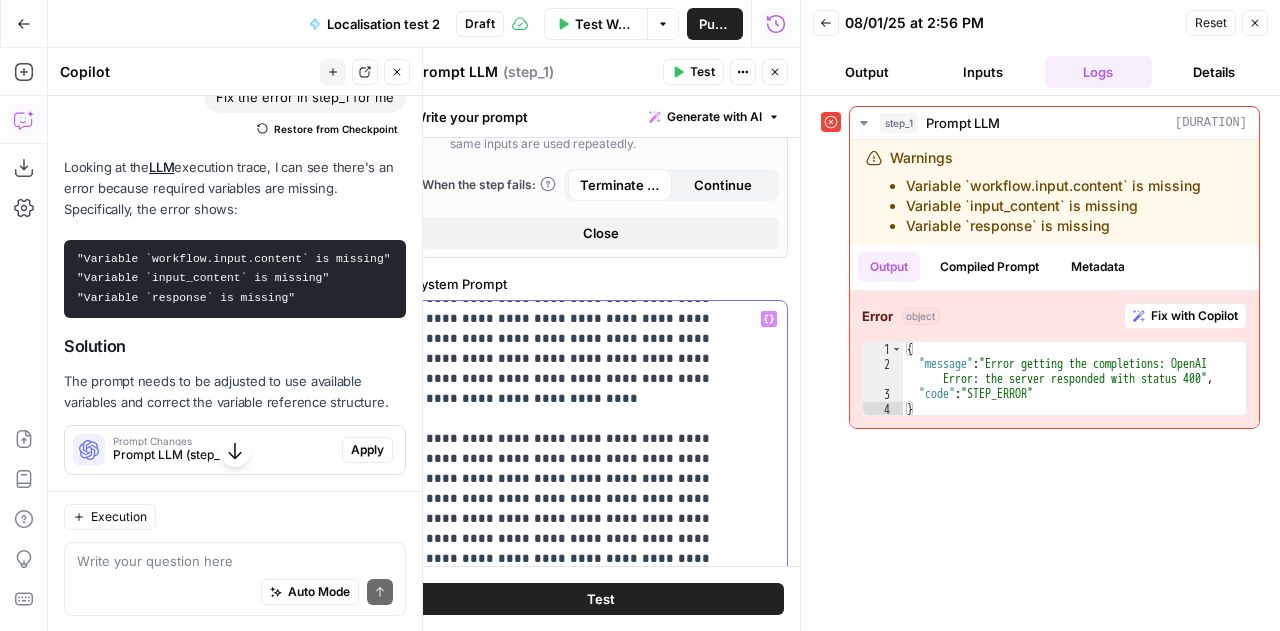 scroll, scrollTop: 41, scrollLeft: 0, axis: vertical 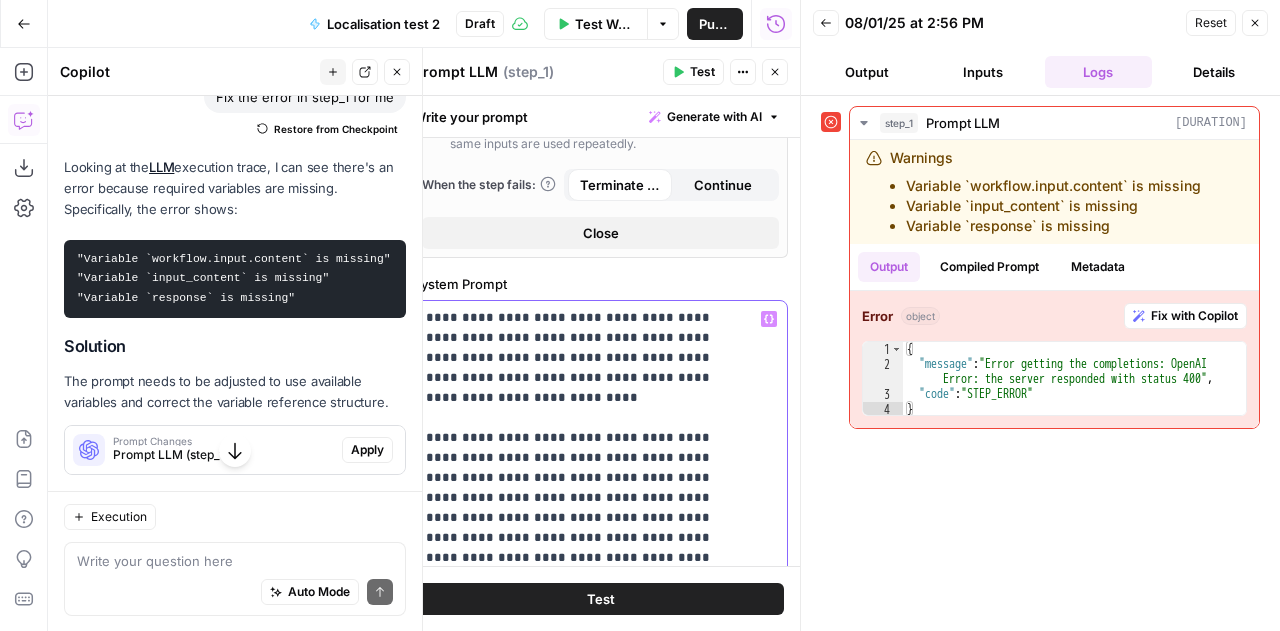 drag, startPoint x: 716, startPoint y: 411, endPoint x: 738, endPoint y: 415, distance: 22.36068 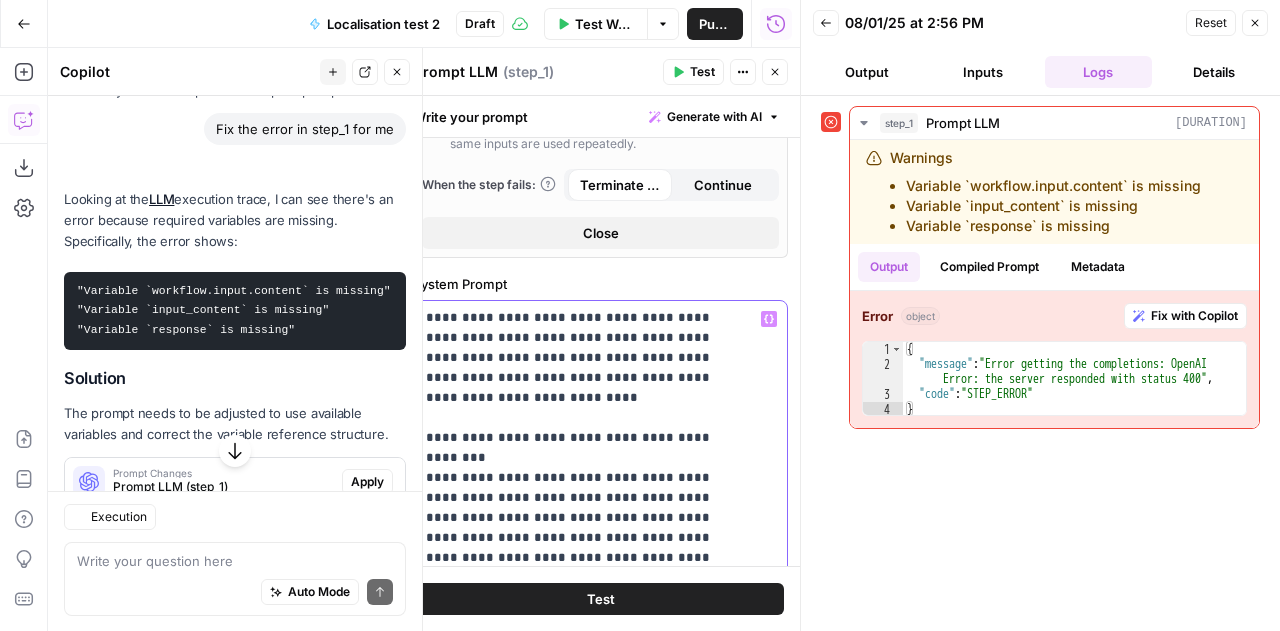 scroll, scrollTop: 712, scrollLeft: 0, axis: vertical 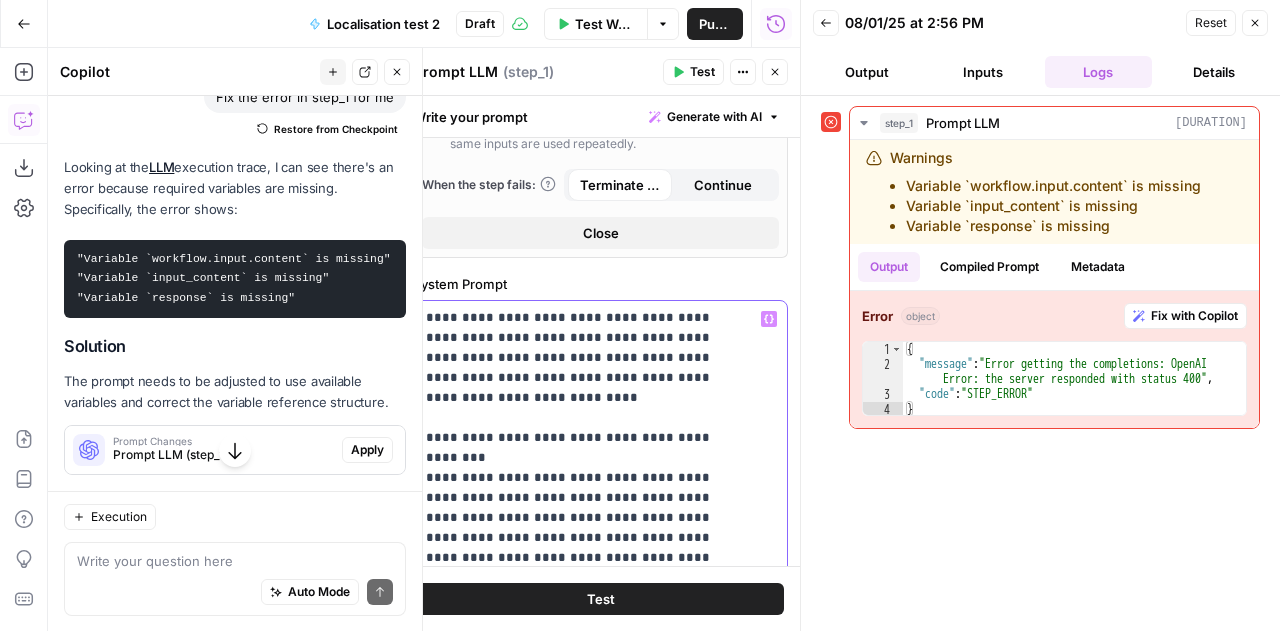 drag, startPoint x: 576, startPoint y: 455, endPoint x: 596, endPoint y: 449, distance: 20.880613 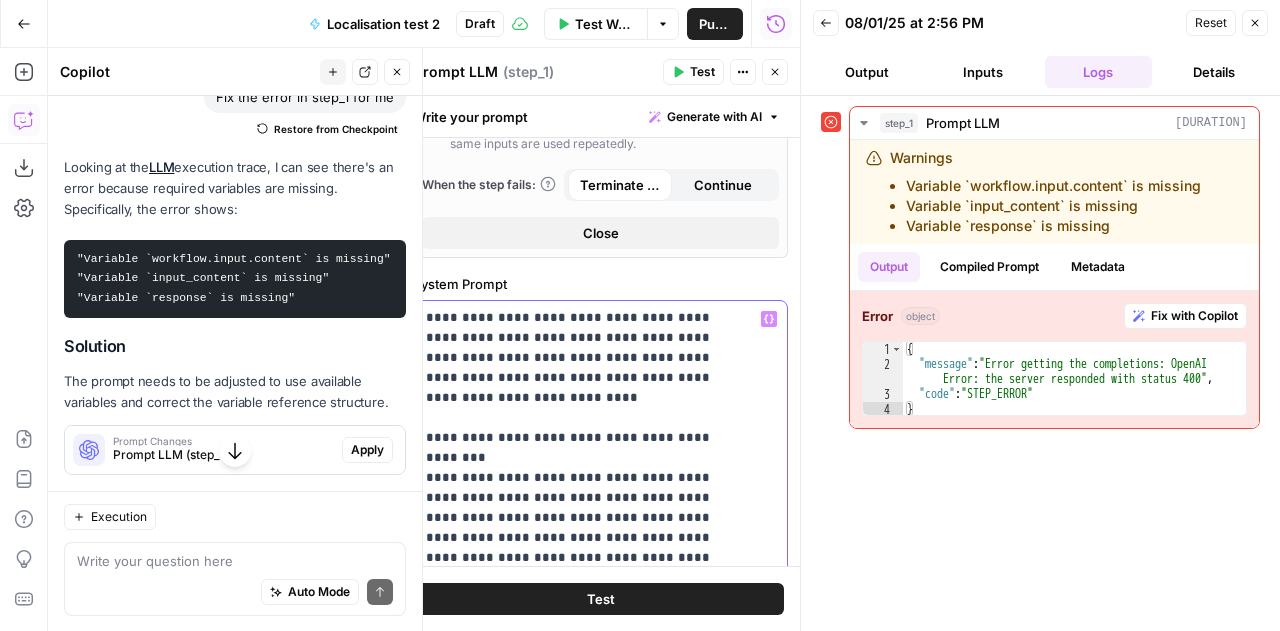 drag, startPoint x: 626, startPoint y: 472, endPoint x: 636, endPoint y: 470, distance: 10.198039 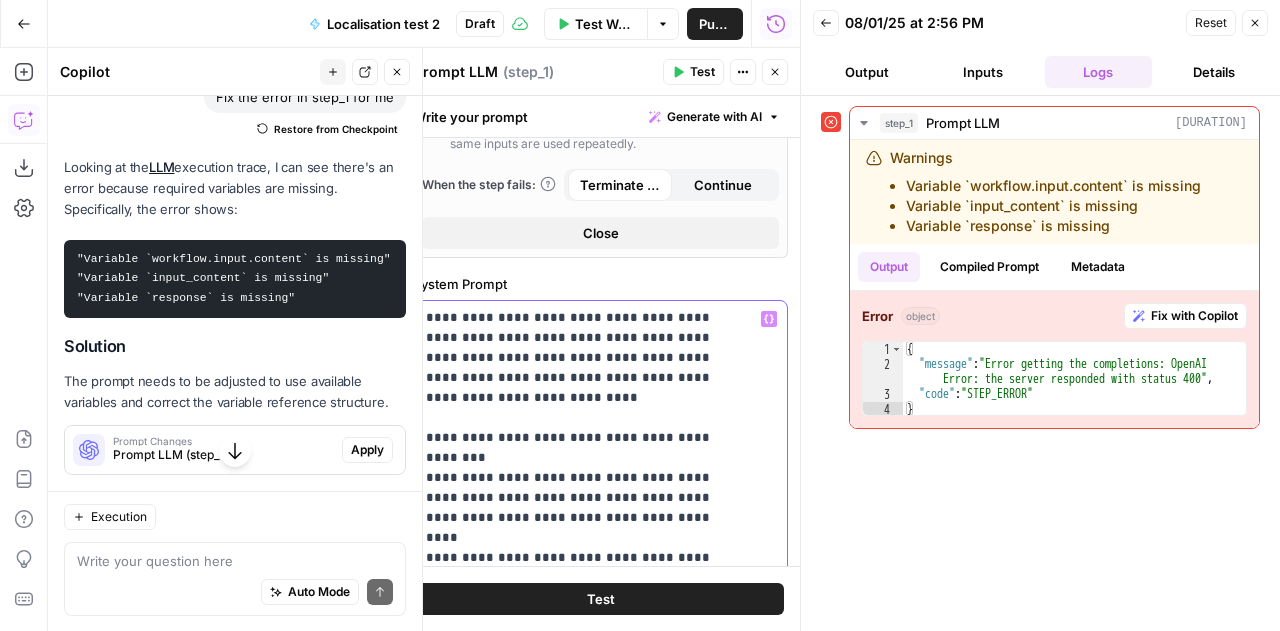 drag, startPoint x: 677, startPoint y: 492, endPoint x: 695, endPoint y: 491, distance: 18.027756 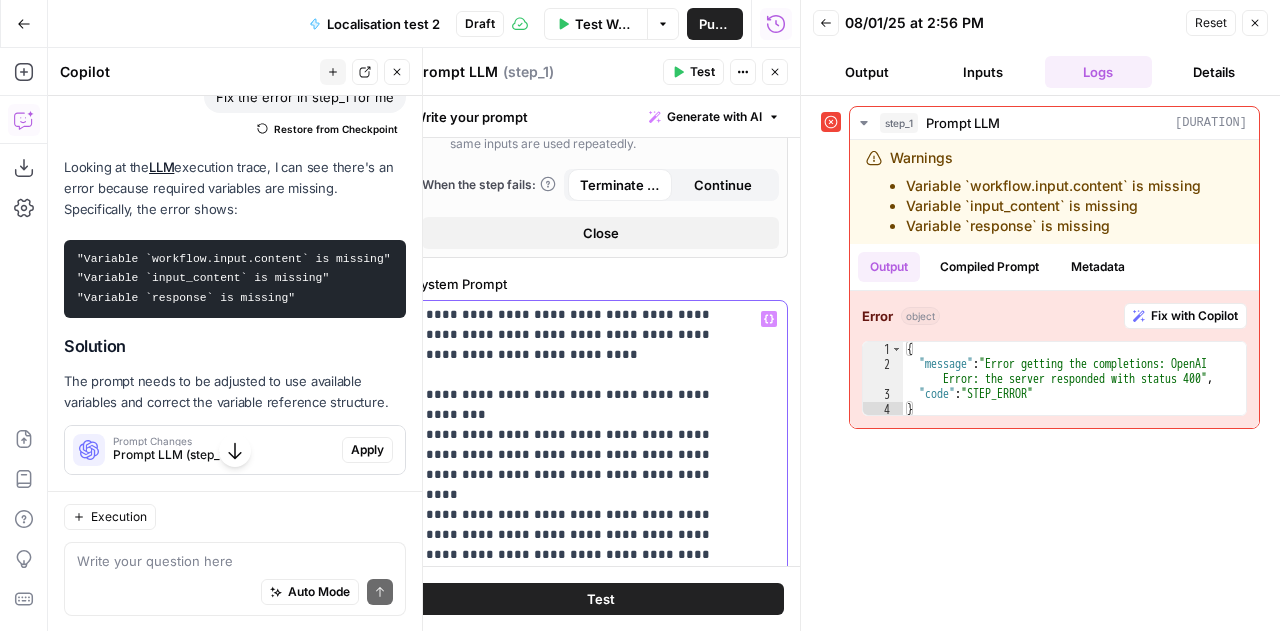 scroll, scrollTop: 86, scrollLeft: 0, axis: vertical 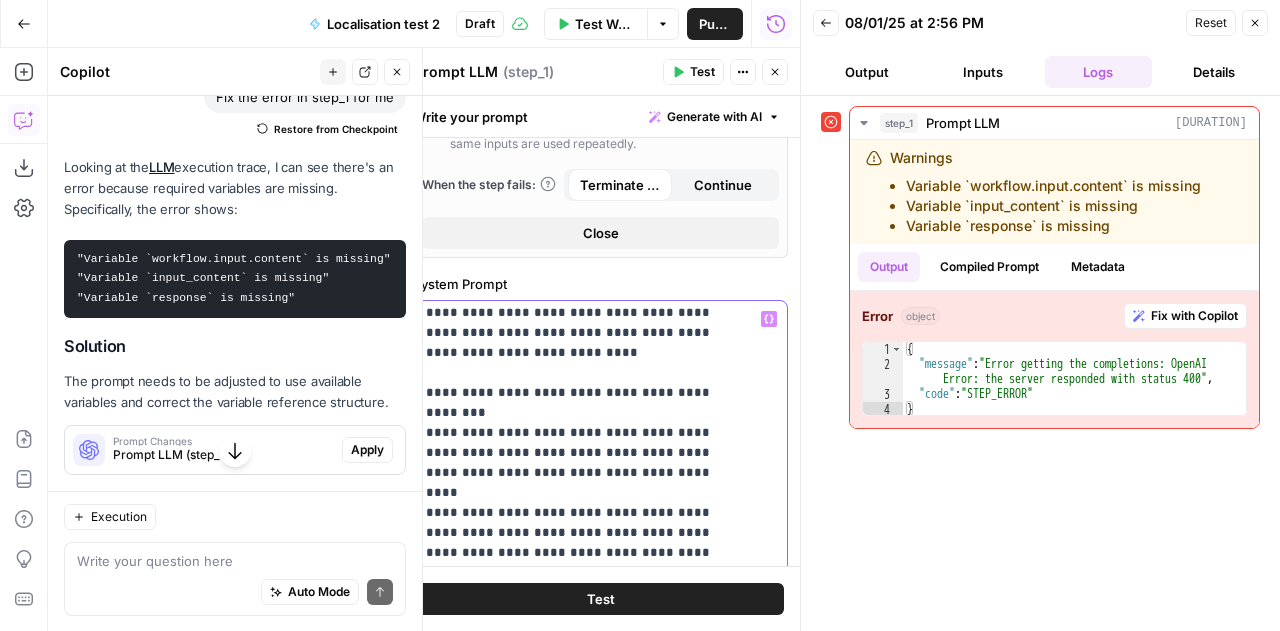 click on "**********" at bounding box center [585, 3383] 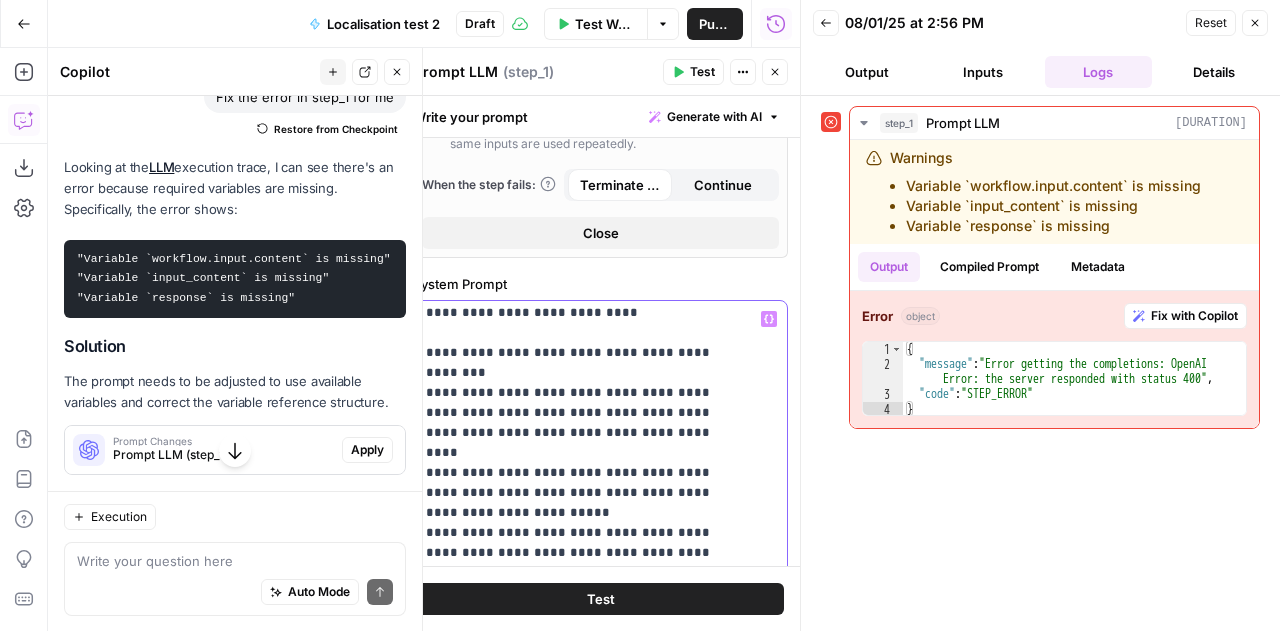 scroll, scrollTop: 127, scrollLeft: 0, axis: vertical 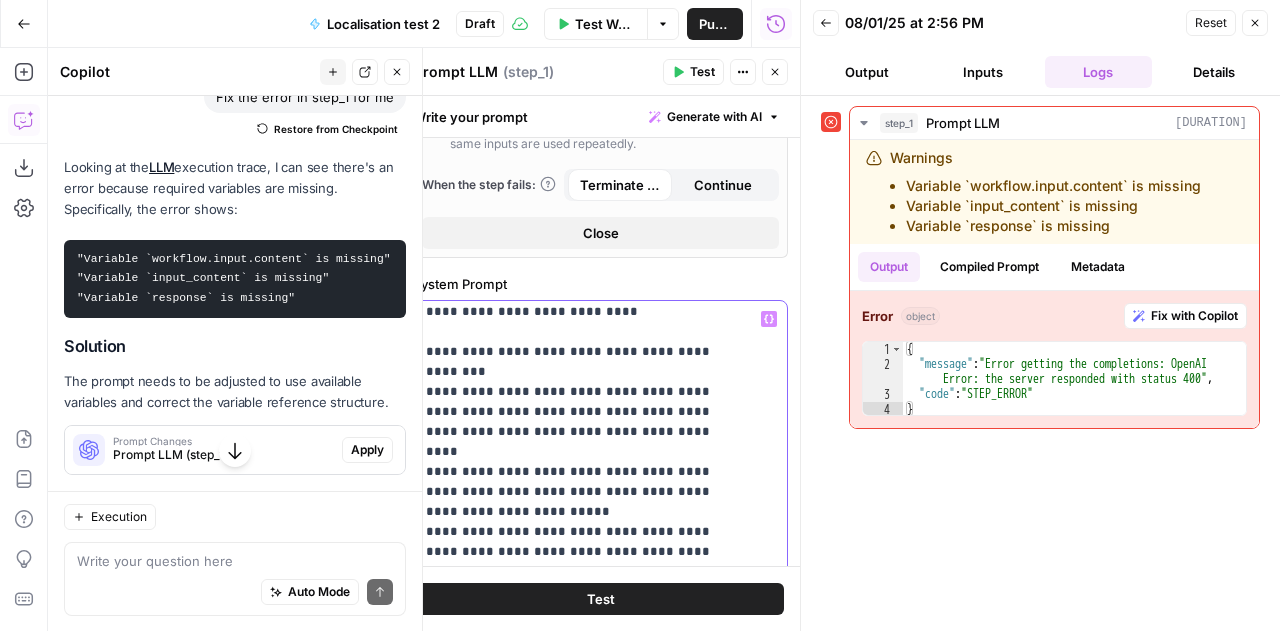 drag, startPoint x: 554, startPoint y: 485, endPoint x: 573, endPoint y: 484, distance: 19.026299 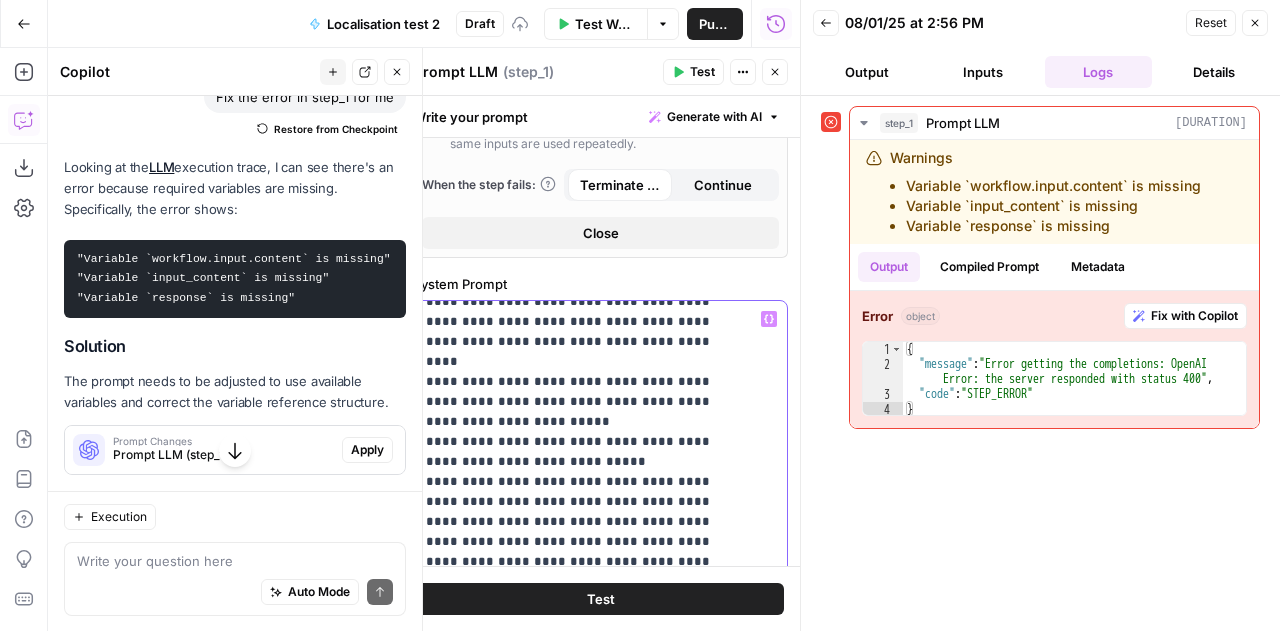scroll, scrollTop: 250, scrollLeft: 0, axis: vertical 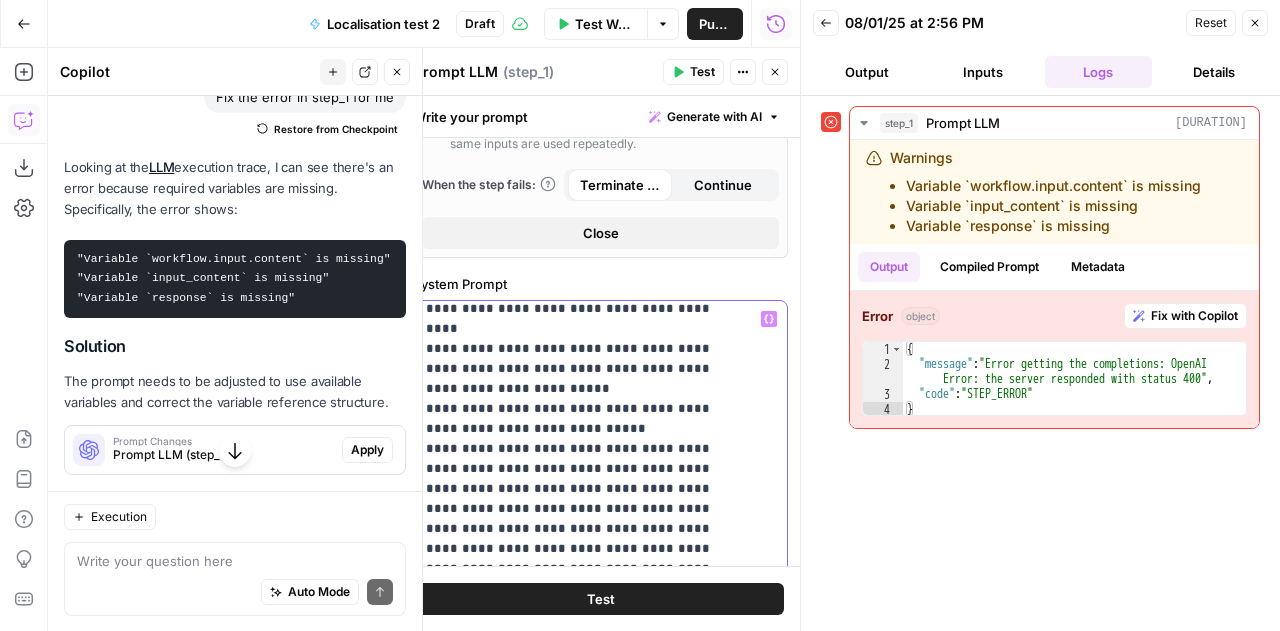 drag, startPoint x: 534, startPoint y: 427, endPoint x: 557, endPoint y: 425, distance: 23.086792 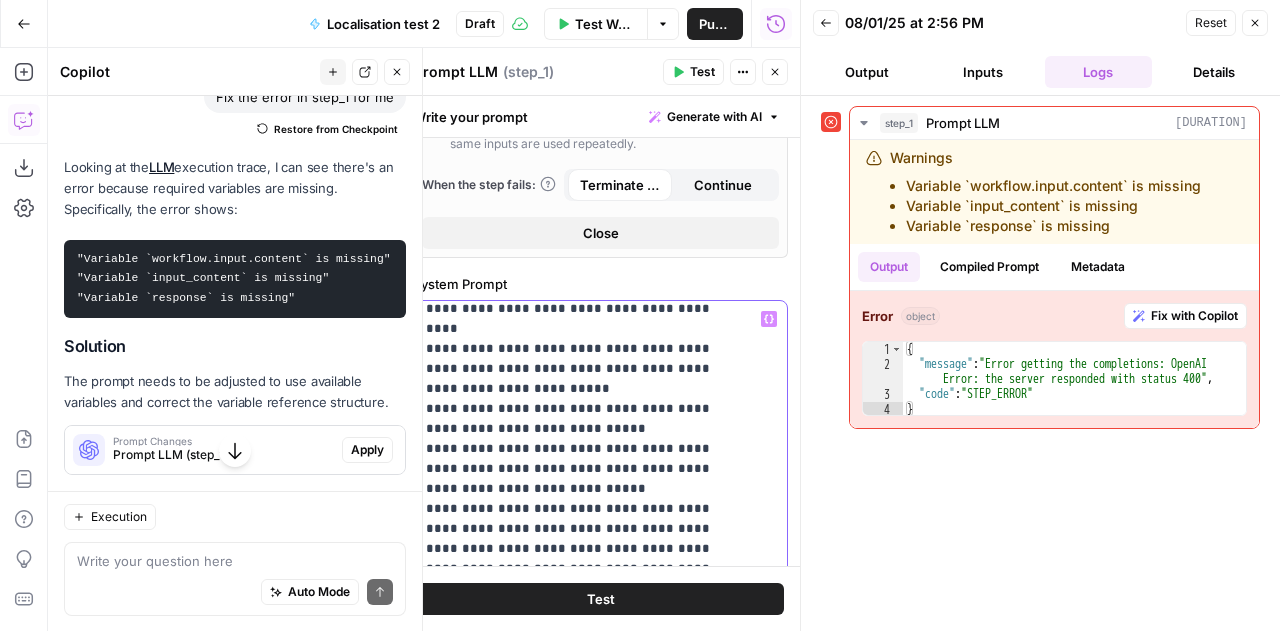 click on "**********" at bounding box center (585, 3239) 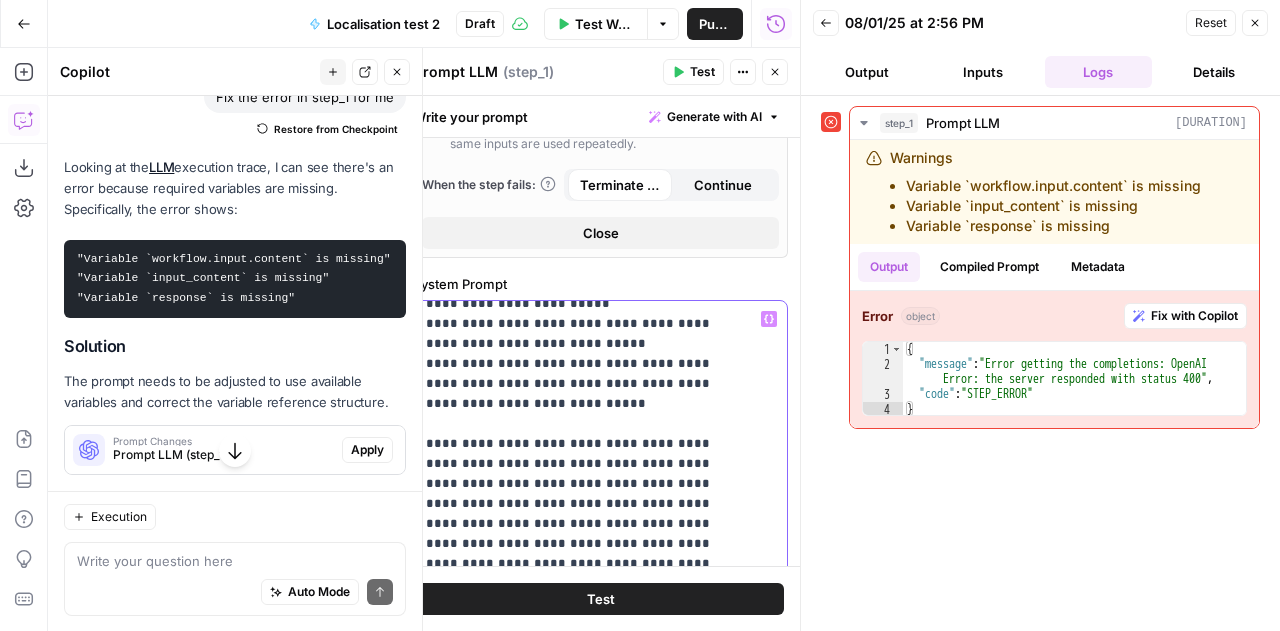 scroll, scrollTop: 336, scrollLeft: 0, axis: vertical 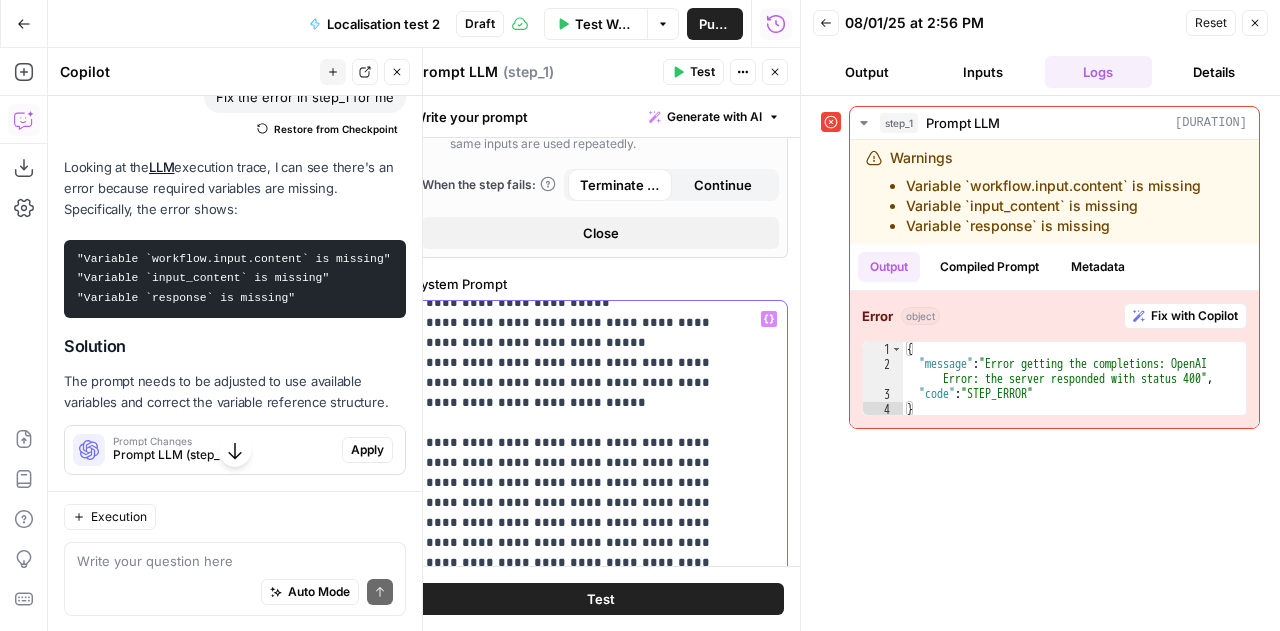 drag, startPoint x: 723, startPoint y: 379, endPoint x: 747, endPoint y: 379, distance: 24 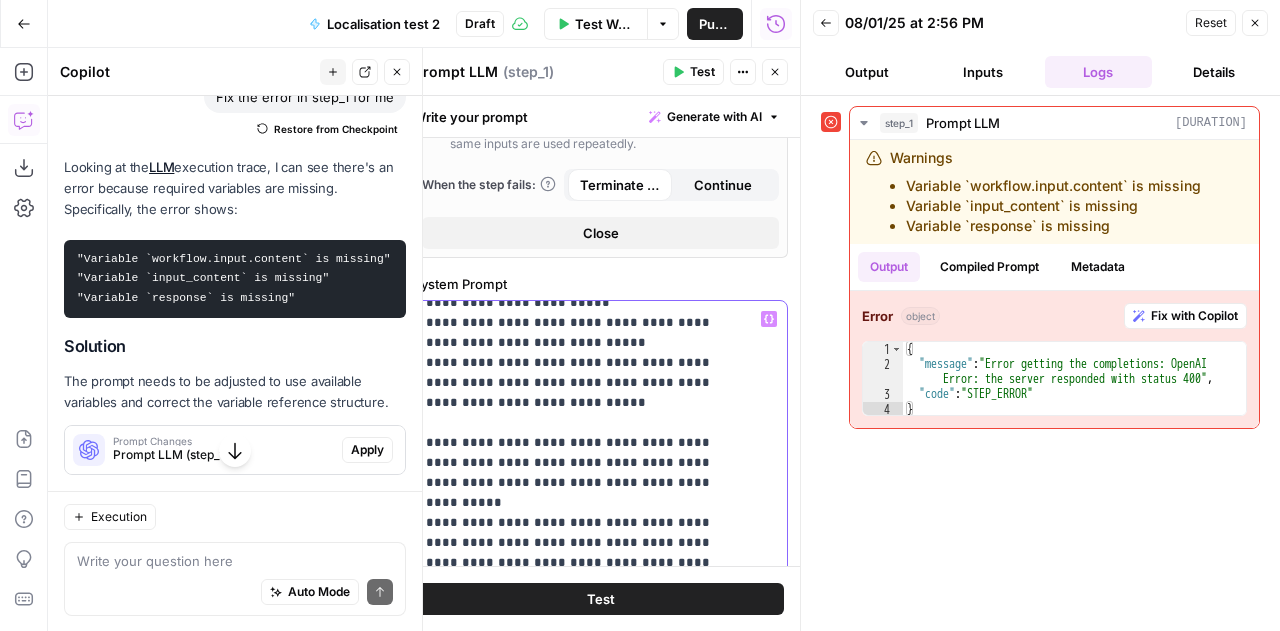 drag, startPoint x: 492, startPoint y: 459, endPoint x: 470, endPoint y: 457, distance: 22.090721 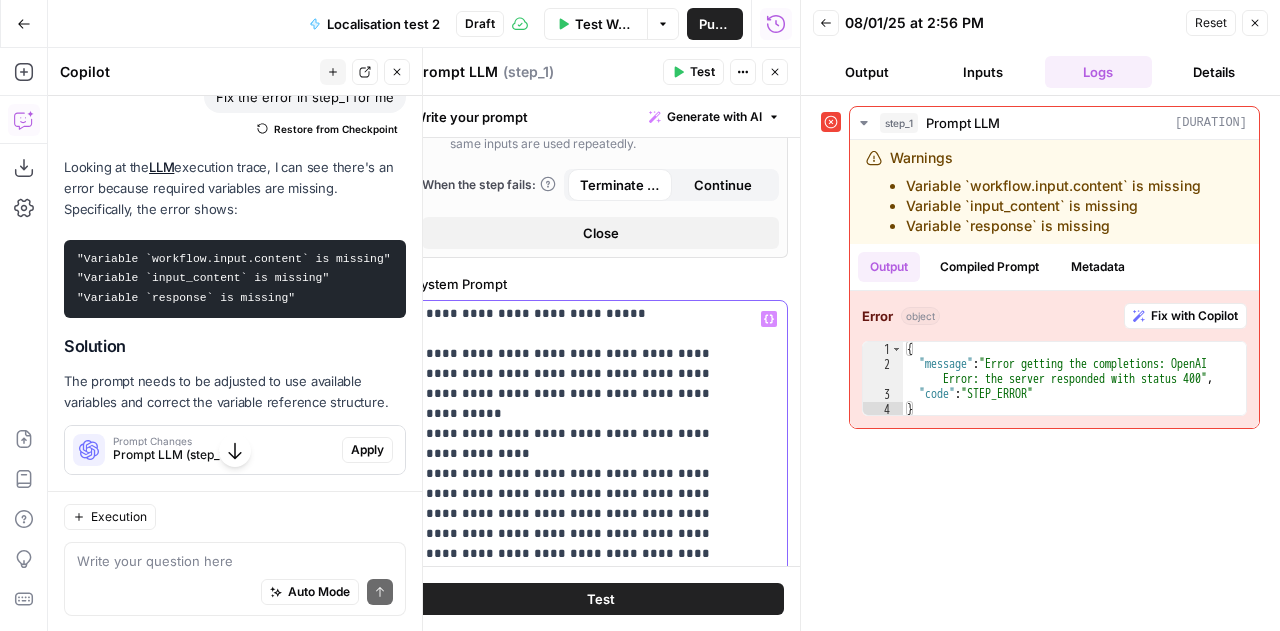 scroll, scrollTop: 426, scrollLeft: 0, axis: vertical 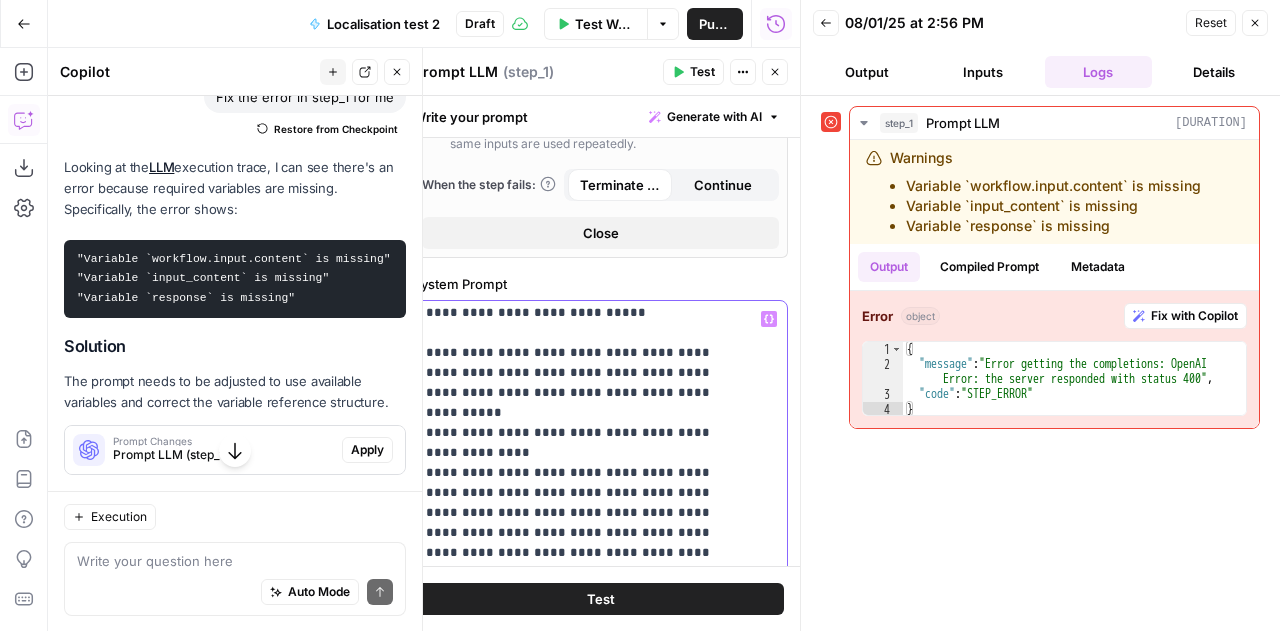 drag, startPoint x: 498, startPoint y: 409, endPoint x: 520, endPoint y: 409, distance: 22 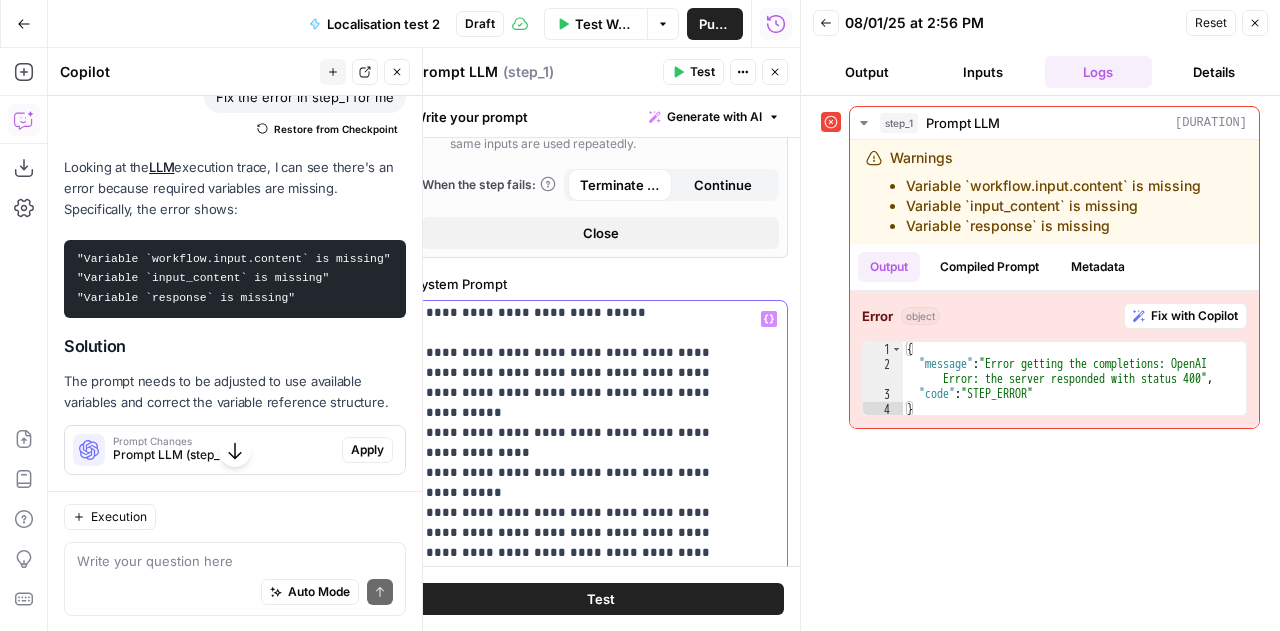 click on "**********" at bounding box center [585, 3093] 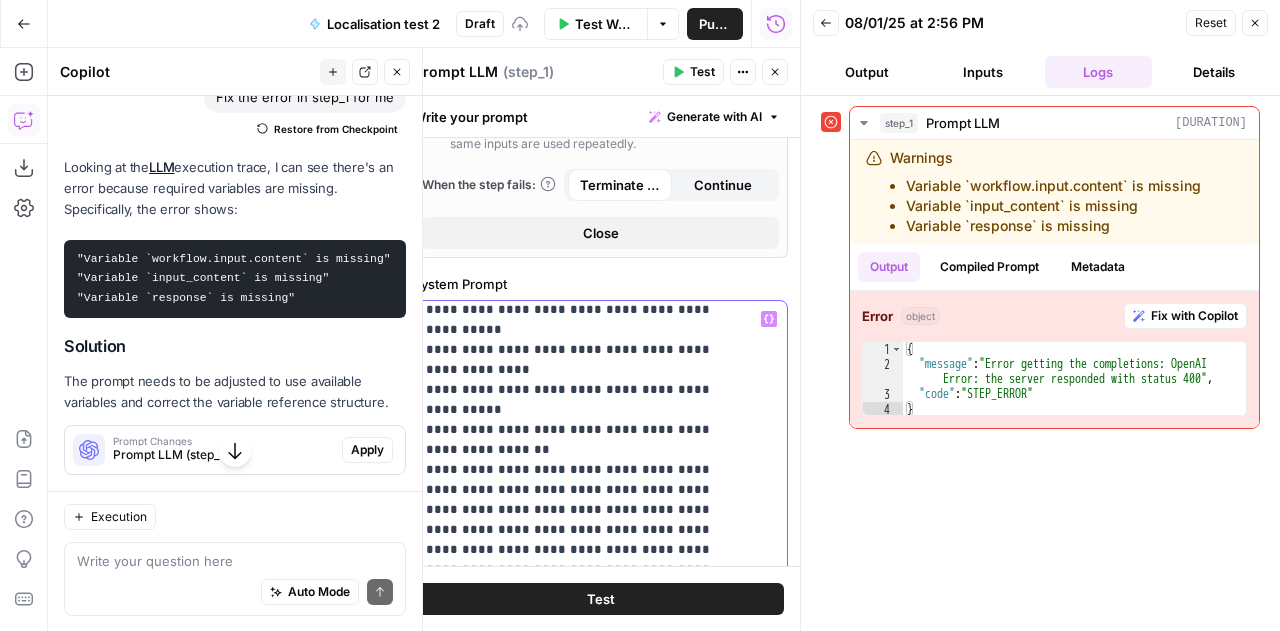 scroll, scrollTop: 516, scrollLeft: 0, axis: vertical 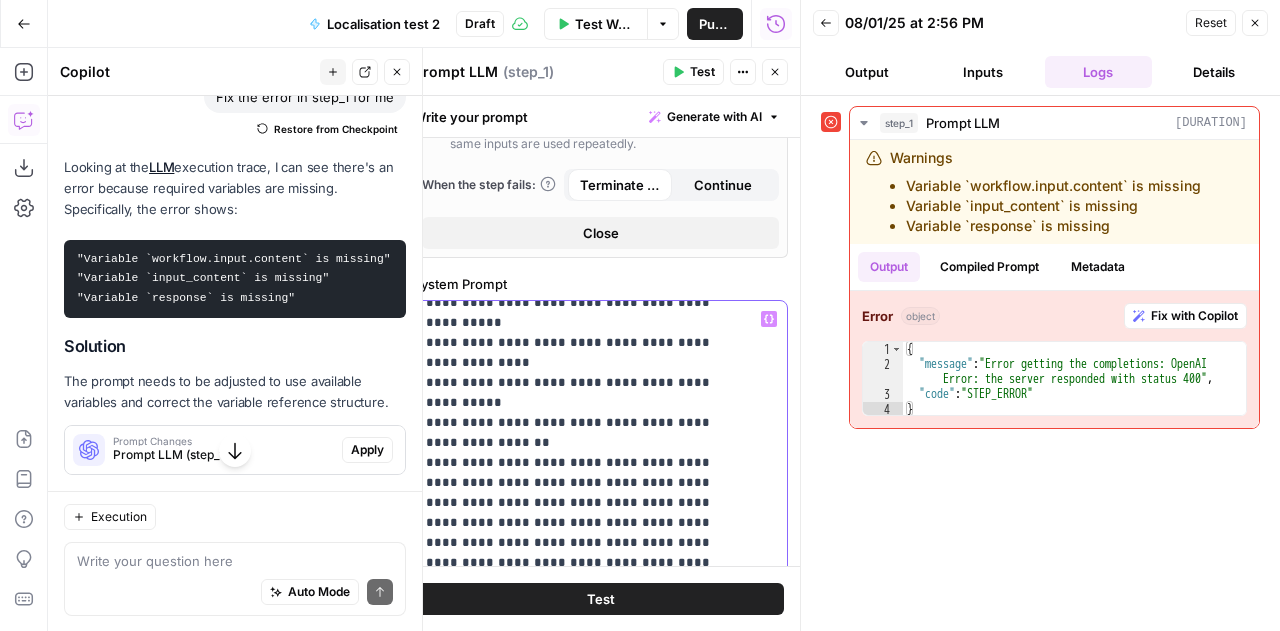 drag, startPoint x: 550, startPoint y: 395, endPoint x: 525, endPoint y: 396, distance: 25.019993 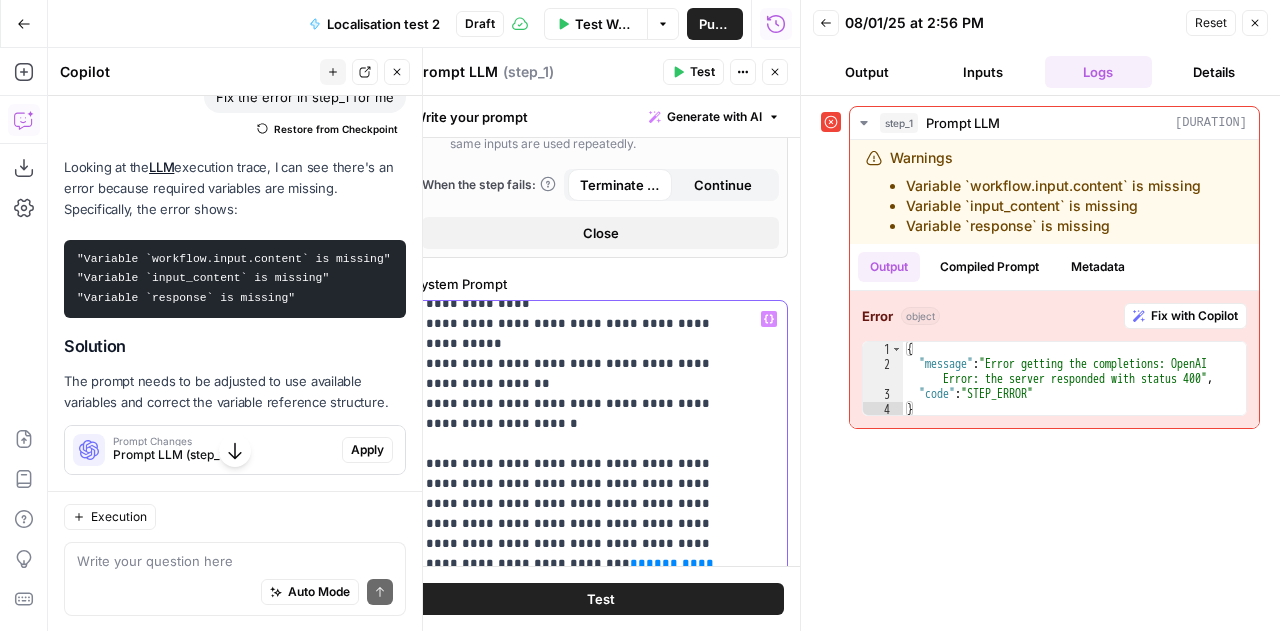 scroll, scrollTop: 576, scrollLeft: 0, axis: vertical 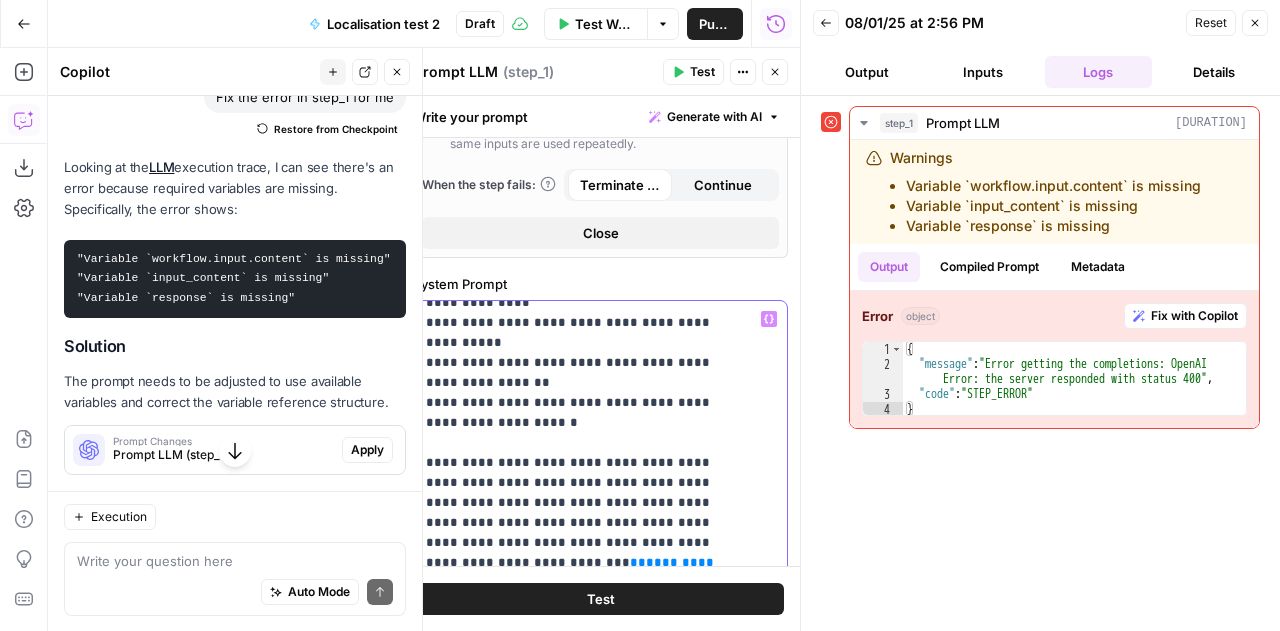 click on "**********" at bounding box center (585, 2963) 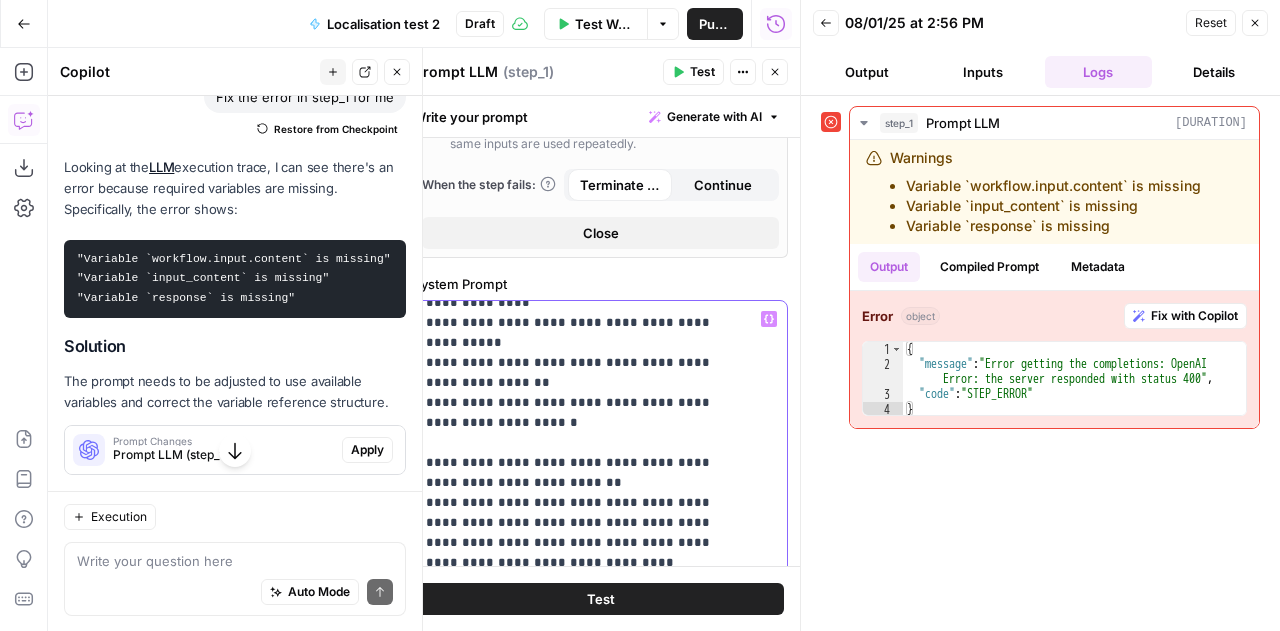 drag, startPoint x: 670, startPoint y: 421, endPoint x: 682, endPoint y: 417, distance: 12.649111 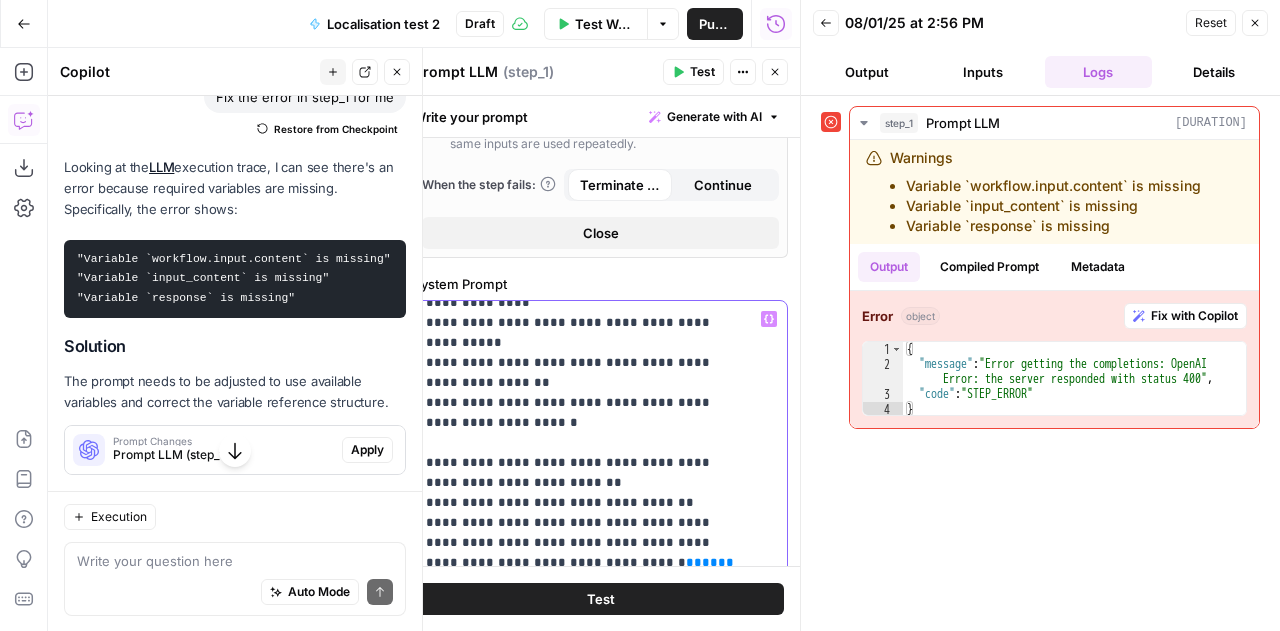 drag, startPoint x: 618, startPoint y: 435, endPoint x: 637, endPoint y: 433, distance: 19.104973 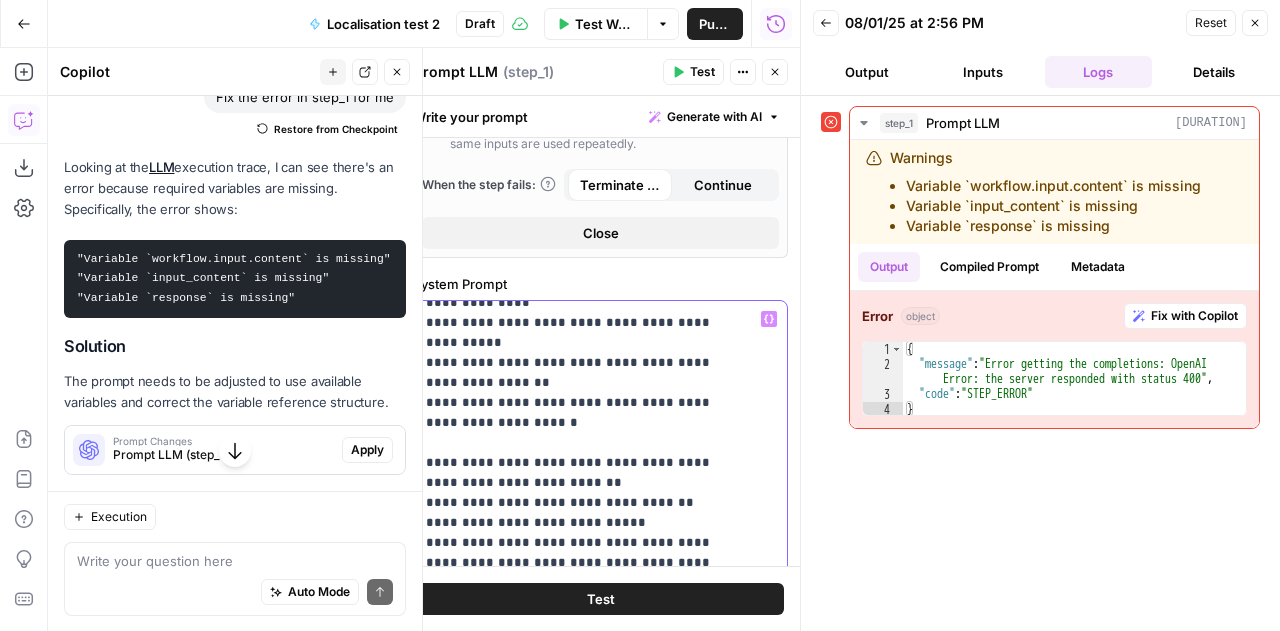 drag, startPoint x: 580, startPoint y: 458, endPoint x: 598, endPoint y: 455, distance: 18.248287 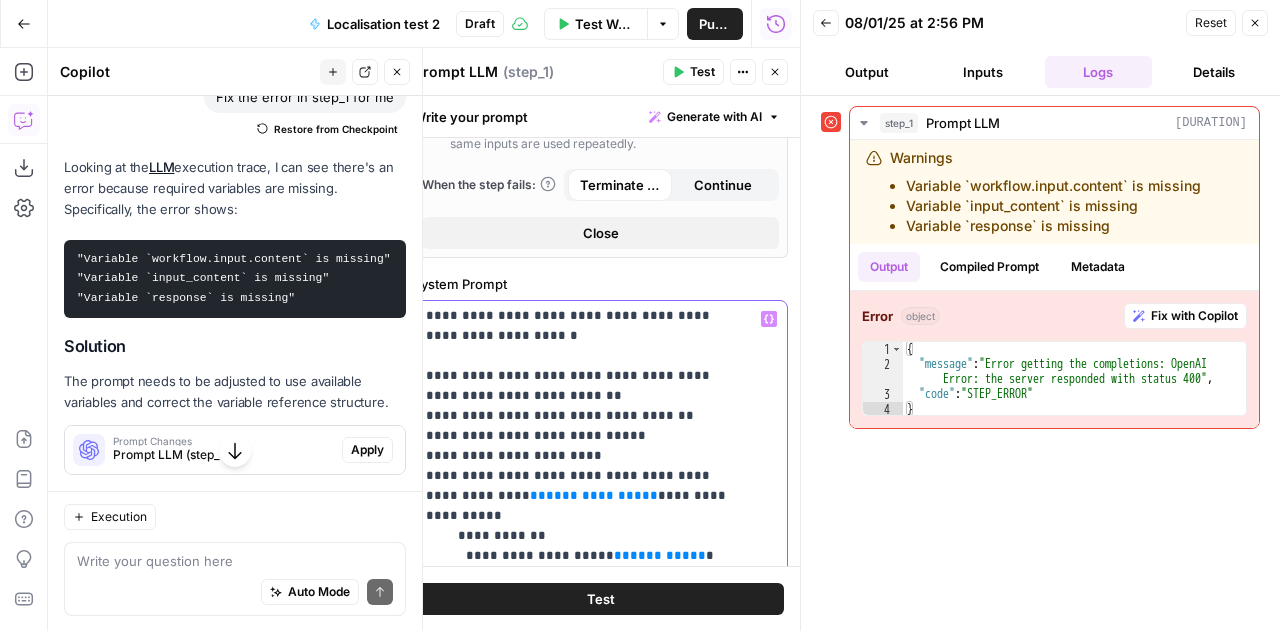 scroll, scrollTop: 664, scrollLeft: 0, axis: vertical 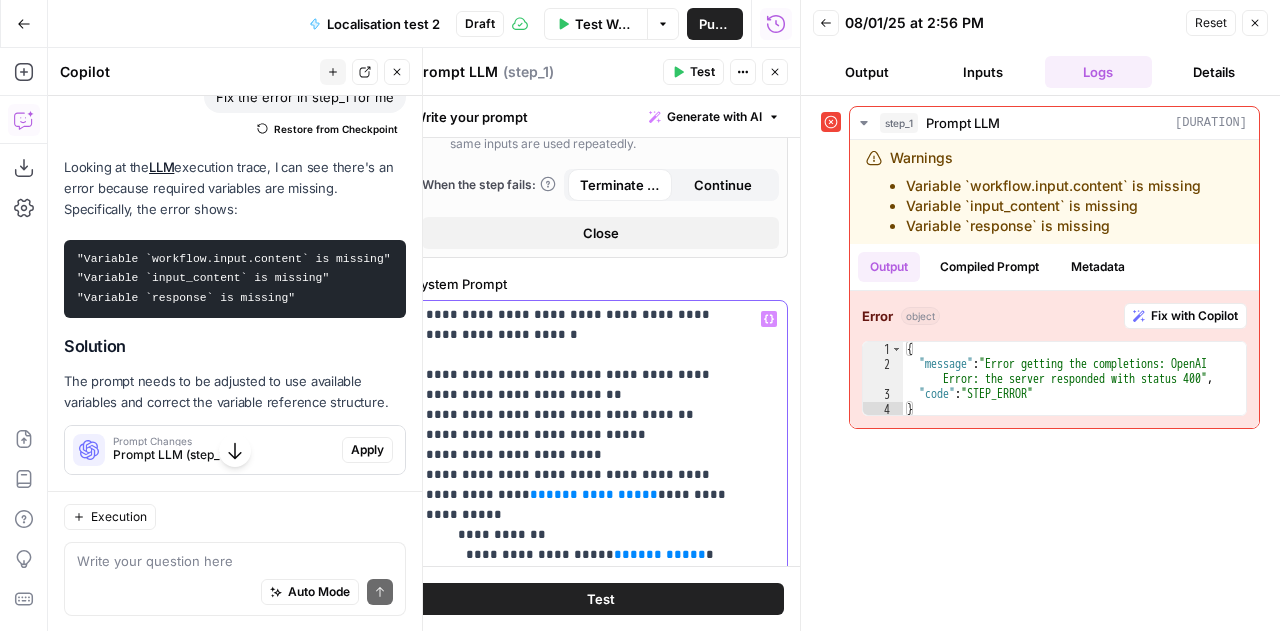 click on "**********" at bounding box center [585, 2885] 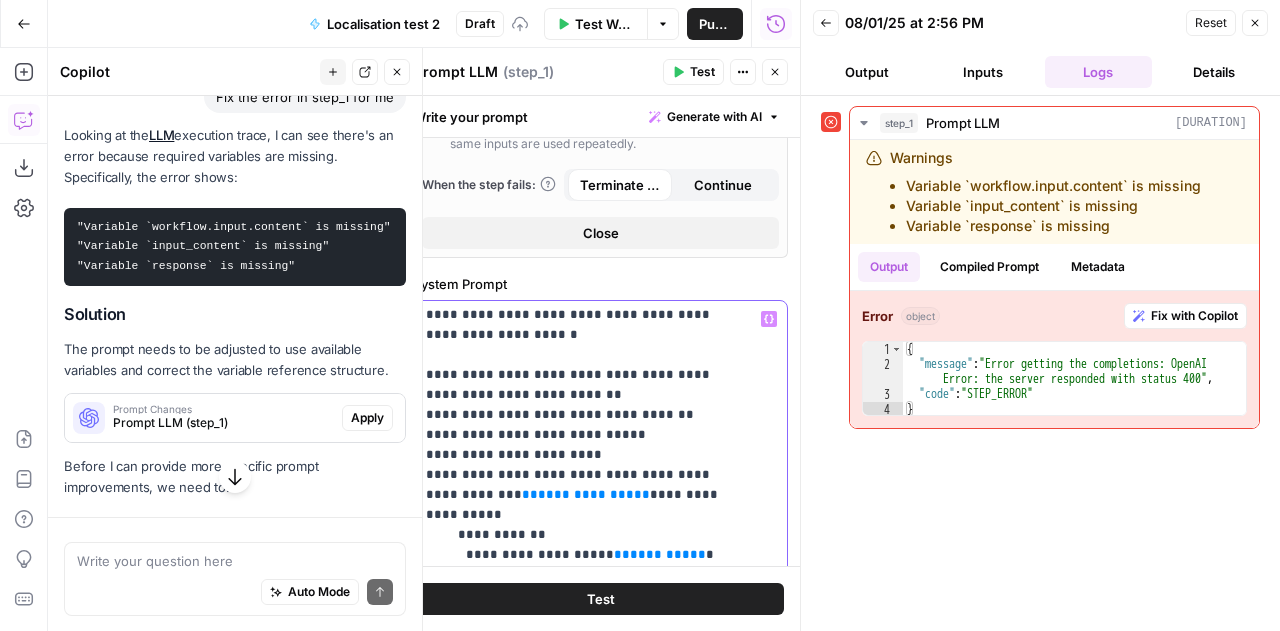 scroll, scrollTop: 712, scrollLeft: 0, axis: vertical 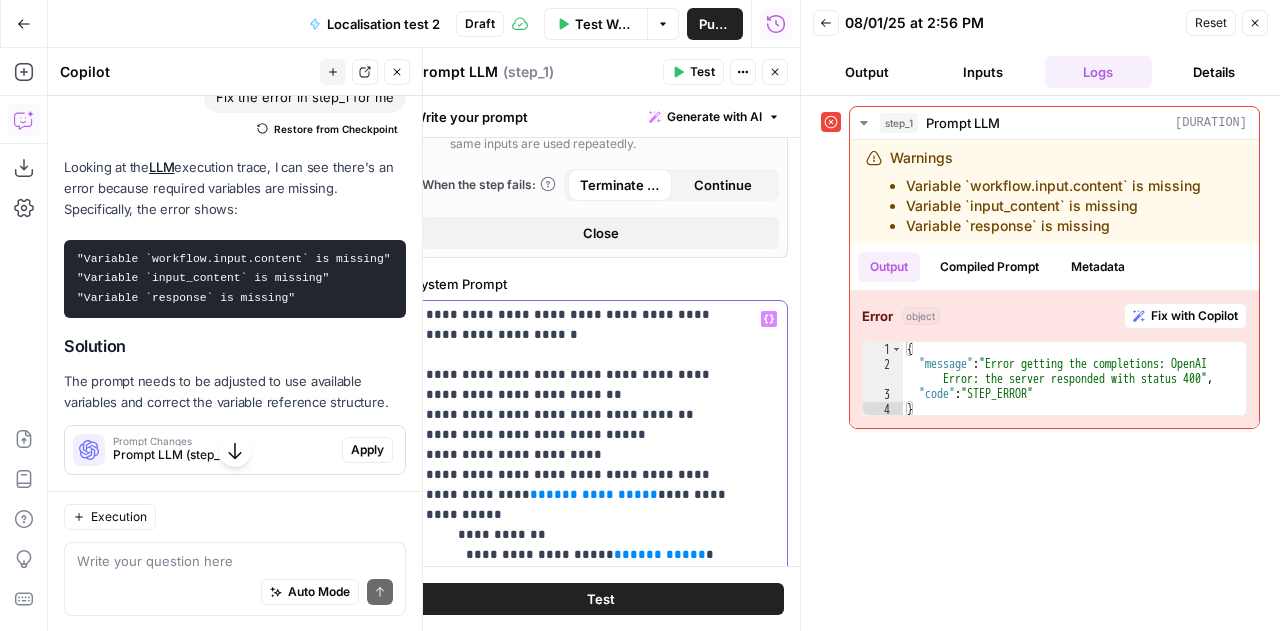 drag, startPoint x: 480, startPoint y: 407, endPoint x: 692, endPoint y: 499, distance: 231.10172 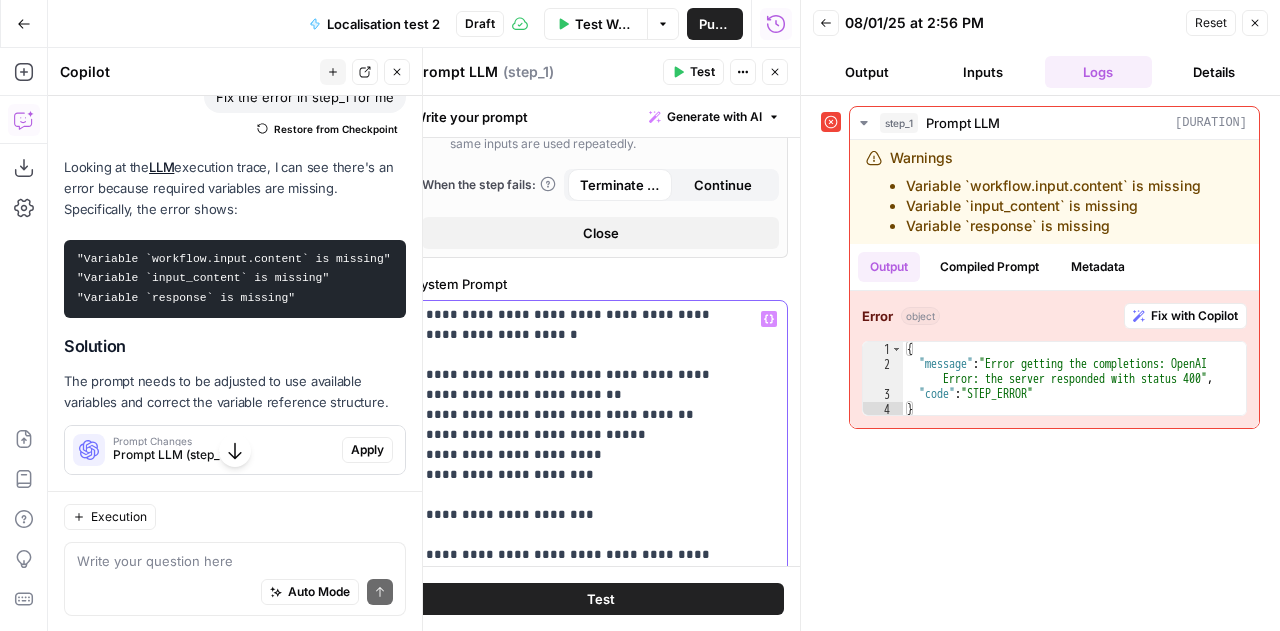 scroll, scrollTop: 409, scrollLeft: 0, axis: vertical 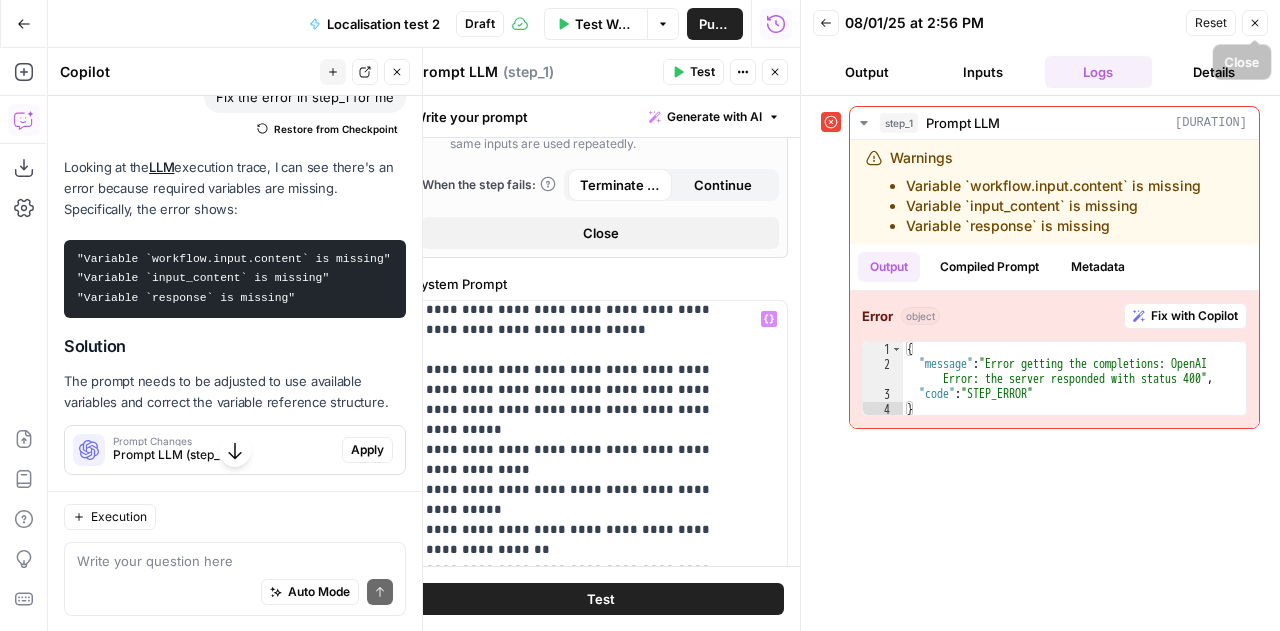 click 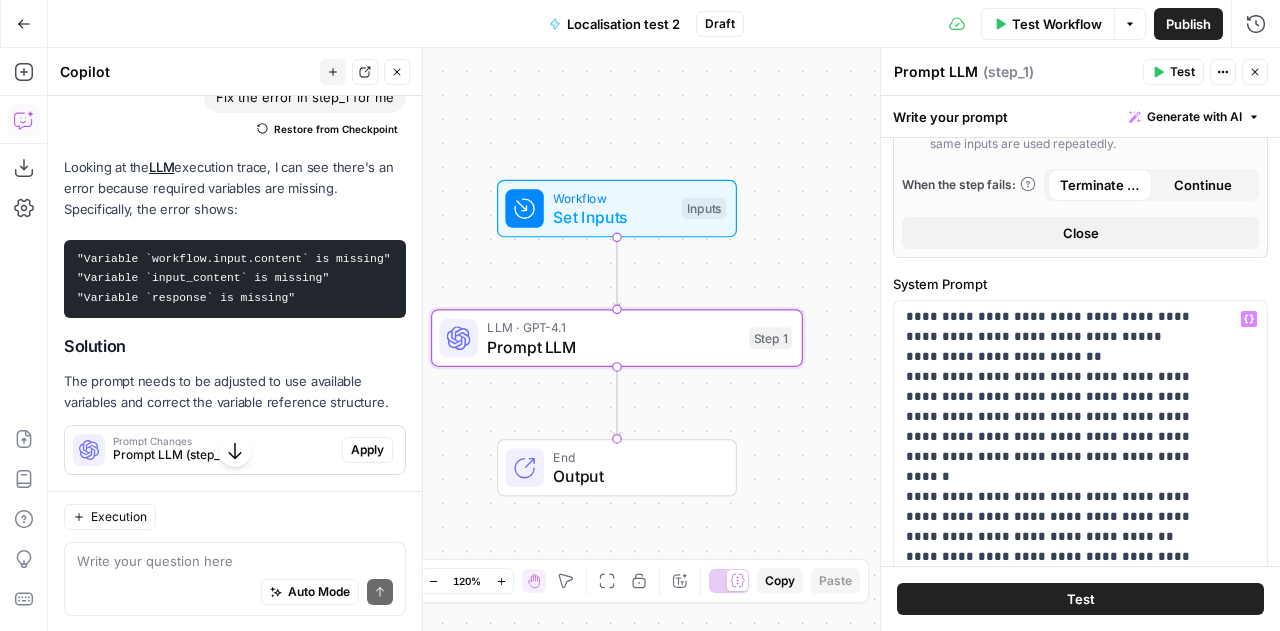 scroll, scrollTop: 4623, scrollLeft: 0, axis: vertical 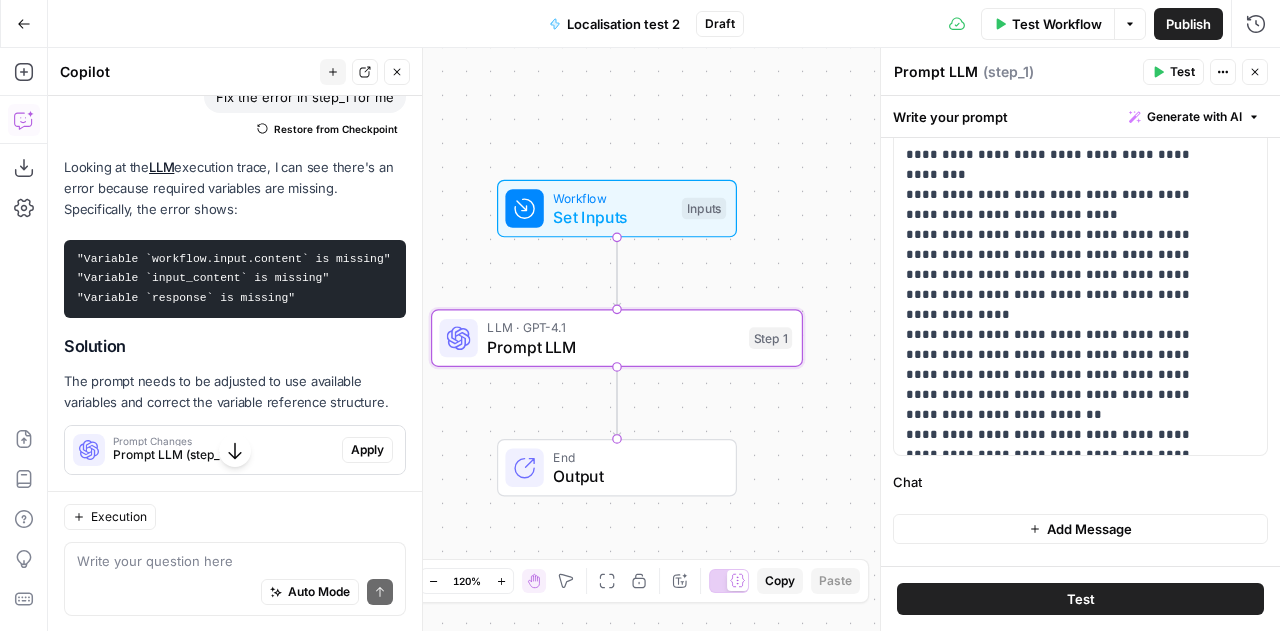 click on "Test" at bounding box center (1081, 599) 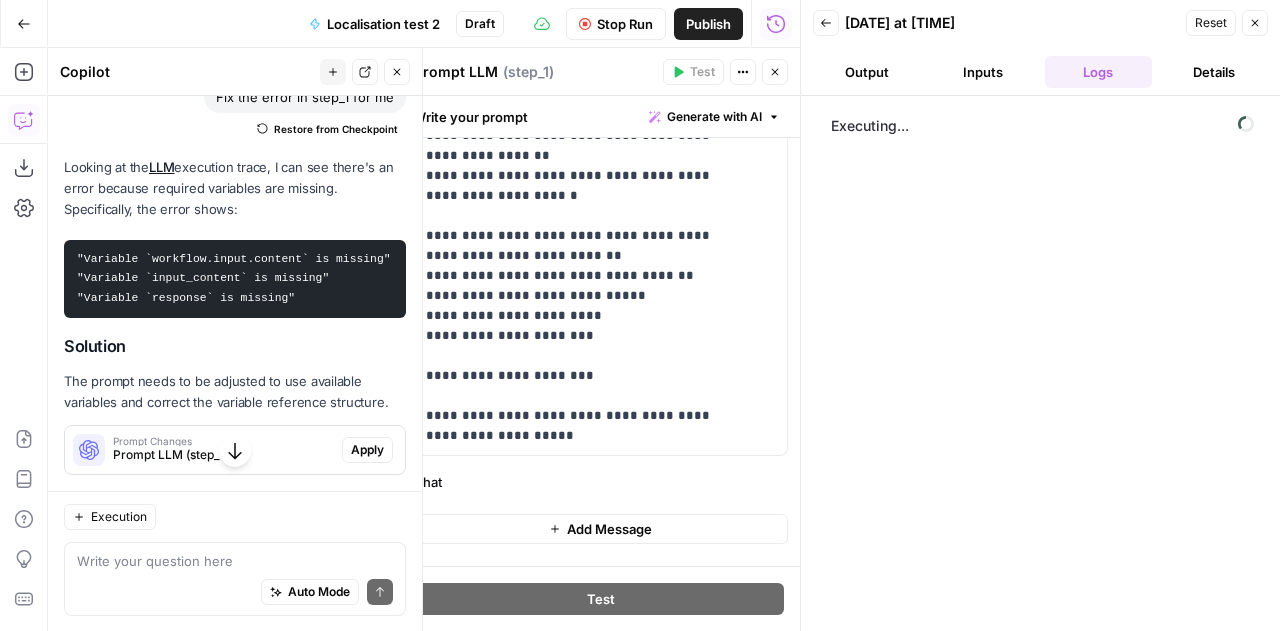 scroll, scrollTop: 0, scrollLeft: 0, axis: both 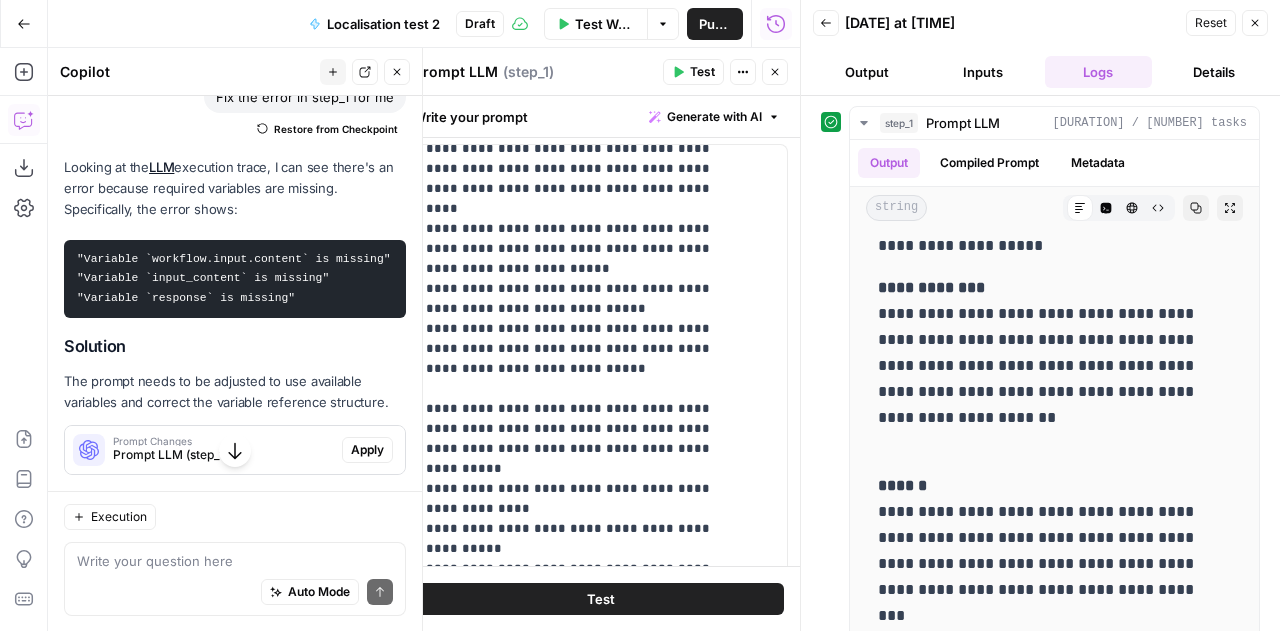 click on "Inputs" at bounding box center (983, 72) 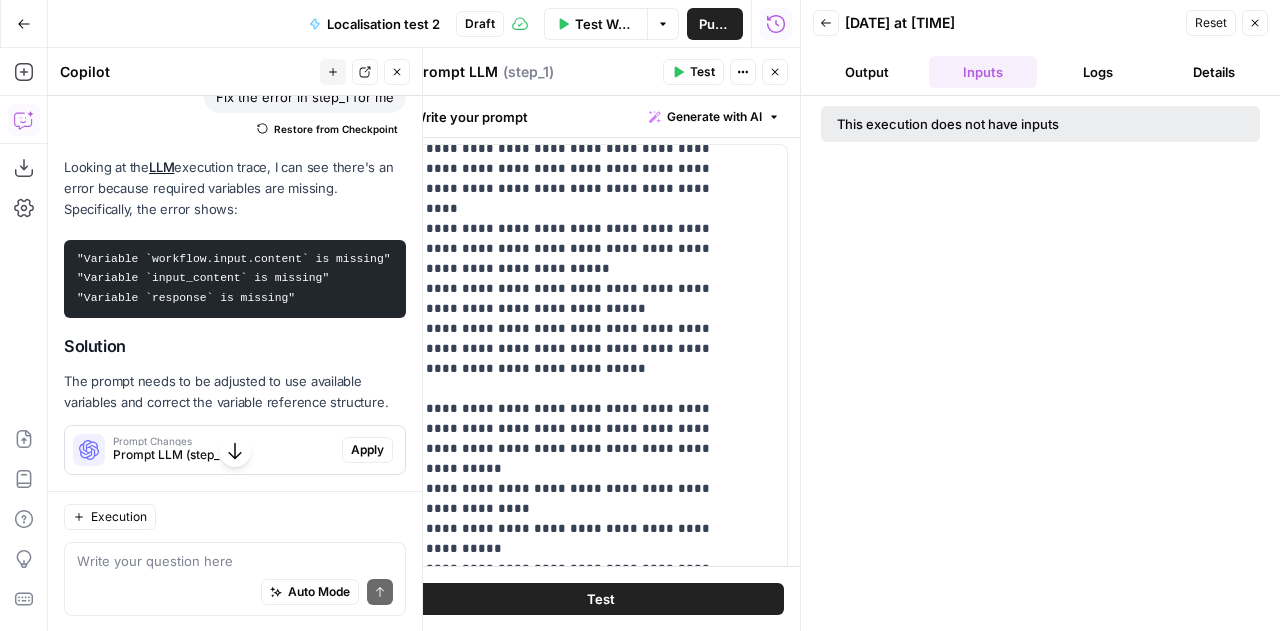 click on "Output" at bounding box center (867, 72) 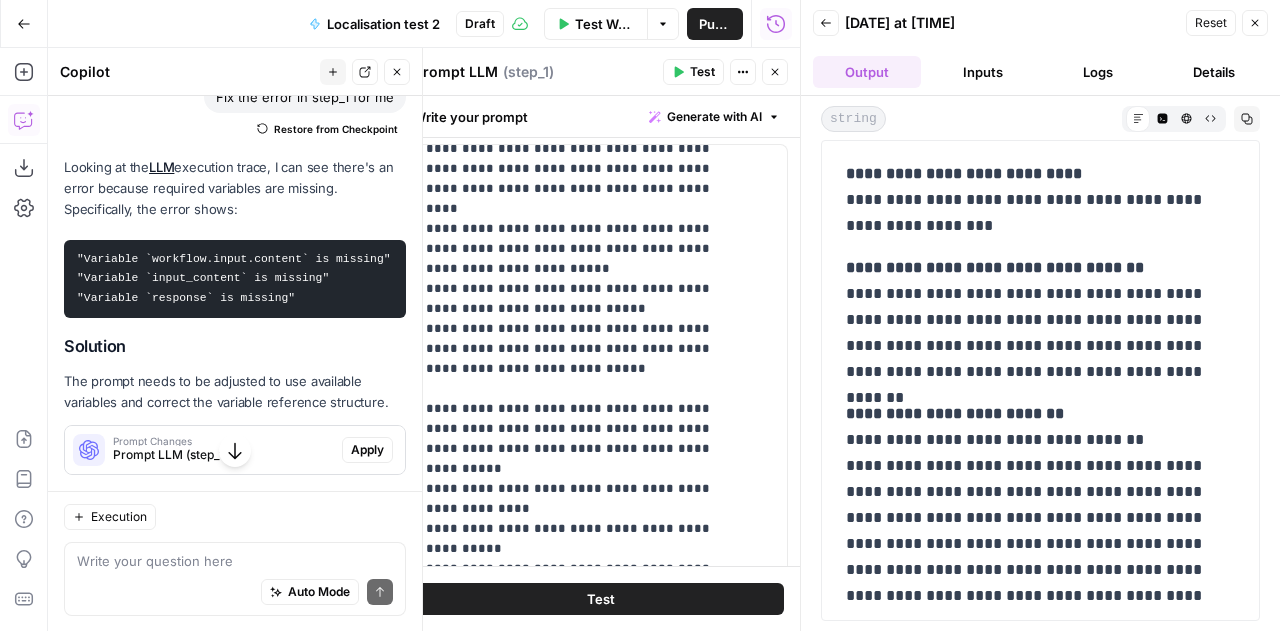 scroll, scrollTop: 277, scrollLeft: 0, axis: vertical 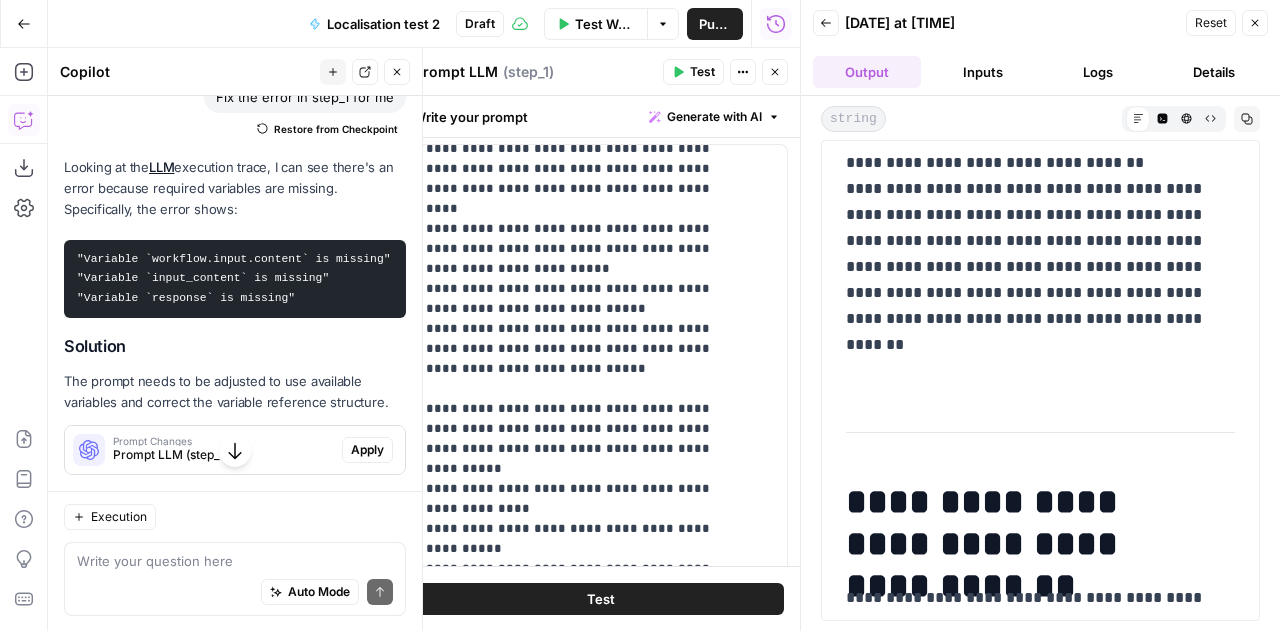 click on "Details" at bounding box center [1214, 72] 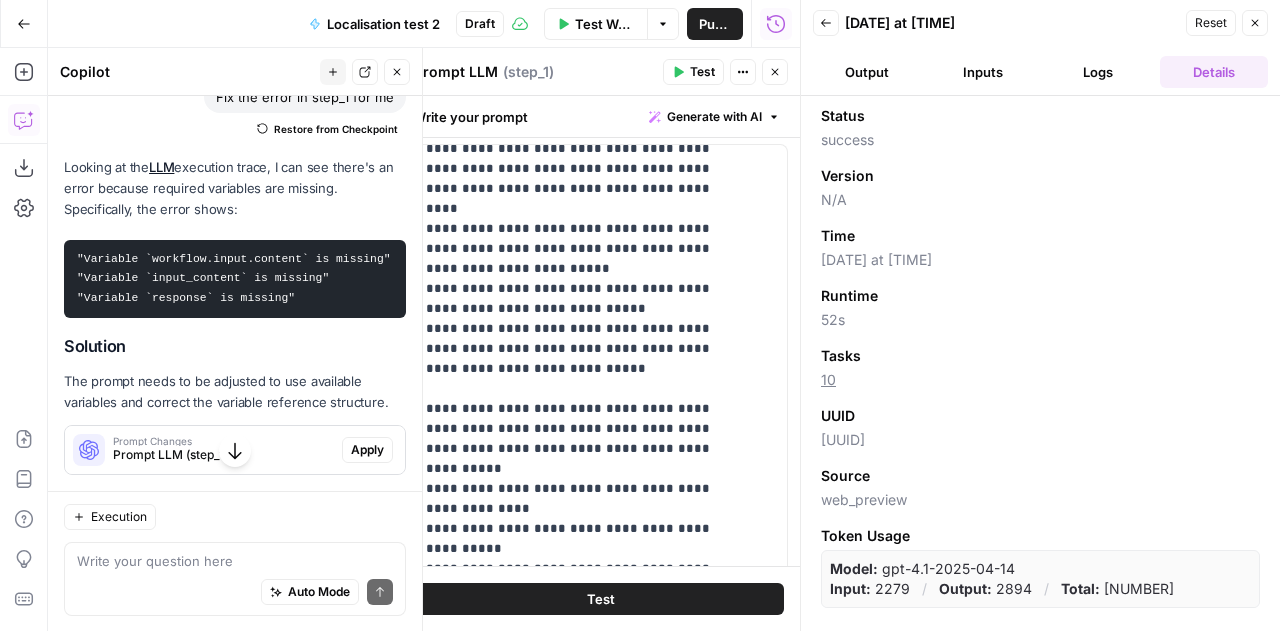 click 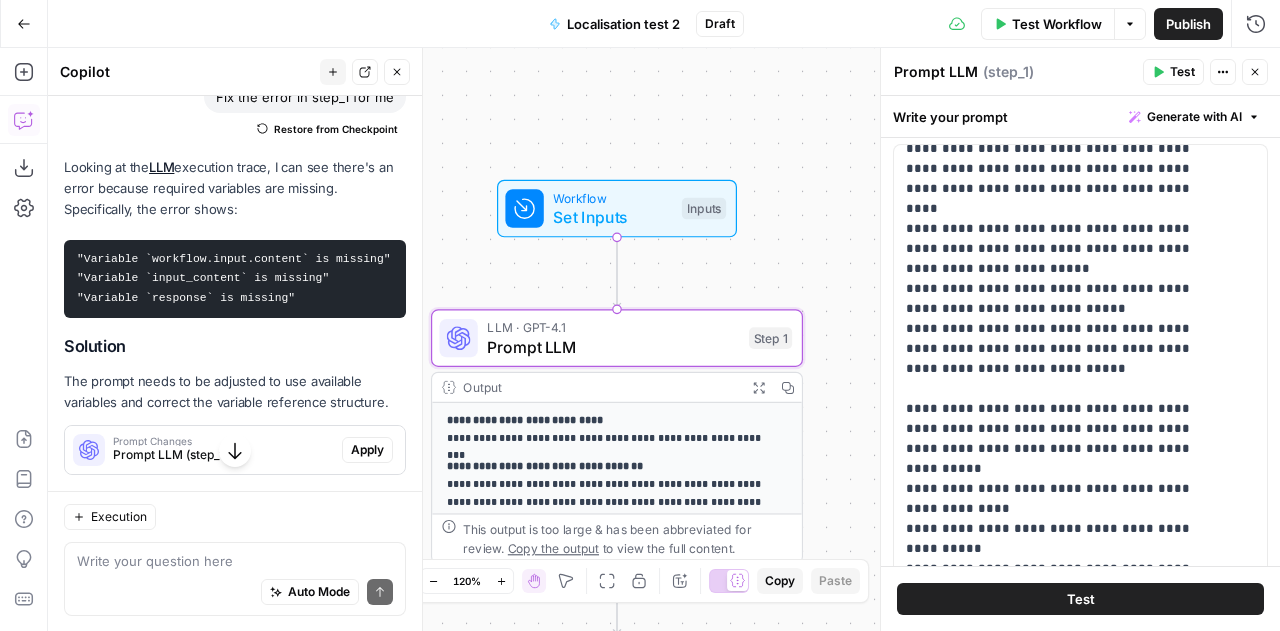 click 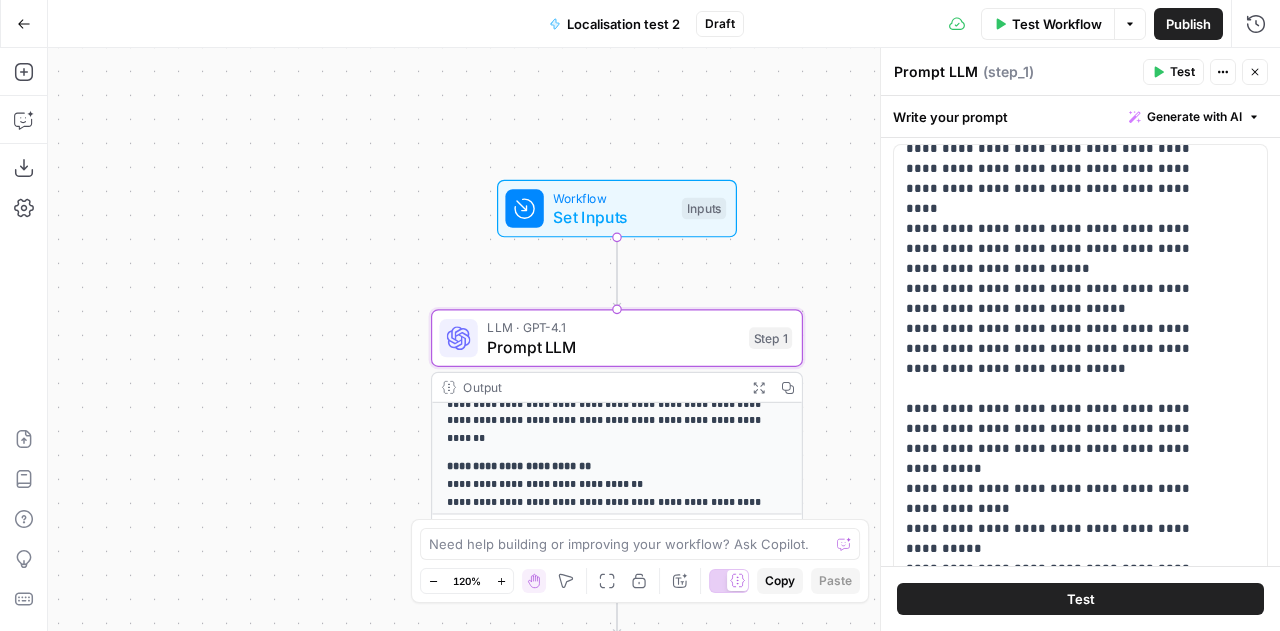 scroll, scrollTop: 84, scrollLeft: 0, axis: vertical 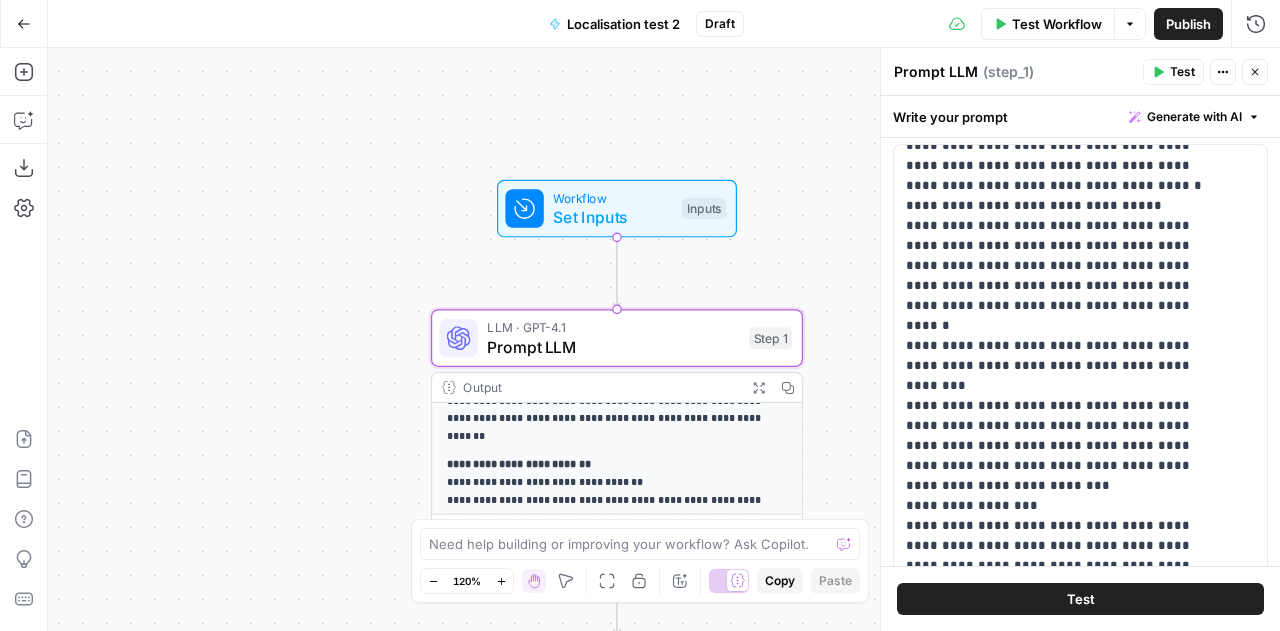 click on "**********" at bounding box center [608, 526] 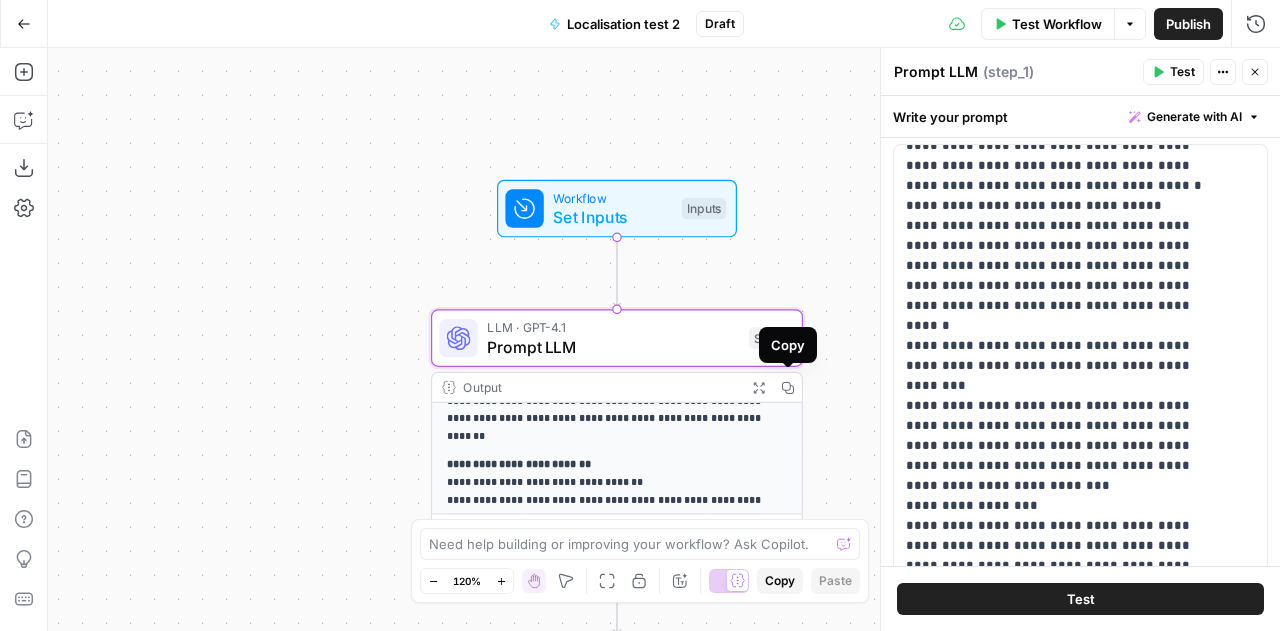 click 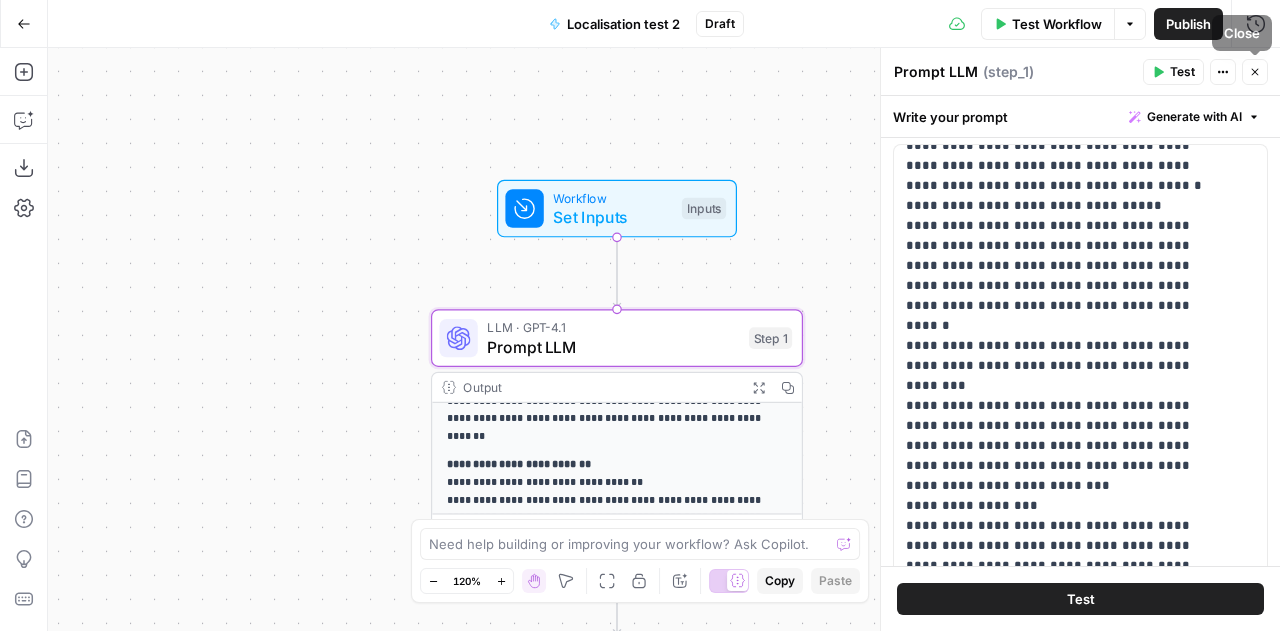 click on "Close" at bounding box center [1255, 72] 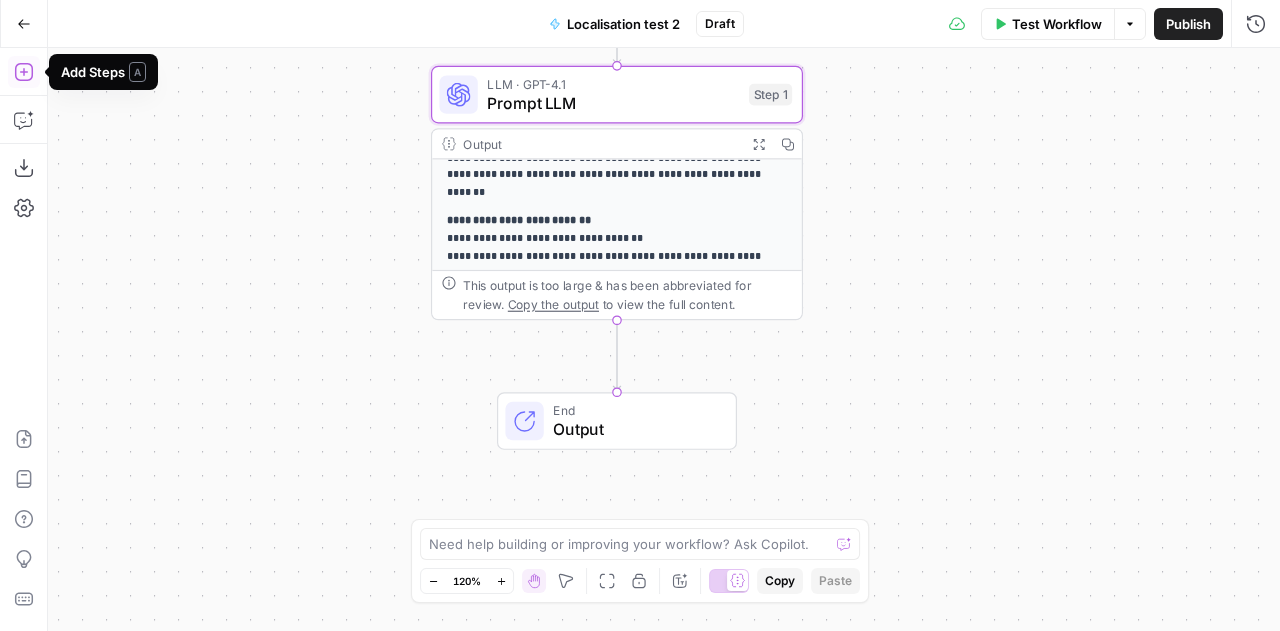 click 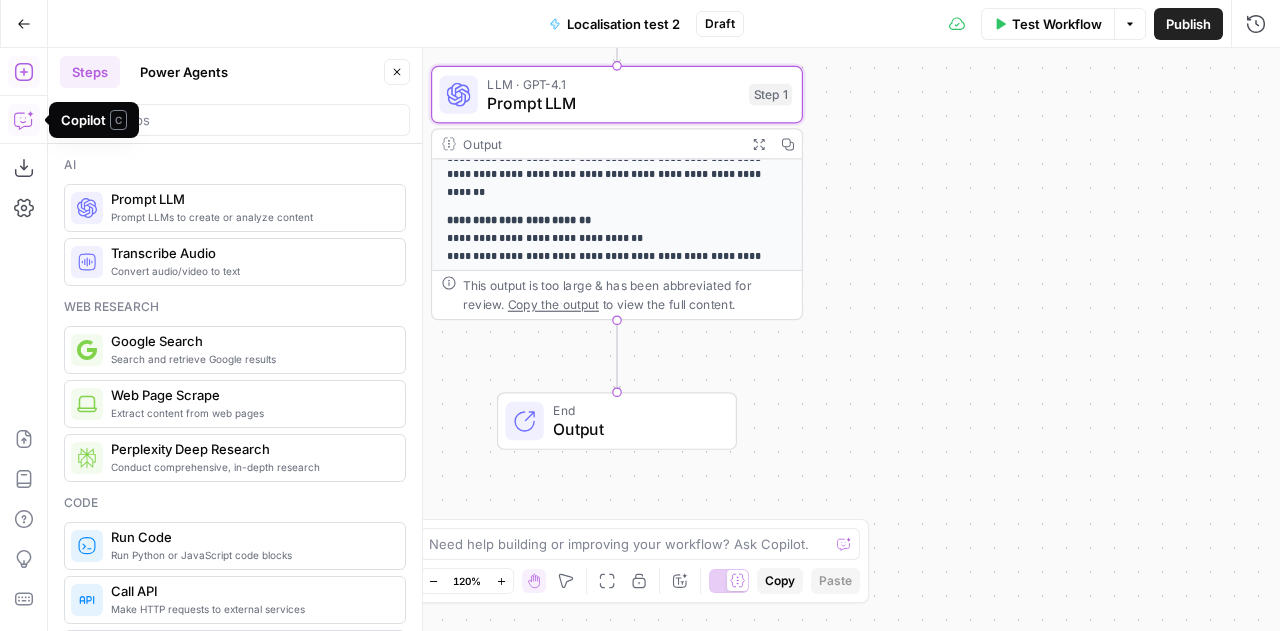 click on "Search and retrieve Google results" at bounding box center [250, 359] 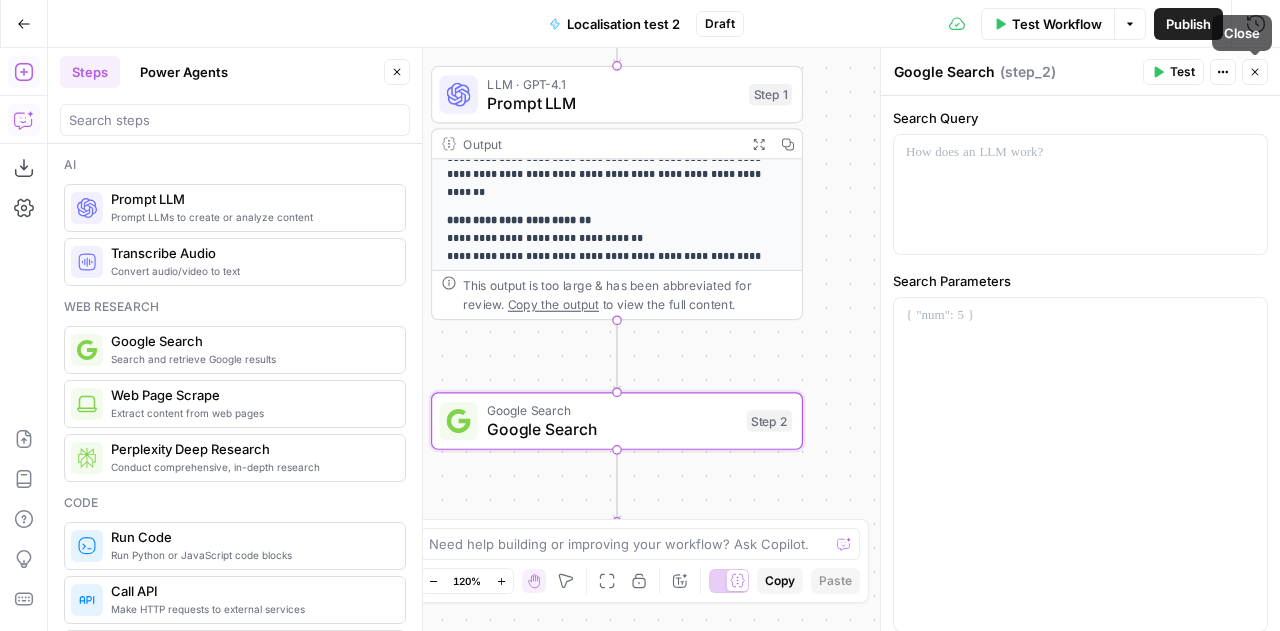 click 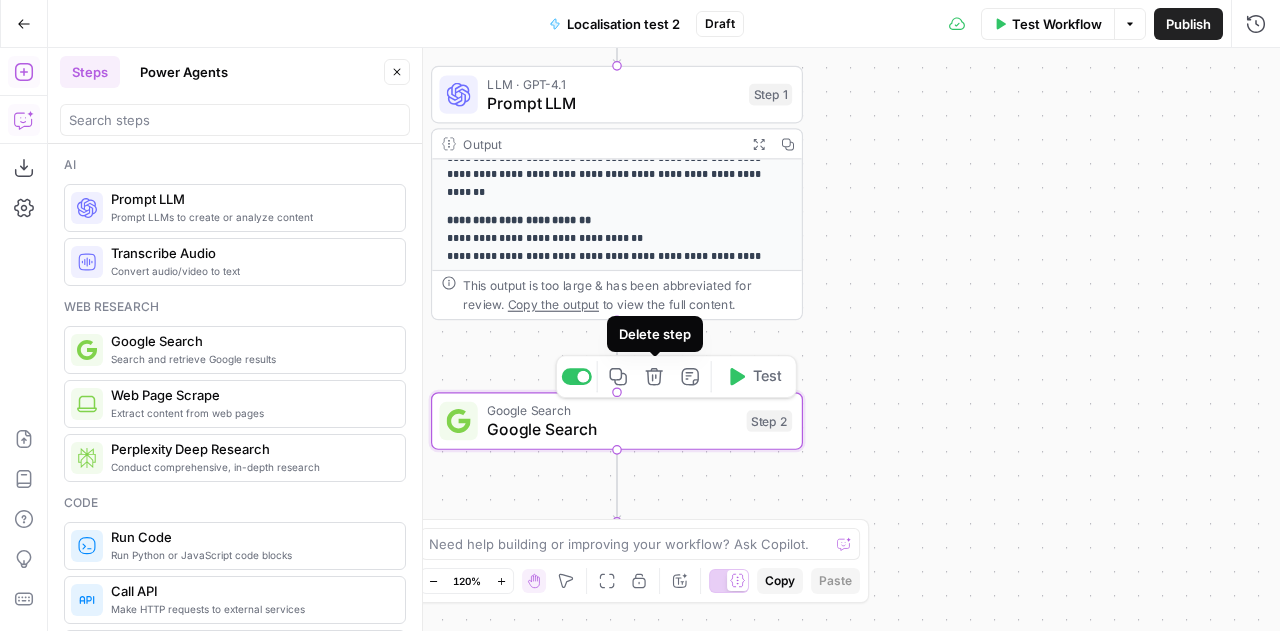 click 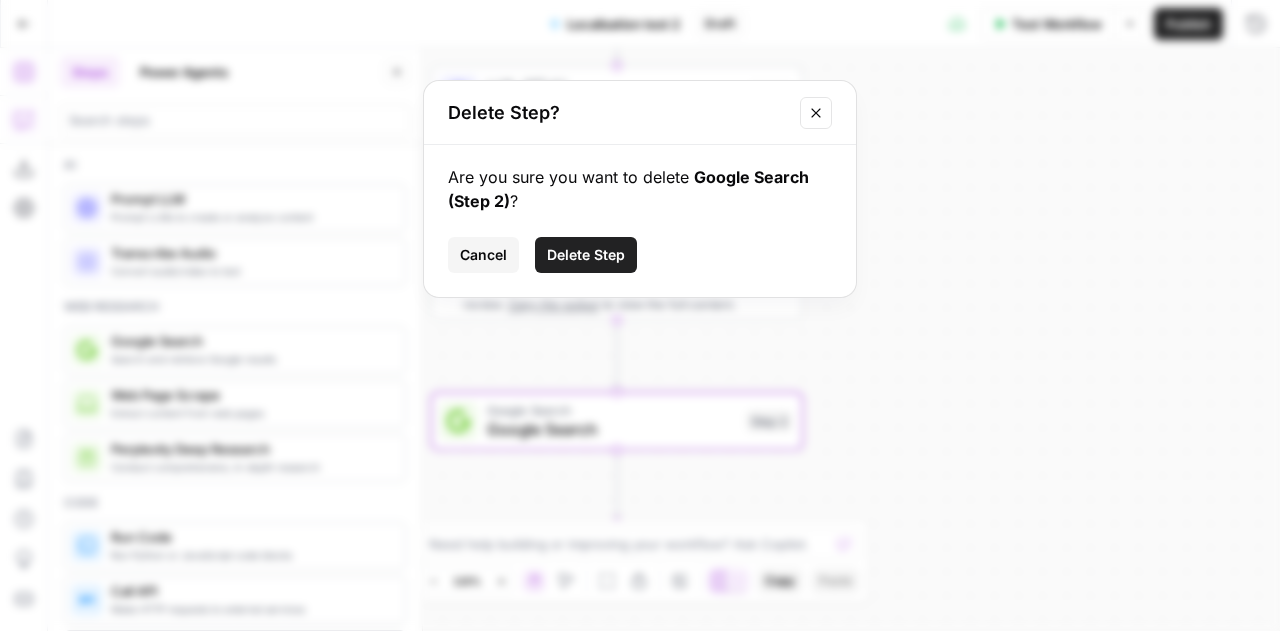 click on "Delete Step" at bounding box center (586, 255) 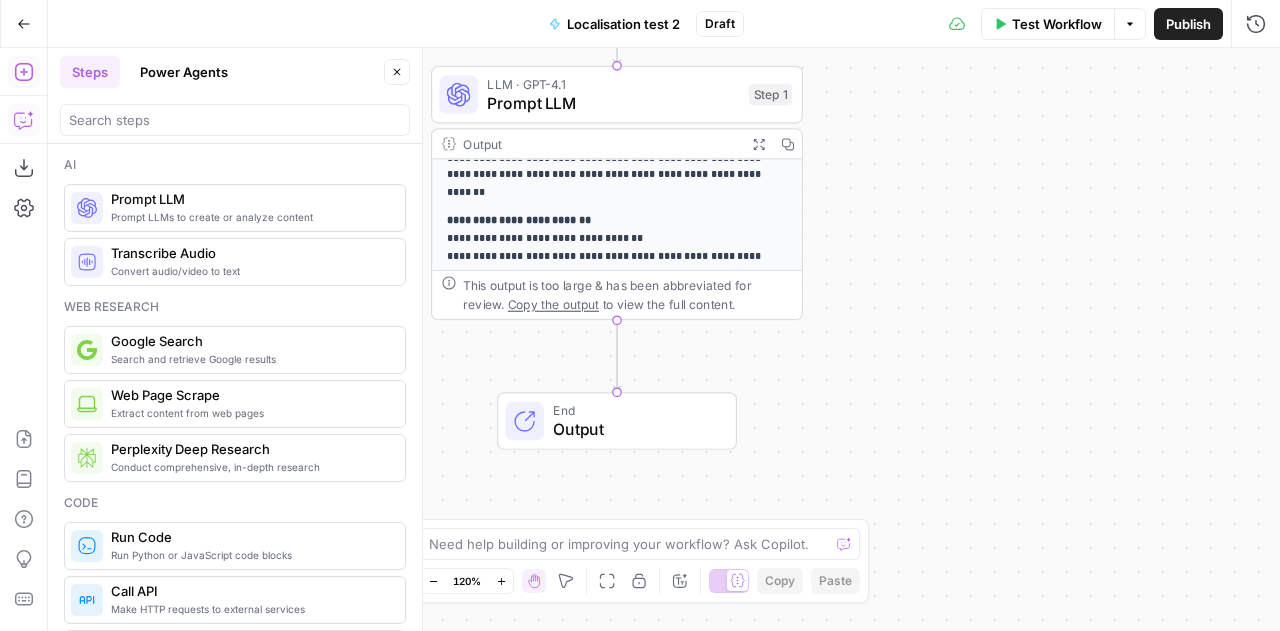 click on "Prompt LLM" at bounding box center [250, 199] 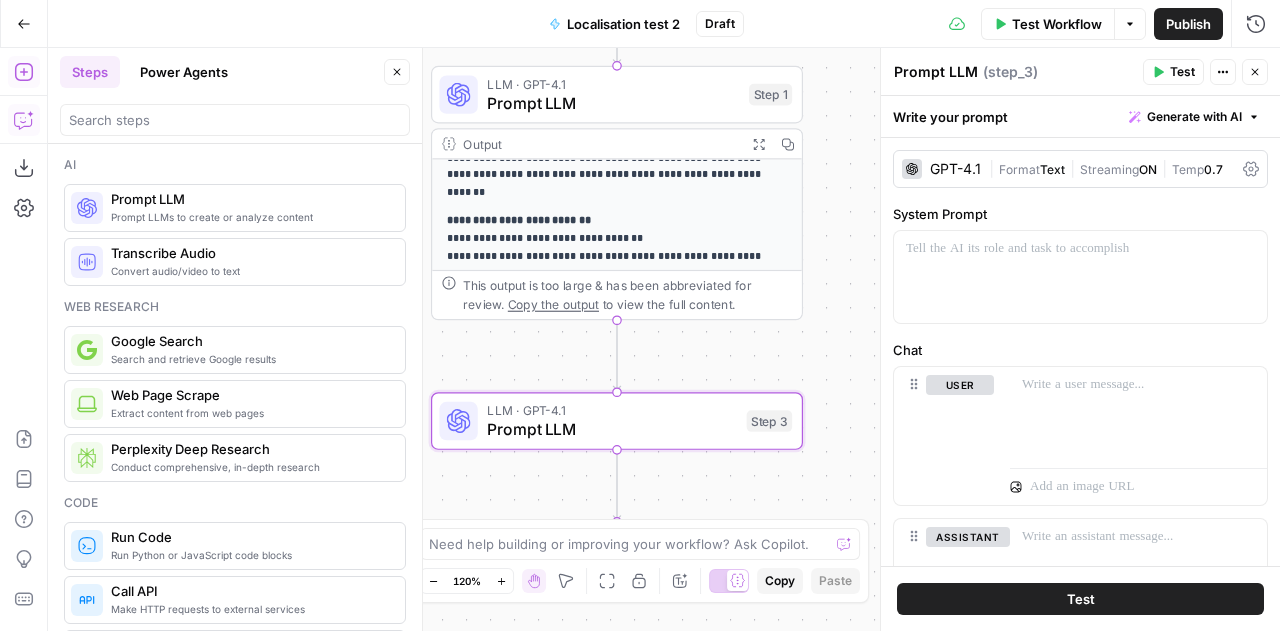 click on "Prompt LLM" at bounding box center [936, 72] 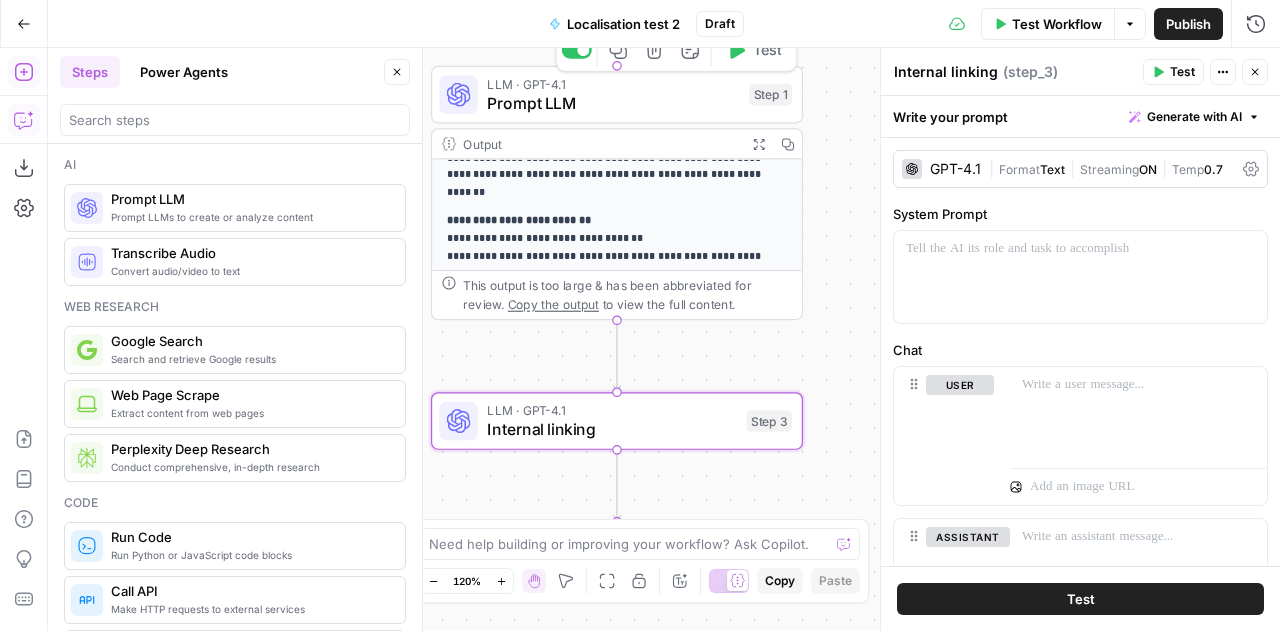 type on "Internal linking" 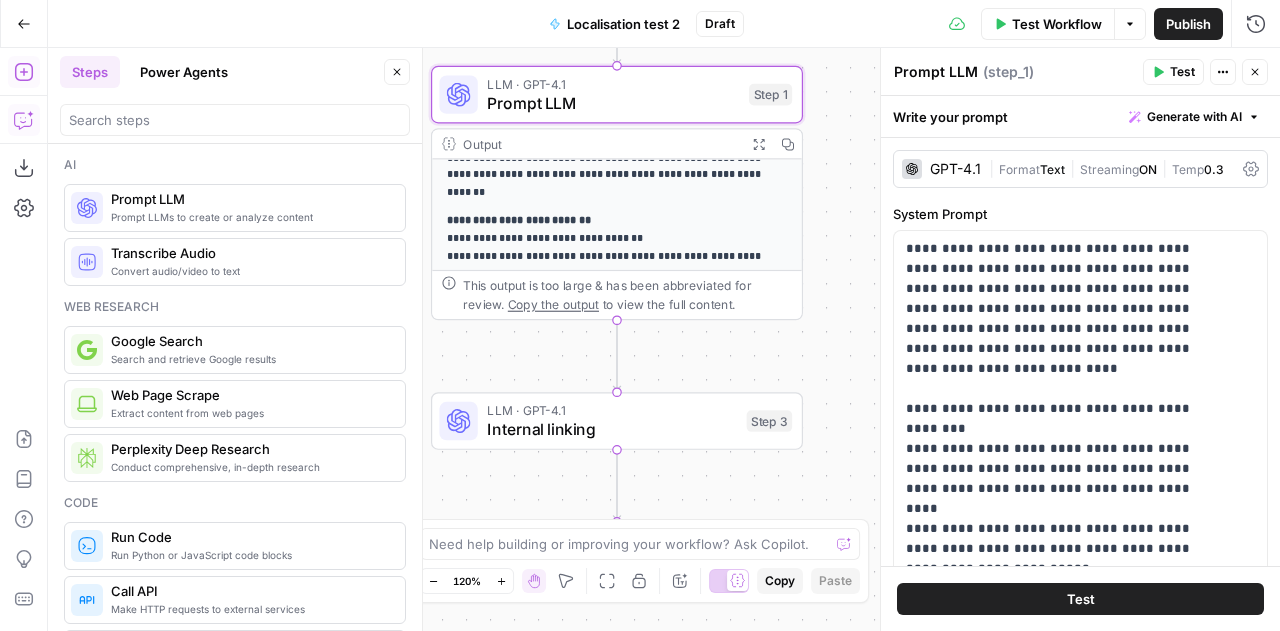 click on "Prompt LLM" at bounding box center (936, 72) 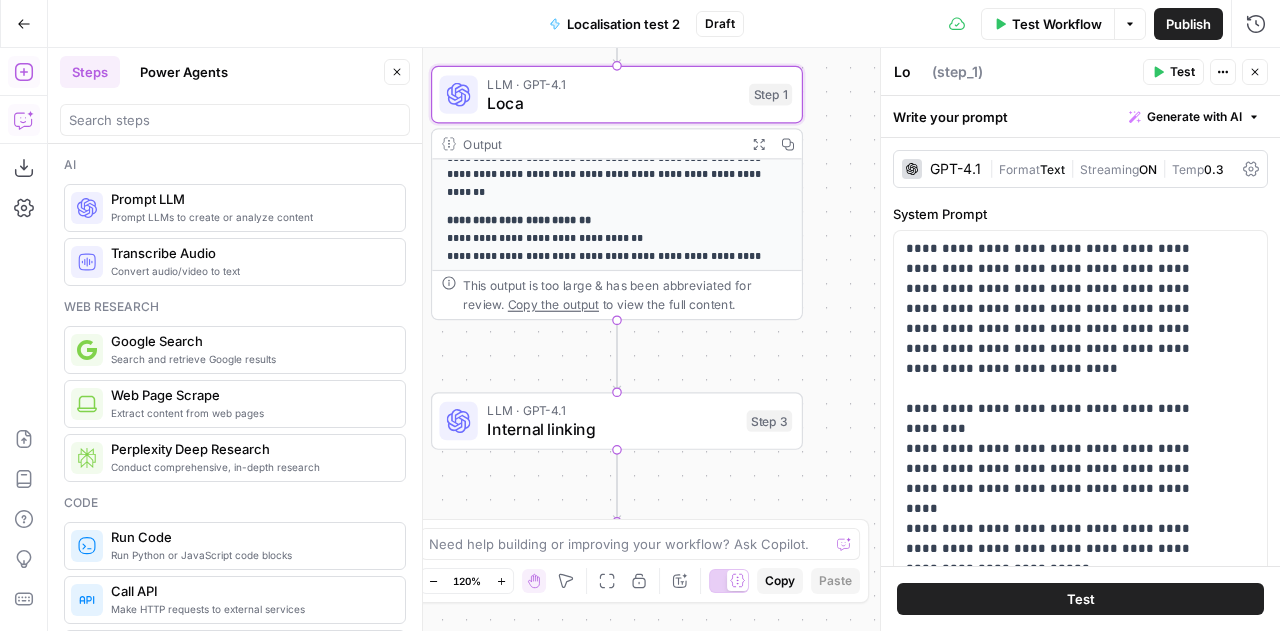 type on "L" 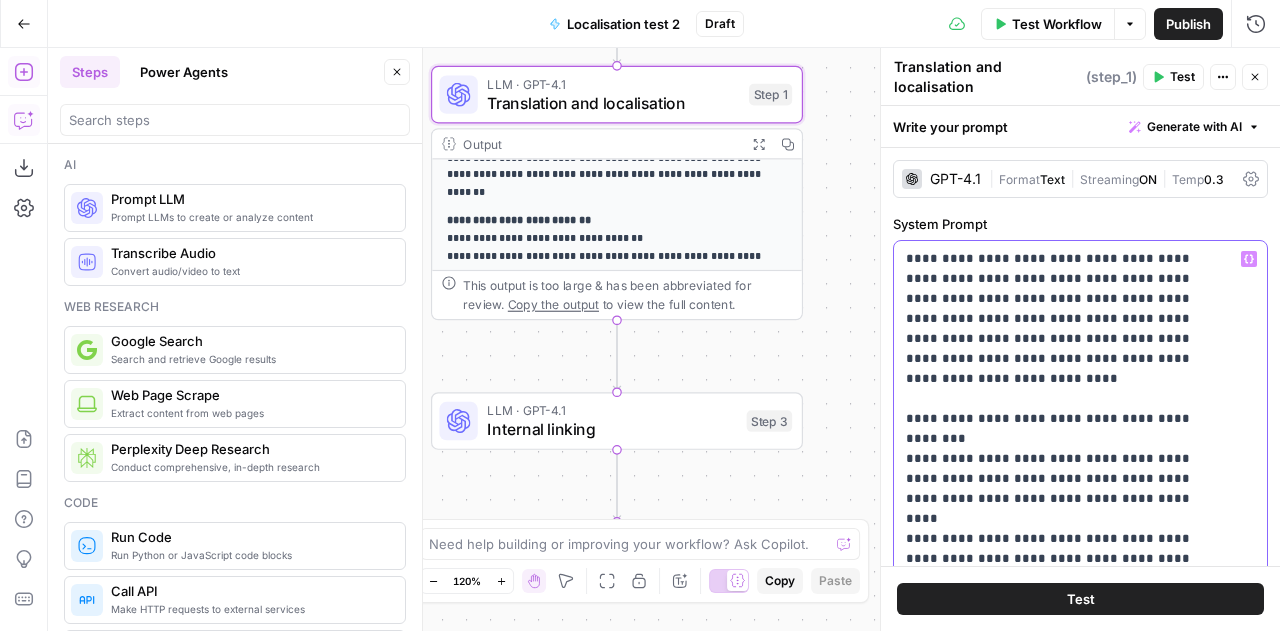 click on "**********" at bounding box center [1065, 3409] 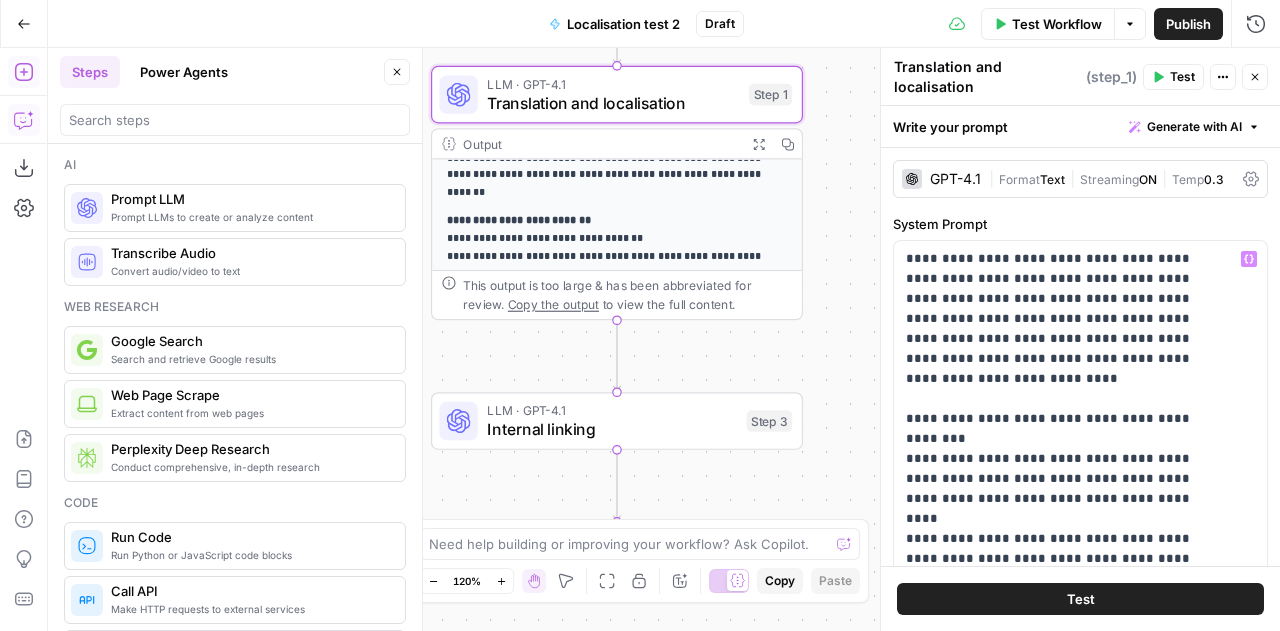 click on "Translation and localisation" at bounding box center [987, 77] 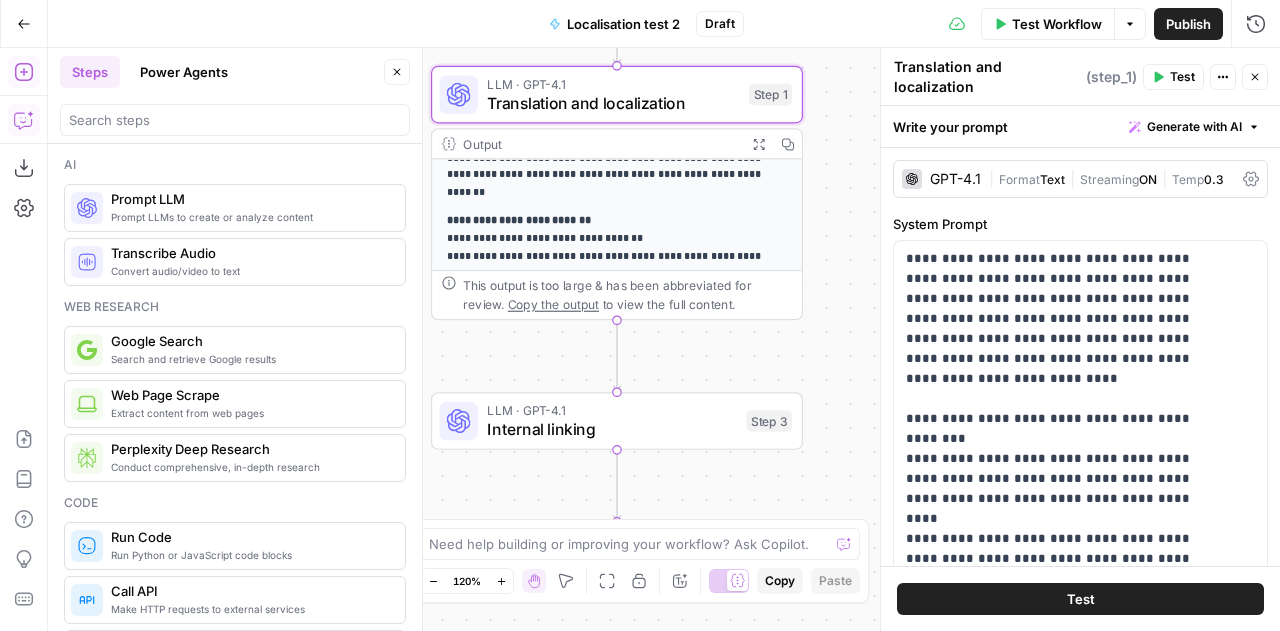 type on "Translation and localization" 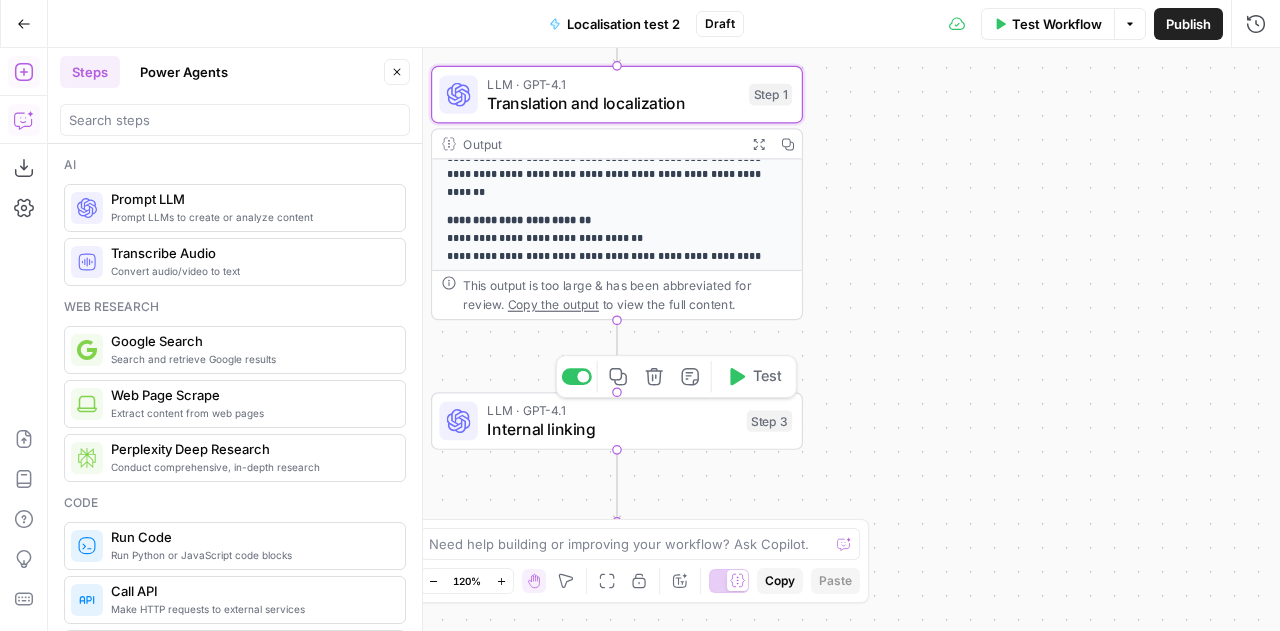 click on "LLM · GPT-4.1" at bounding box center (612, 410) 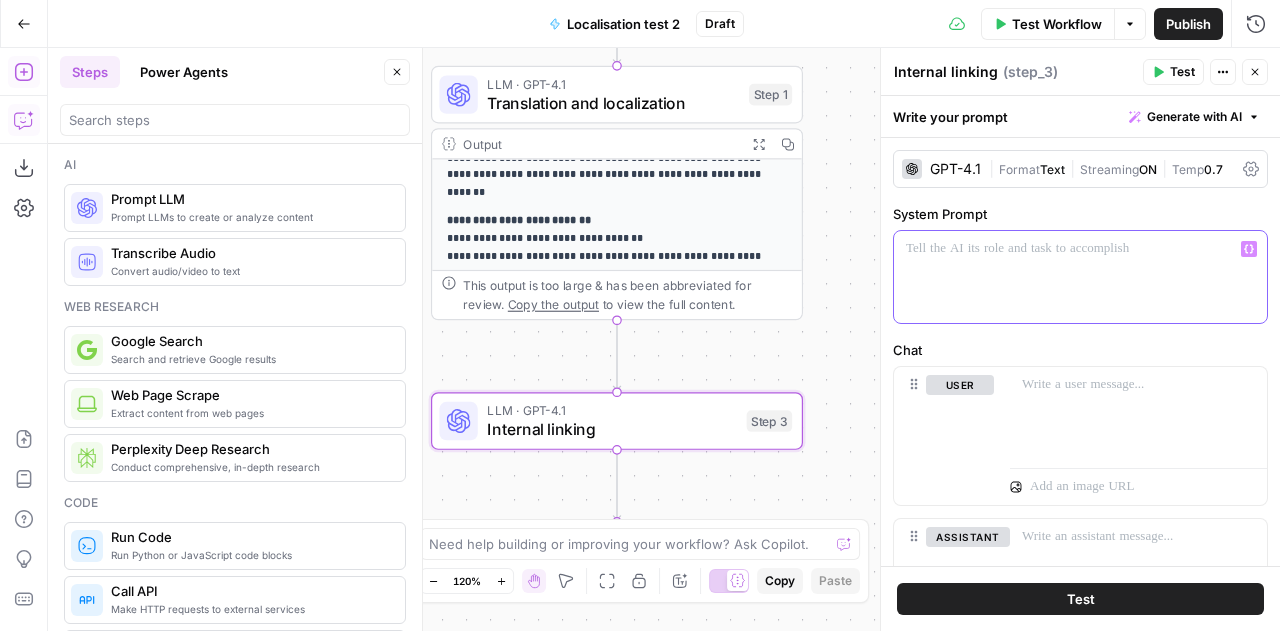 click at bounding box center [1080, 277] 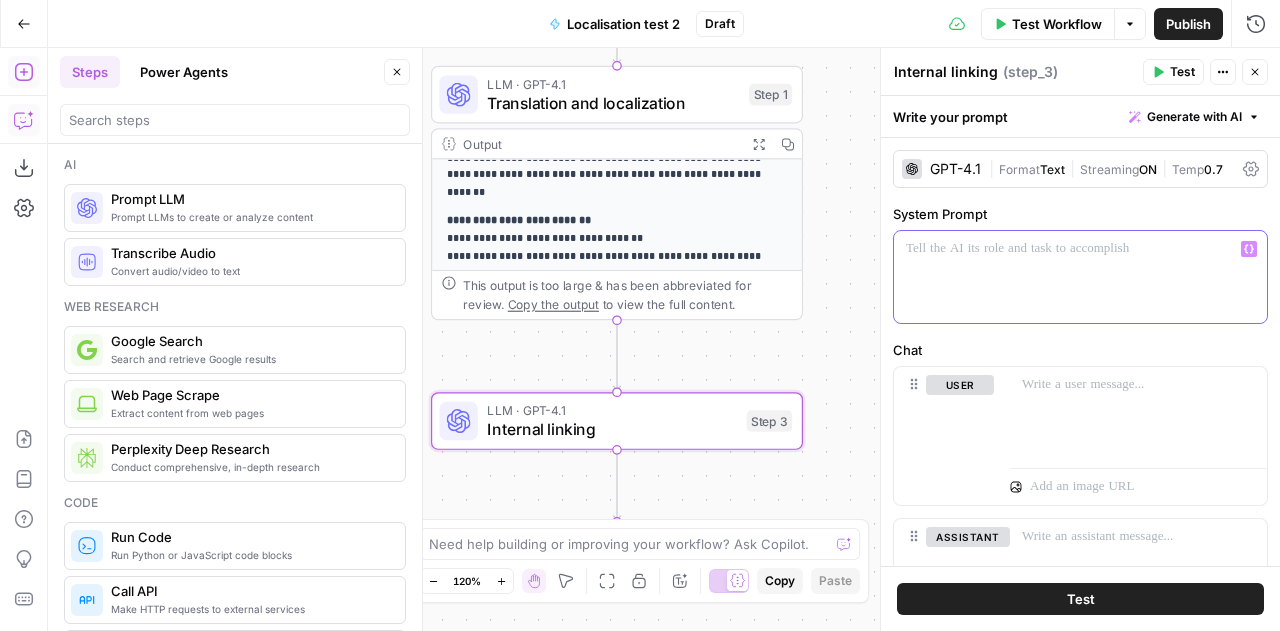 type 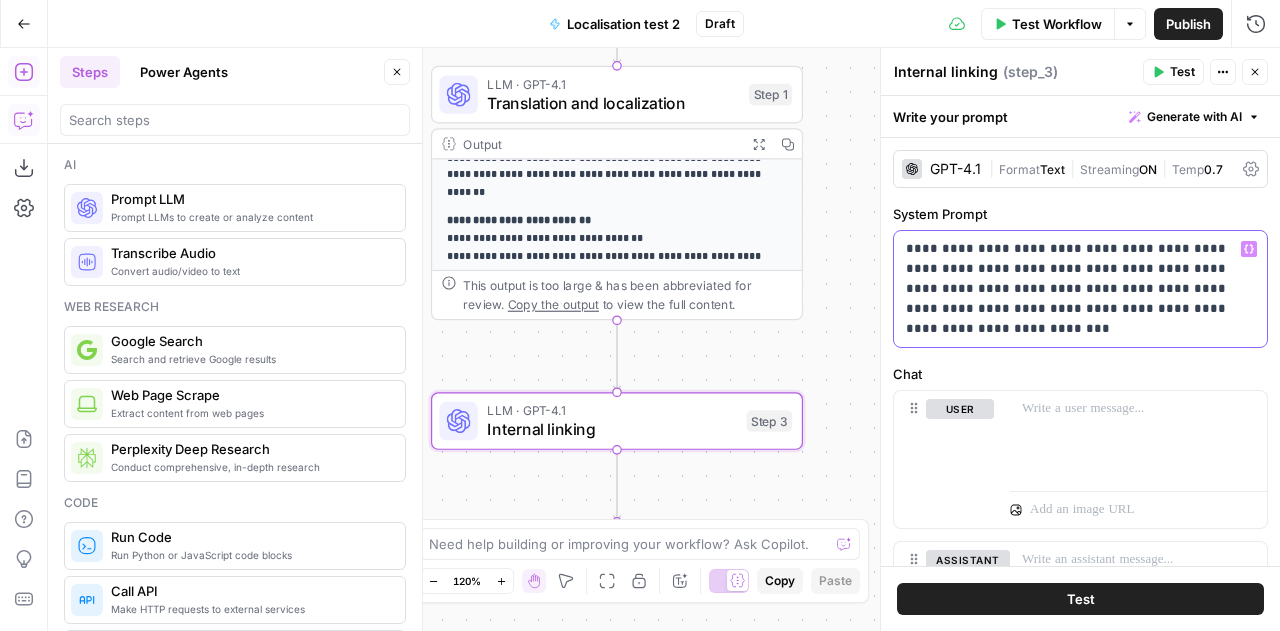 scroll, scrollTop: 114, scrollLeft: 0, axis: vertical 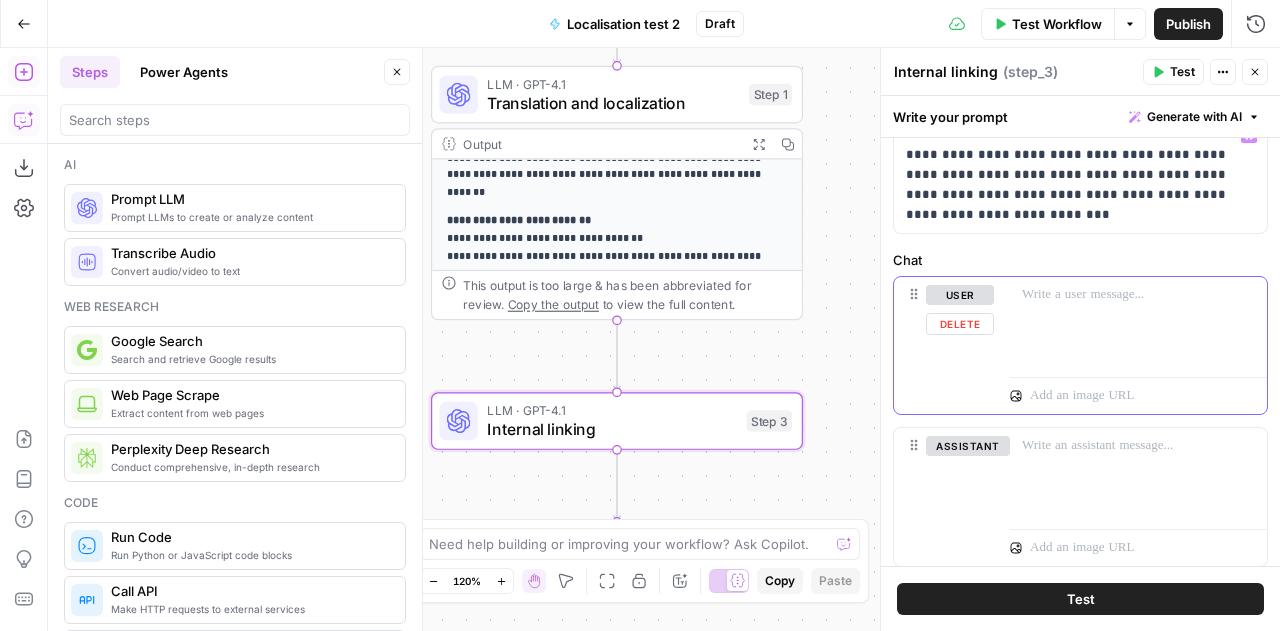 click on "Delete" at bounding box center (960, 324) 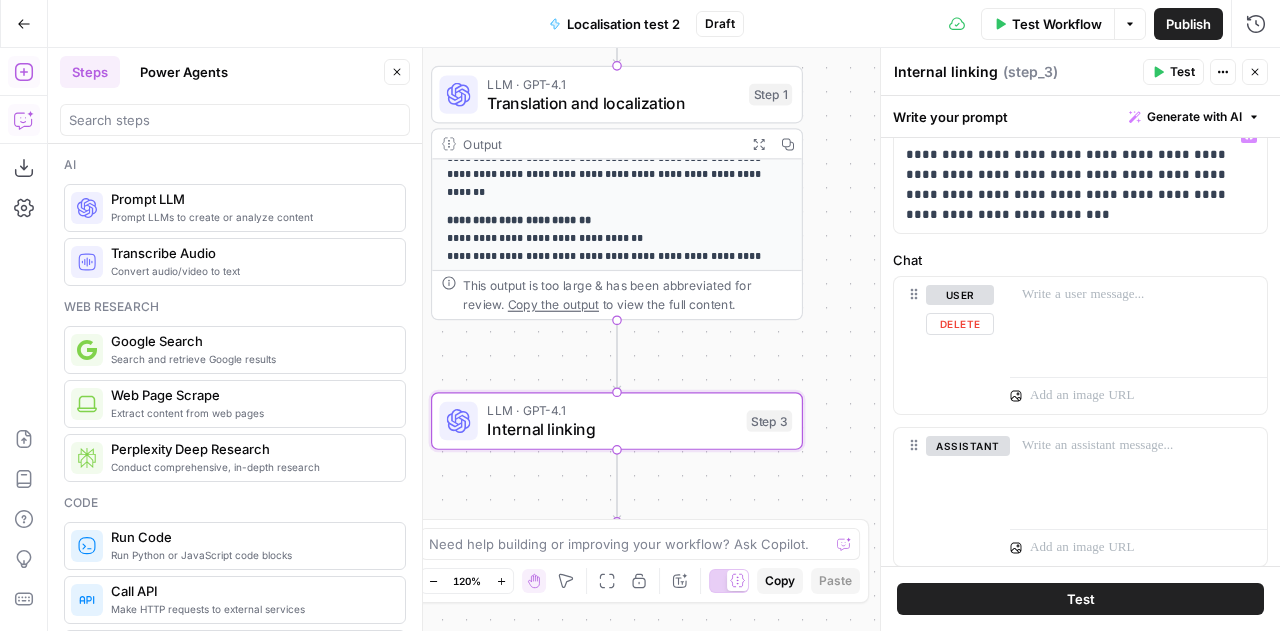 scroll, scrollTop: 66, scrollLeft: 0, axis: vertical 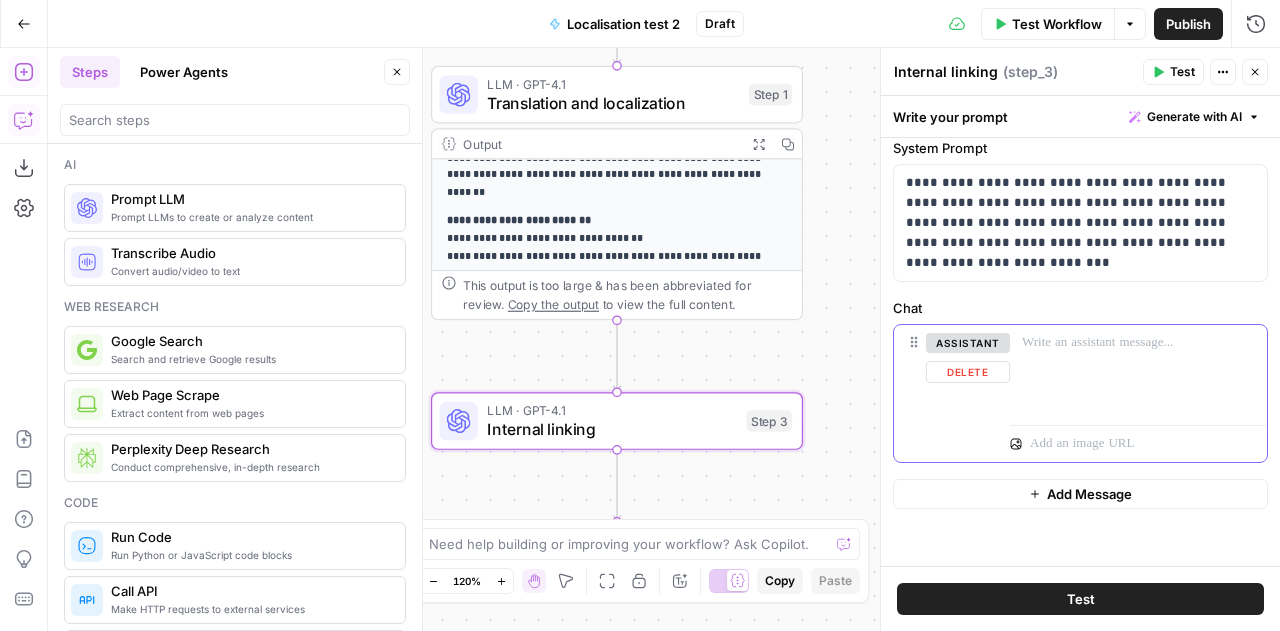 click on "Delete" at bounding box center [968, 372] 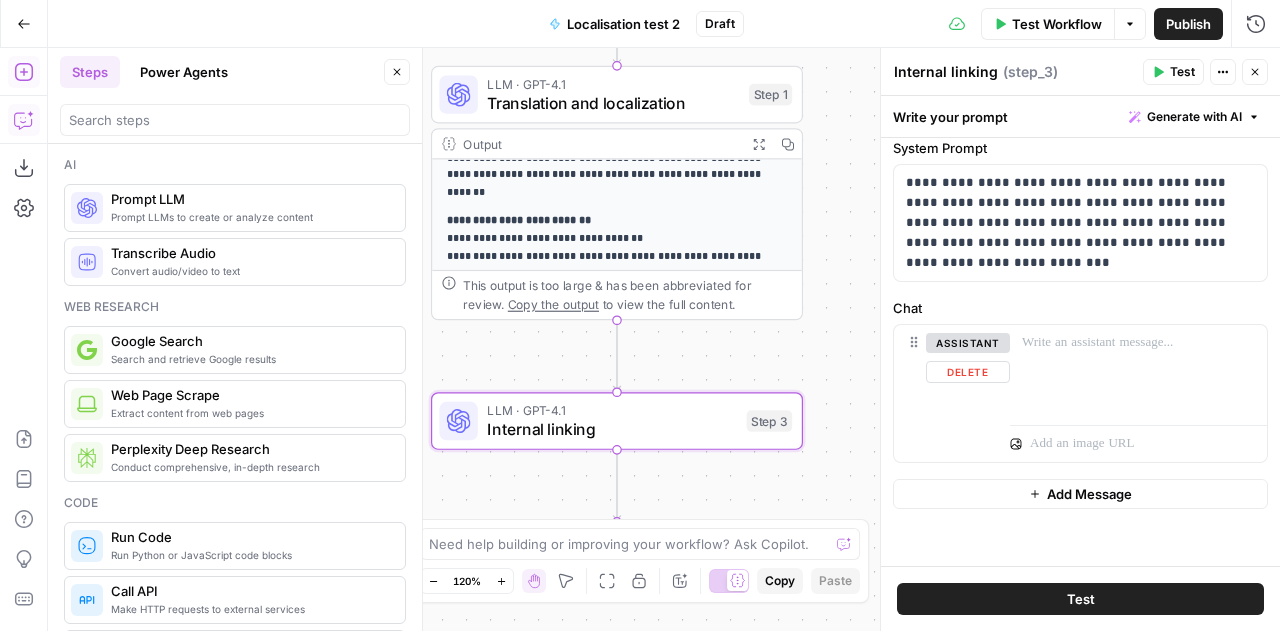 scroll, scrollTop: 0, scrollLeft: 0, axis: both 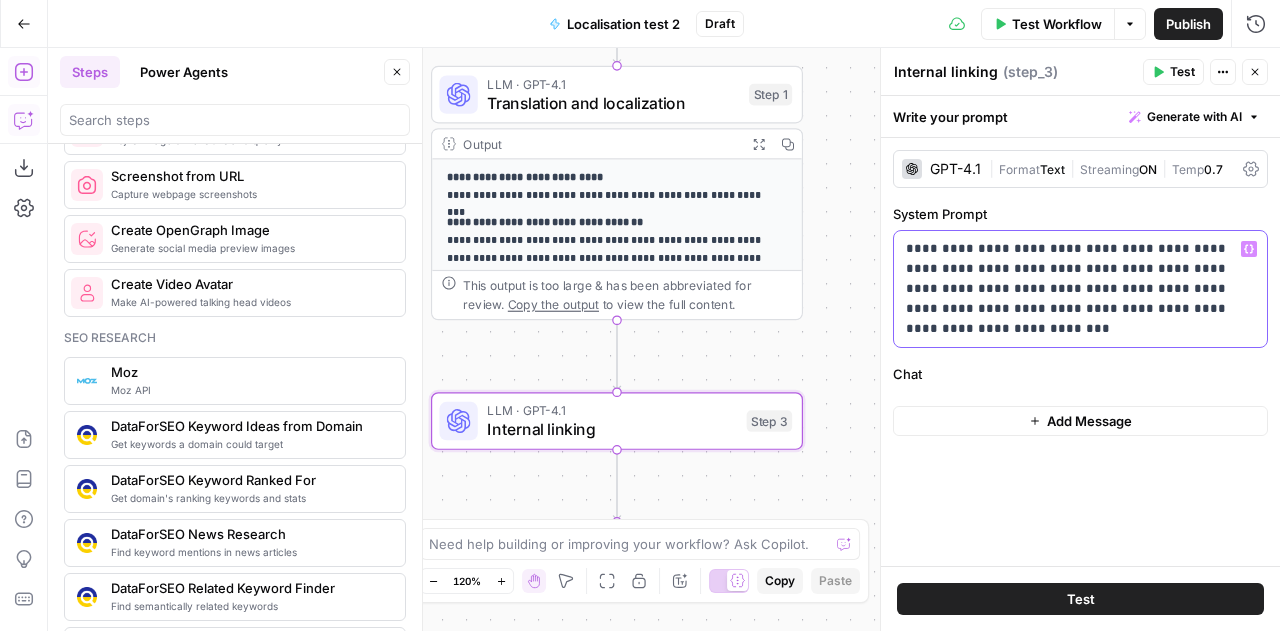 click on "**********" at bounding box center (1081, 289) 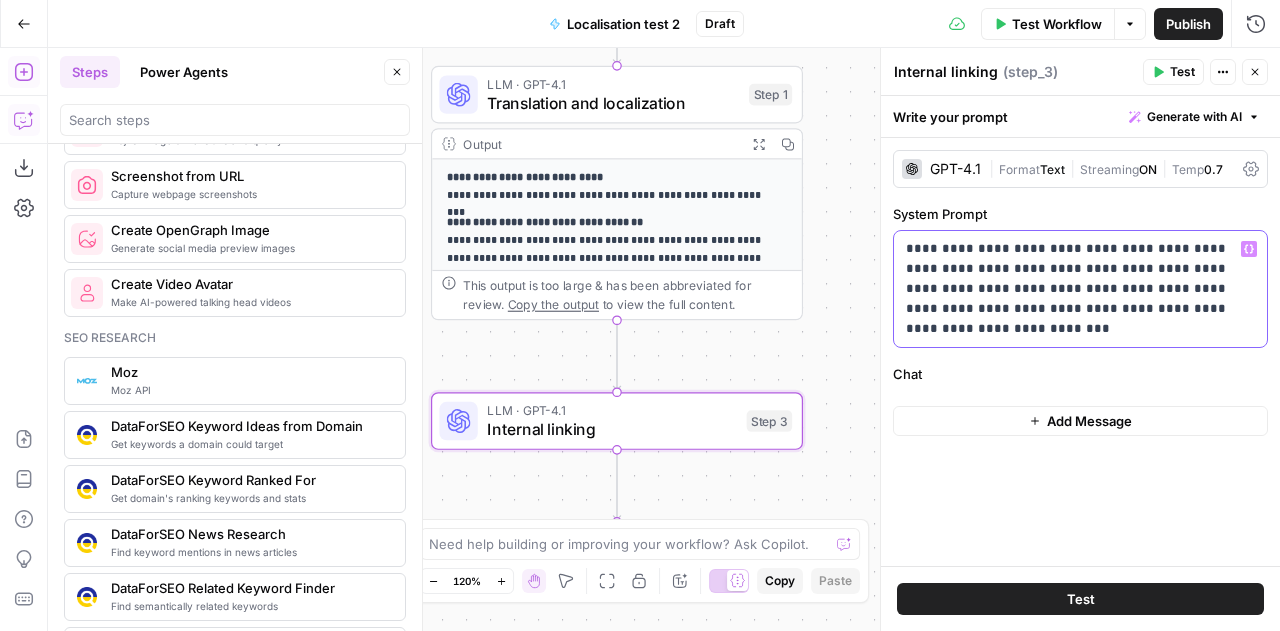 click on "**********" at bounding box center (1081, 289) 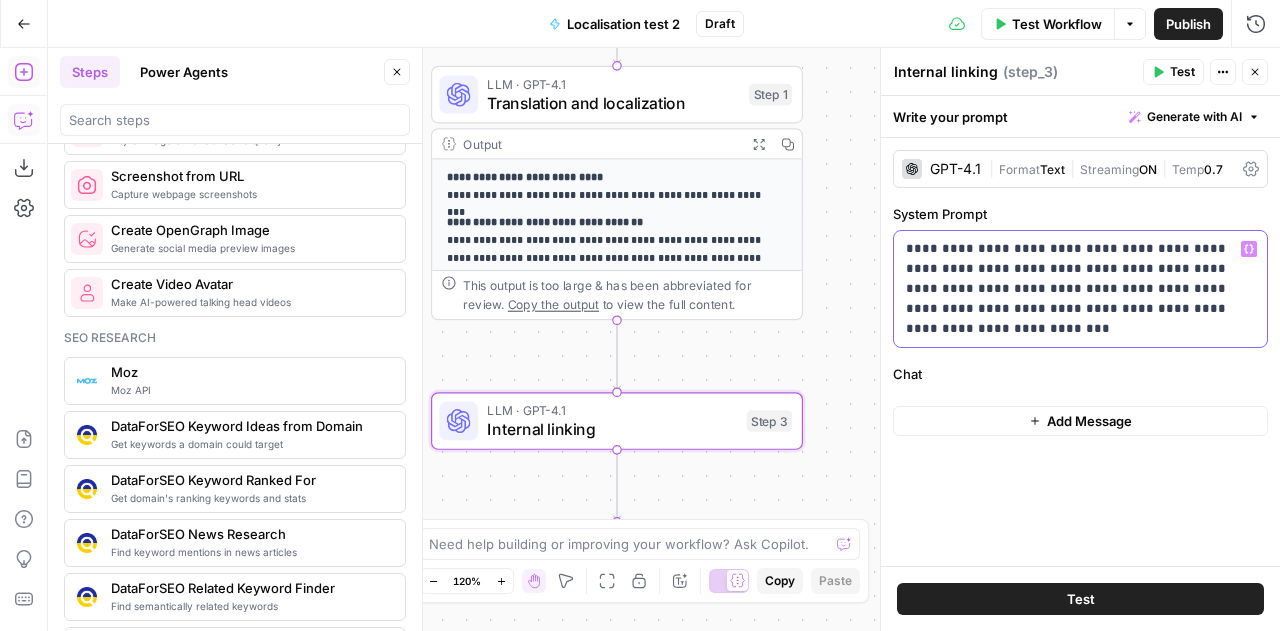 type 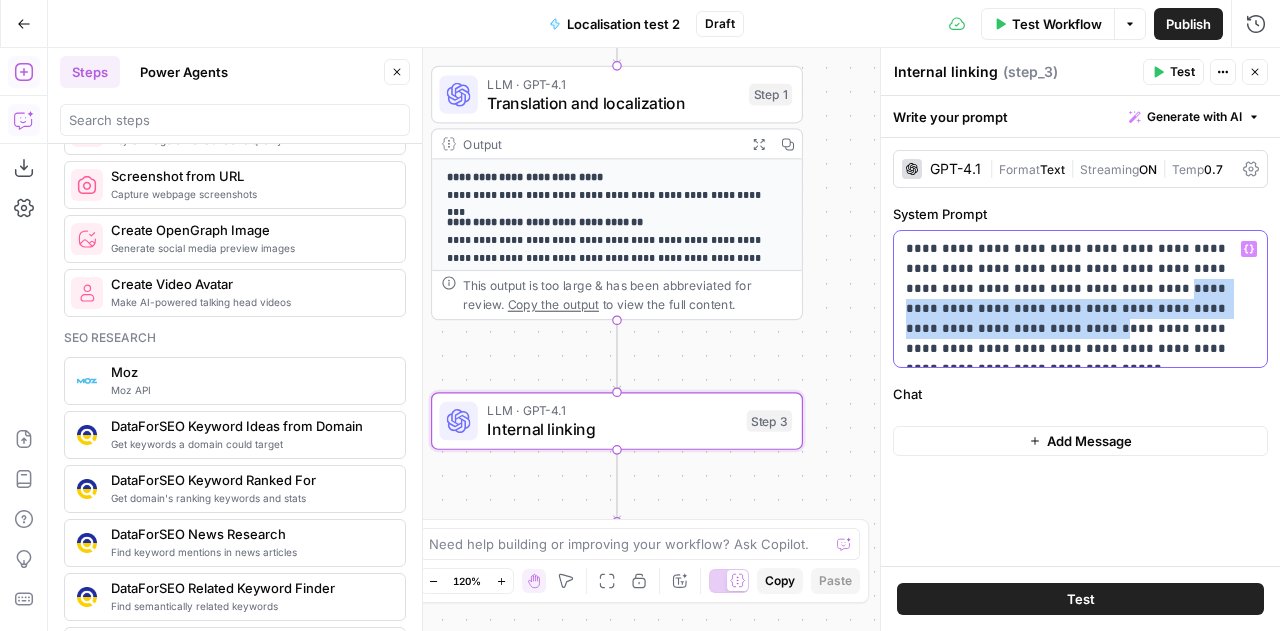drag, startPoint x: 1076, startPoint y: 285, endPoint x: 1256, endPoint y: 308, distance: 181.4635 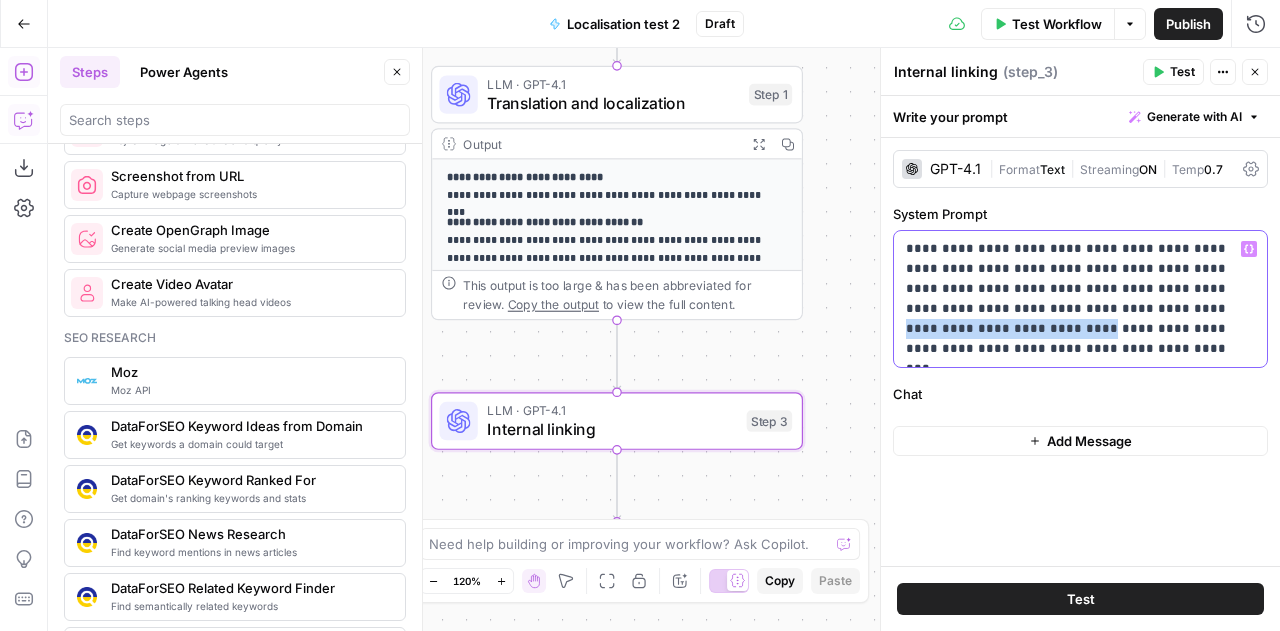 drag, startPoint x: 1122, startPoint y: 306, endPoint x: 968, endPoint y: 326, distance: 155.29327 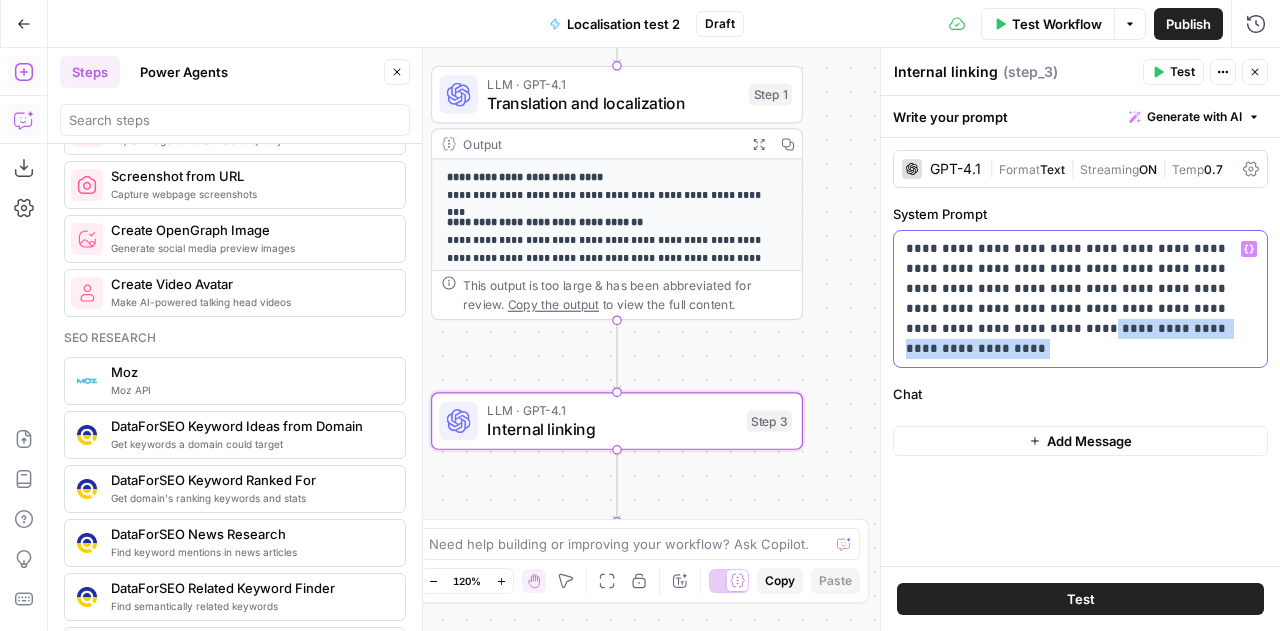drag, startPoint x: 1092, startPoint y: 329, endPoint x: 1089, endPoint y: 366, distance: 37.12142 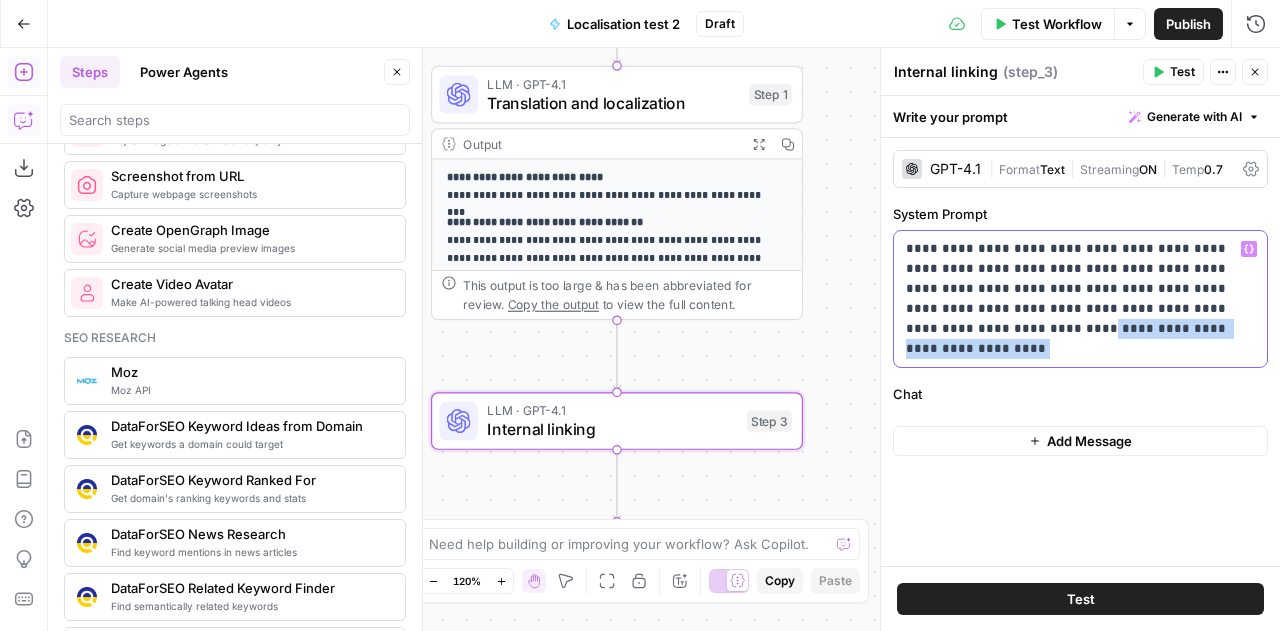 click on "**********" at bounding box center (1080, 299) 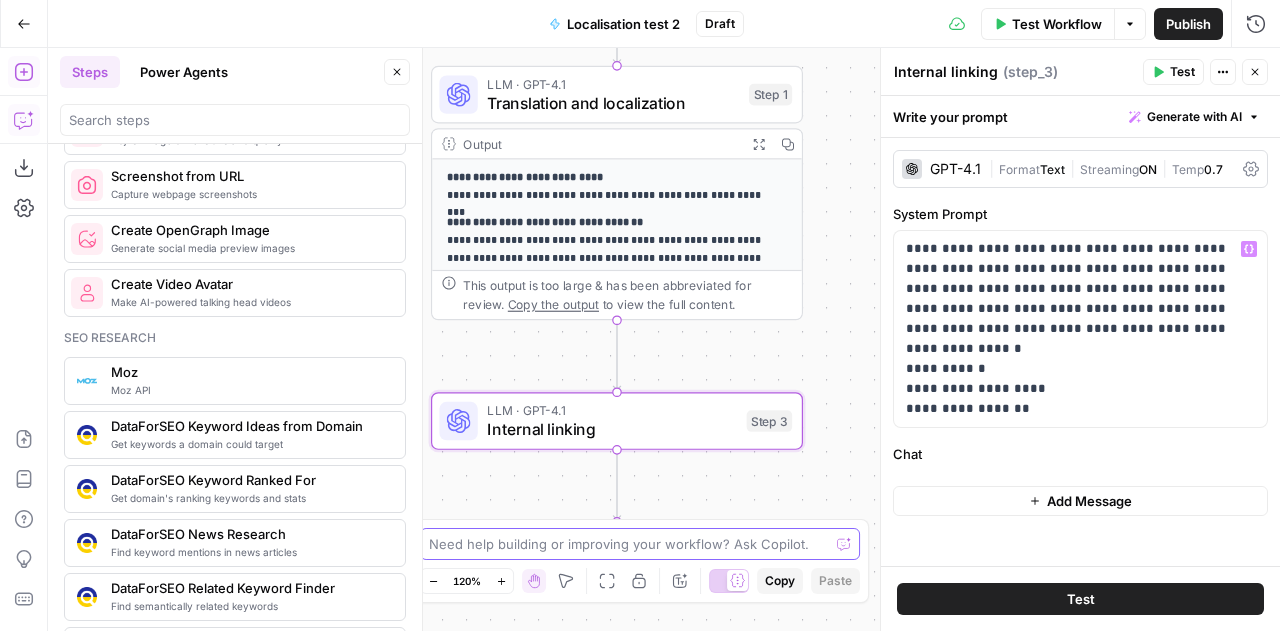 click at bounding box center (629, 544) 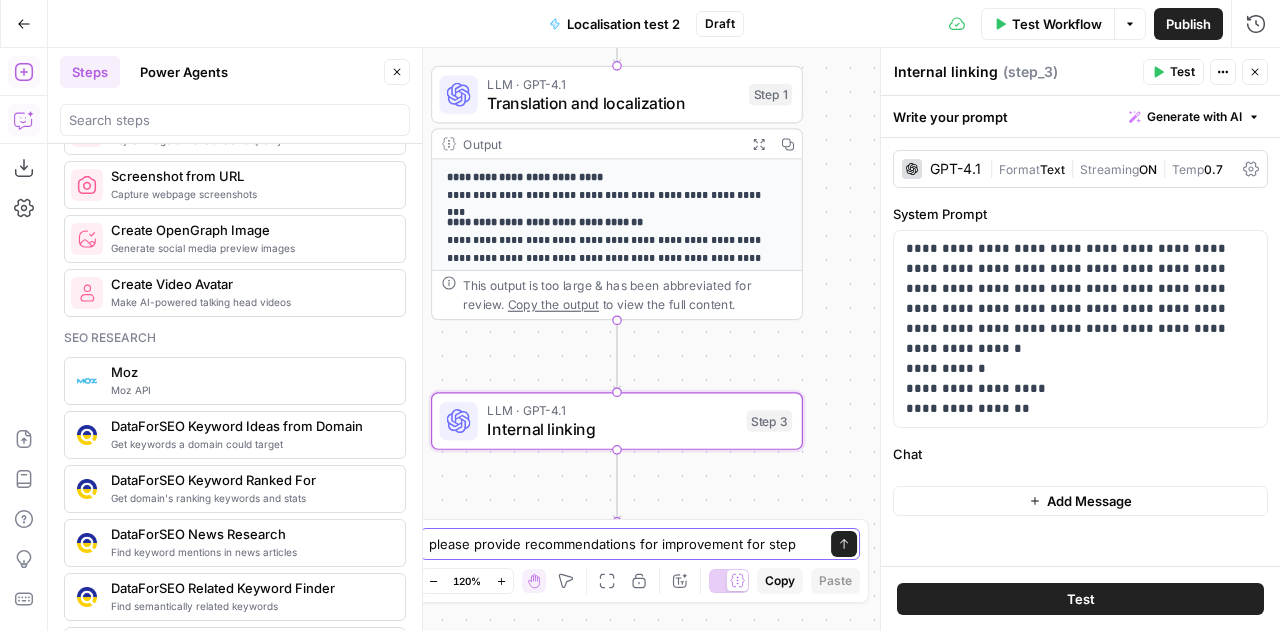type on "please provide recommendations for improvement for step 2" 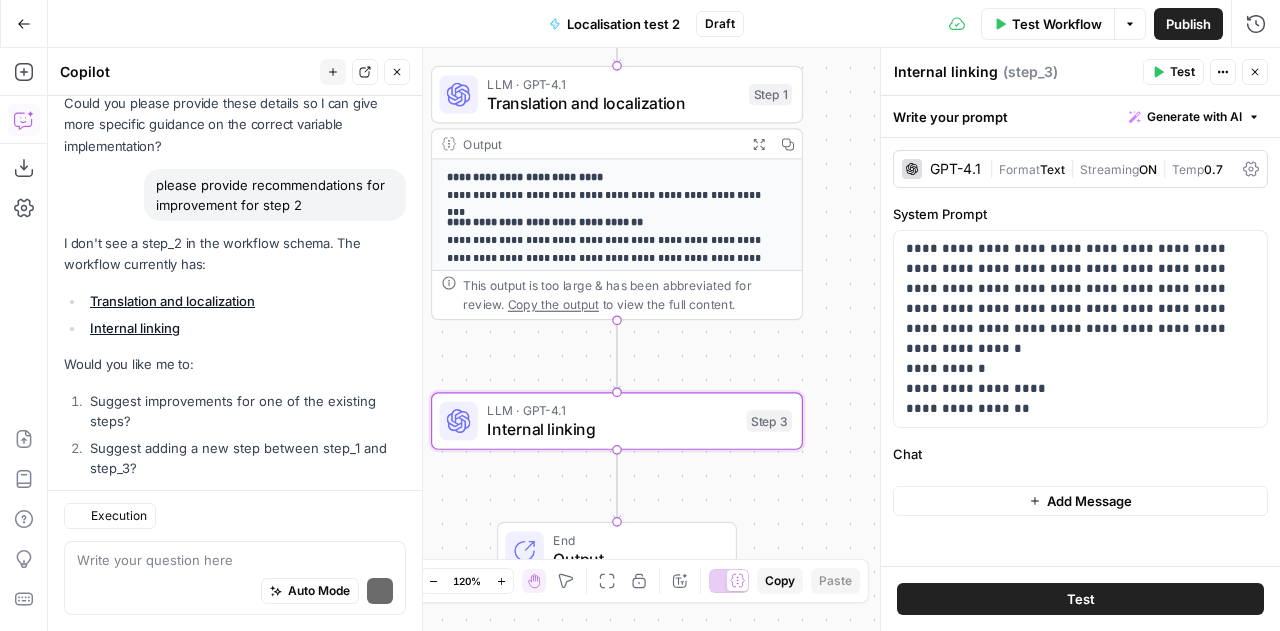 scroll, scrollTop: 2058, scrollLeft: 0, axis: vertical 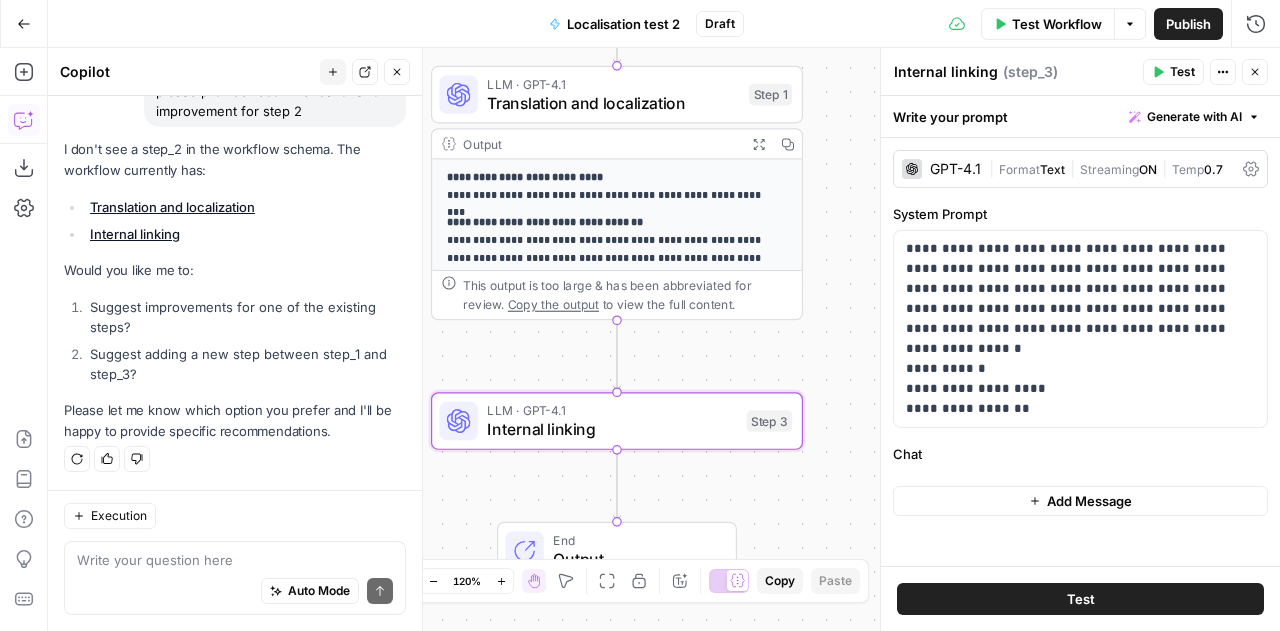 click on "Test" at bounding box center [1081, 599] 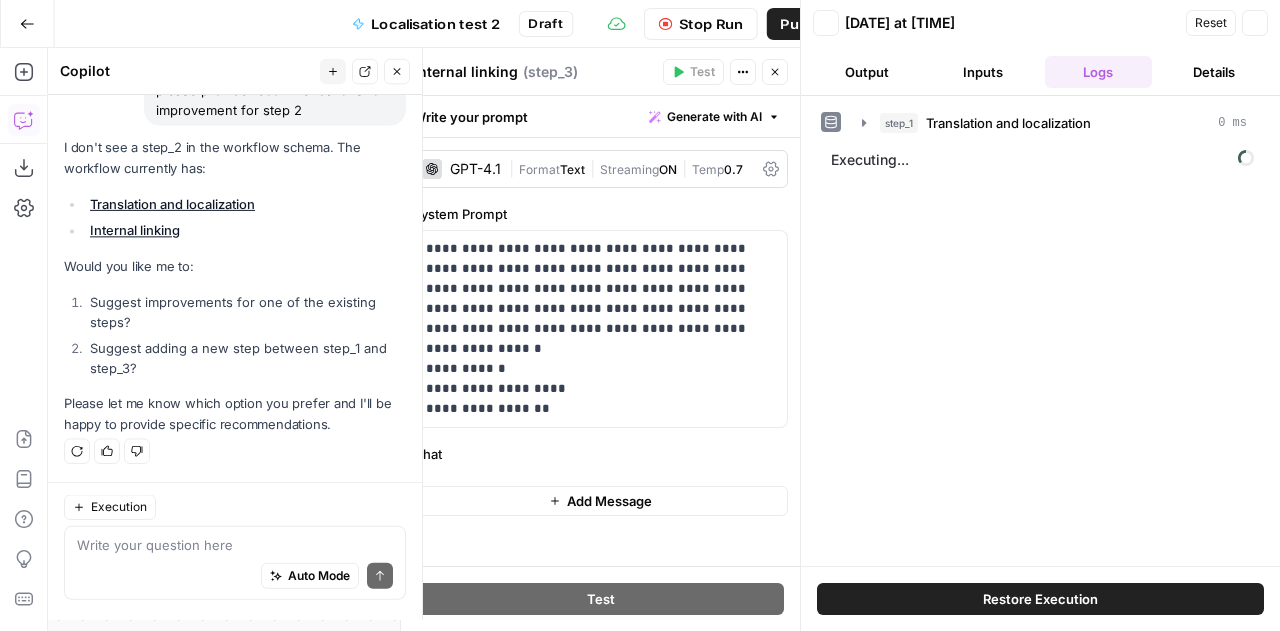 scroll, scrollTop: 2058, scrollLeft: 0, axis: vertical 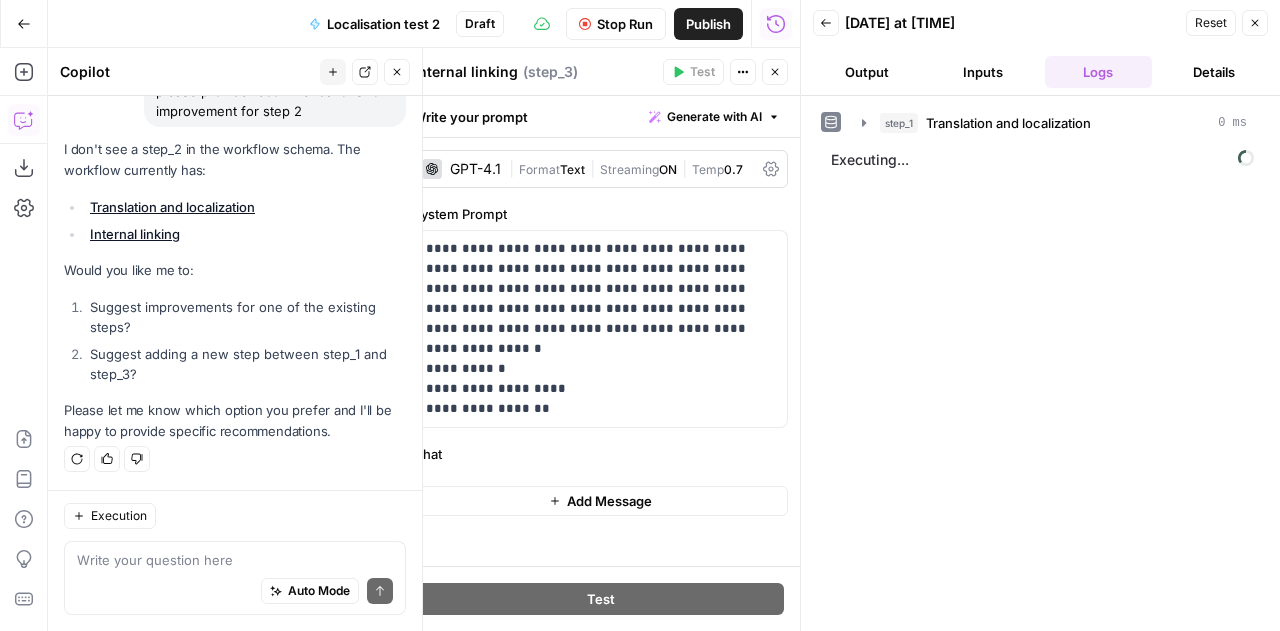 click 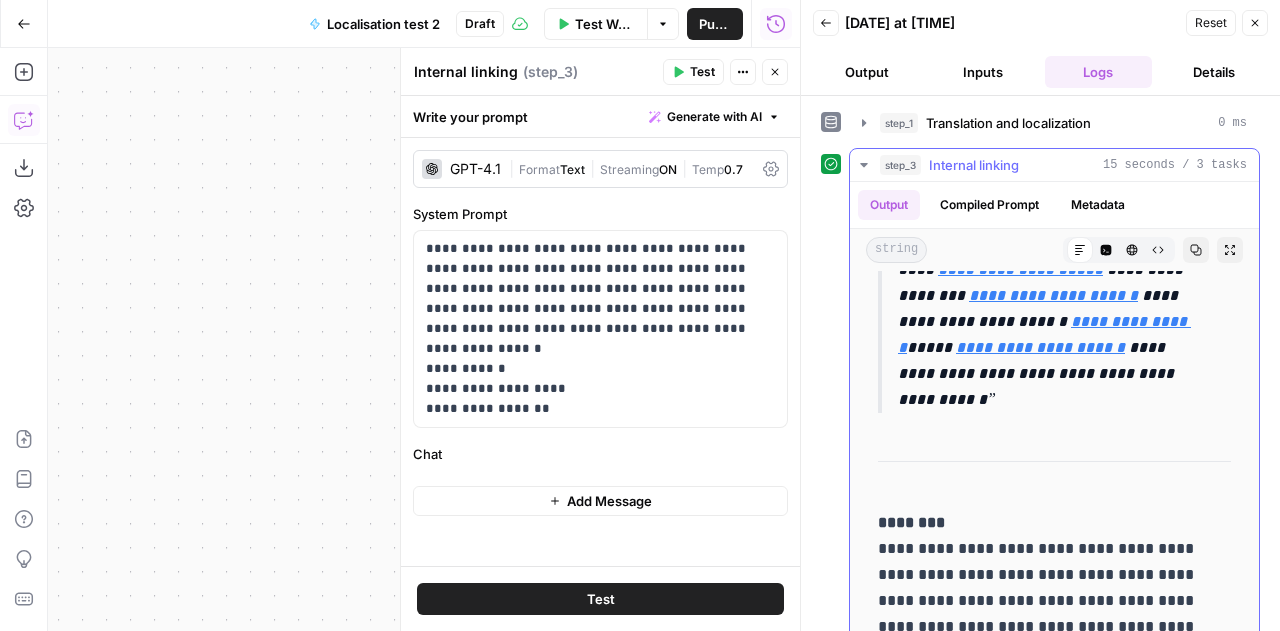 scroll, scrollTop: 2952, scrollLeft: 0, axis: vertical 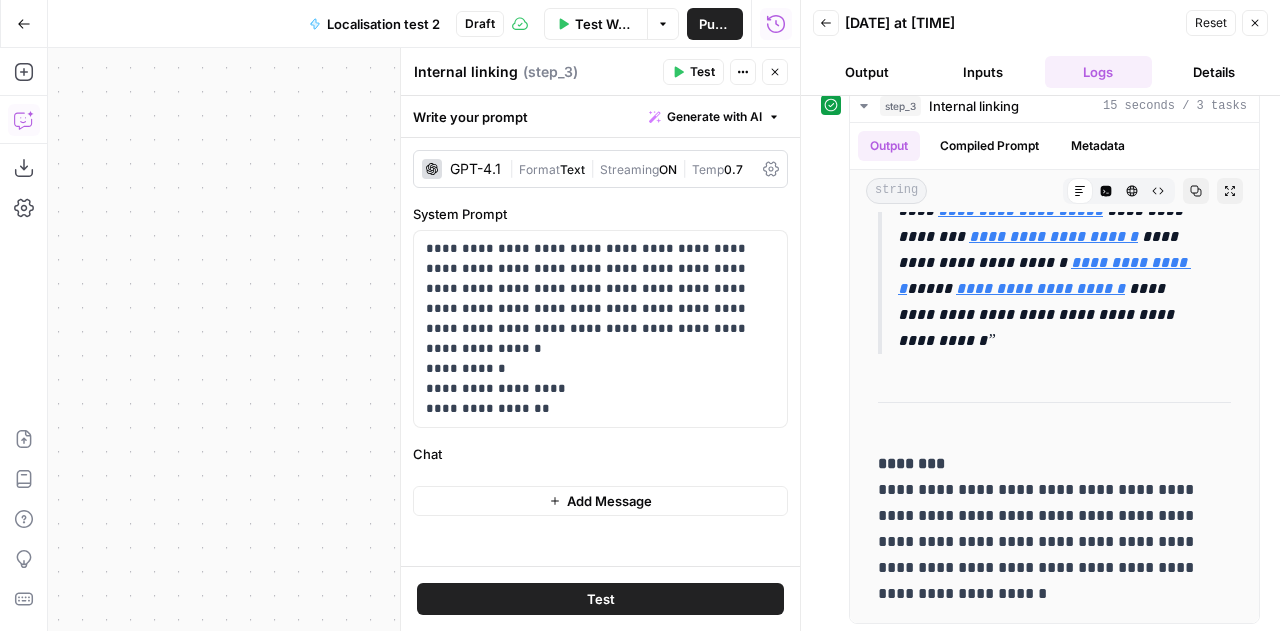 click 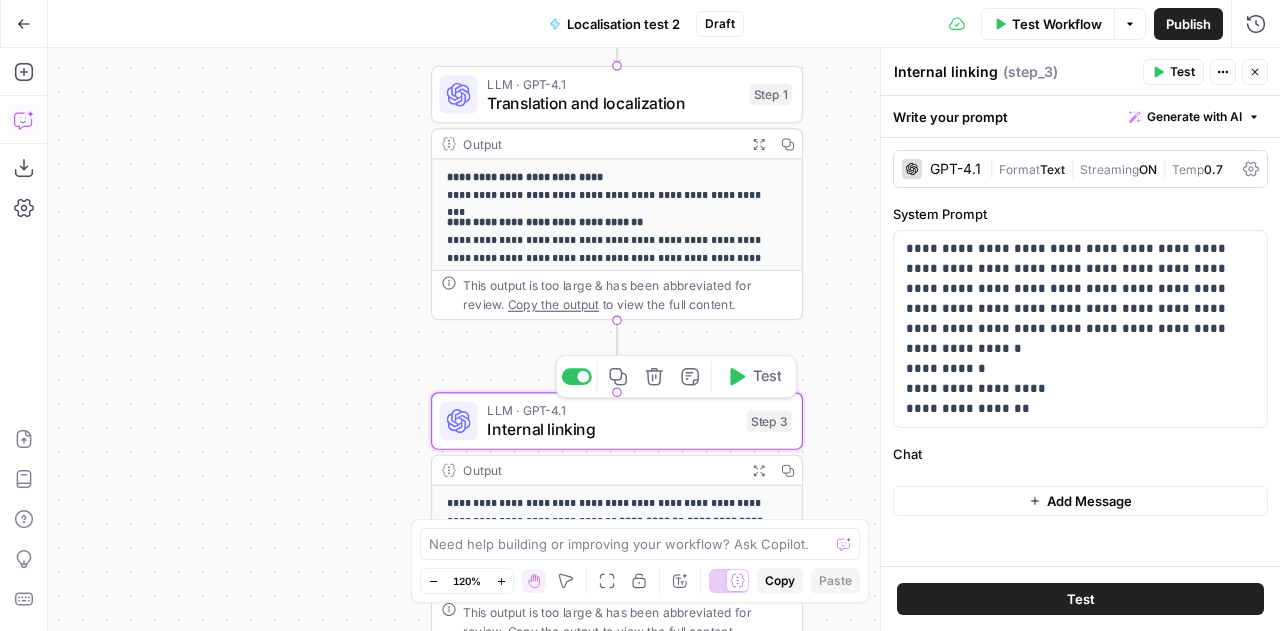 click on "Step 3" at bounding box center (770, 421) 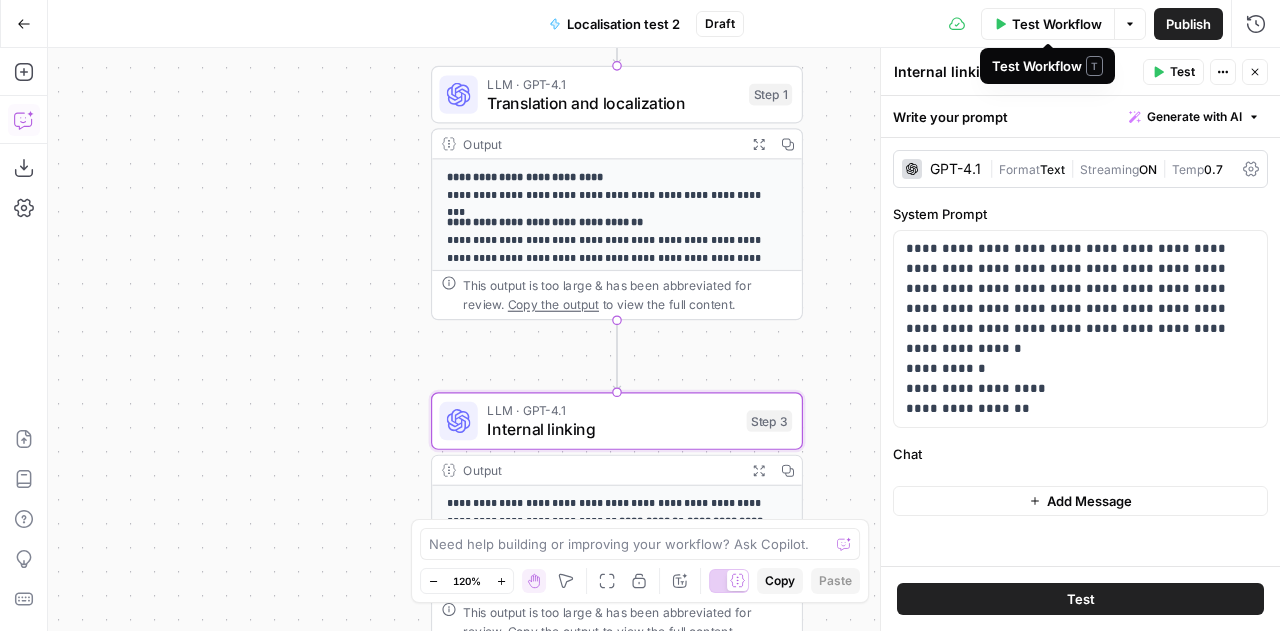 click on "Test Workflow T" at bounding box center [1047, 66] 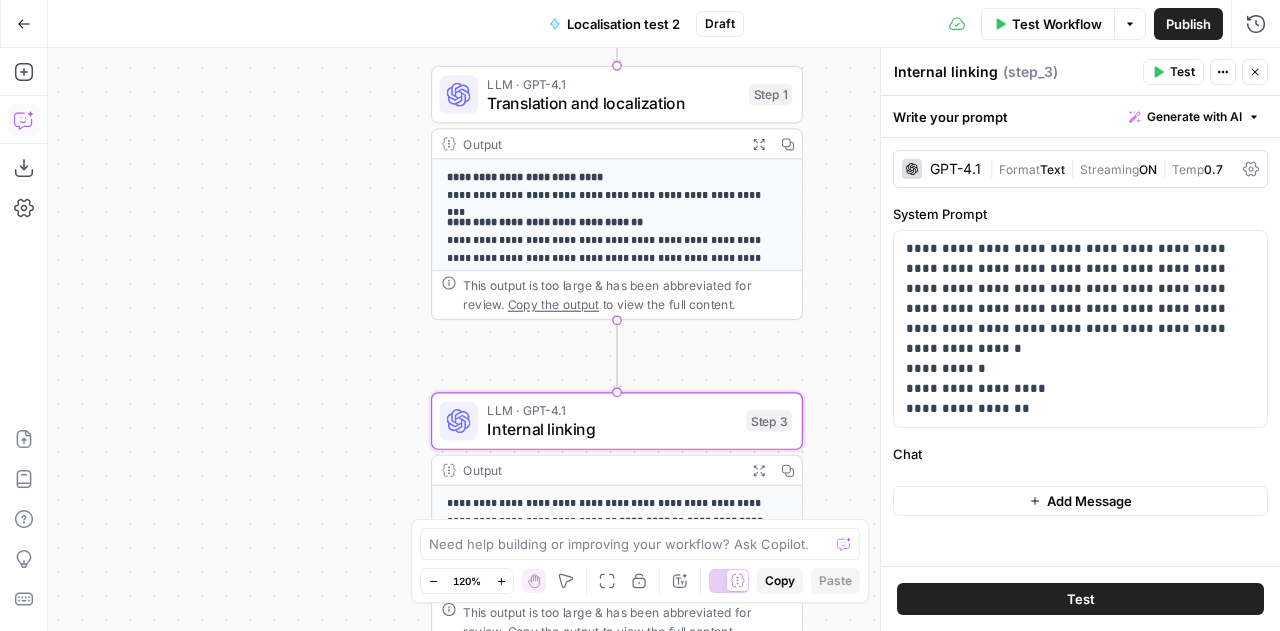 click on "Internal linking" at bounding box center (946, 72) 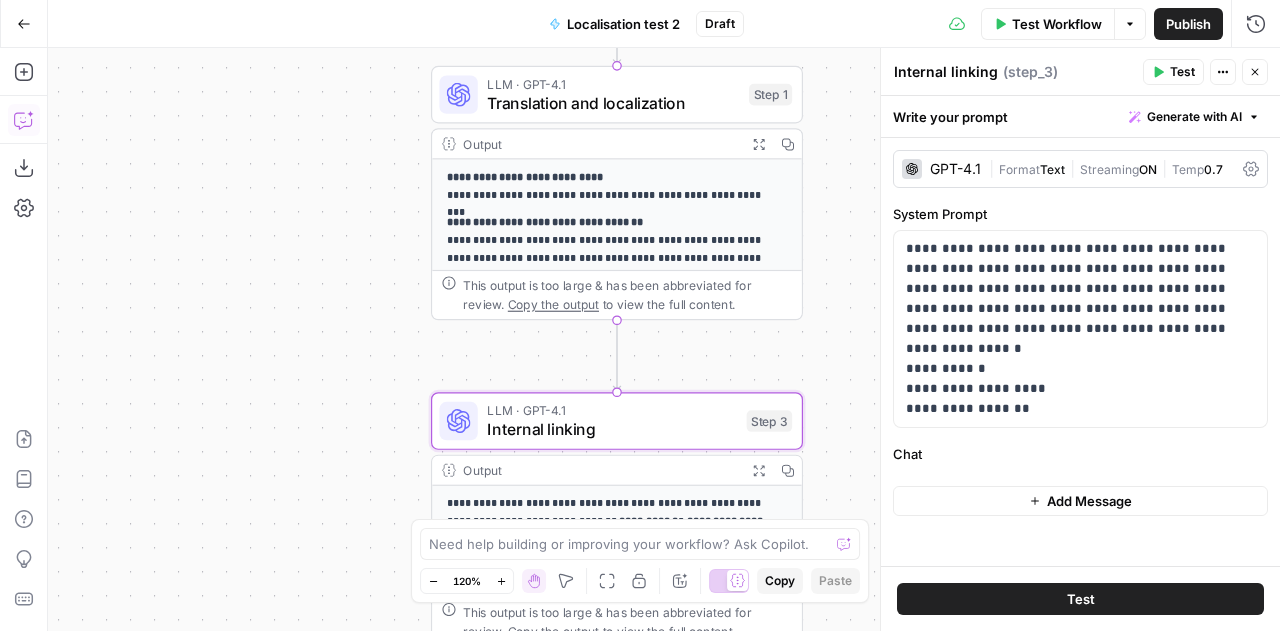 click on "**********" at bounding box center [545, 222] 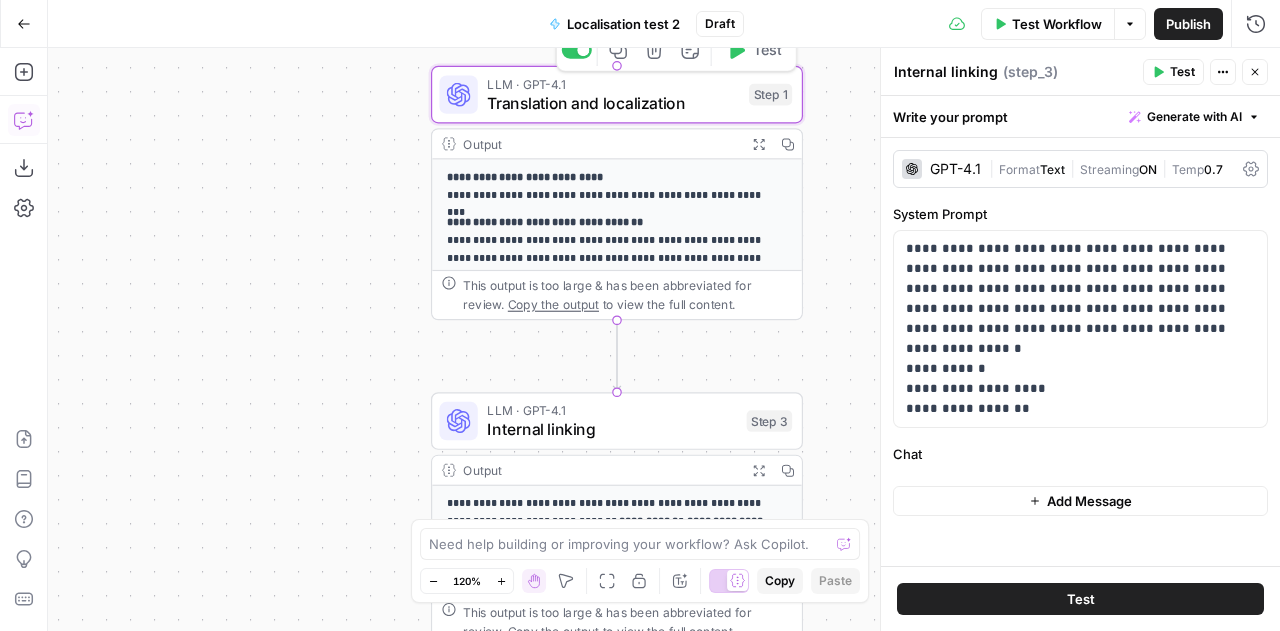 click on "LLM · GPT-4.1" at bounding box center (613, 83) 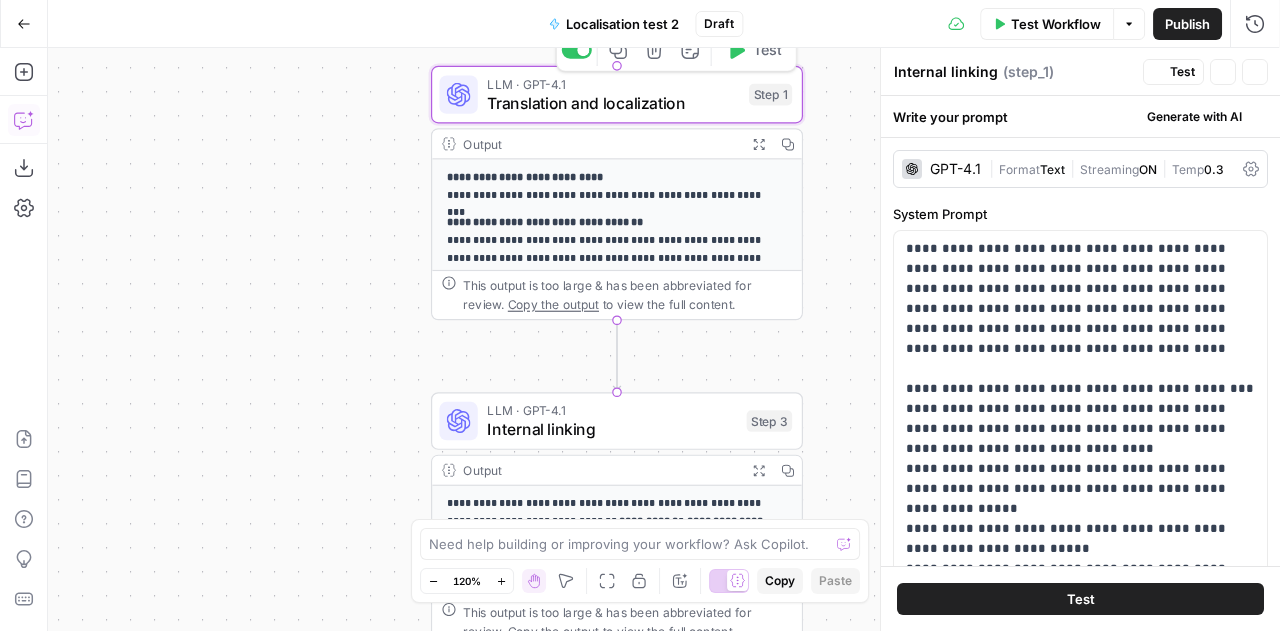 type on "Translation and localization" 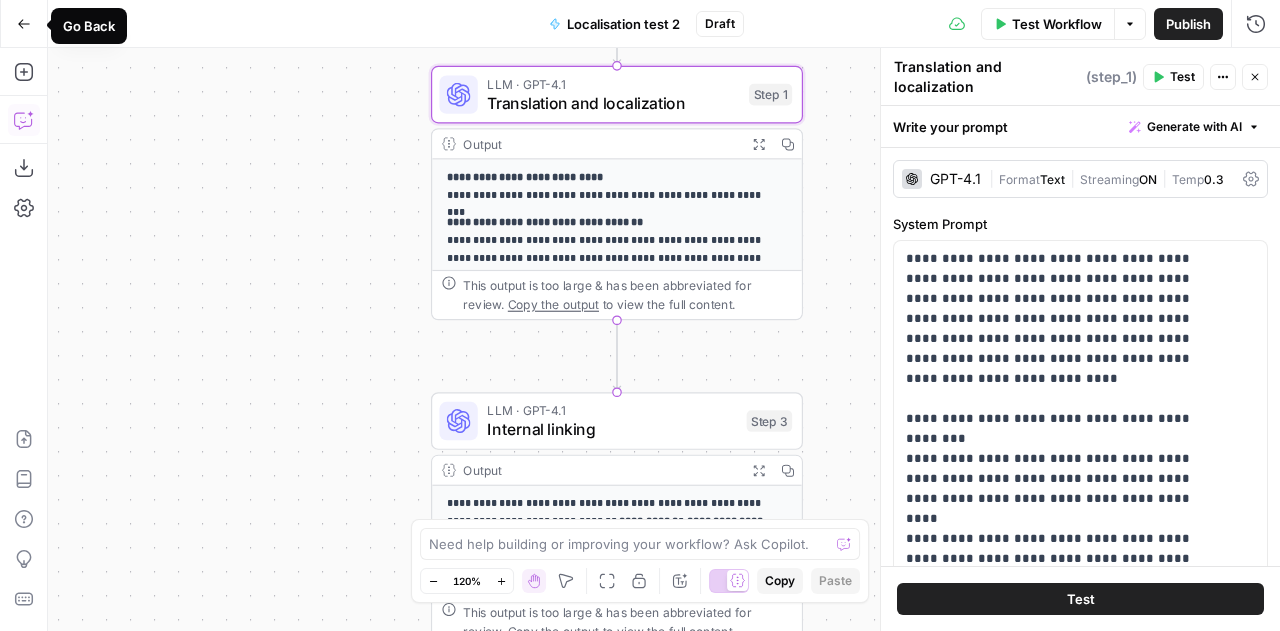click 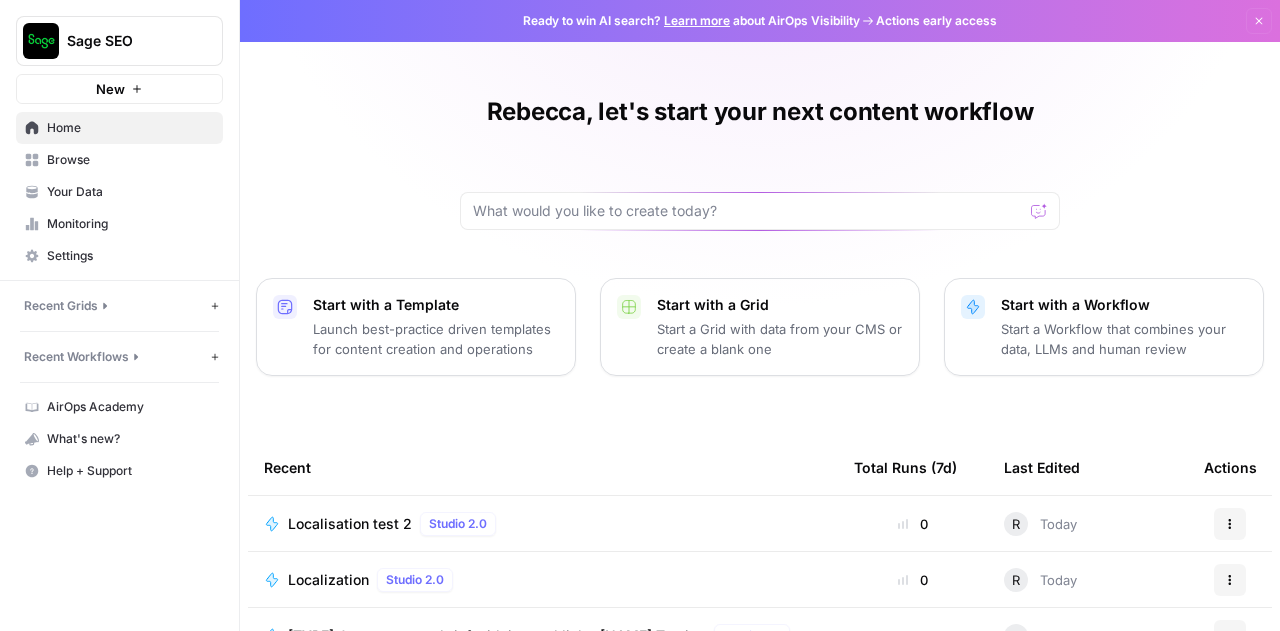 click on "Localisation test 2" at bounding box center [350, 524] 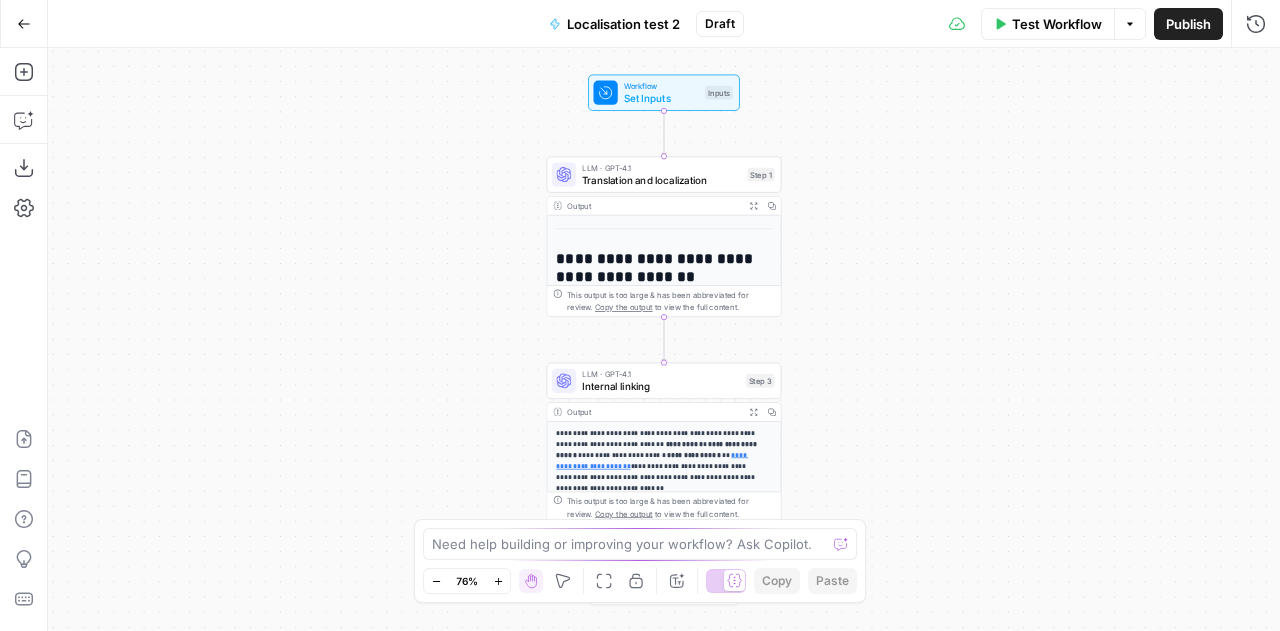 scroll, scrollTop: 254, scrollLeft: 0, axis: vertical 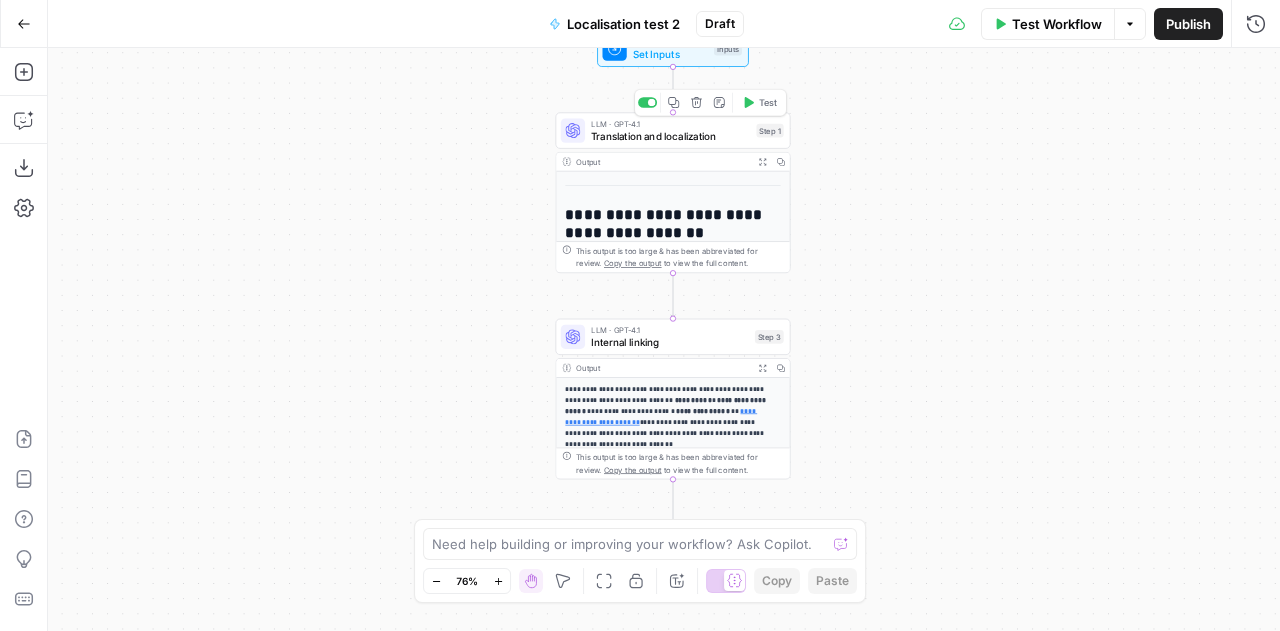 click on "LLM · GPT-4.1" at bounding box center [670, 124] 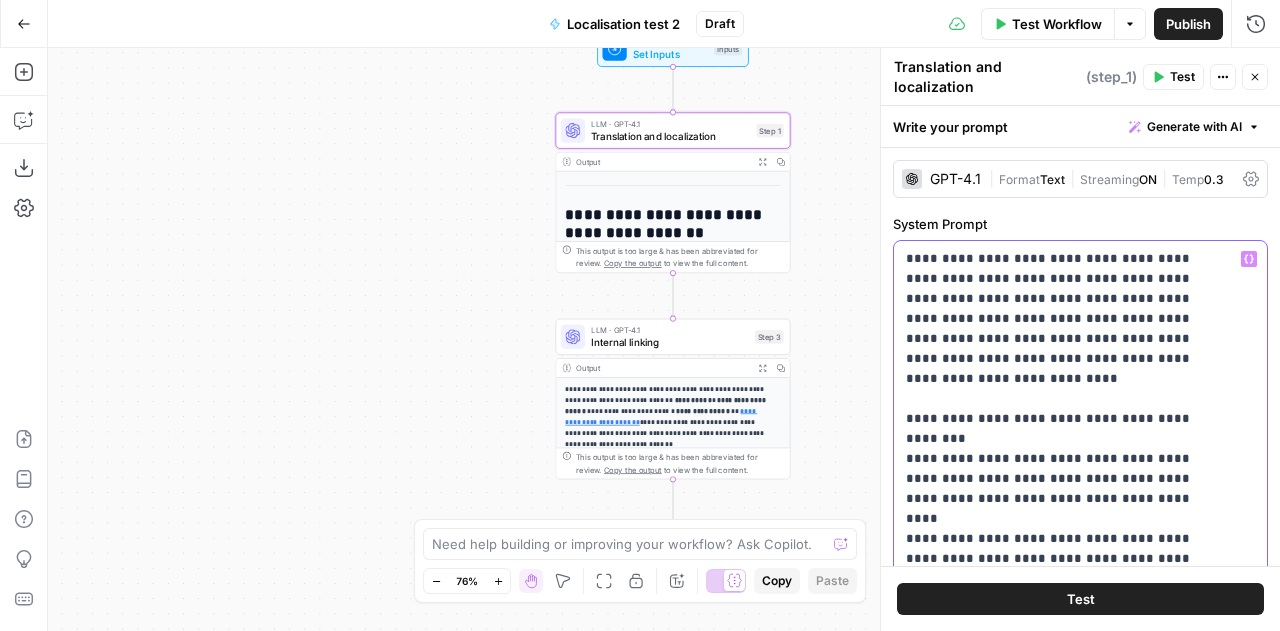 click on "**********" at bounding box center [1065, 3409] 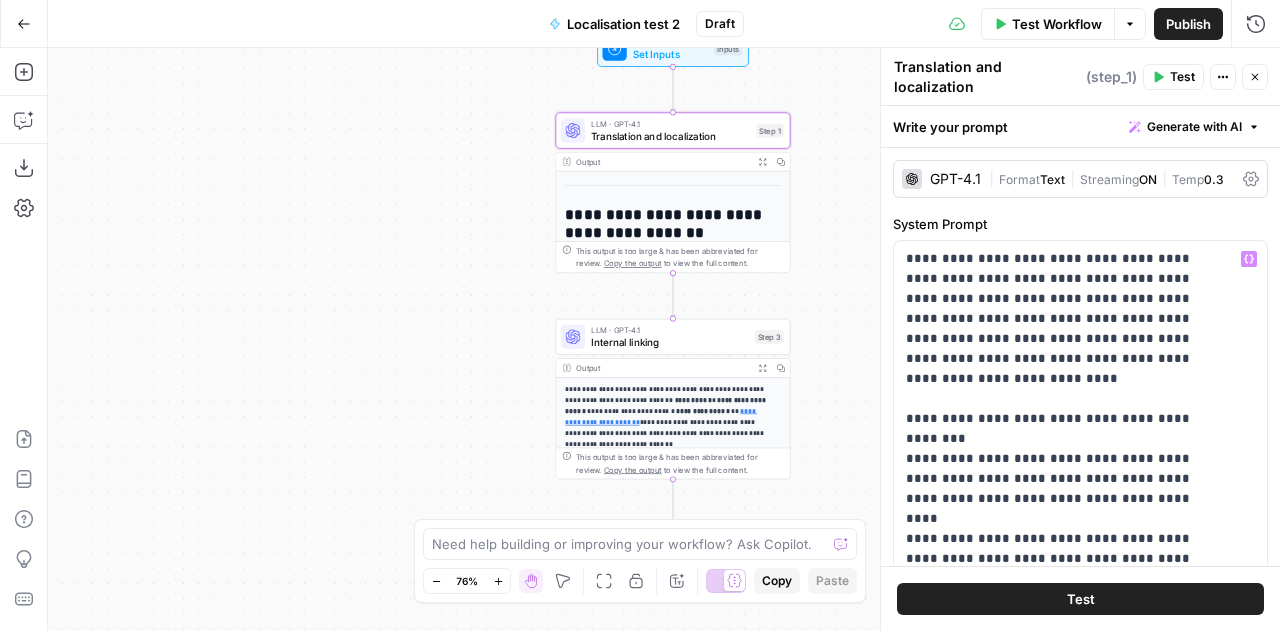 click on "**********" at bounding box center (664, 339) 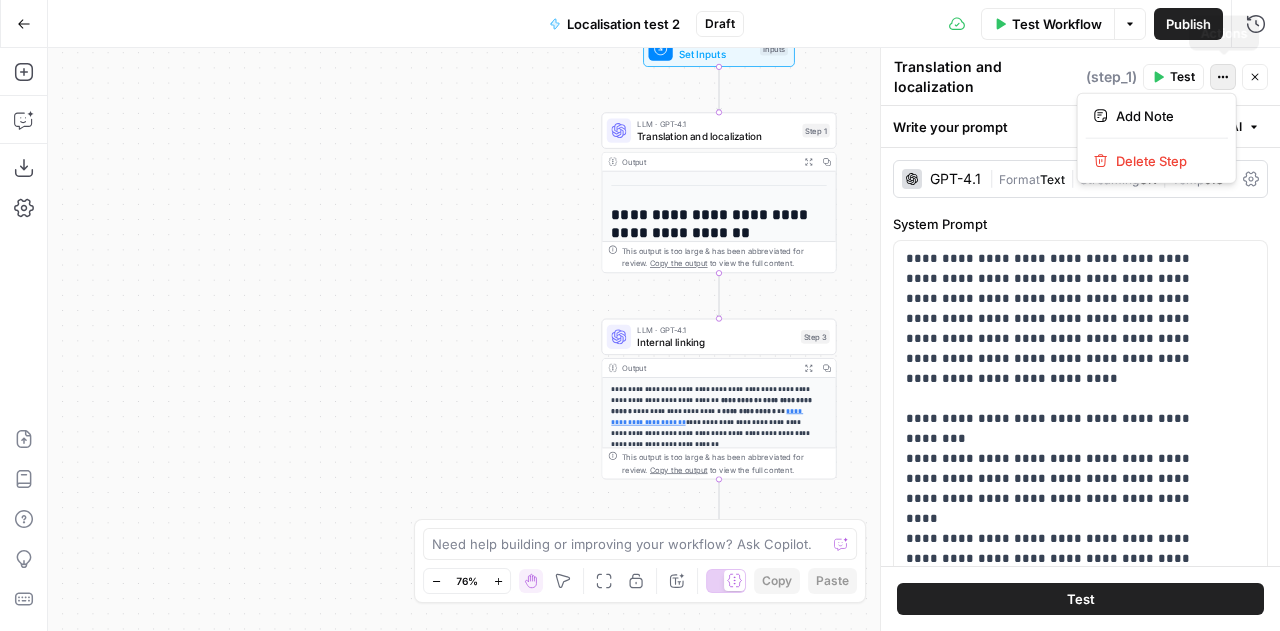 click 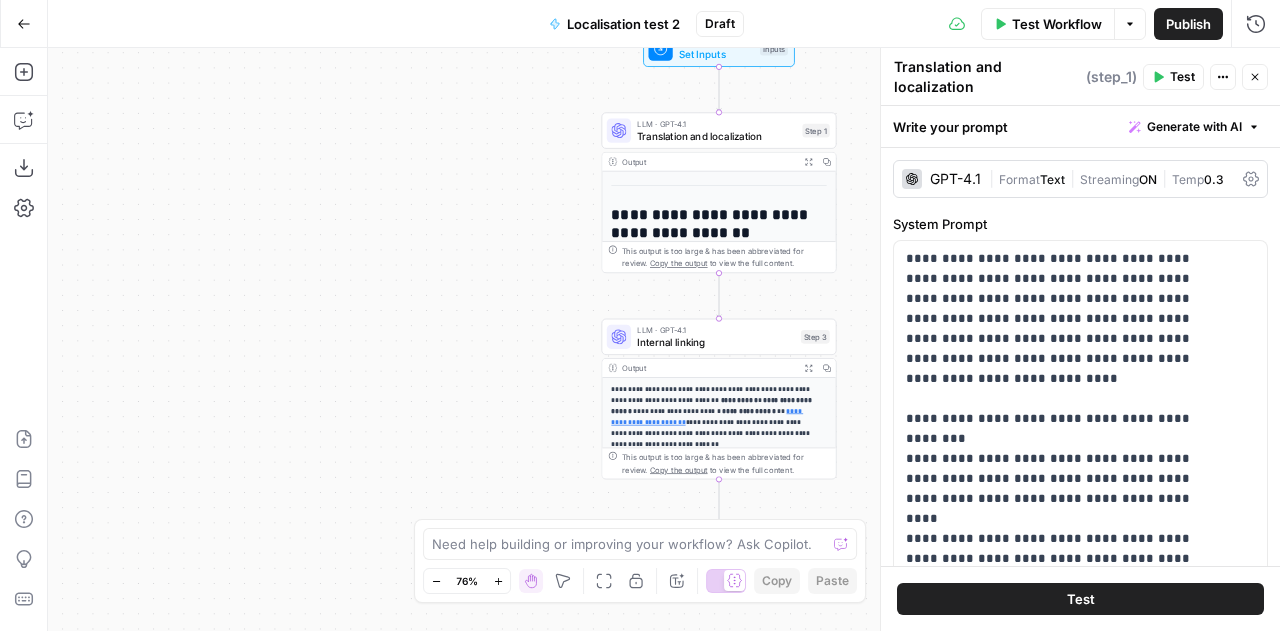 click 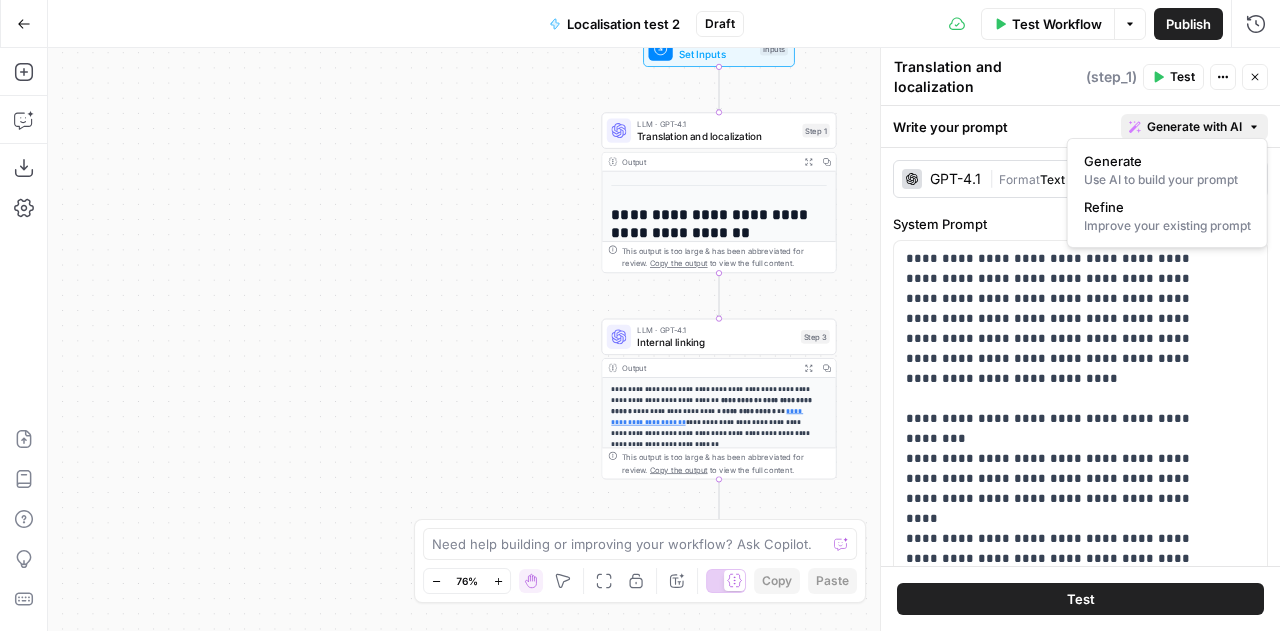click on "Generate with AI" at bounding box center [1194, 127] 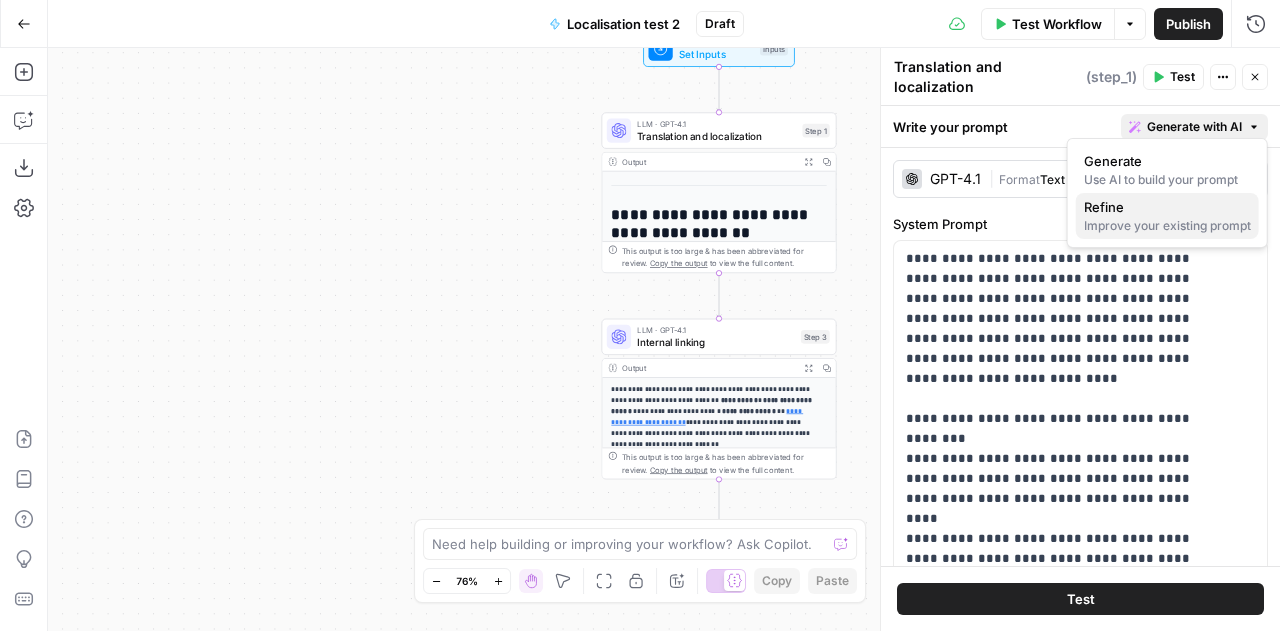click on "Refine" at bounding box center (1163, 207) 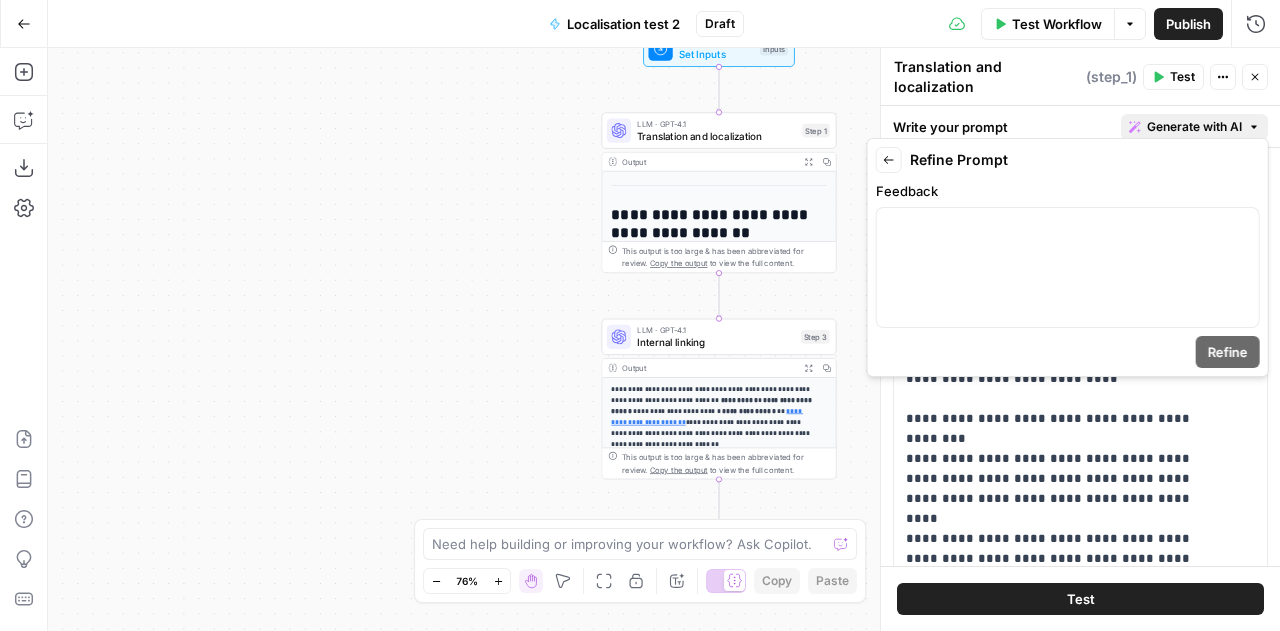 click on "Back" at bounding box center (889, 160) 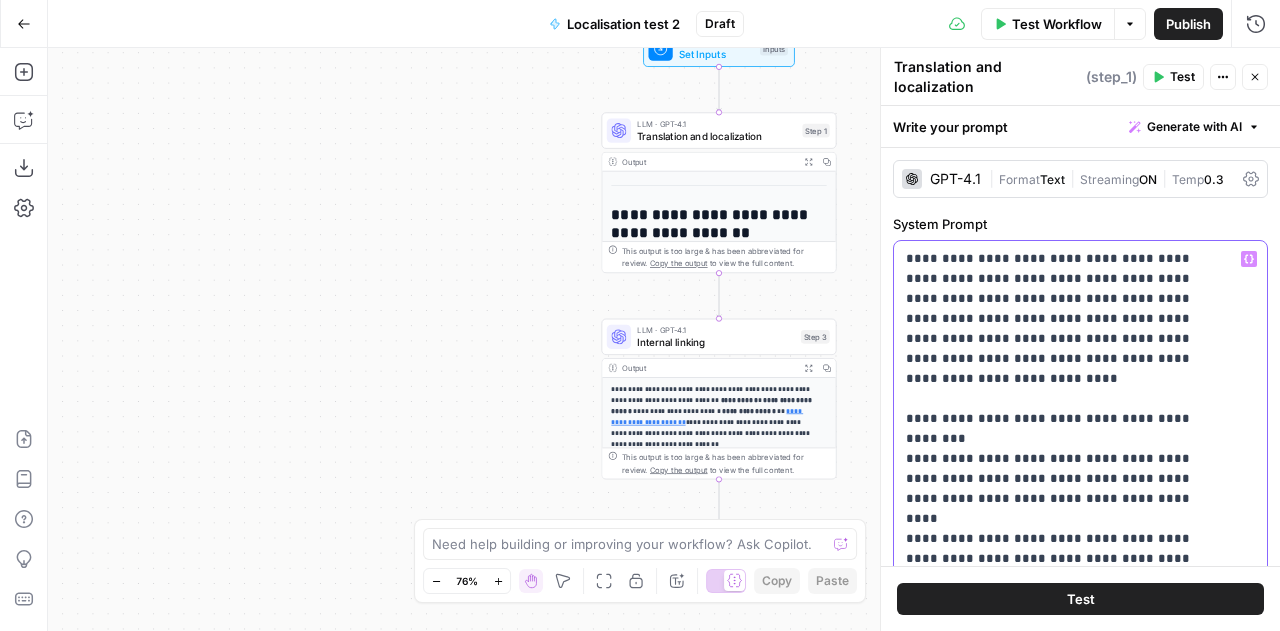 click on "**********" at bounding box center [1065, 3409] 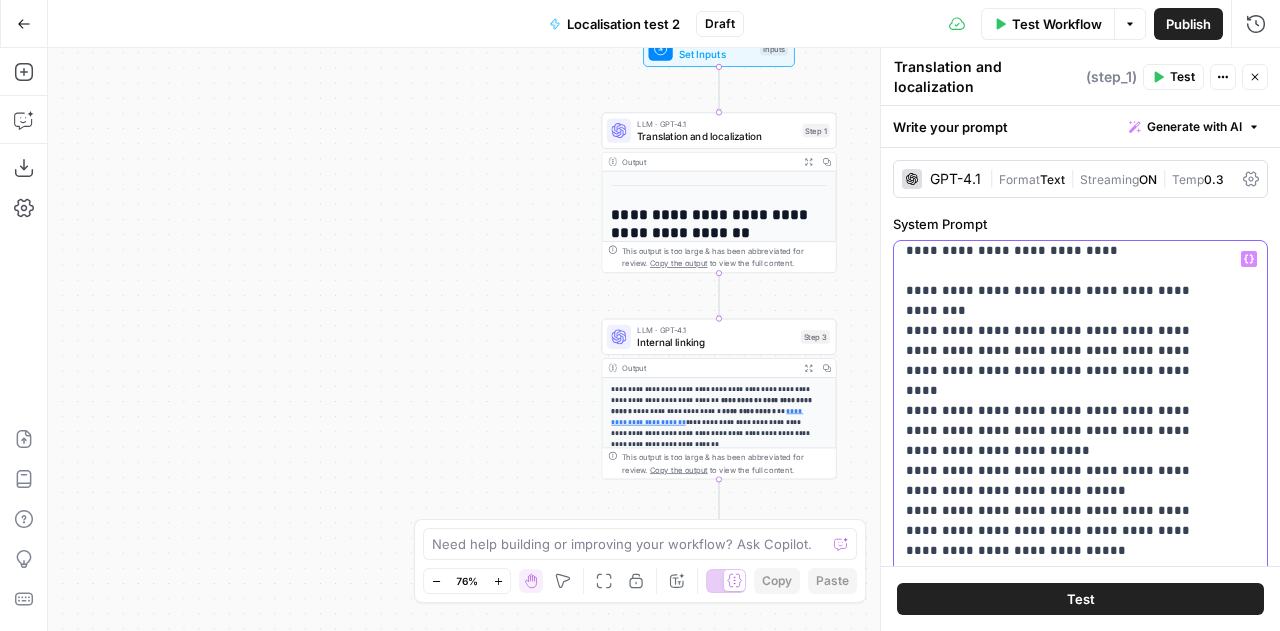 scroll, scrollTop: 131, scrollLeft: 0, axis: vertical 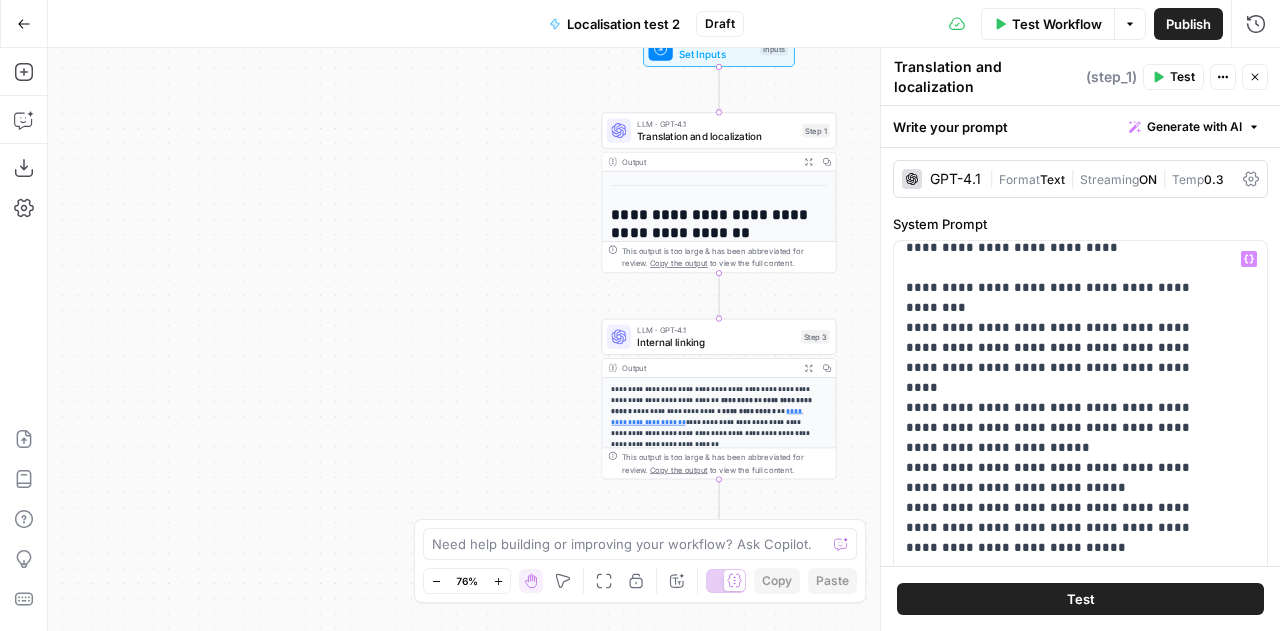 click on "**********" at bounding box center [664, 339] 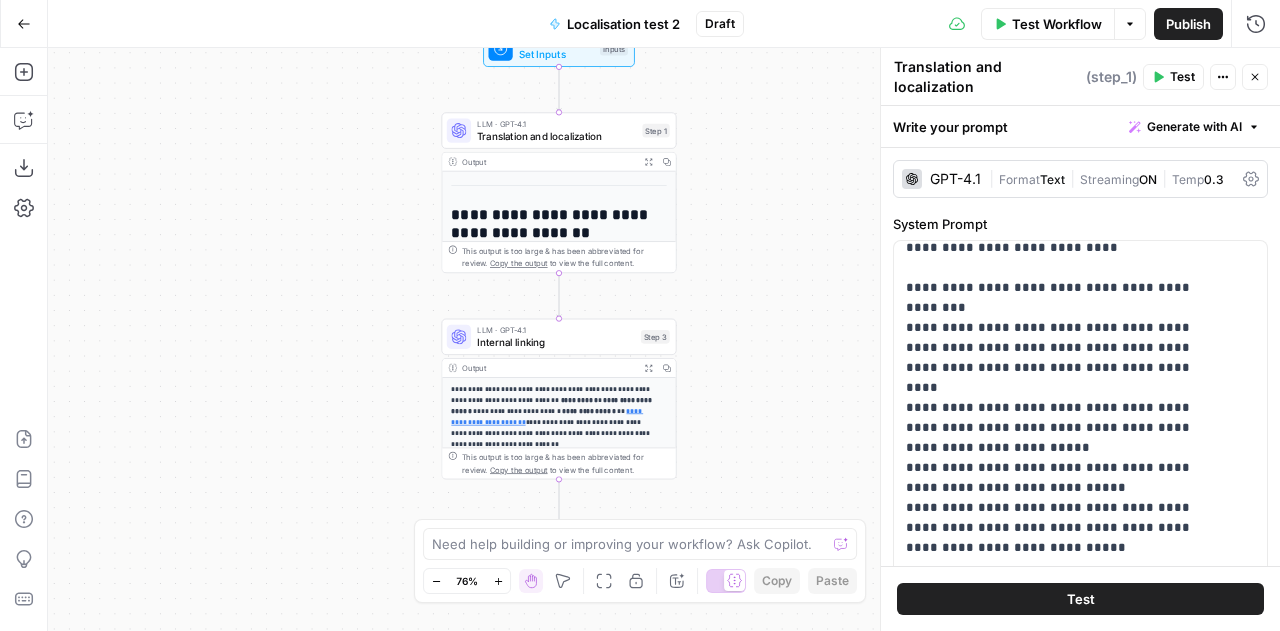 click on "This output is too large & has been abbreviated for review.   Copy the output   to view the full content." at bounding box center (559, 463) 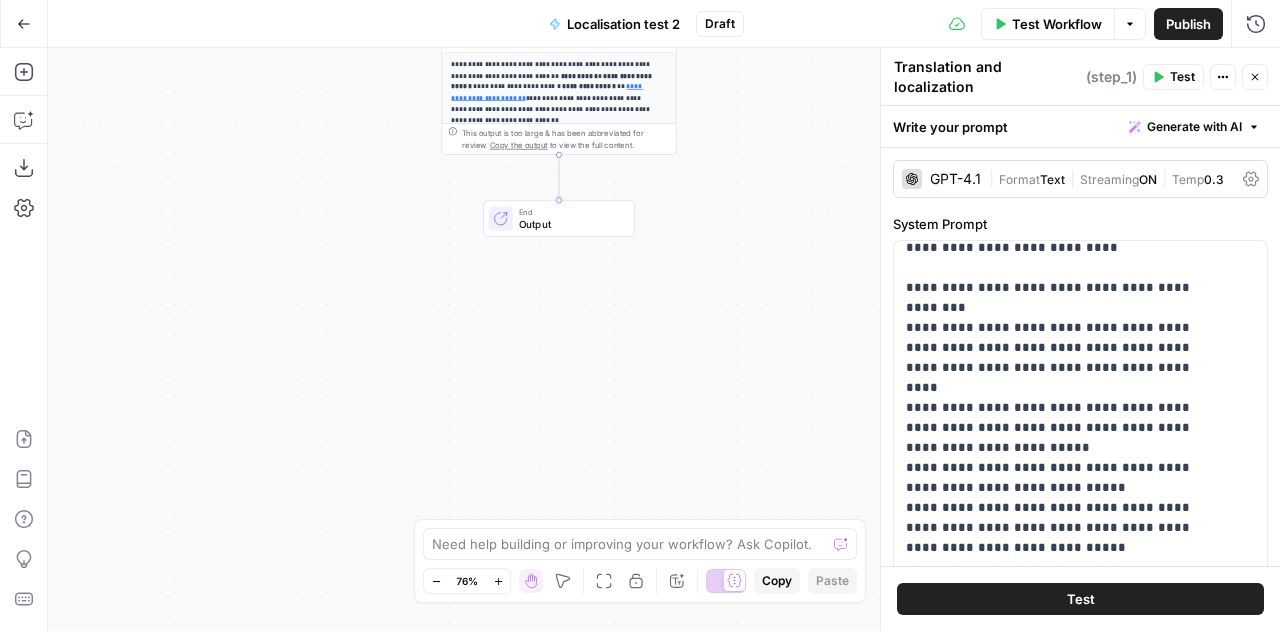 click on "Output" at bounding box center [570, 223] 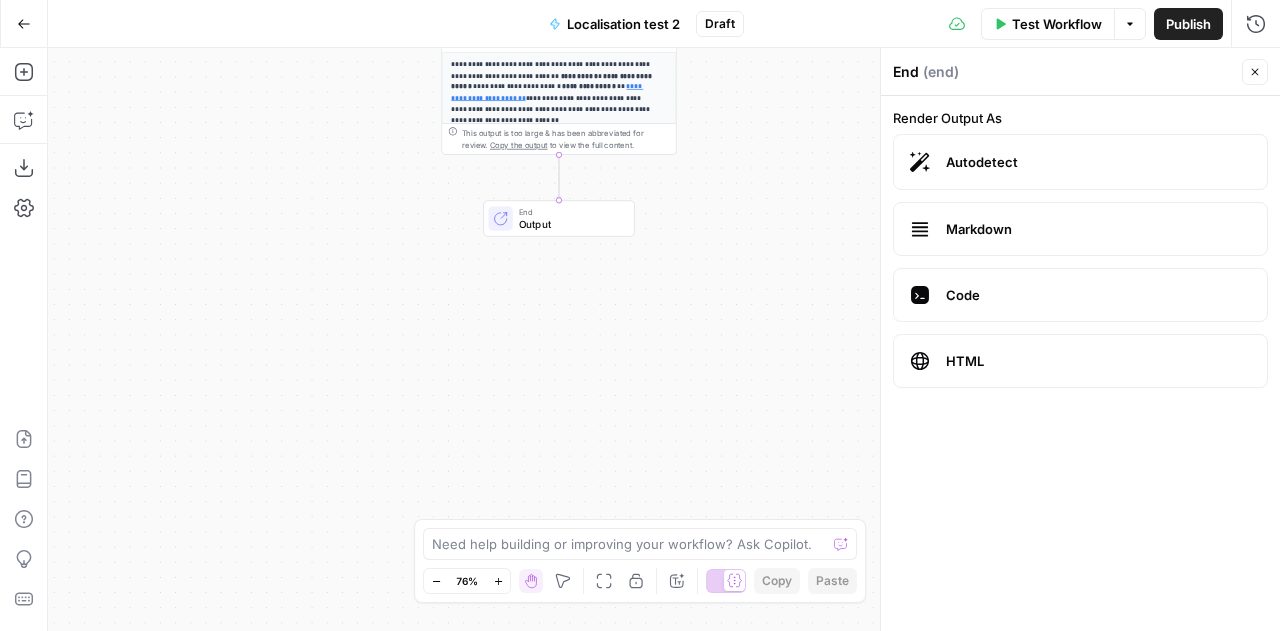 click on "Autodetect" at bounding box center (1098, 162) 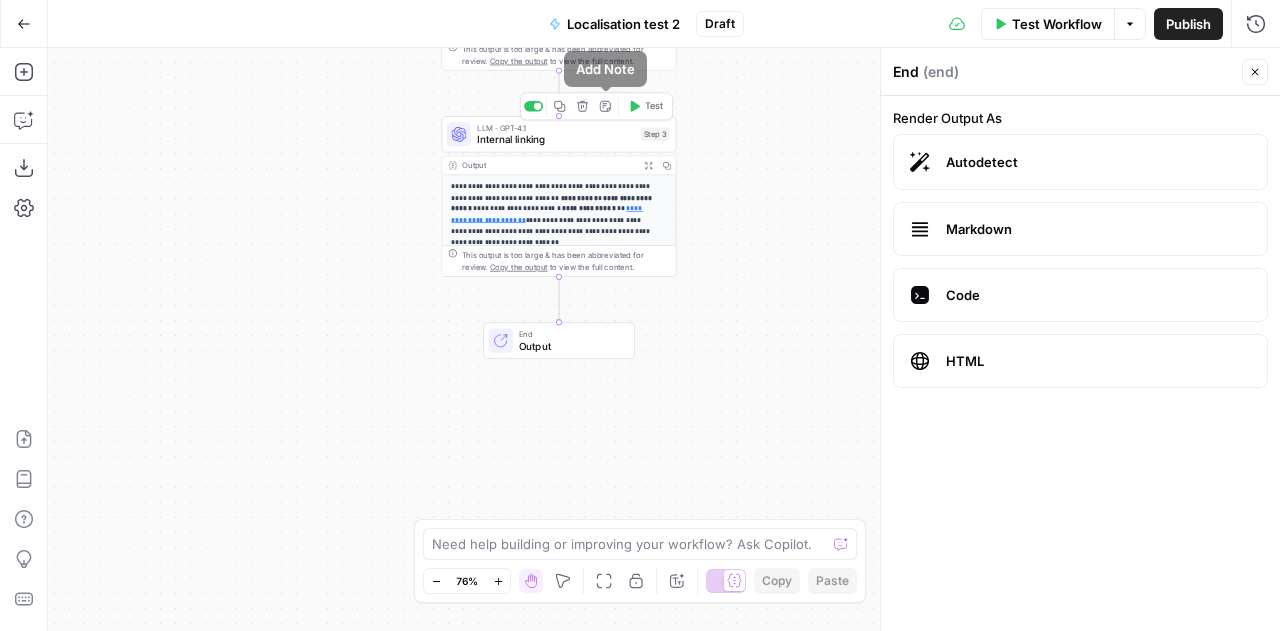 click on "Add Note" at bounding box center (605, 106) 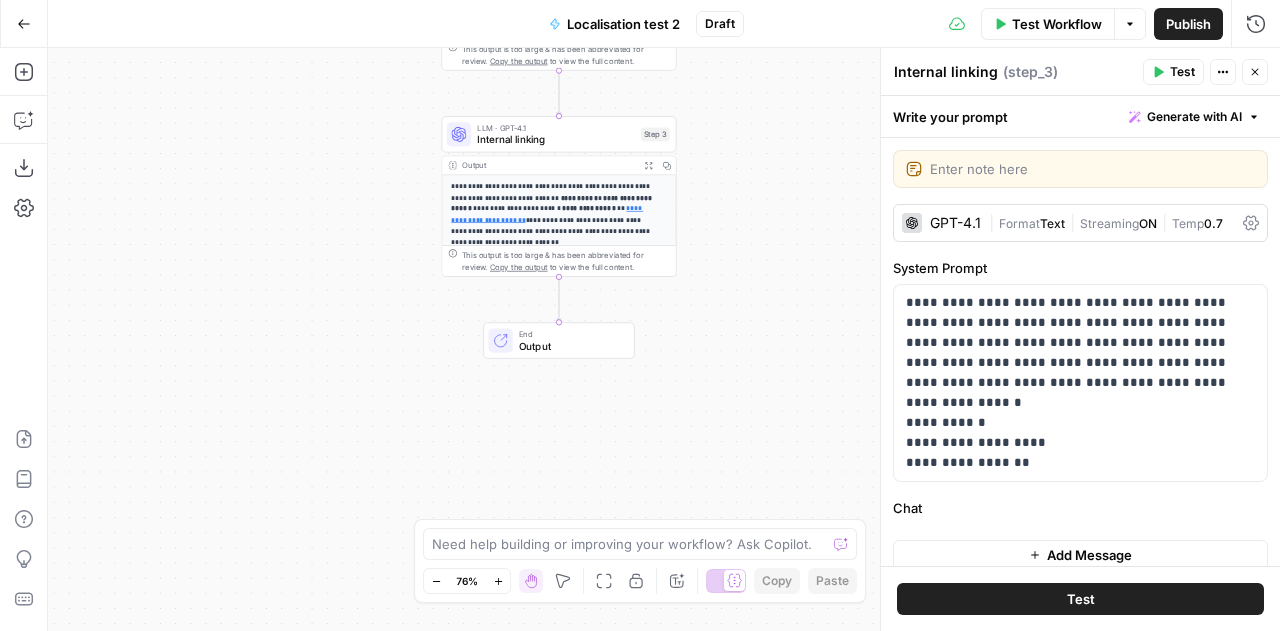 click on "**********" at bounding box center (664, 339) 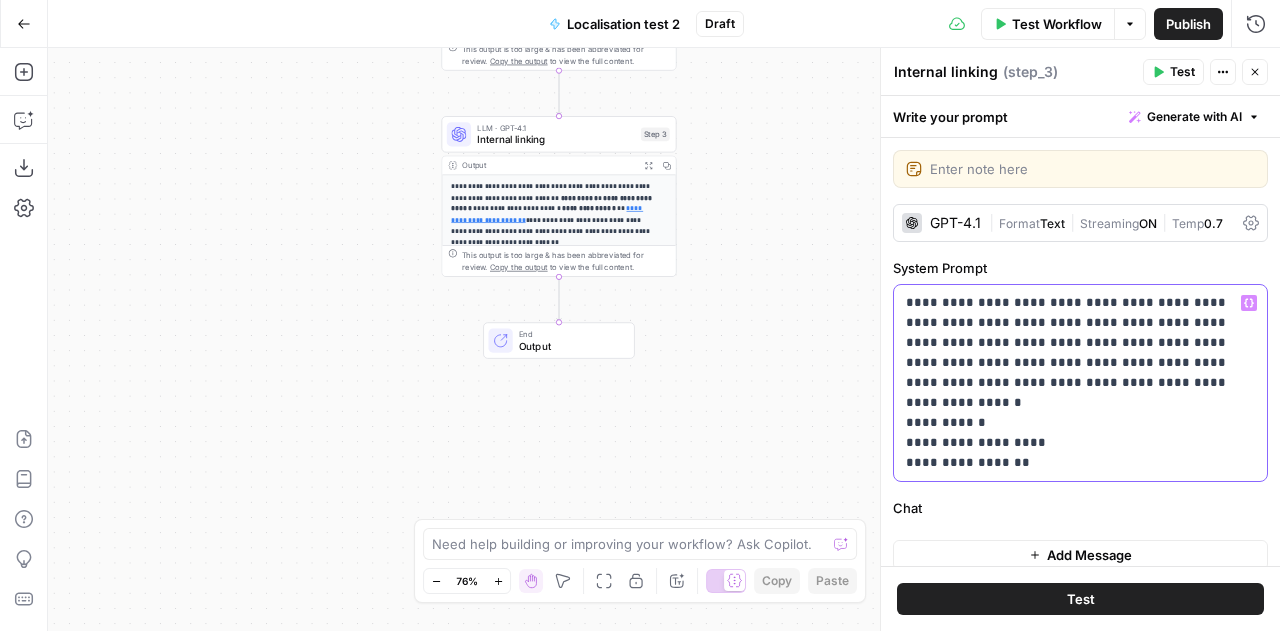 click on "**********" at bounding box center [1073, 383] 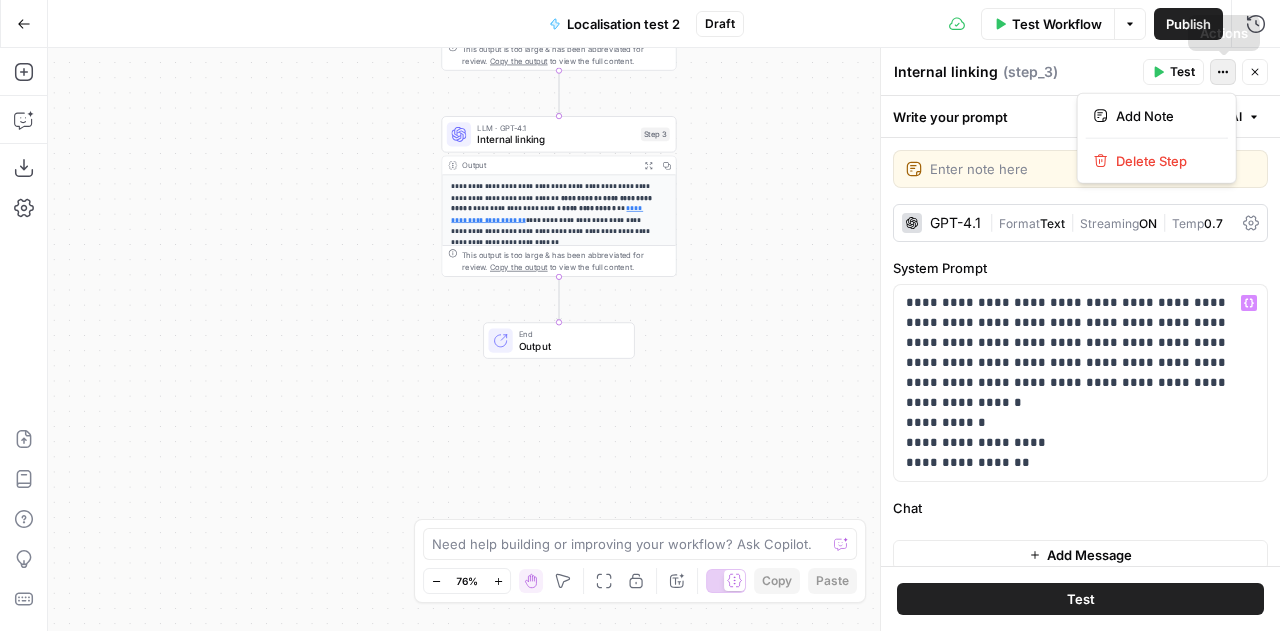click 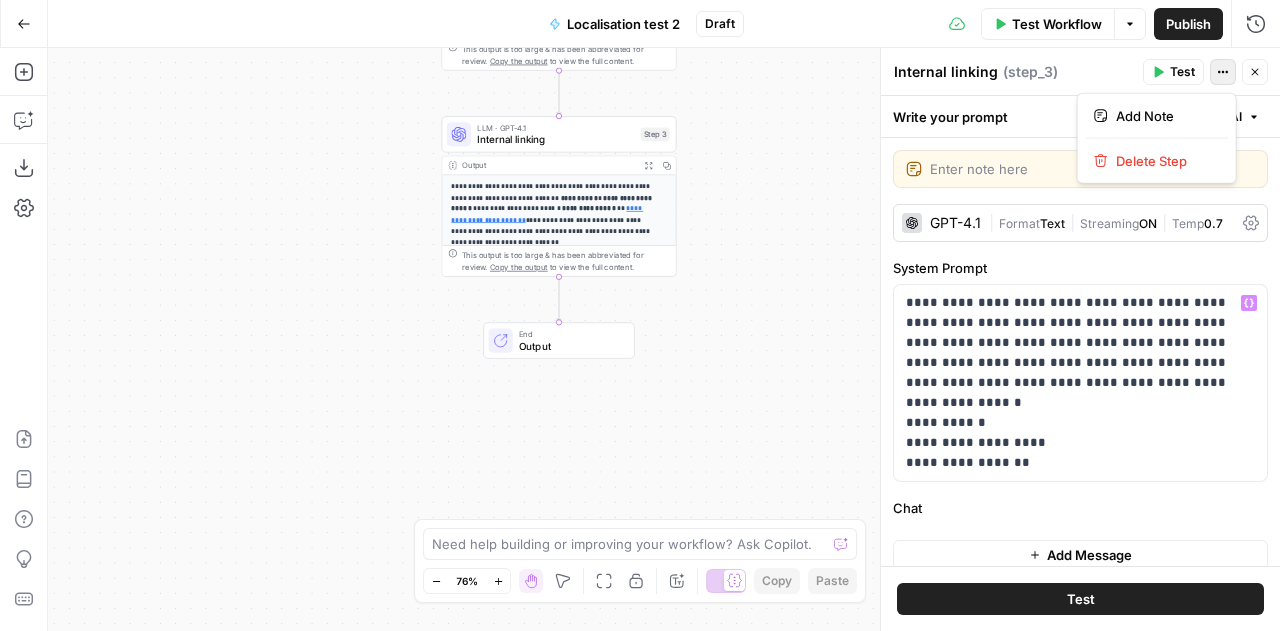 scroll, scrollTop: 29, scrollLeft: 0, axis: vertical 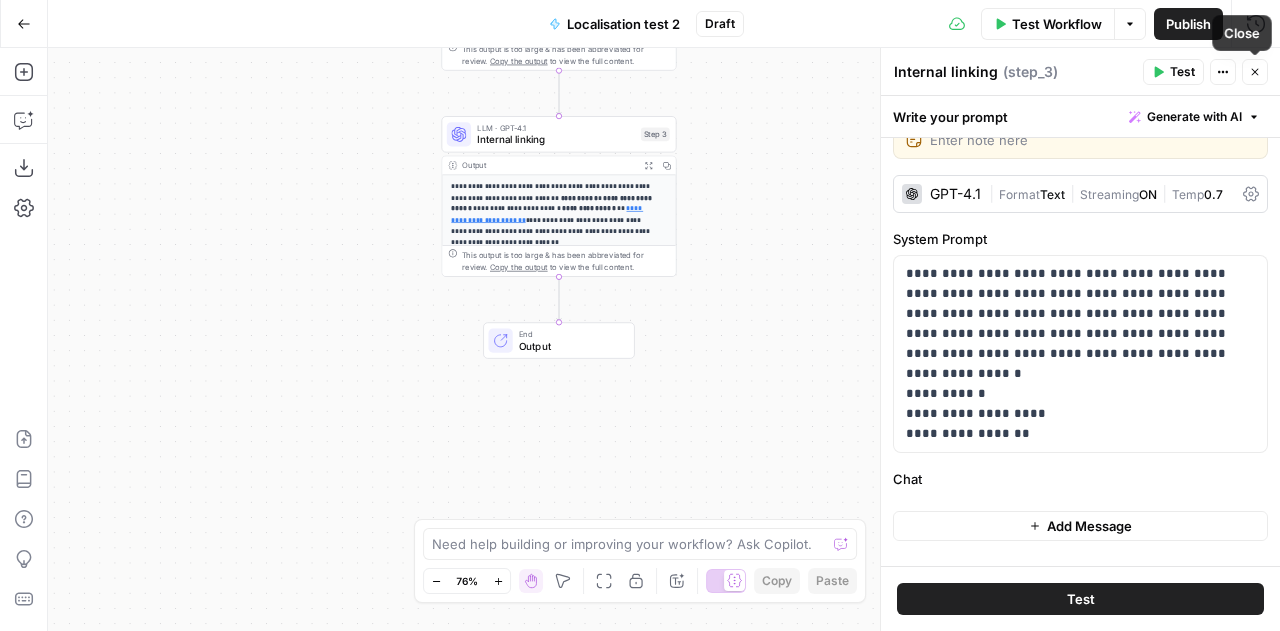 click on "Close" at bounding box center (1255, 72) 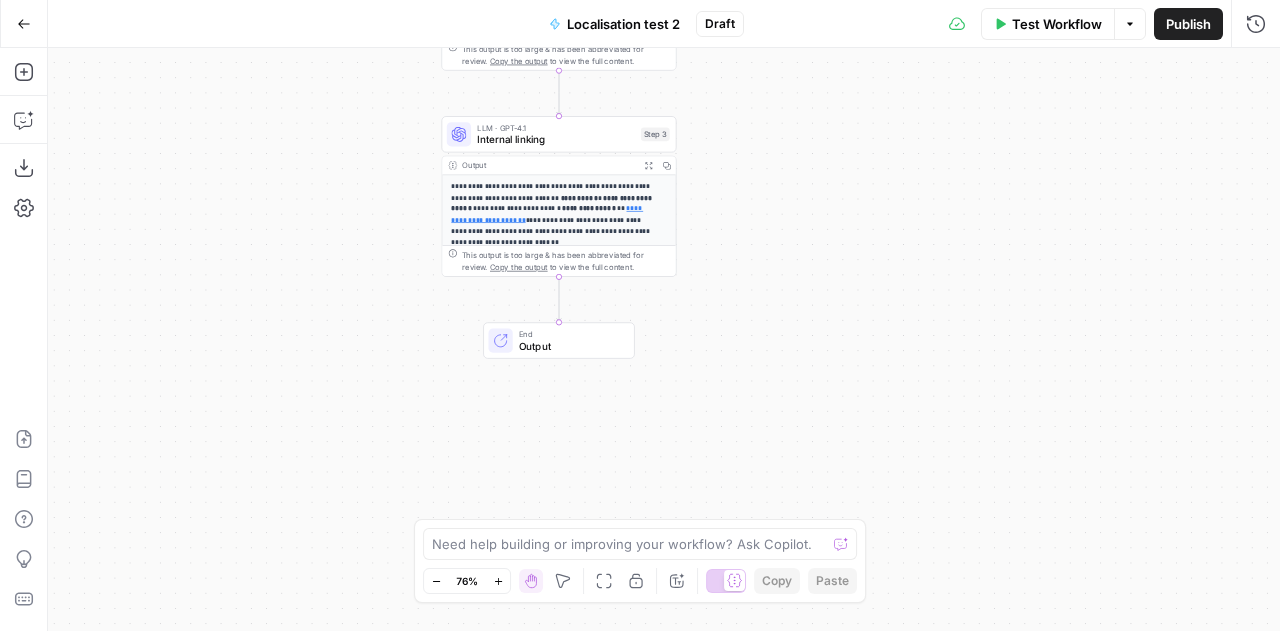 click on "Output" at bounding box center [570, 345] 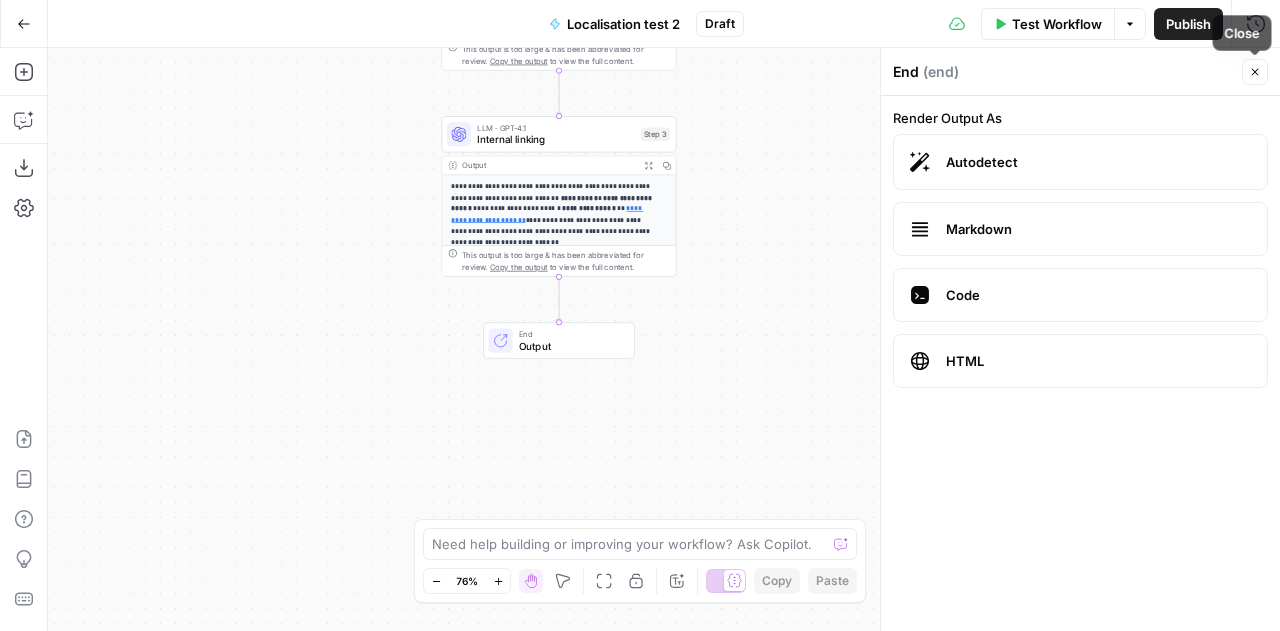 click 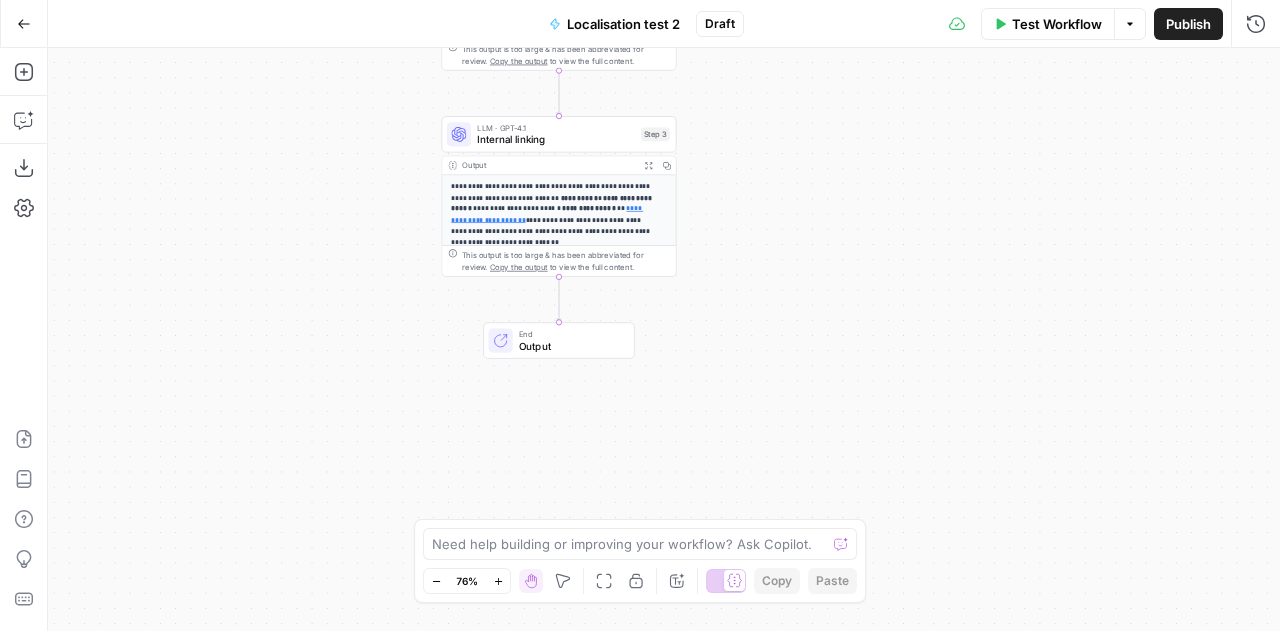 click on "**********" at bounding box center (552, 203) 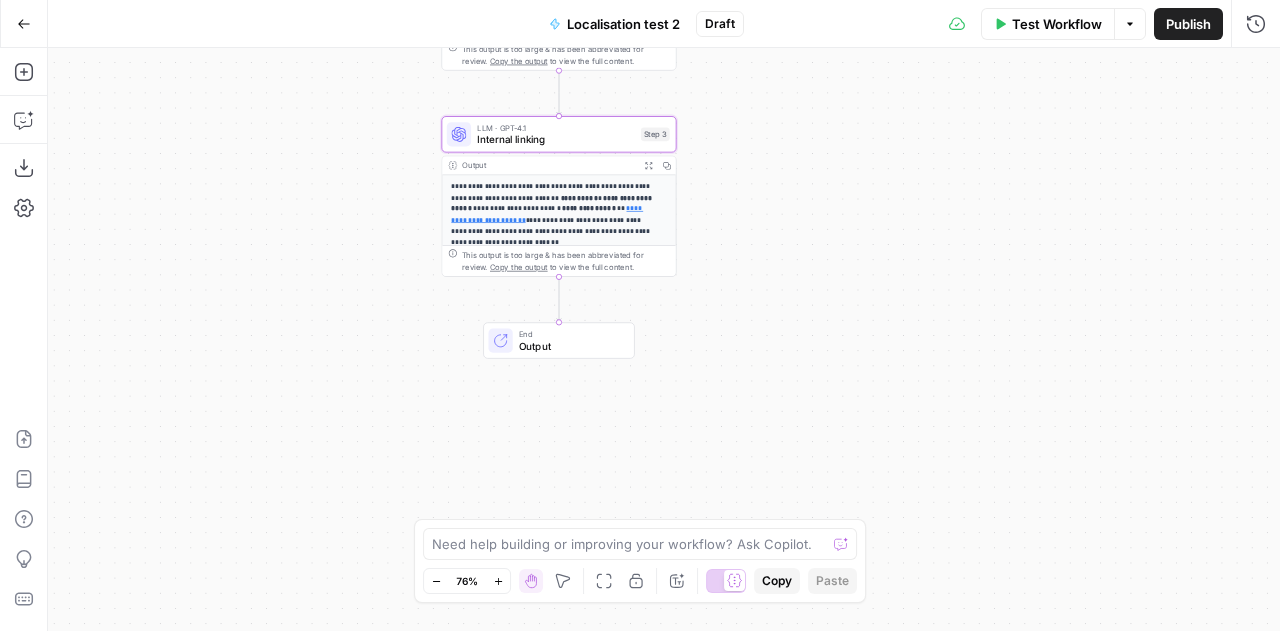 click on "**********" at bounding box center [552, 203] 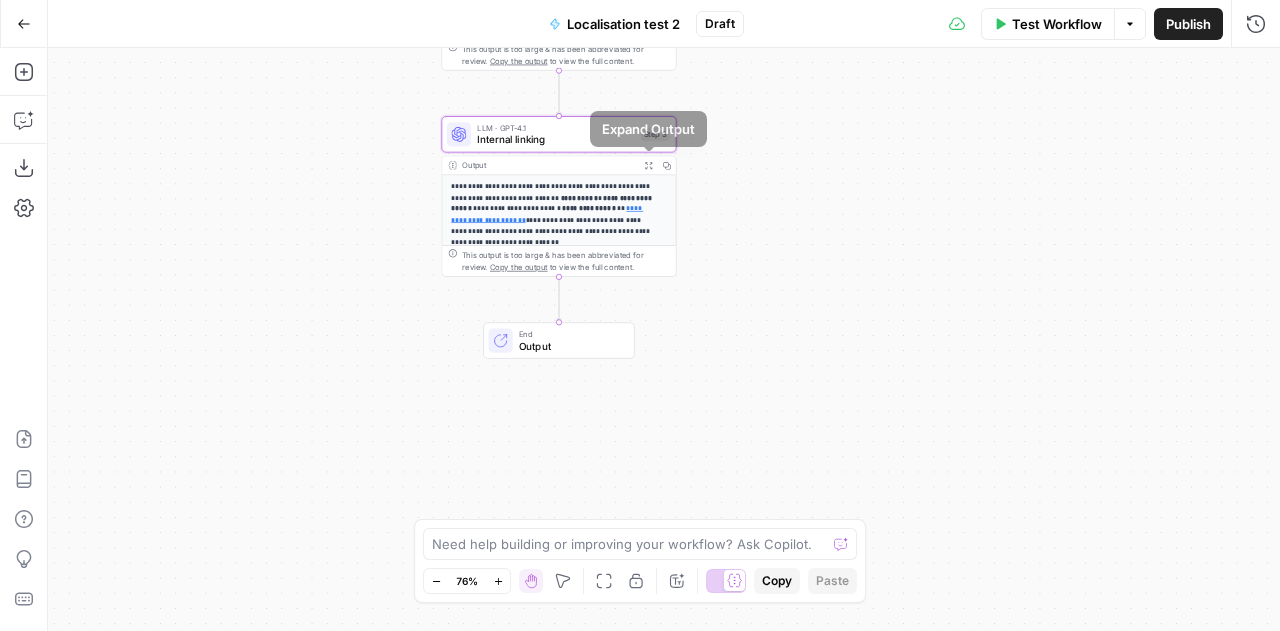 click 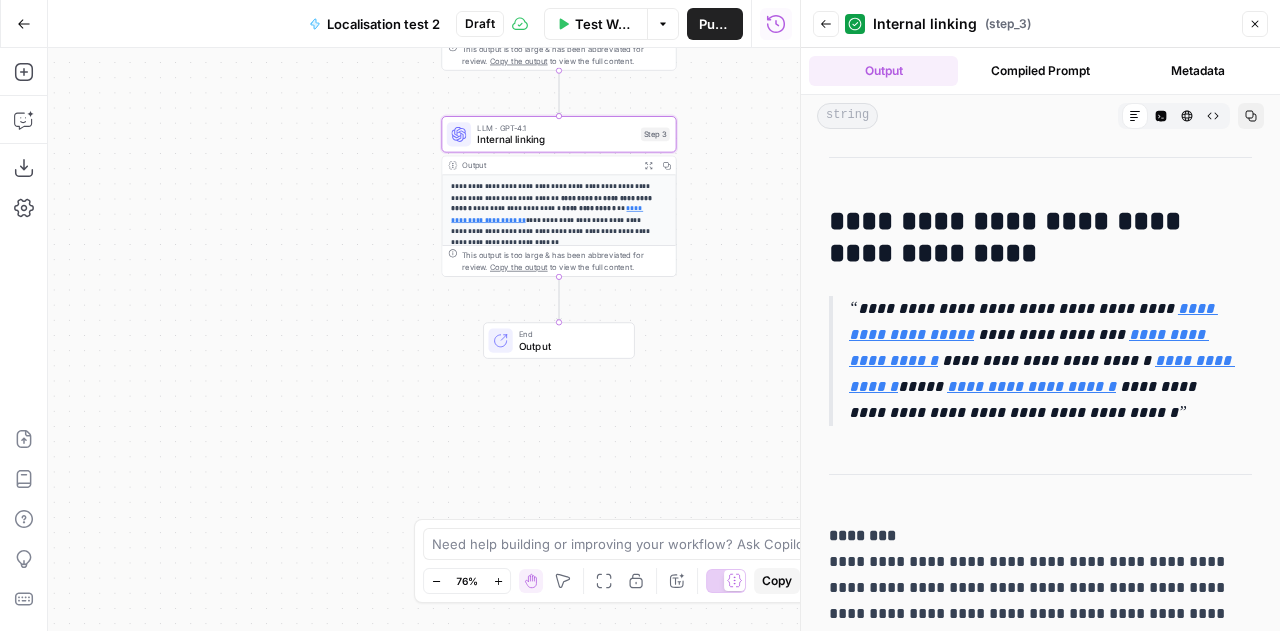 scroll, scrollTop: 2439, scrollLeft: 0, axis: vertical 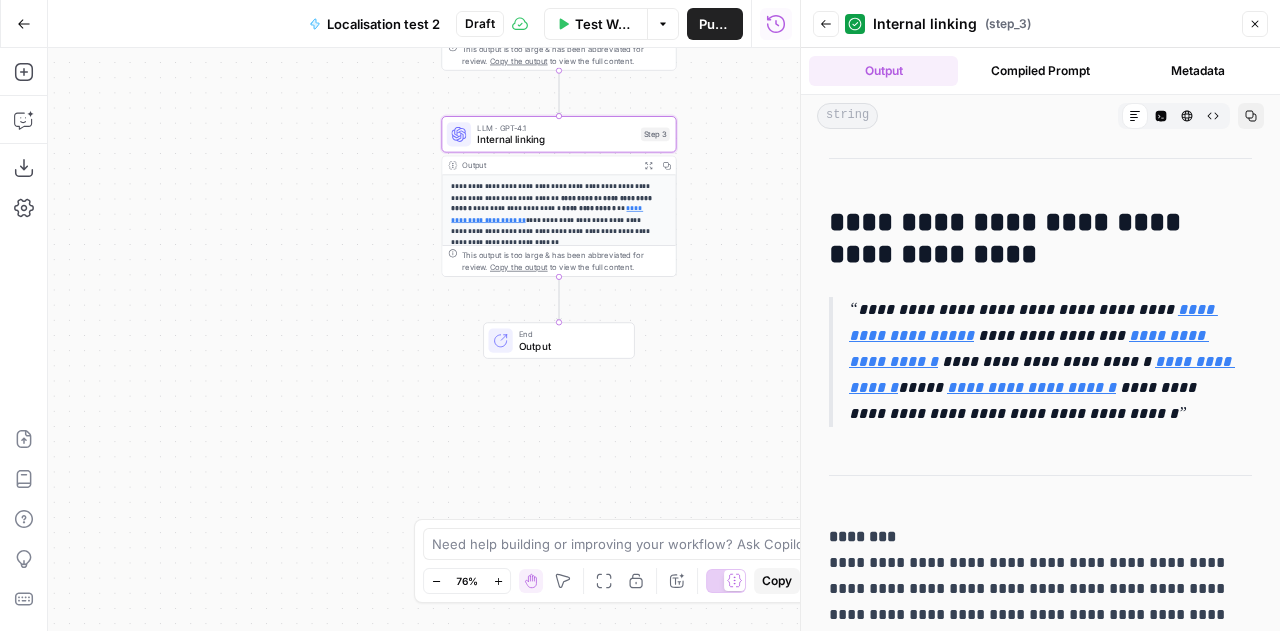 click on "Copy" at bounding box center [1251, 116] 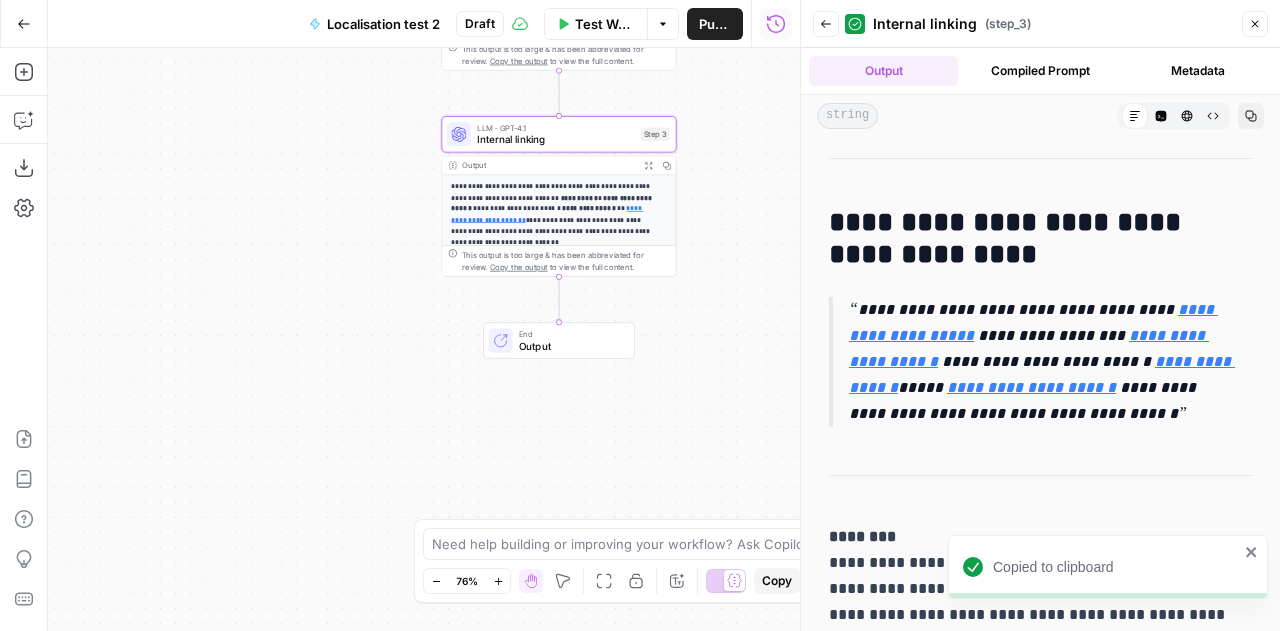 scroll, scrollTop: 2440, scrollLeft: 0, axis: vertical 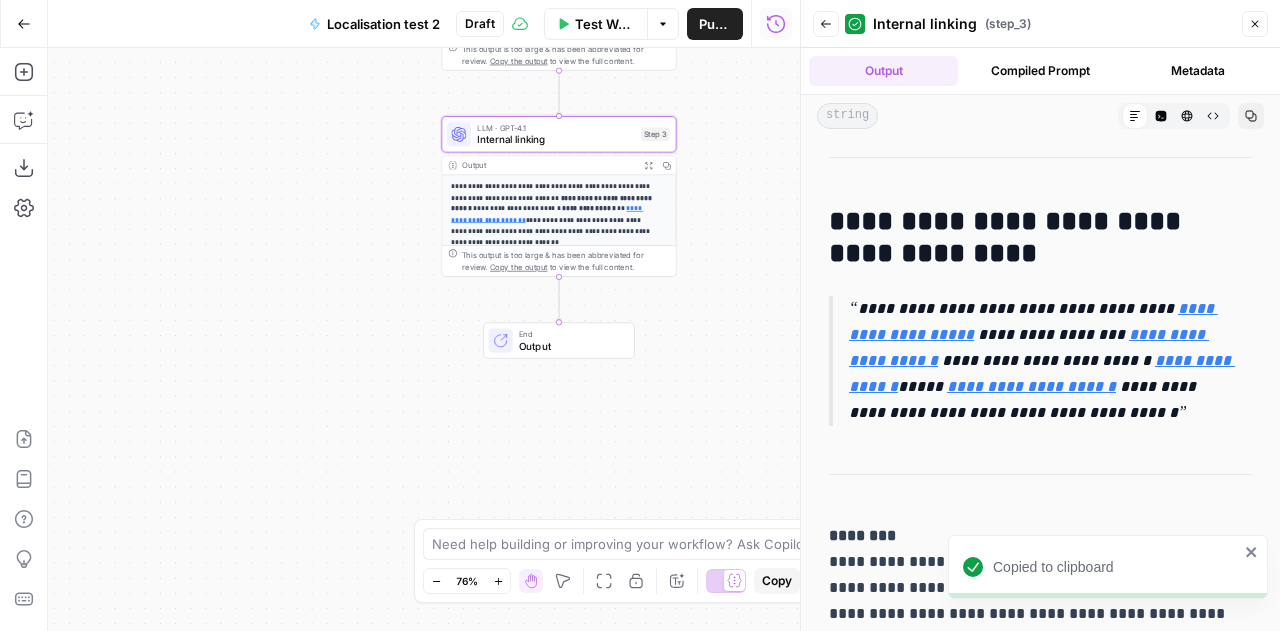 click on "**********" at bounding box center (1033, 588) 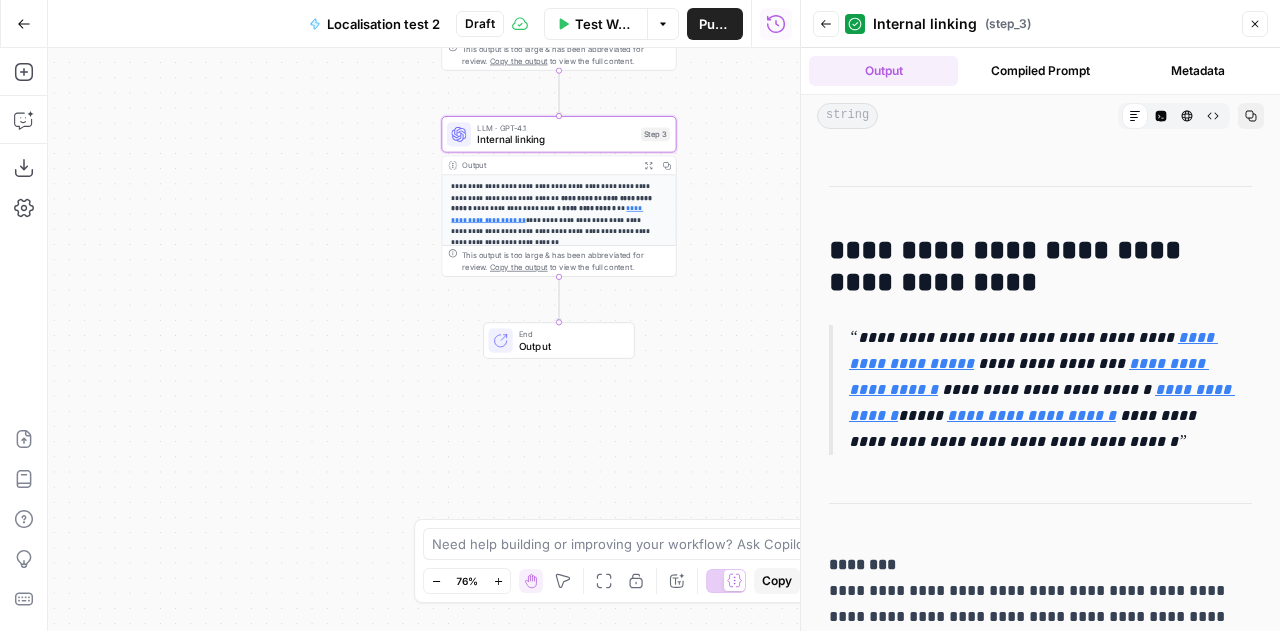scroll, scrollTop: 2410, scrollLeft: 0, axis: vertical 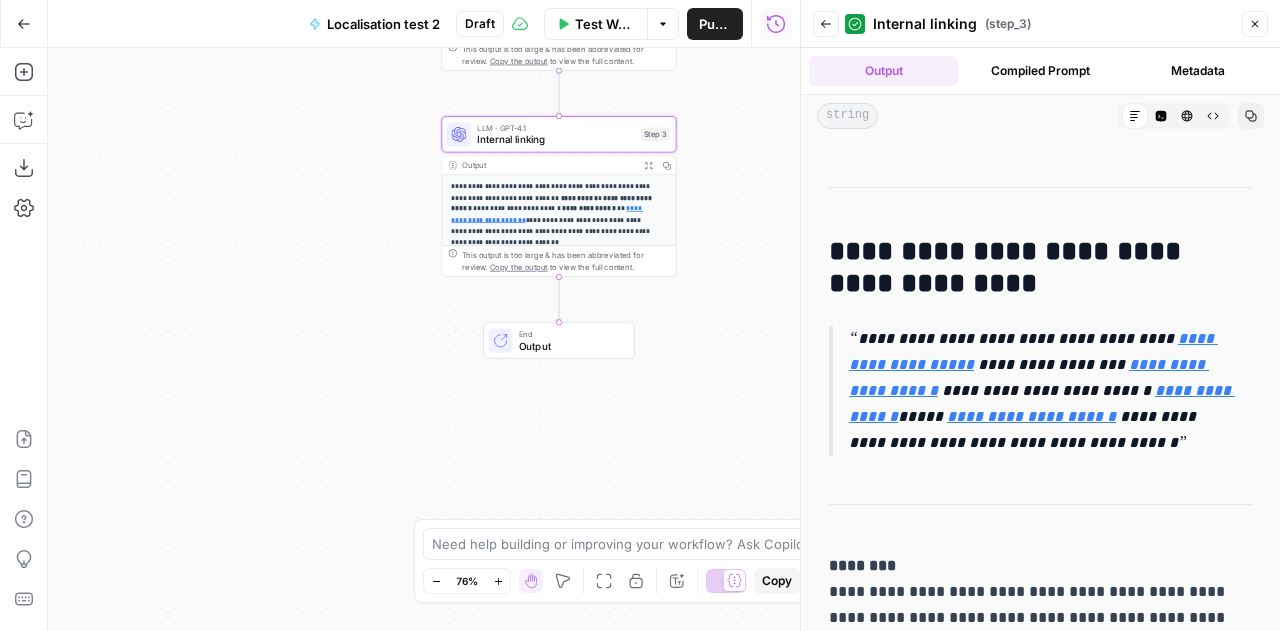 drag, startPoint x: 930, startPoint y: 253, endPoint x: 824, endPoint y: 226, distance: 109.38464 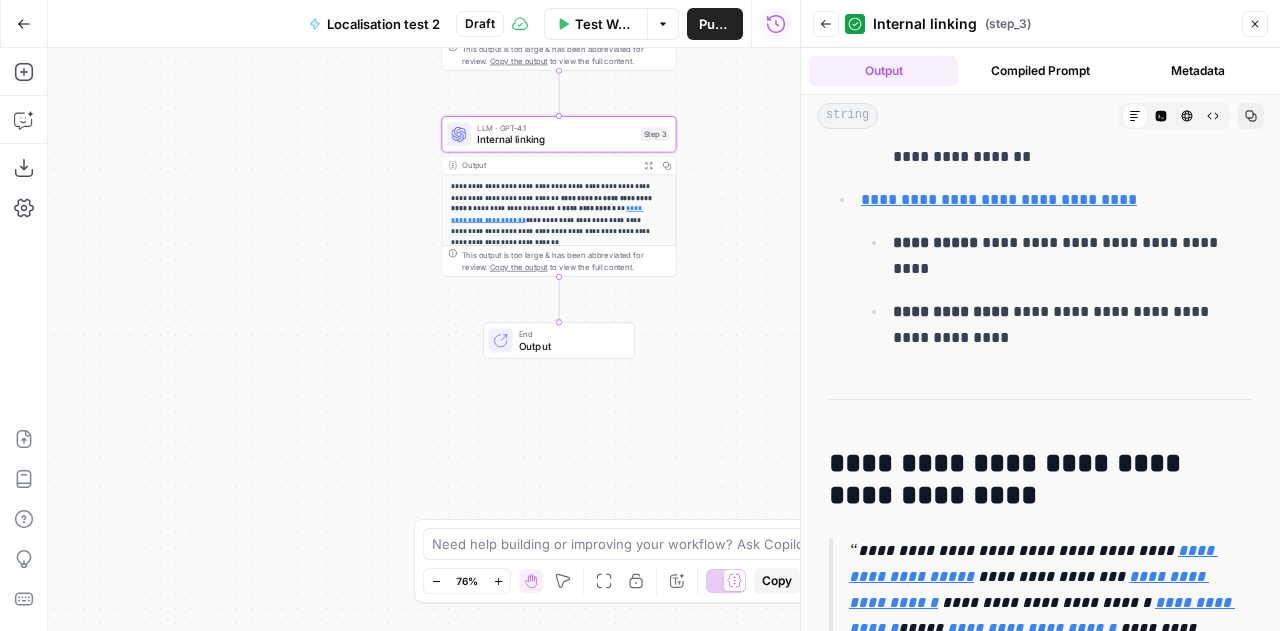 scroll, scrollTop: 2112, scrollLeft: 0, axis: vertical 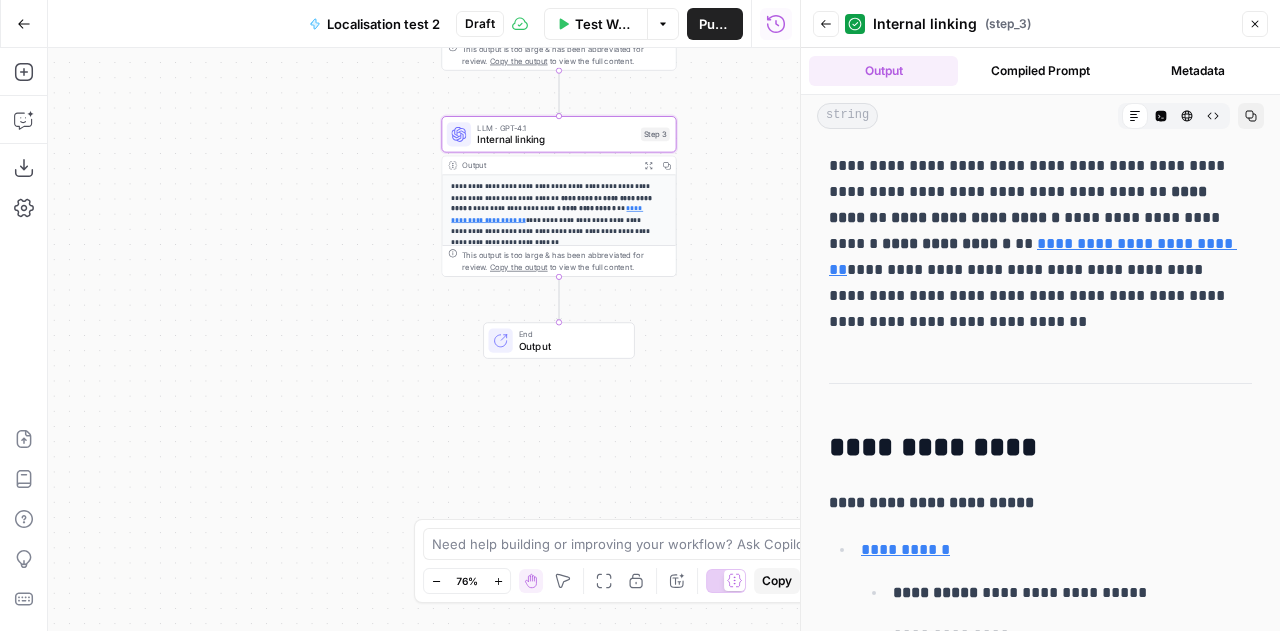 drag, startPoint x: 957, startPoint y: 387, endPoint x: 826, endPoint y: 498, distance: 171.70323 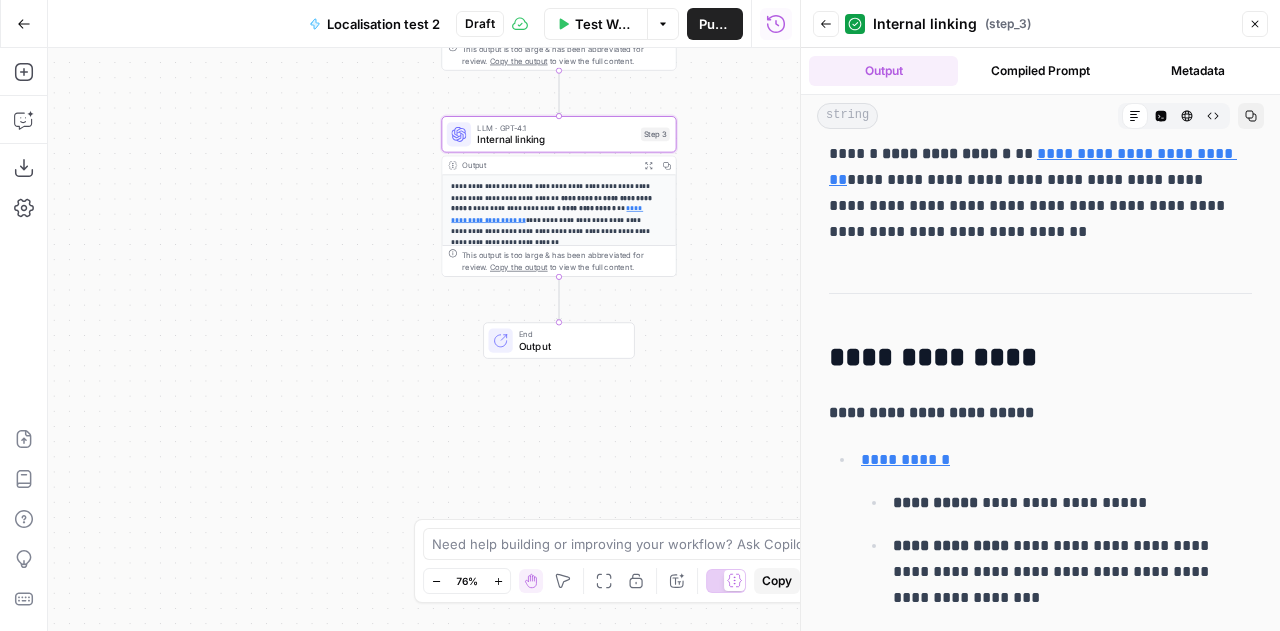 click on "Need help building or improving your workflow? Ask Copilot." at bounding box center (640, 544) 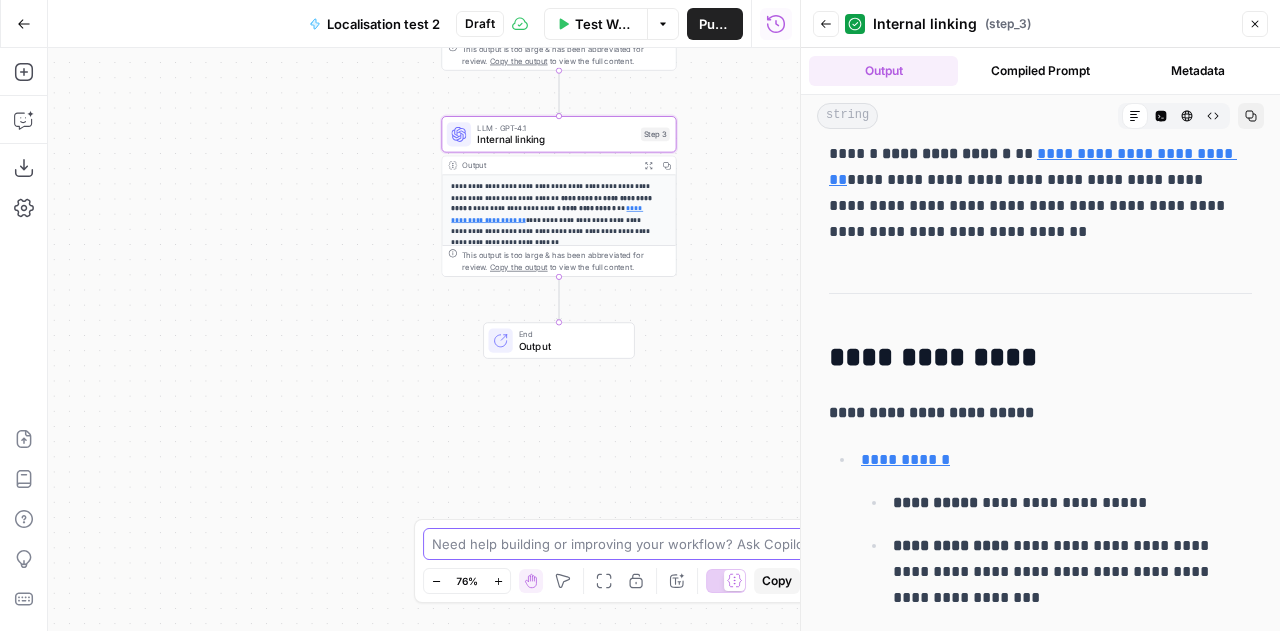 type on "R" 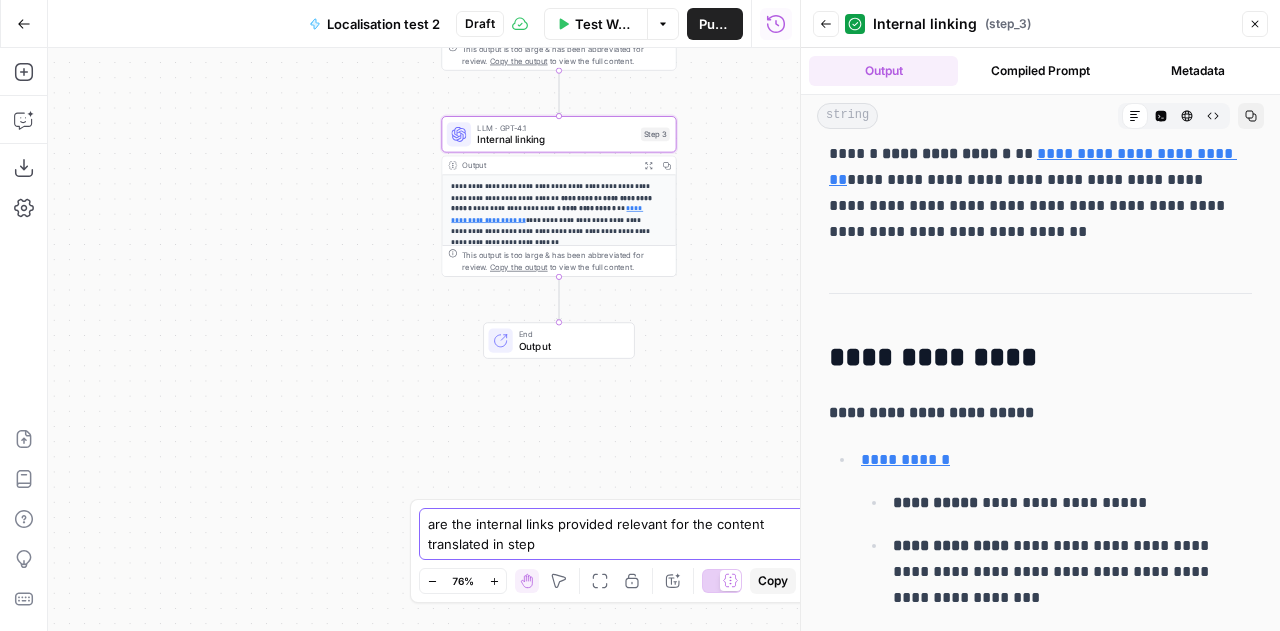 type on "are the internal links provided relevant for the content translated in step 1" 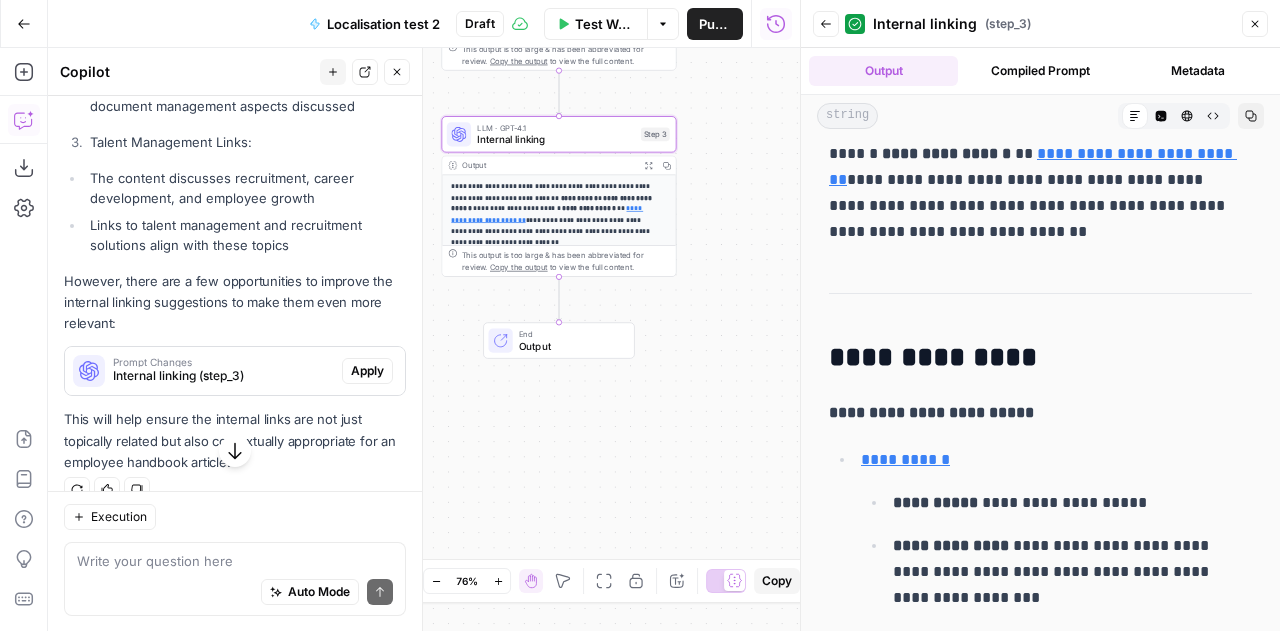 scroll, scrollTop: 775, scrollLeft: 0, axis: vertical 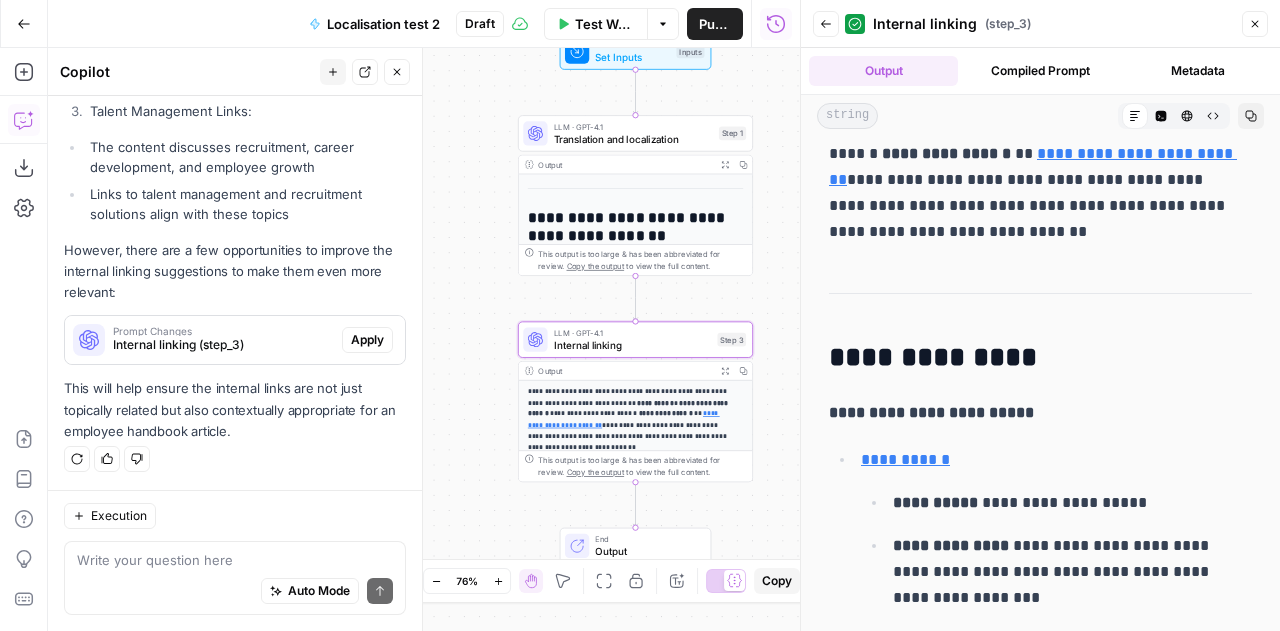 click on "Apply" at bounding box center (367, 340) 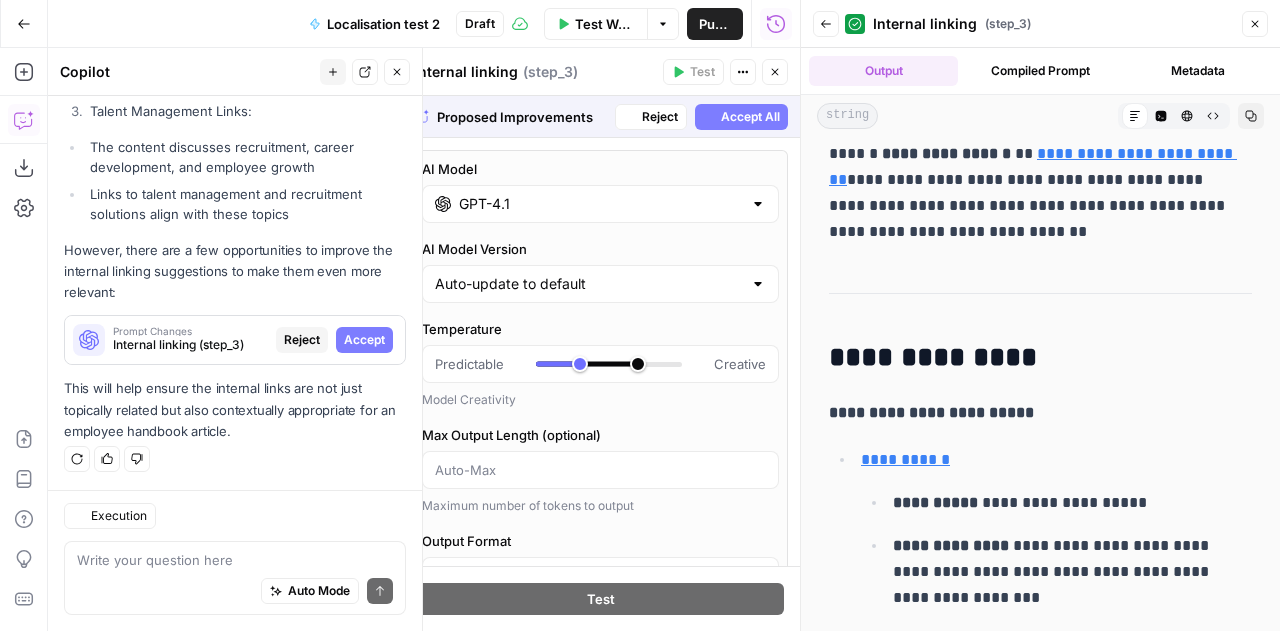 scroll, scrollTop: 775, scrollLeft: 0, axis: vertical 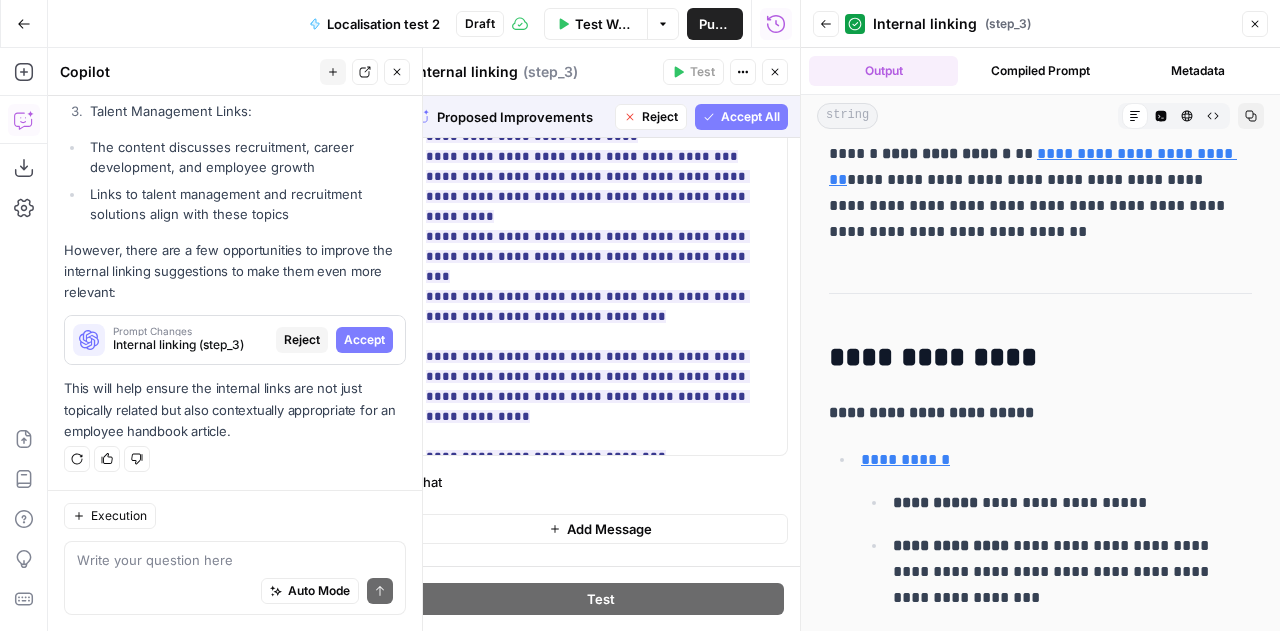 click on "Accept All" at bounding box center [750, 117] 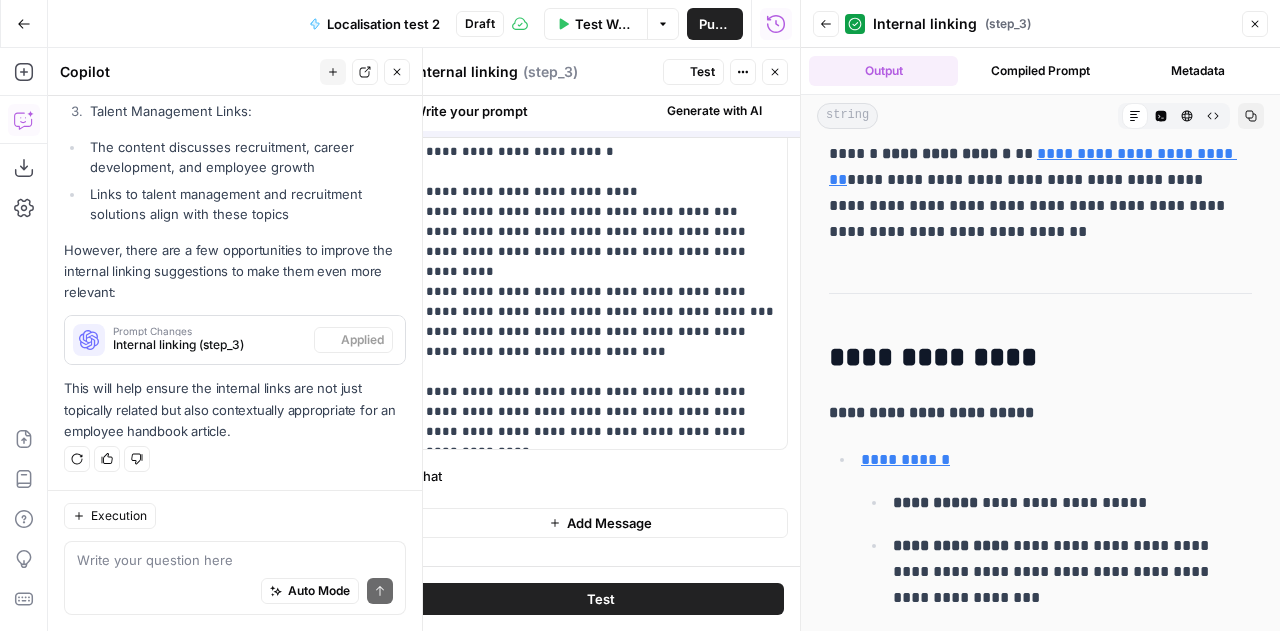 scroll, scrollTop: 0, scrollLeft: 0, axis: both 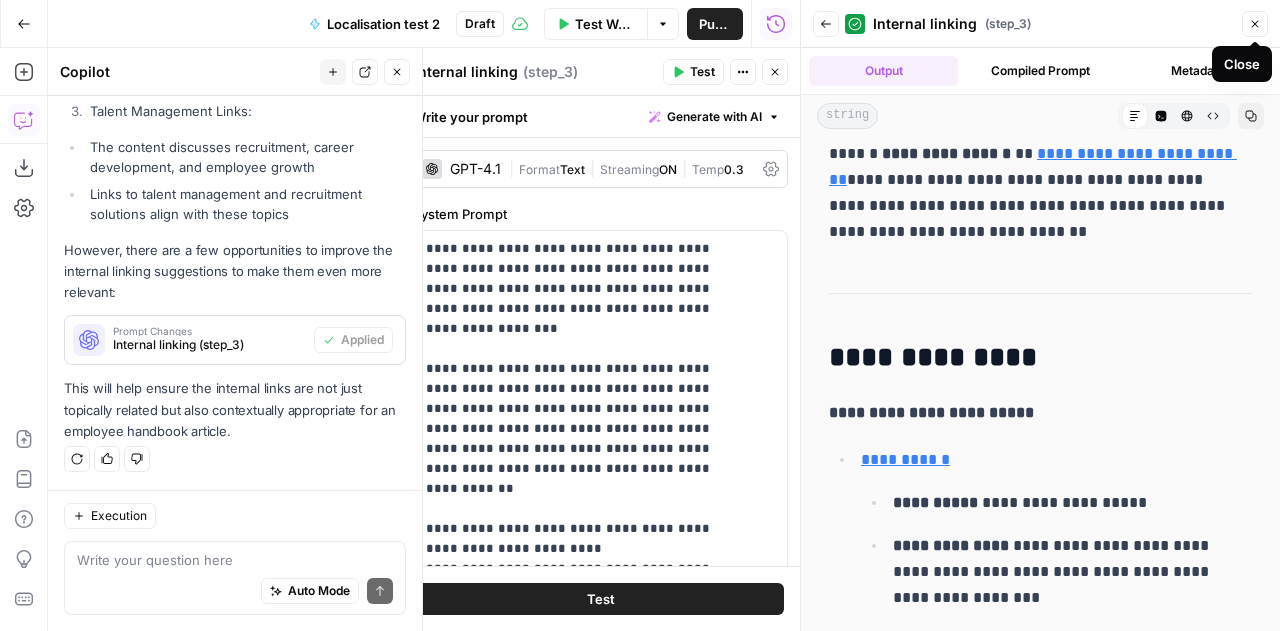 click 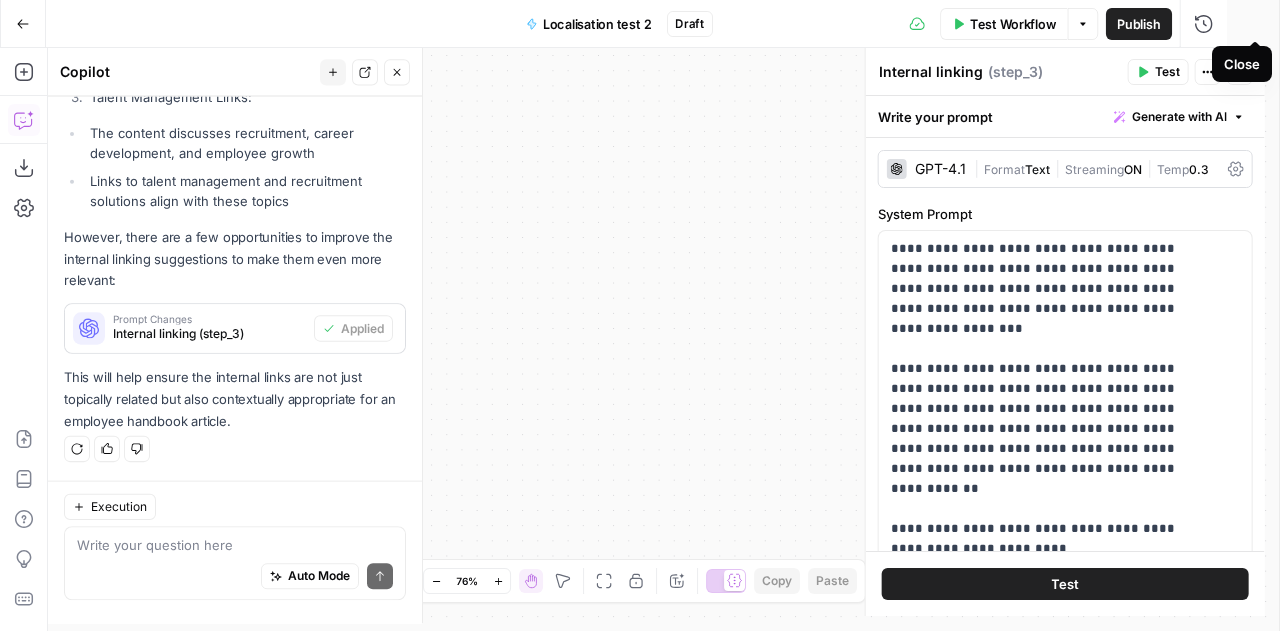 scroll, scrollTop: 807, scrollLeft: 0, axis: vertical 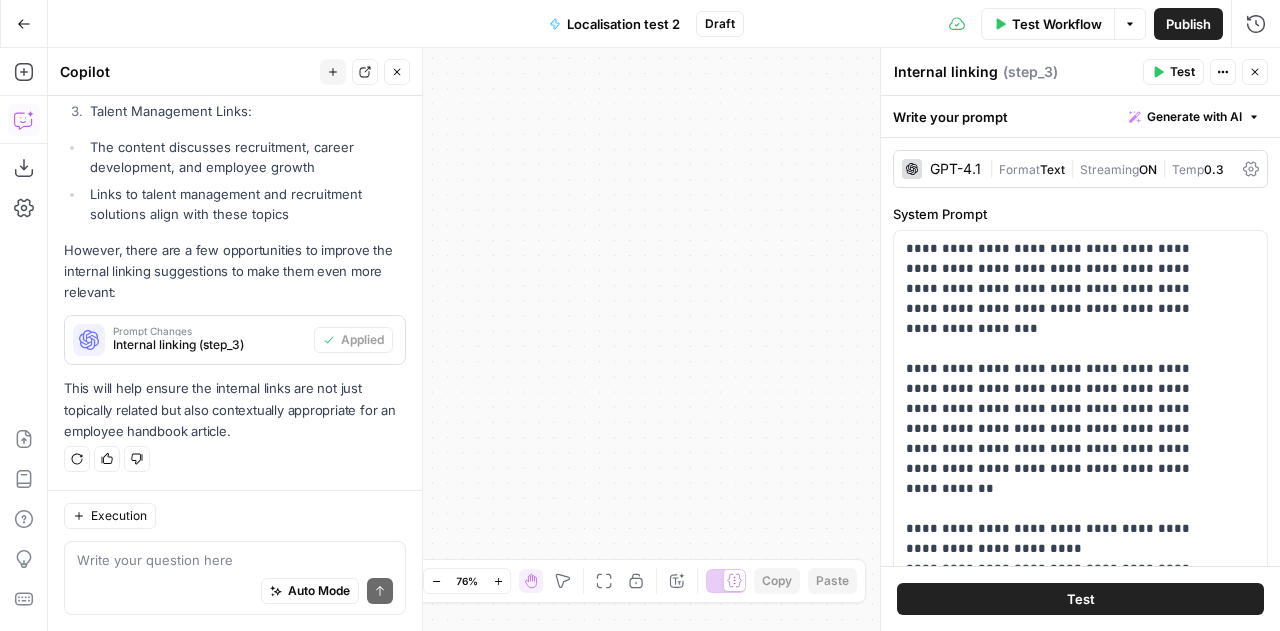 click on "Test" at bounding box center (1080, 599) 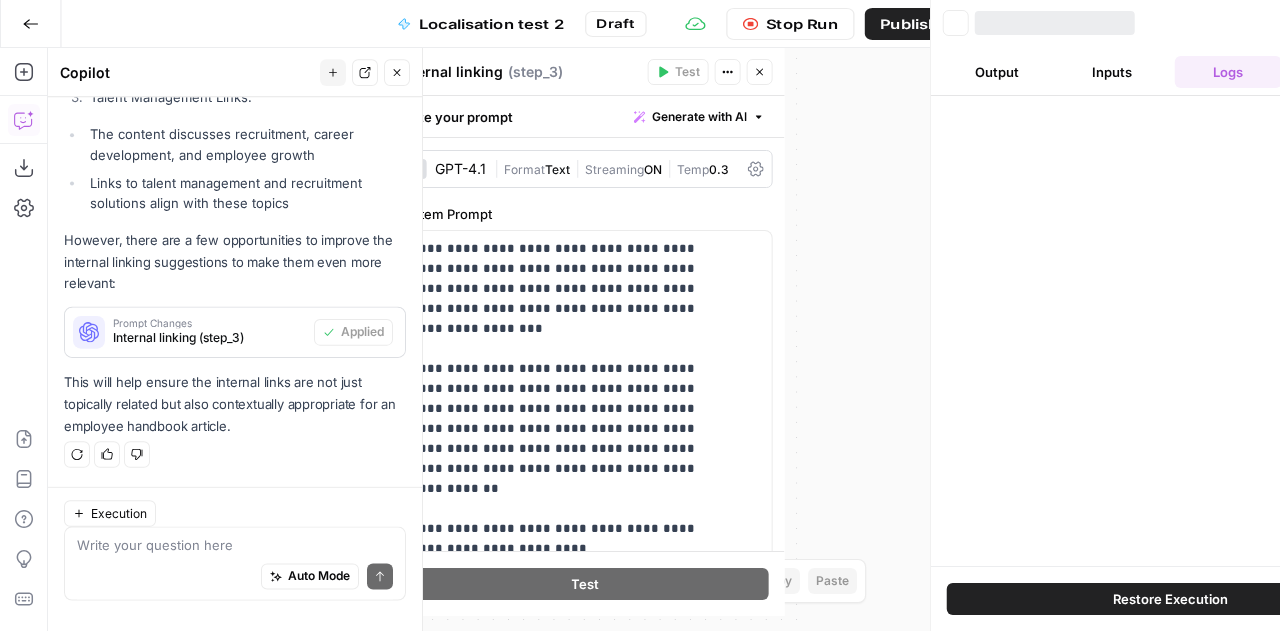 scroll, scrollTop: 807, scrollLeft: 0, axis: vertical 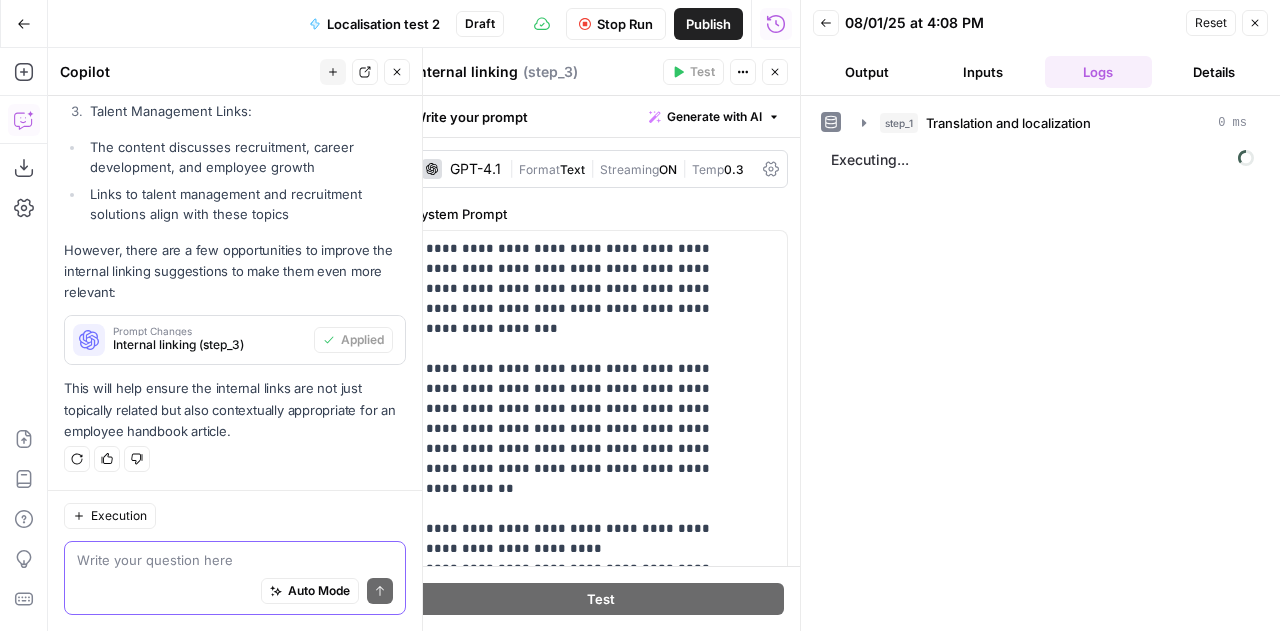 click at bounding box center [235, 560] 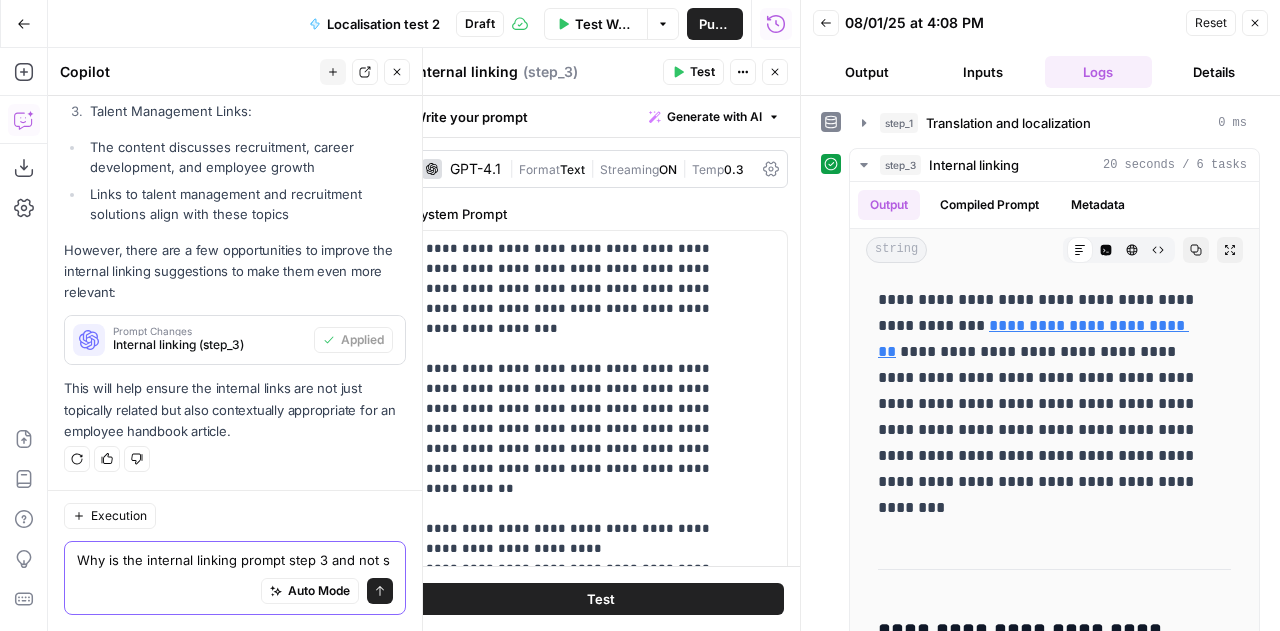 scroll, scrollTop: 827, scrollLeft: 0, axis: vertical 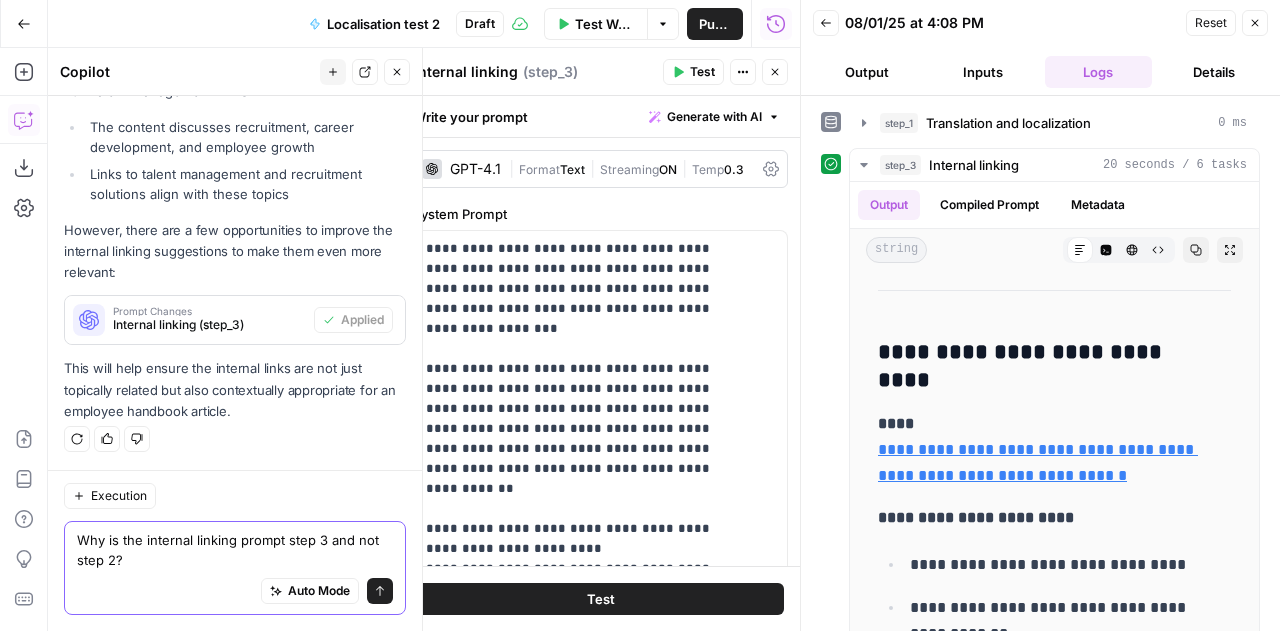 type on "Why is the internal linking prompt step 3 and not step 2?" 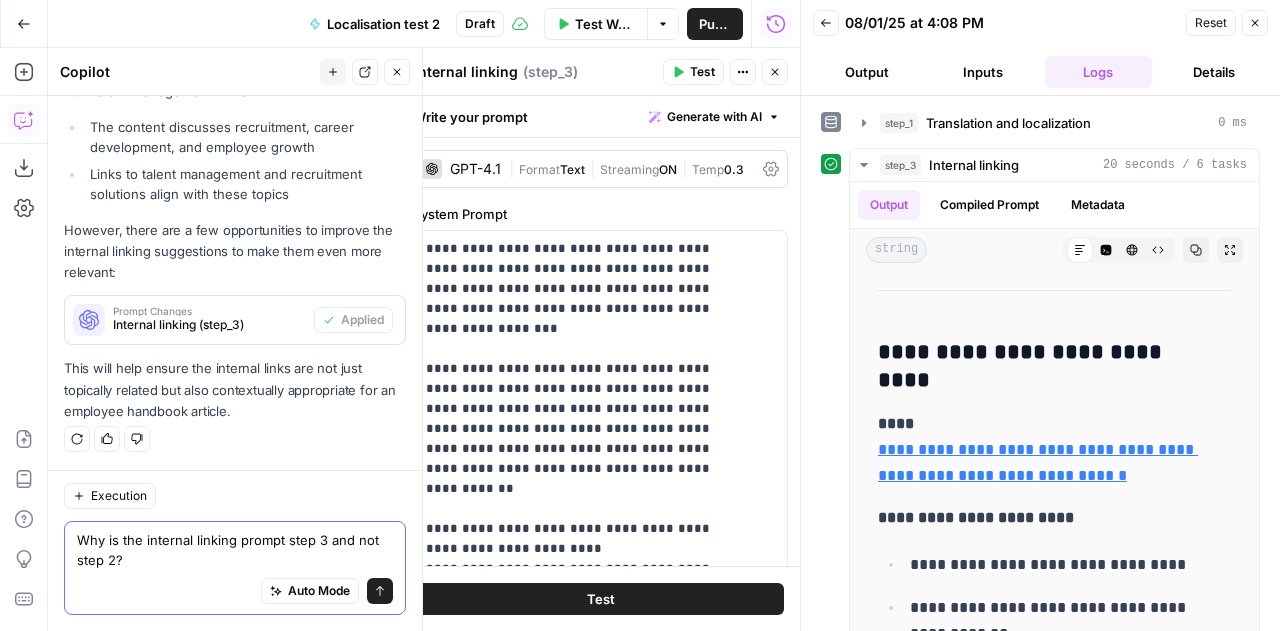 click on "Send" at bounding box center (380, 591) 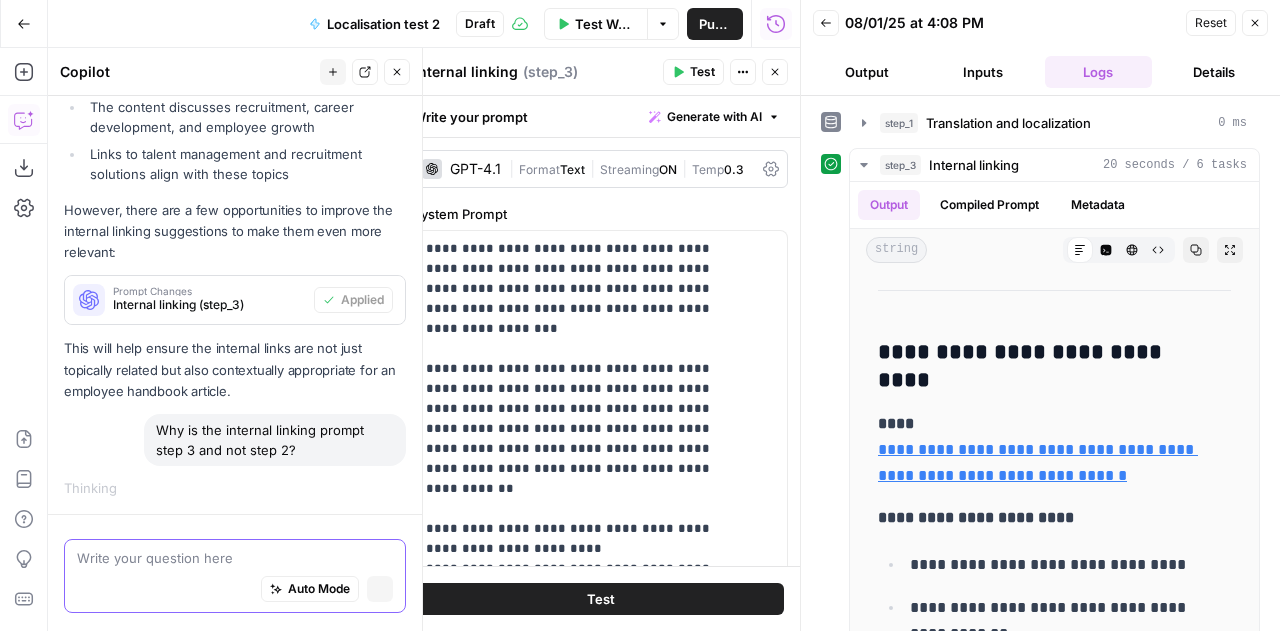 scroll, scrollTop: 814, scrollLeft: 0, axis: vertical 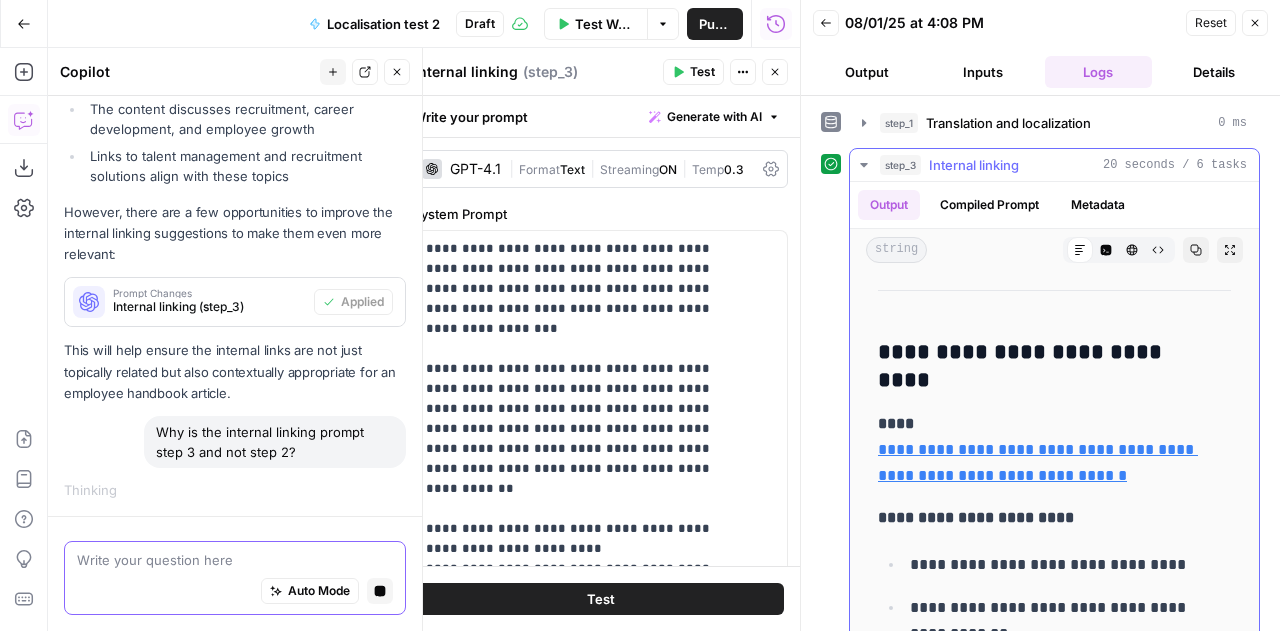 click 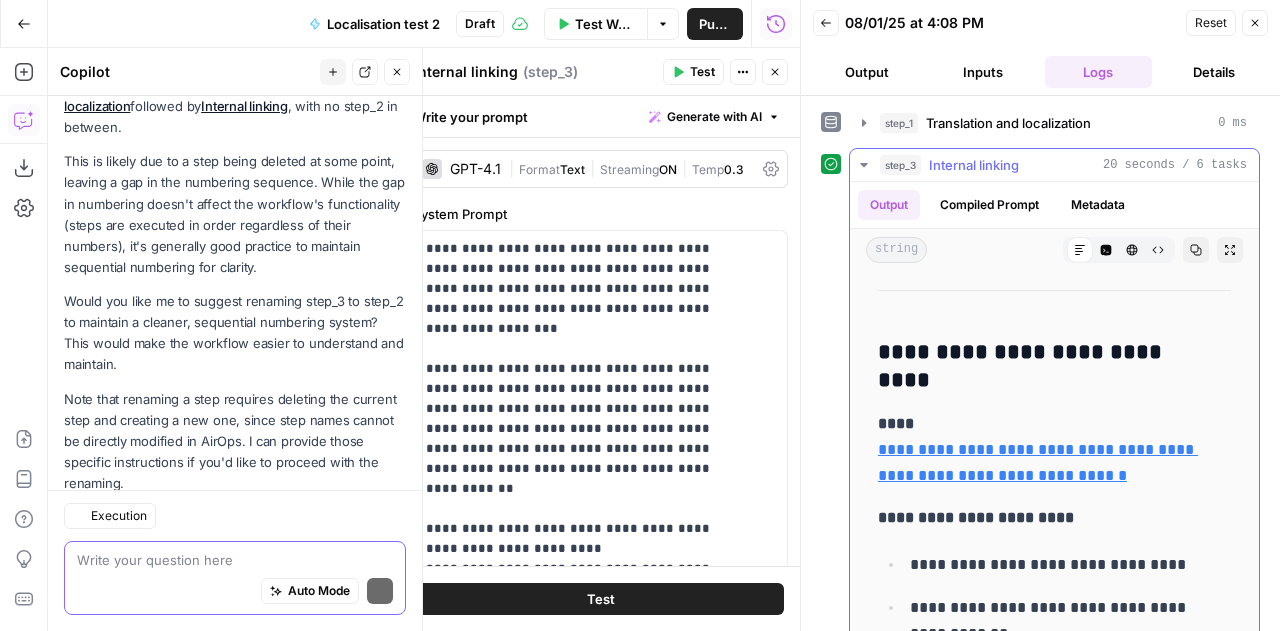 scroll, scrollTop: 1323, scrollLeft: 0, axis: vertical 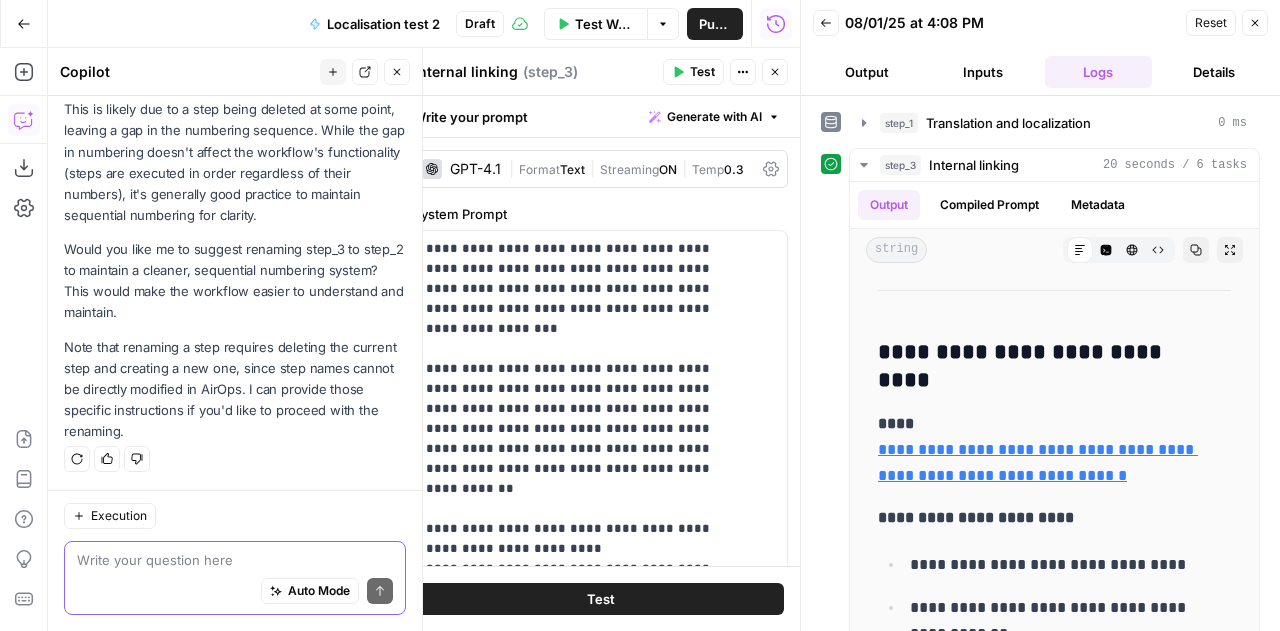 click at bounding box center (235, 560) 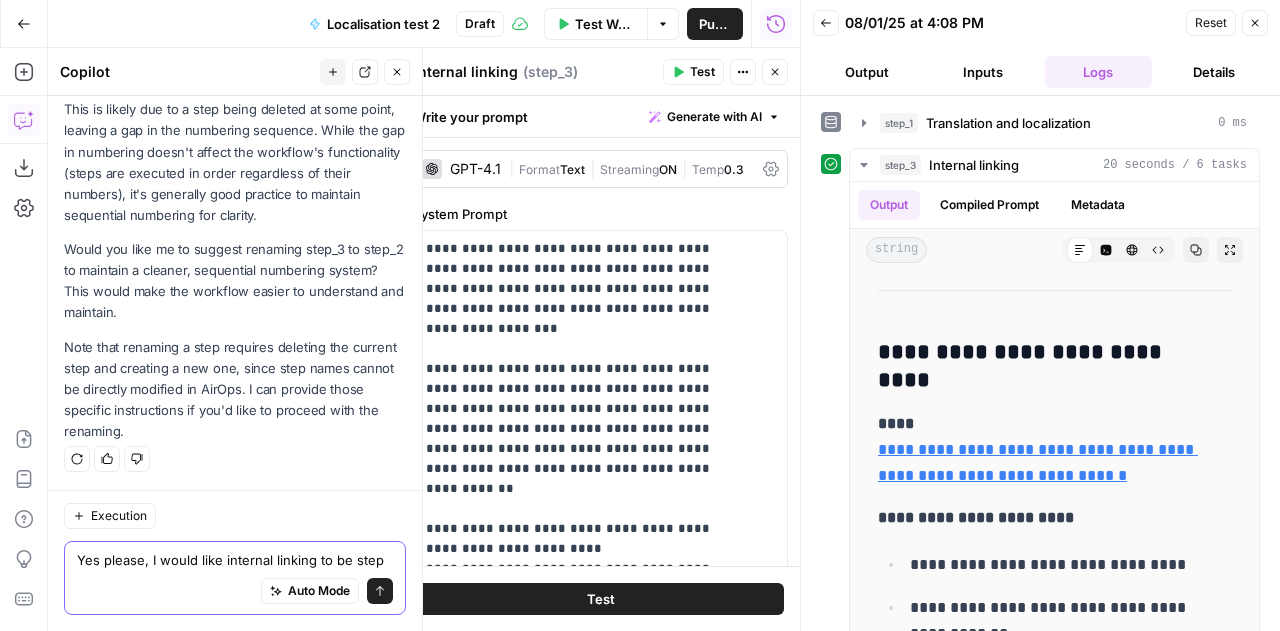 type on "Yes please, I would like internal linking to be step 2" 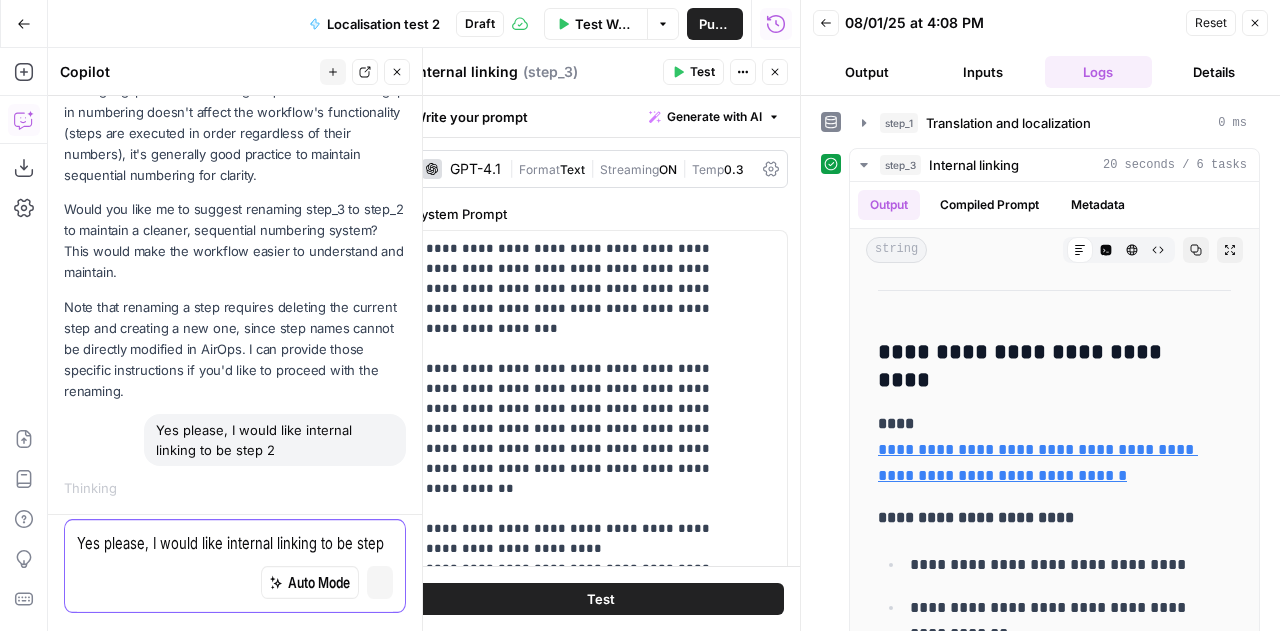 type 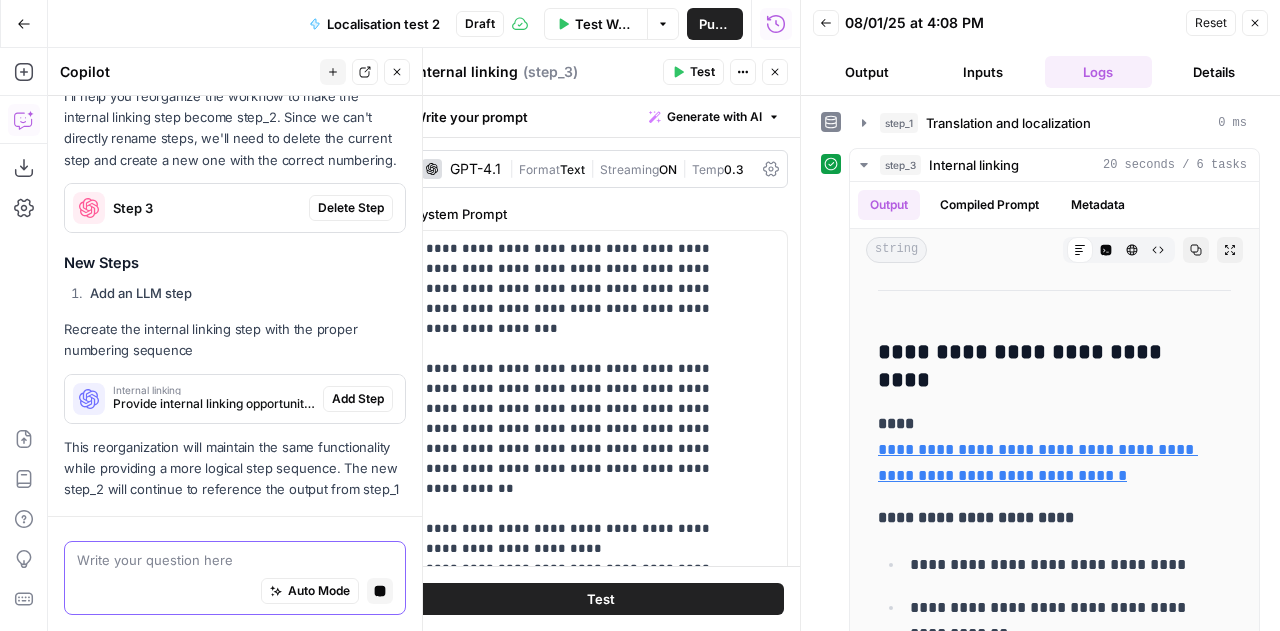 scroll, scrollTop: 1744, scrollLeft: 0, axis: vertical 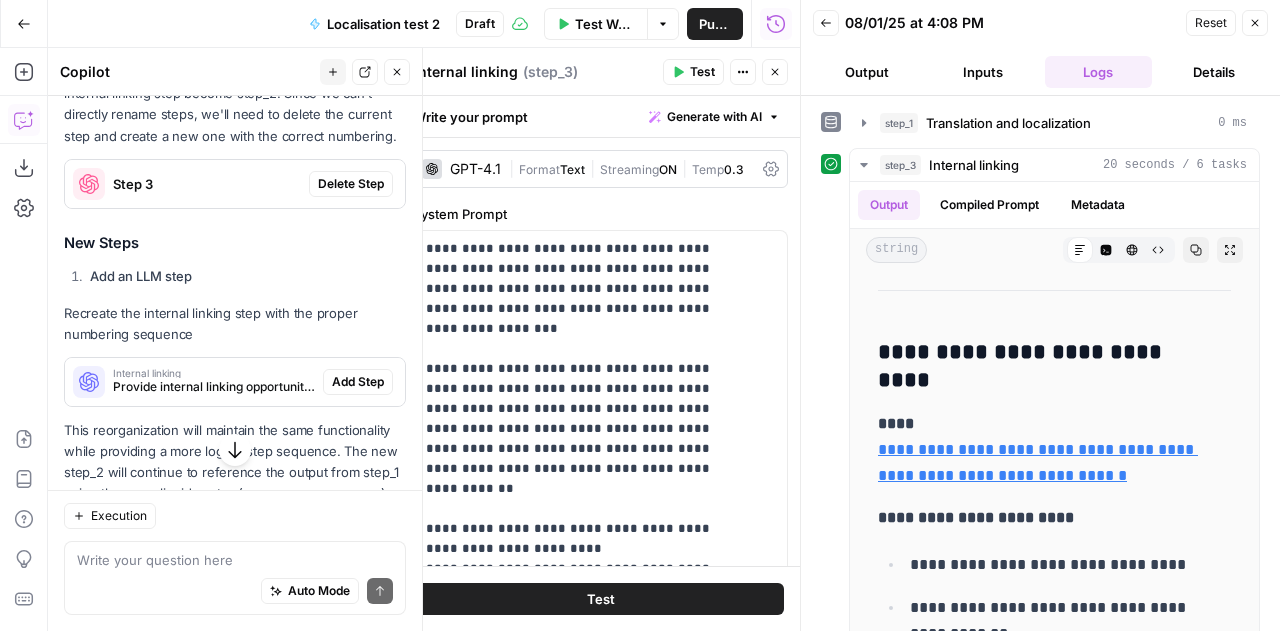click on "Add Step" at bounding box center (358, 382) 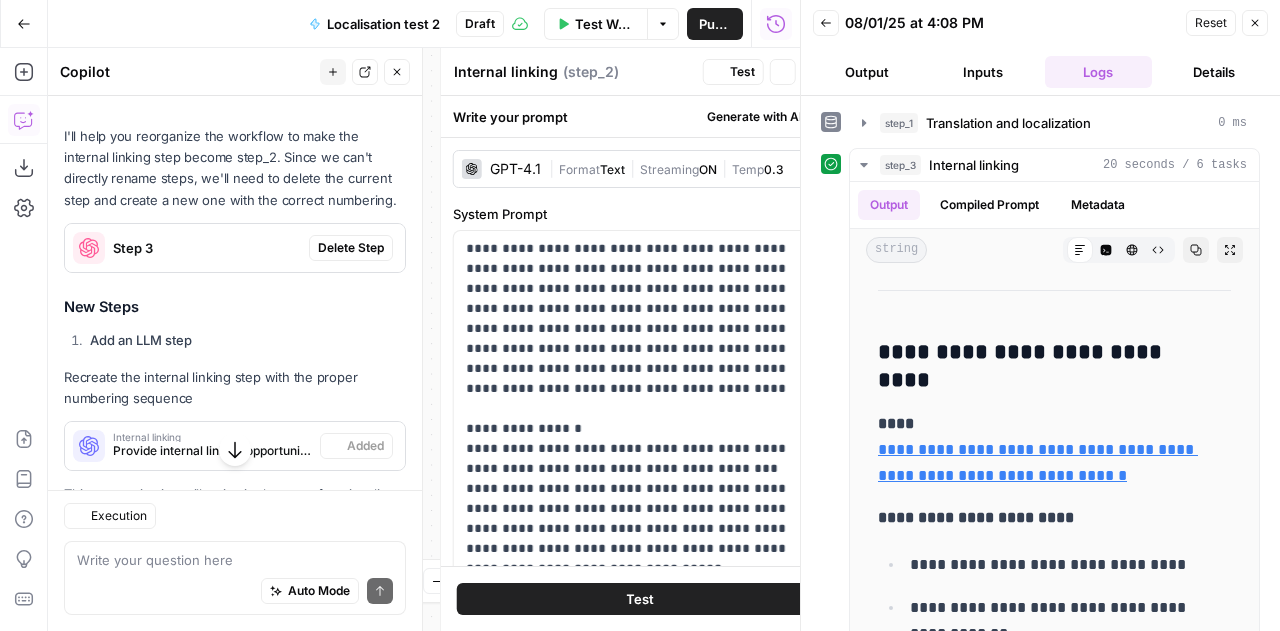 scroll, scrollTop: 1806, scrollLeft: 0, axis: vertical 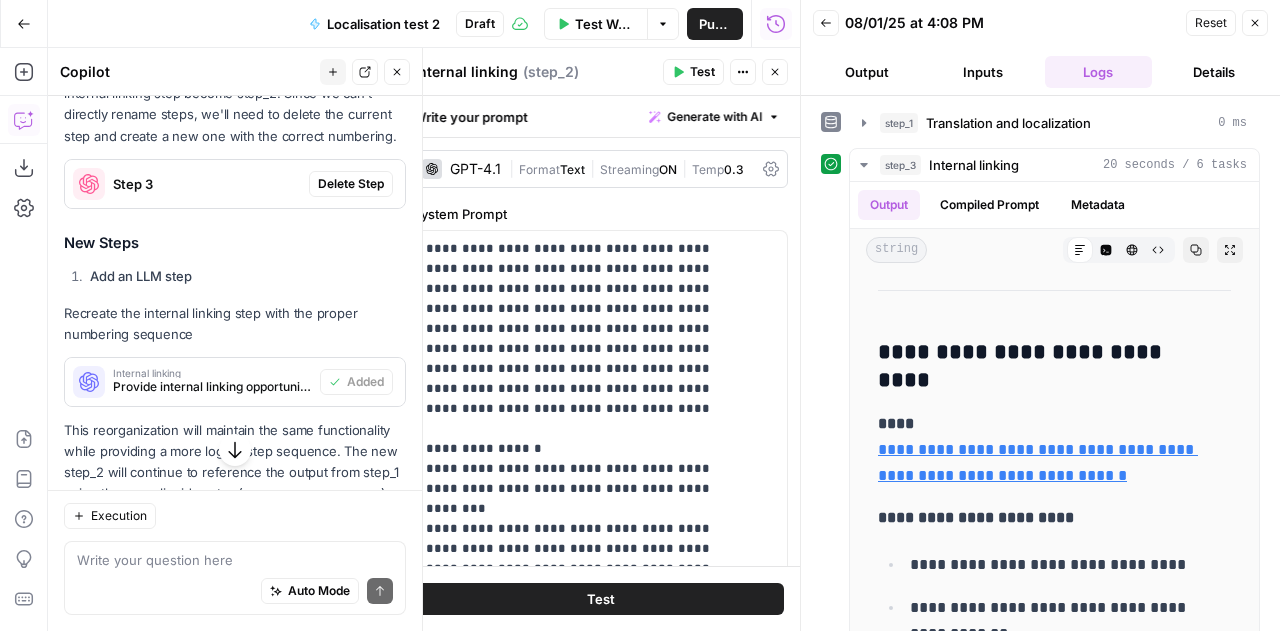 click on "Delete Step" at bounding box center [351, 184] 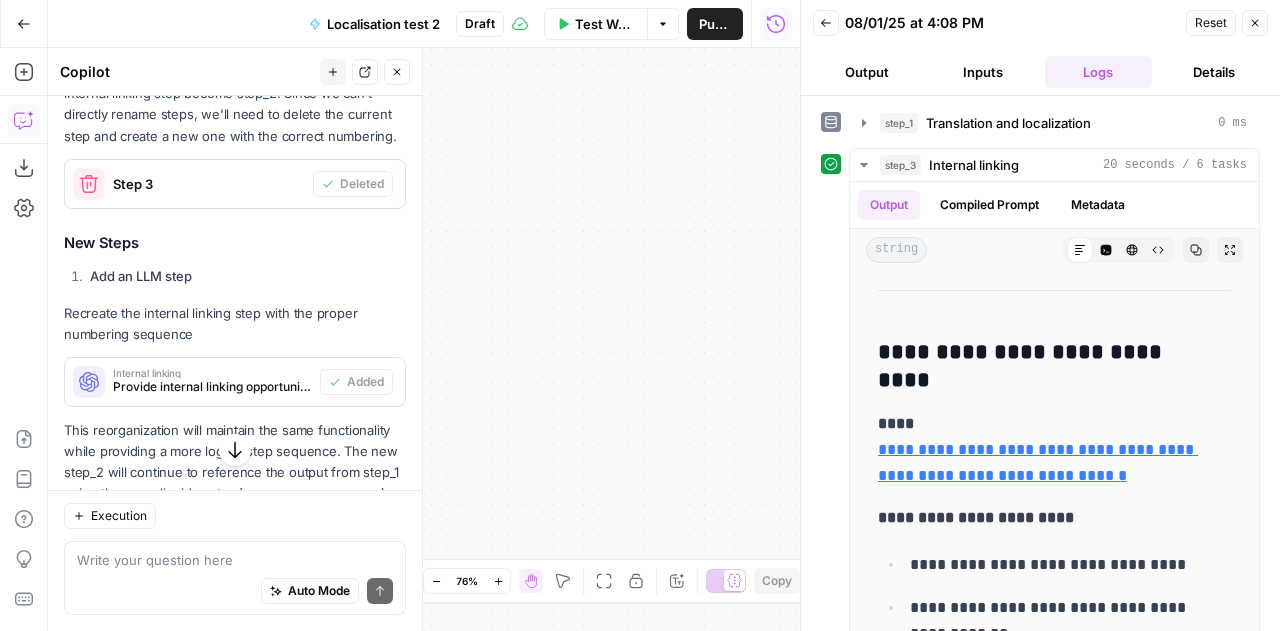 scroll, scrollTop: 1934, scrollLeft: 0, axis: vertical 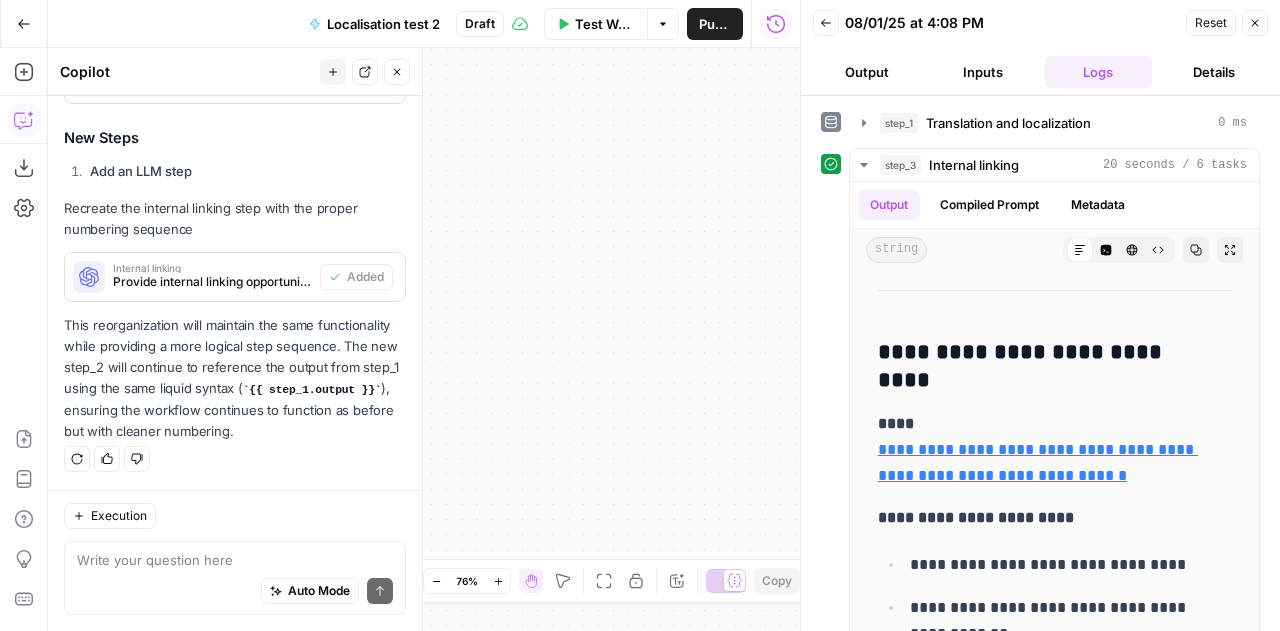 click 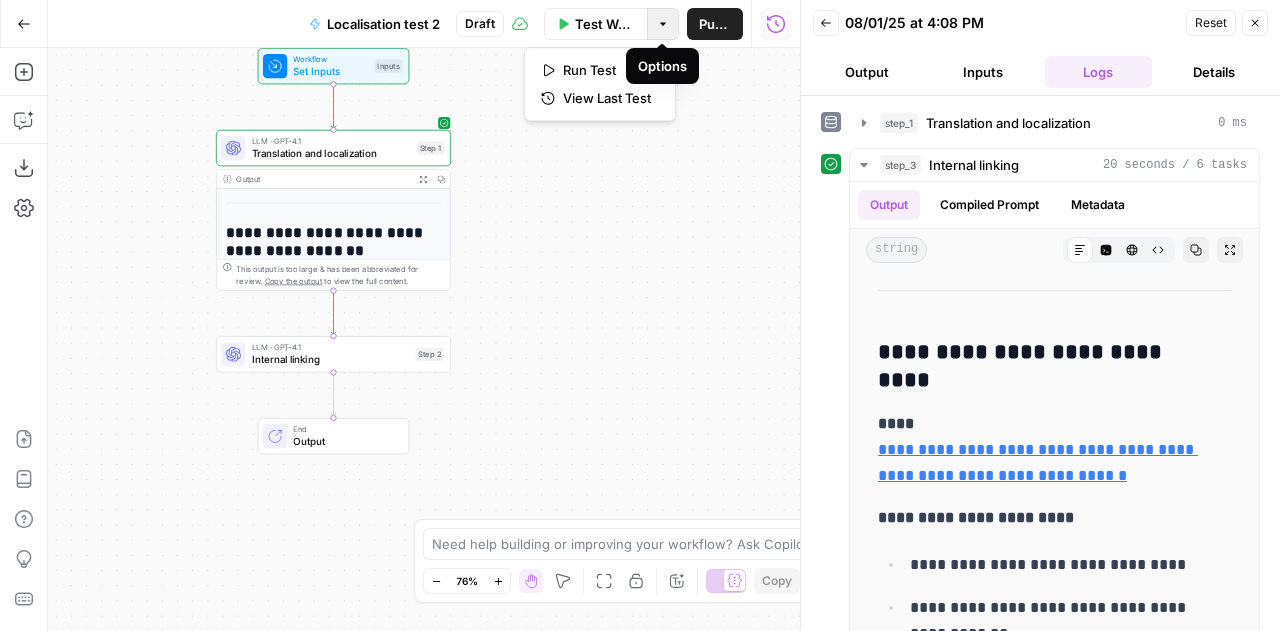 click 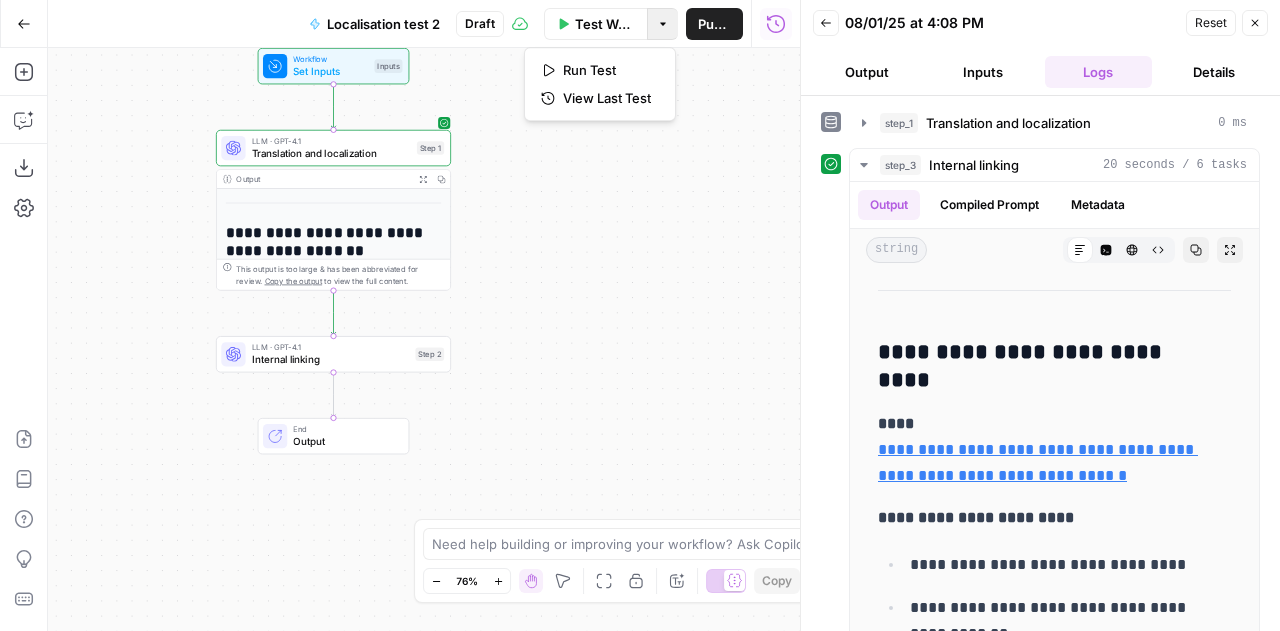 click on "**********" at bounding box center (424, 339) 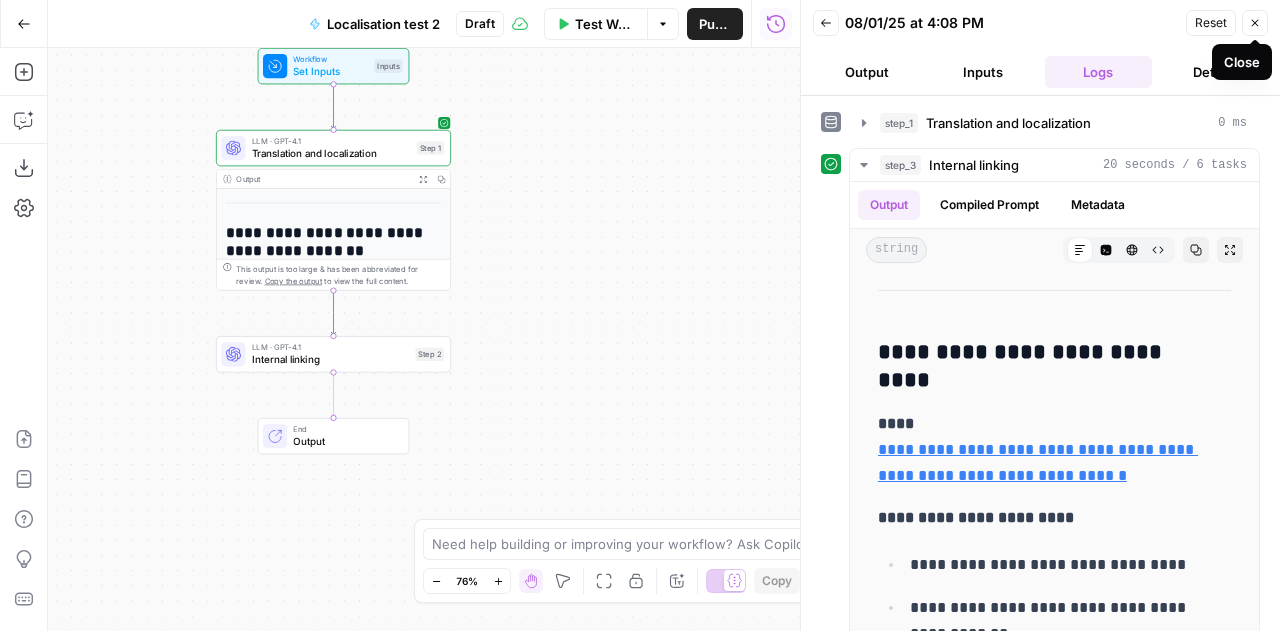 click on "Reset" at bounding box center [1211, 23] 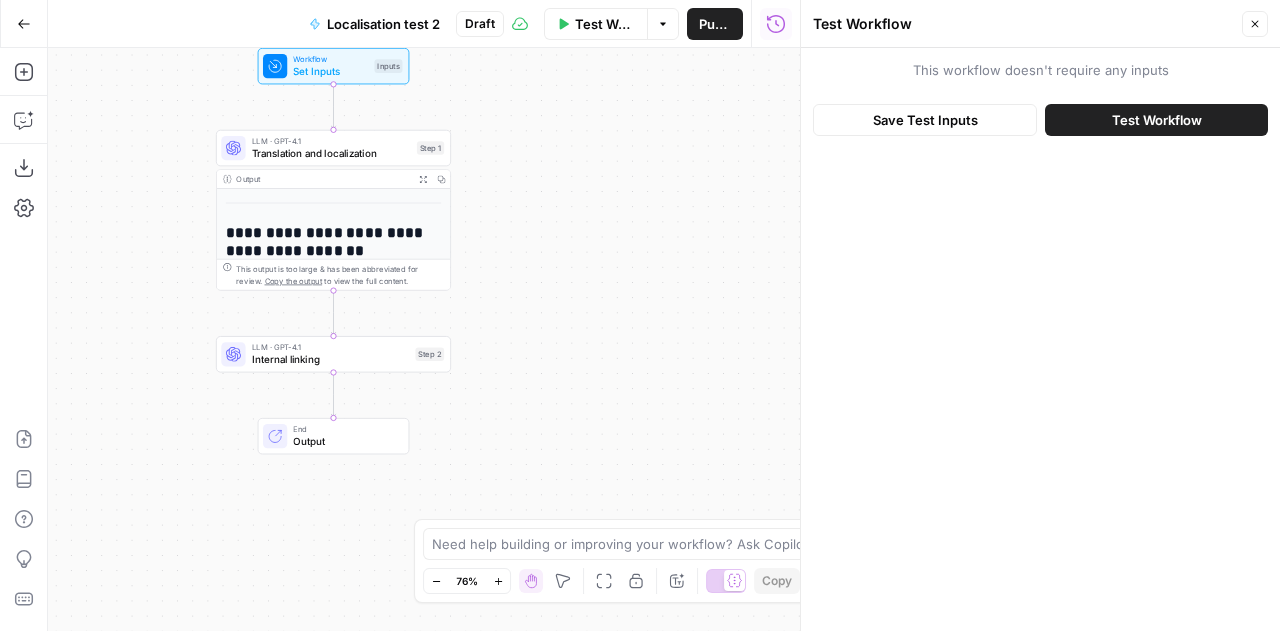 click on "**********" at bounding box center [334, 166] 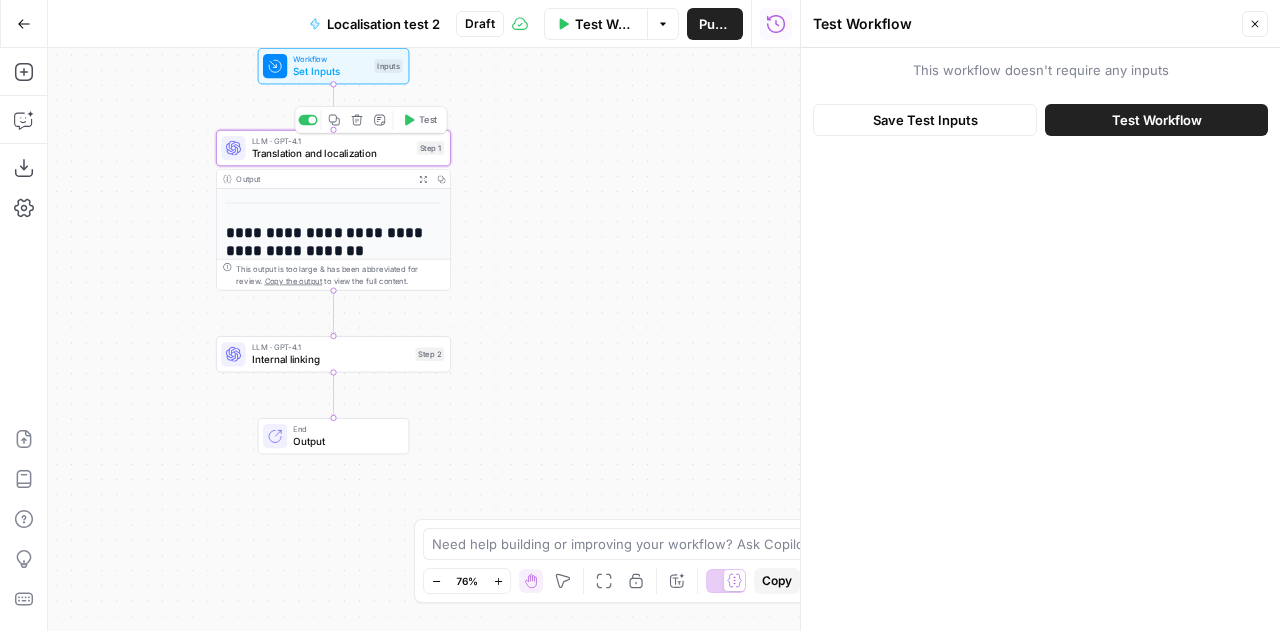 click on "Translation and localization" at bounding box center [331, 153] 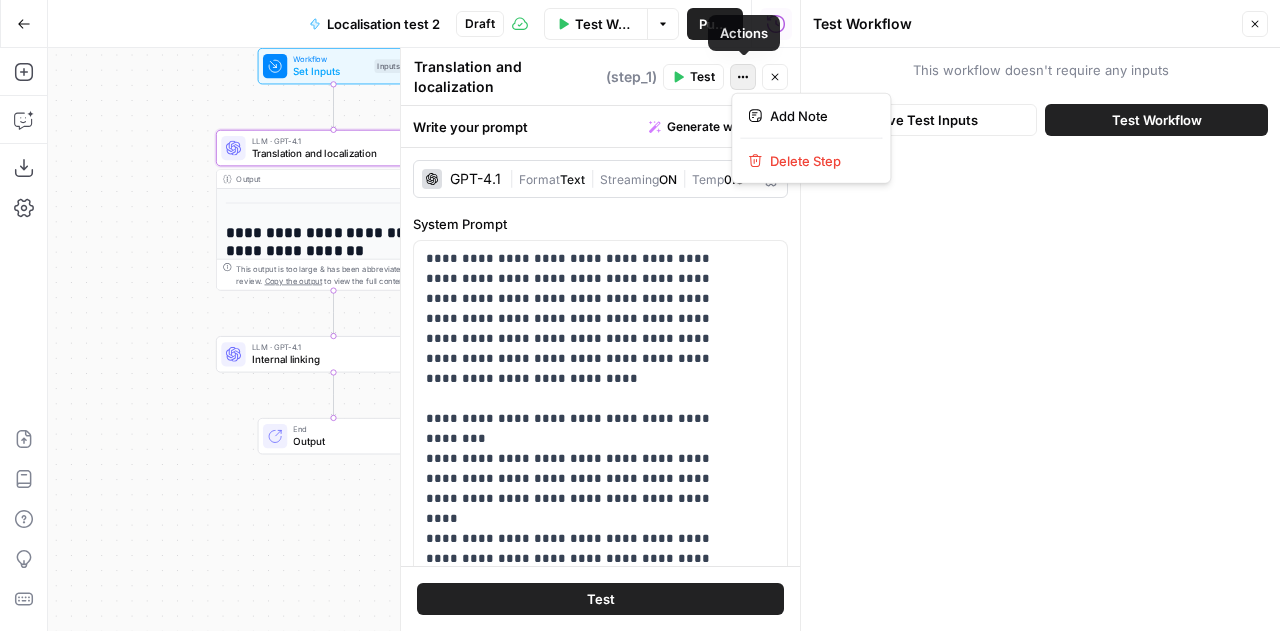 click 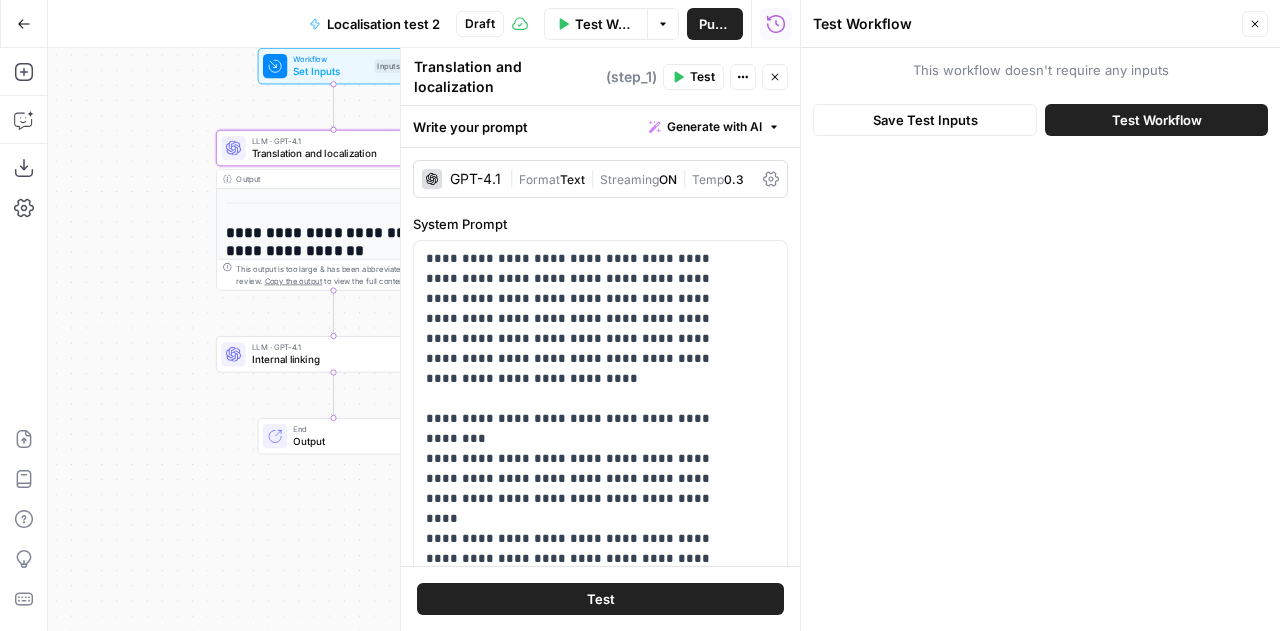 click 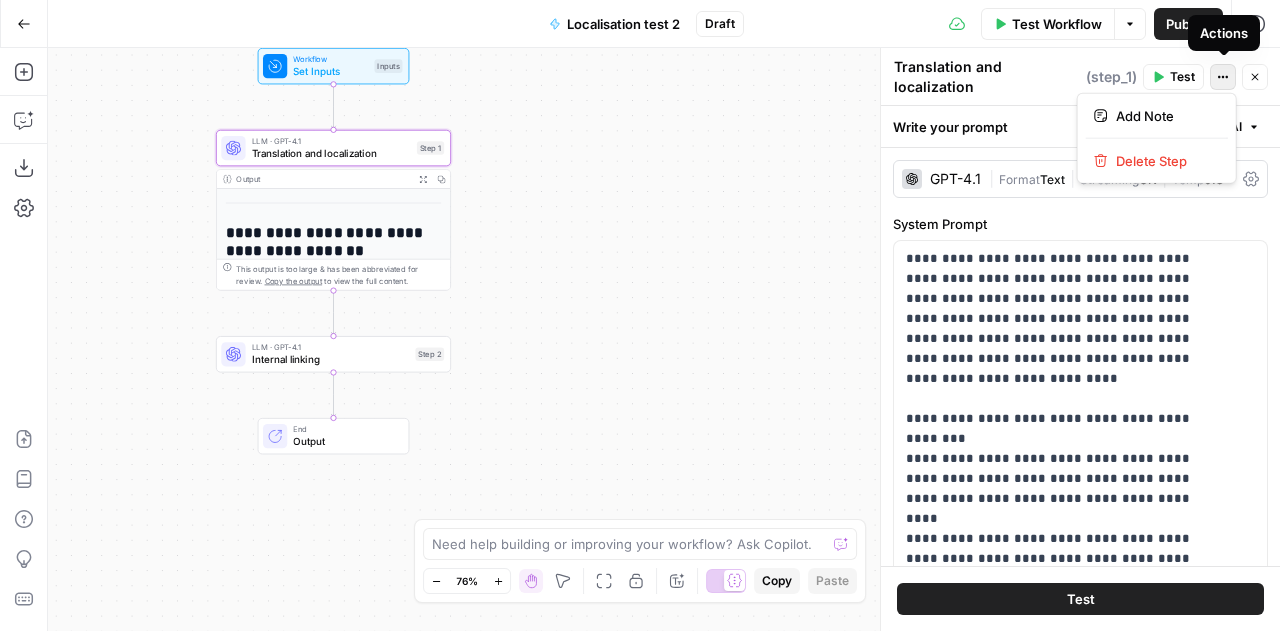 click 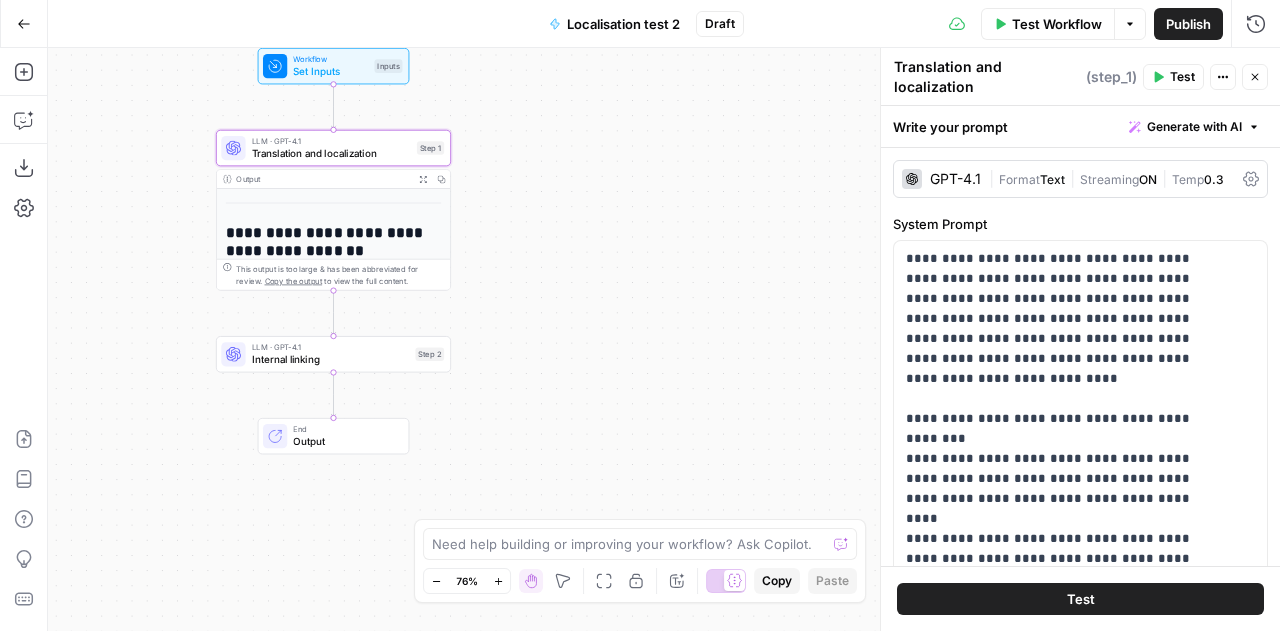 click 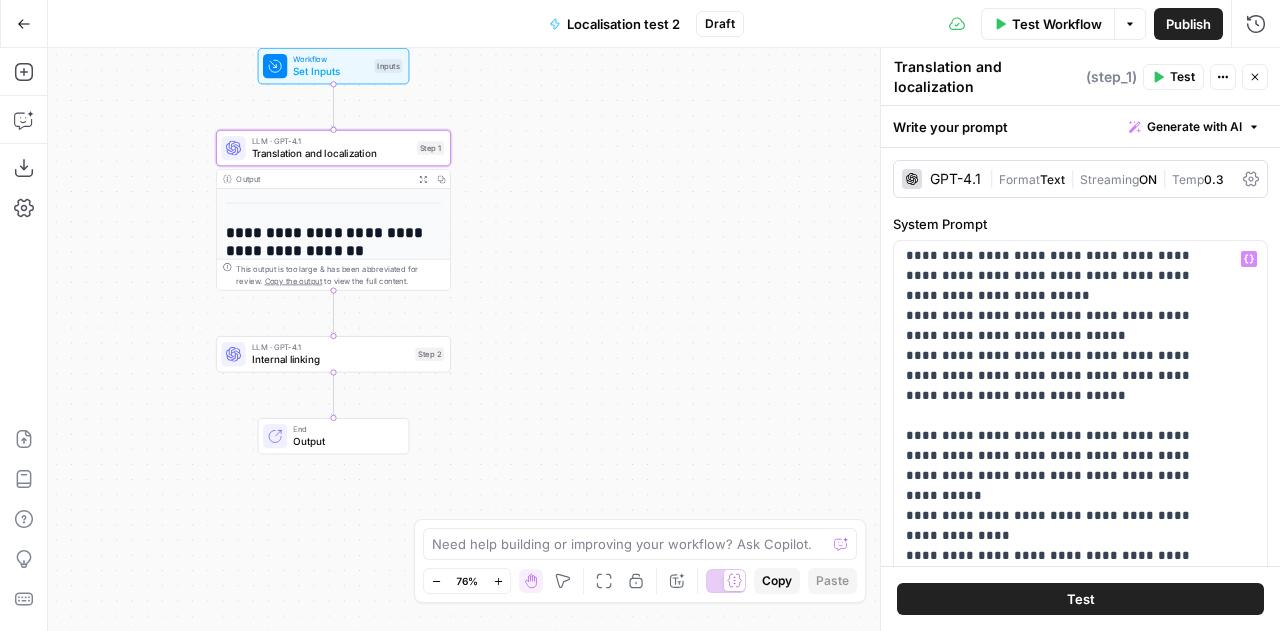 scroll, scrollTop: 0, scrollLeft: 0, axis: both 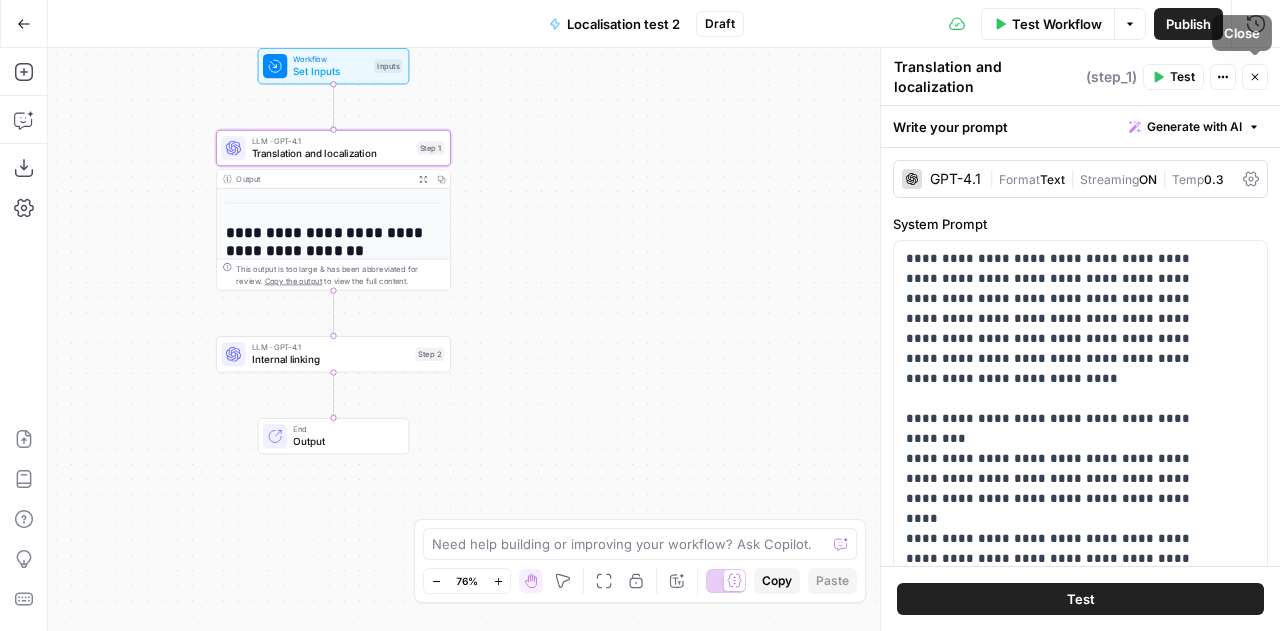 click on "Close" at bounding box center (1255, 77) 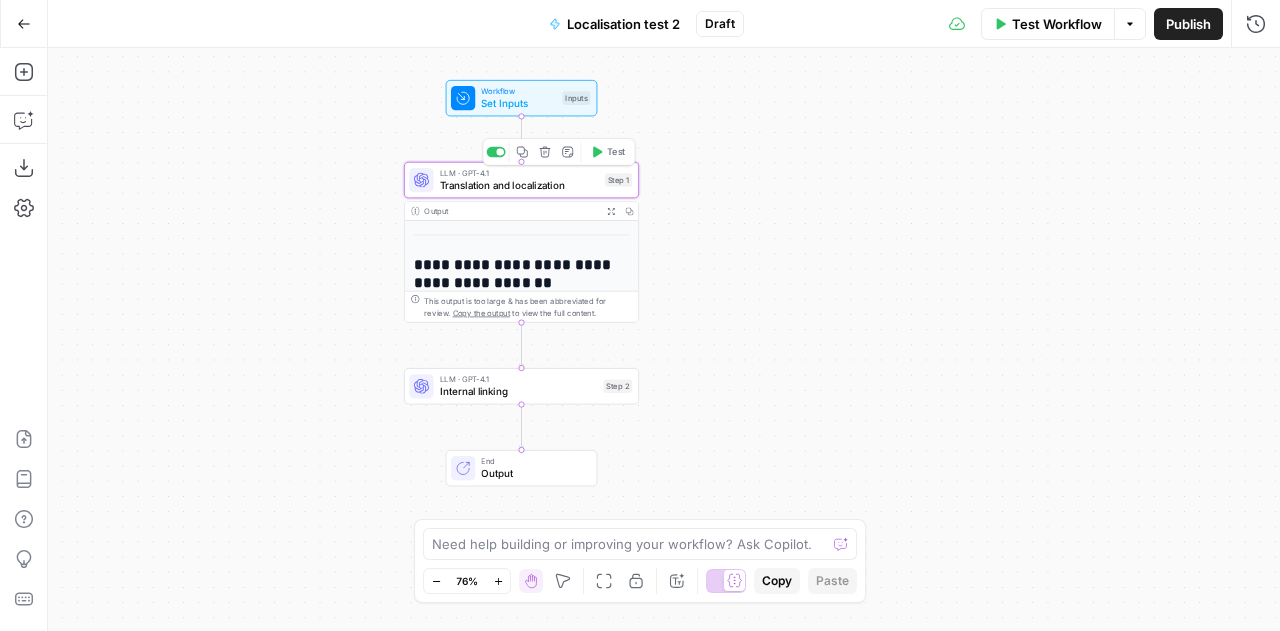 click on "LLM · GPT-4.1 Translation and localization Step 1 Copy step Delete step Add Note Test" at bounding box center [521, 180] 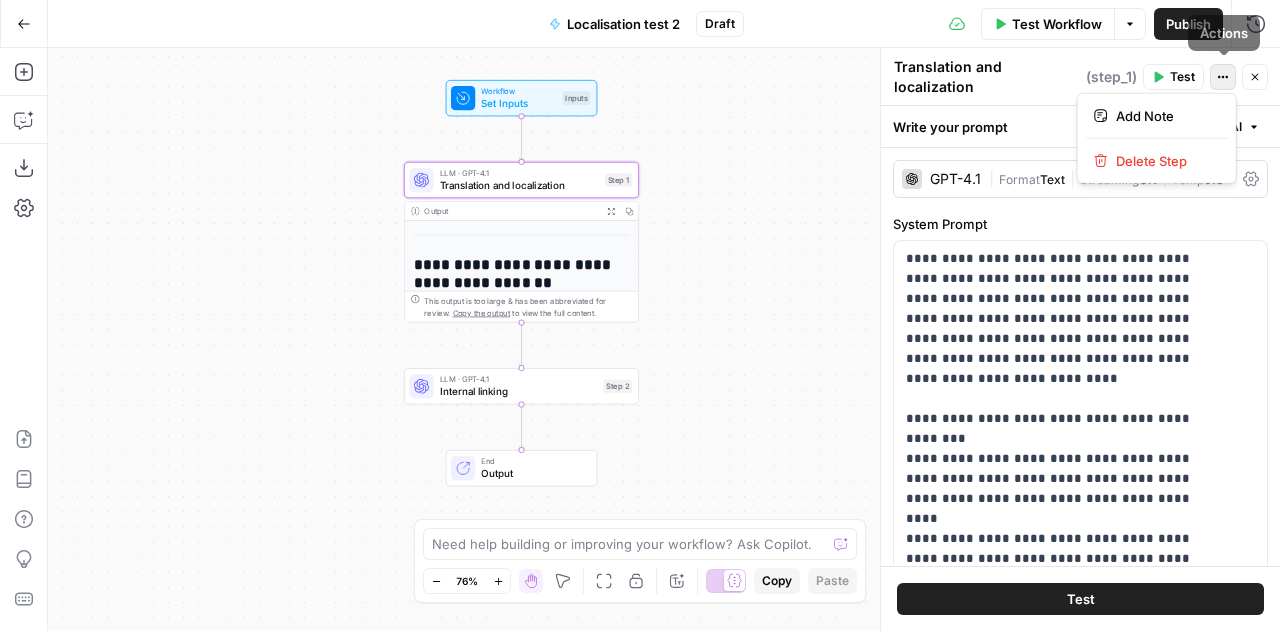 click on "Actions" at bounding box center (1223, 77) 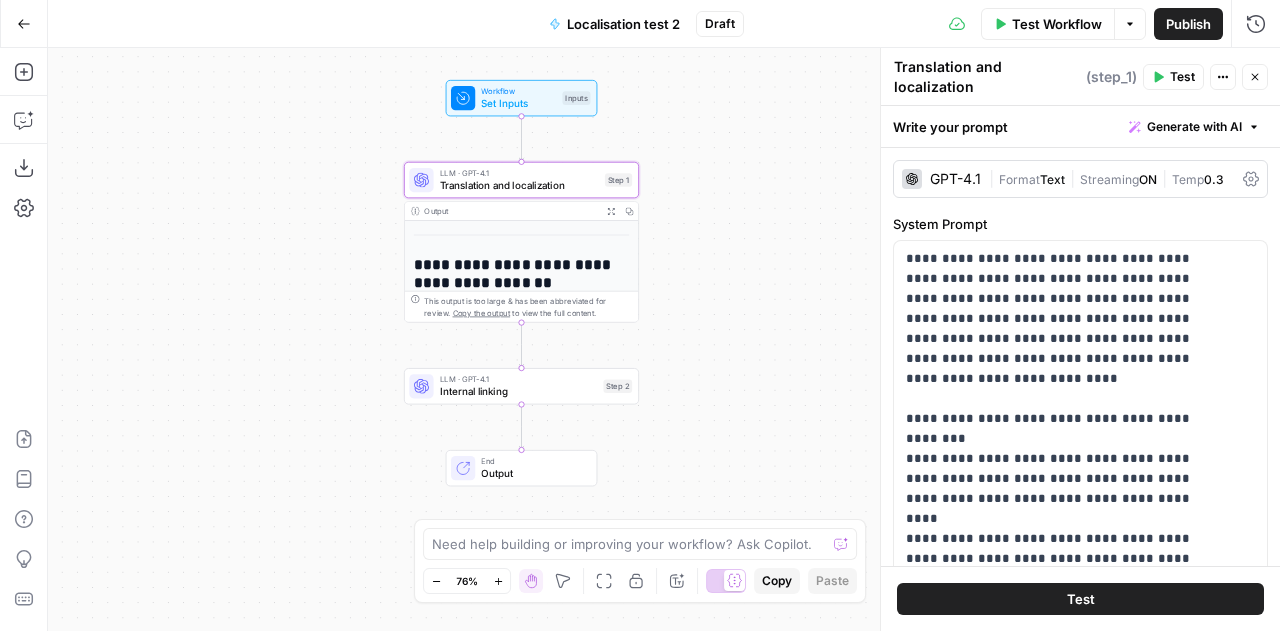 click on "Actions" at bounding box center [1223, 77] 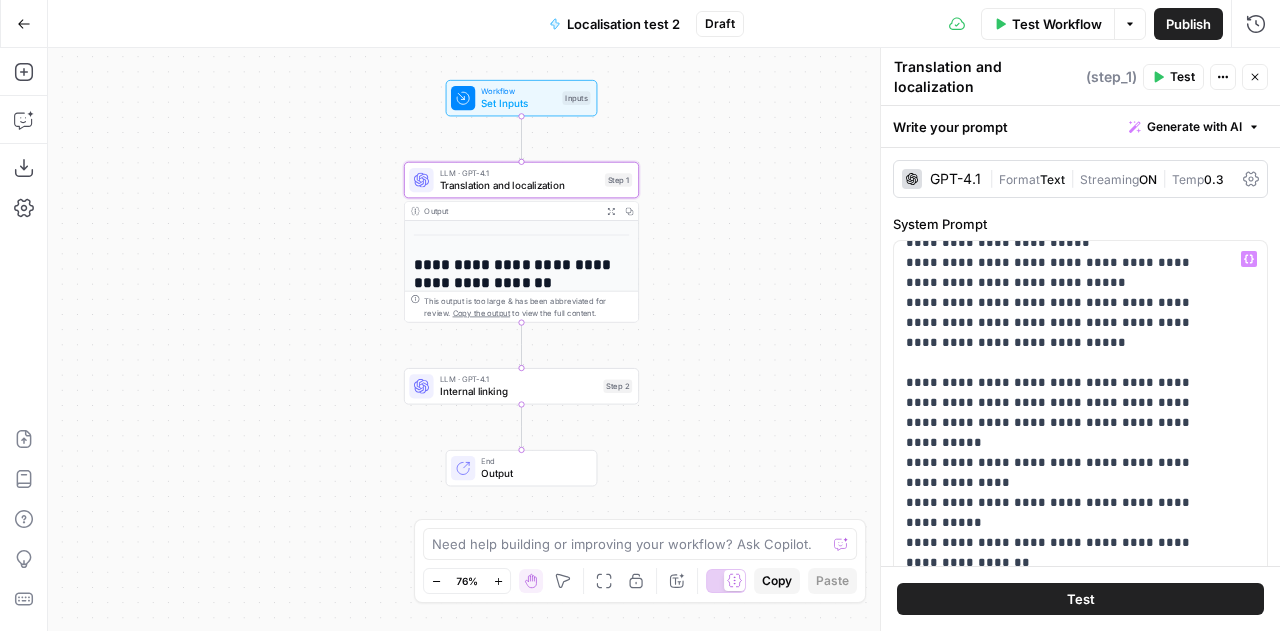 scroll, scrollTop: 335, scrollLeft: 0, axis: vertical 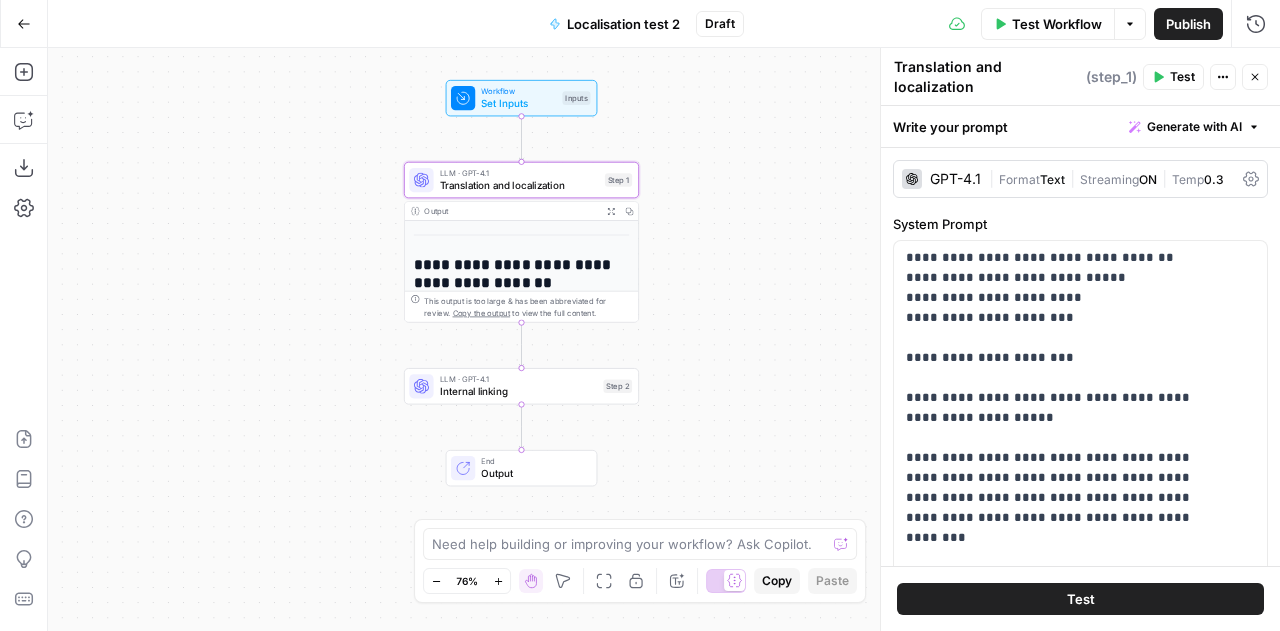 click on "Internal linking" at bounding box center (519, 391) 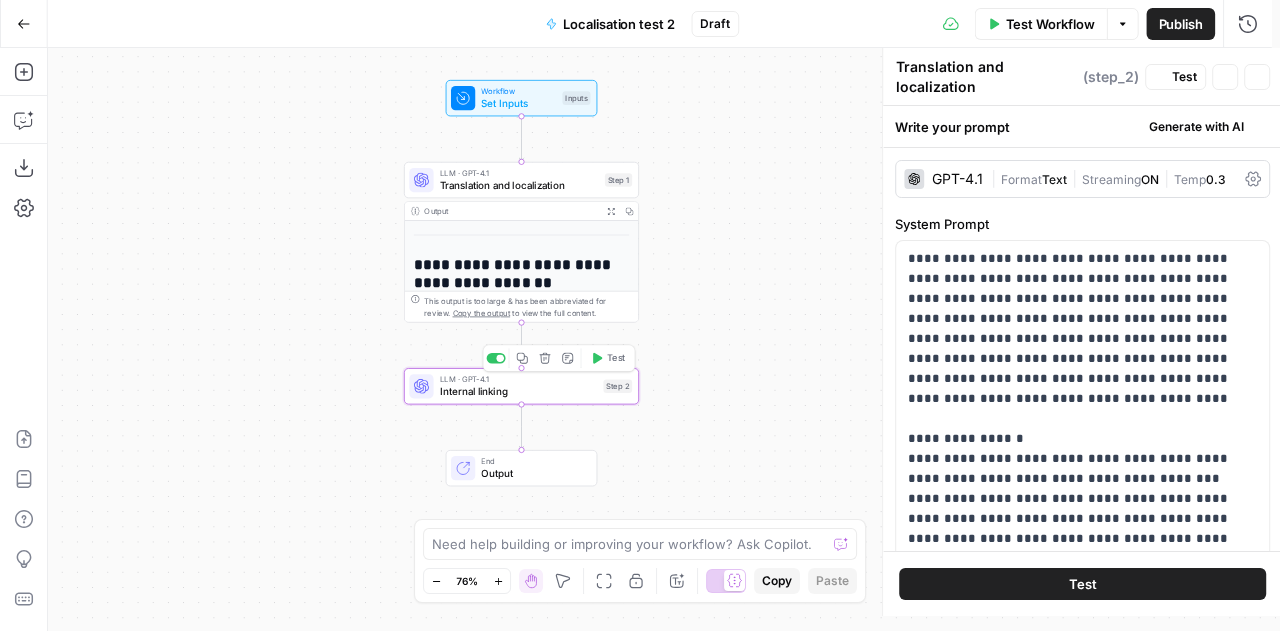 type on "Internal linking" 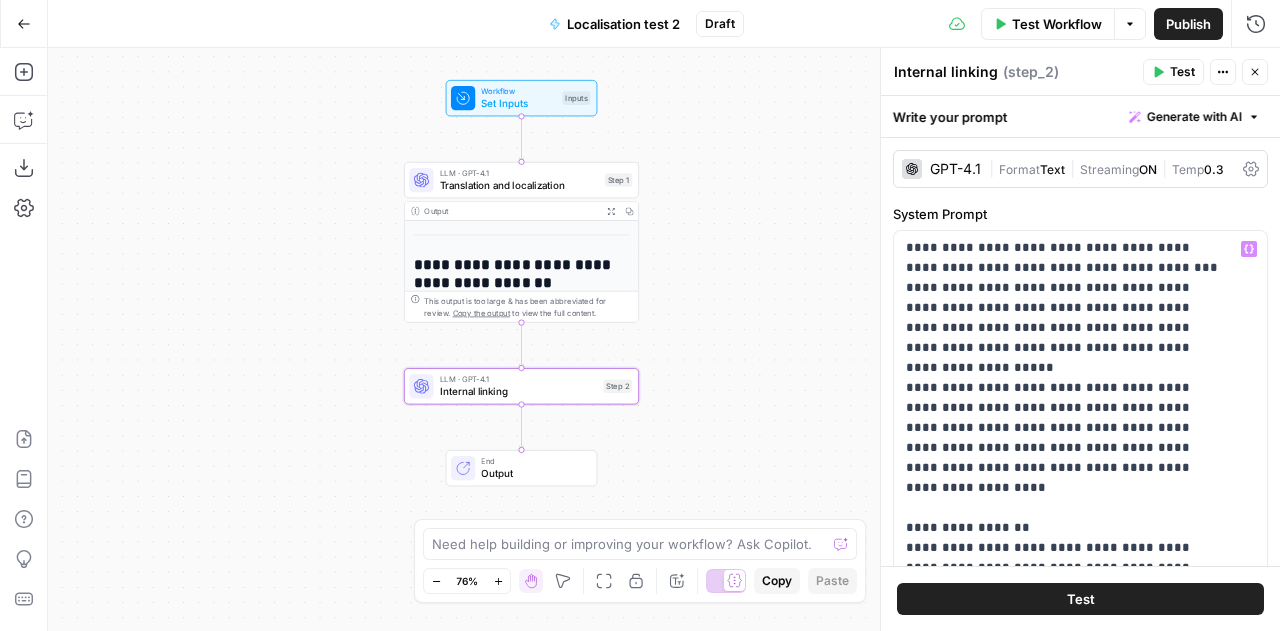 scroll, scrollTop: 961, scrollLeft: 0, axis: vertical 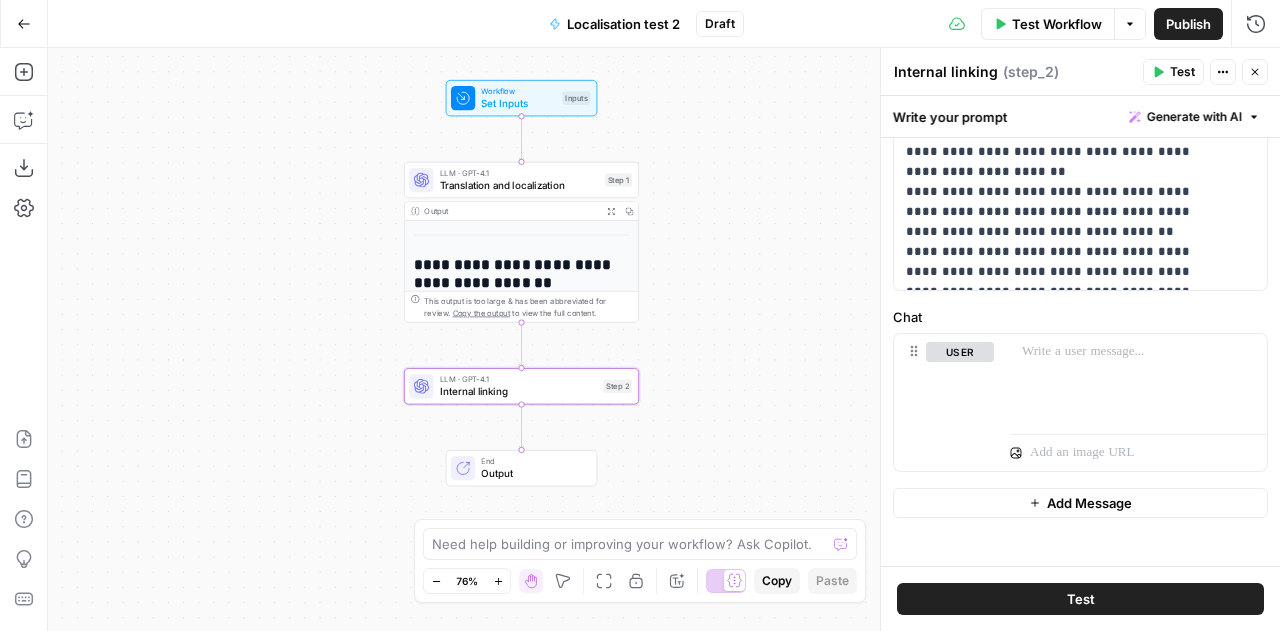 click on "Test" at bounding box center (1173, 72) 